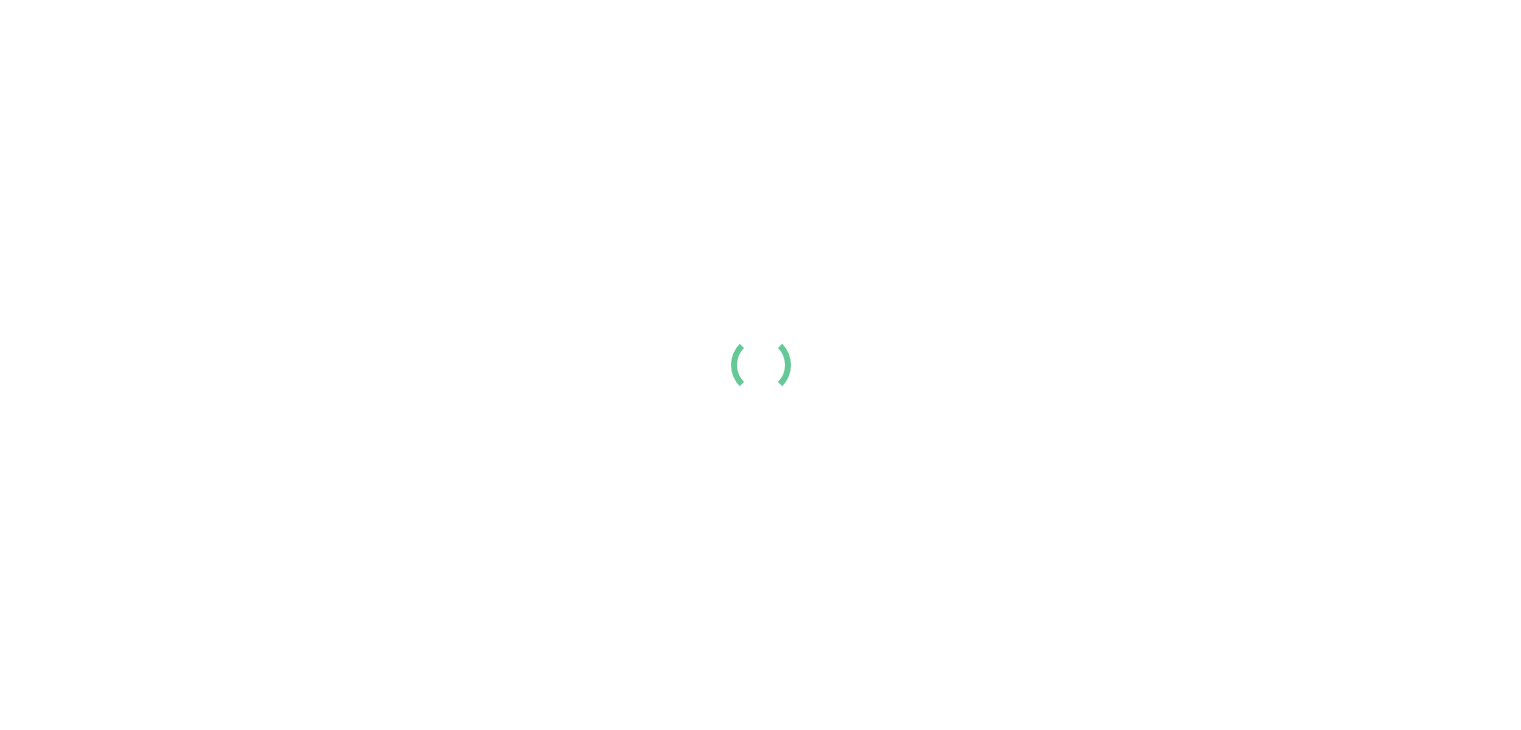 scroll, scrollTop: 0, scrollLeft: 0, axis: both 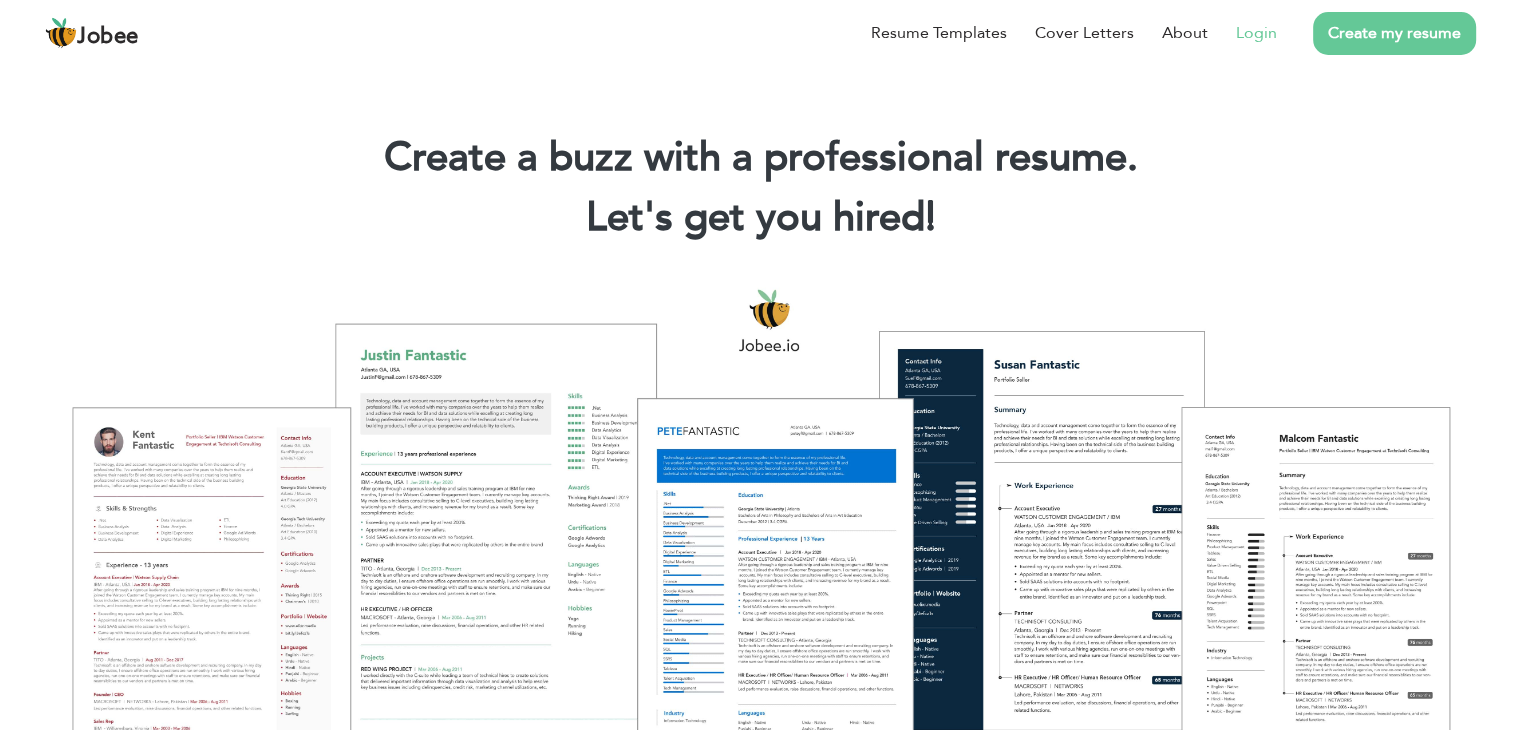 click on "Login" at bounding box center [1242, 33] 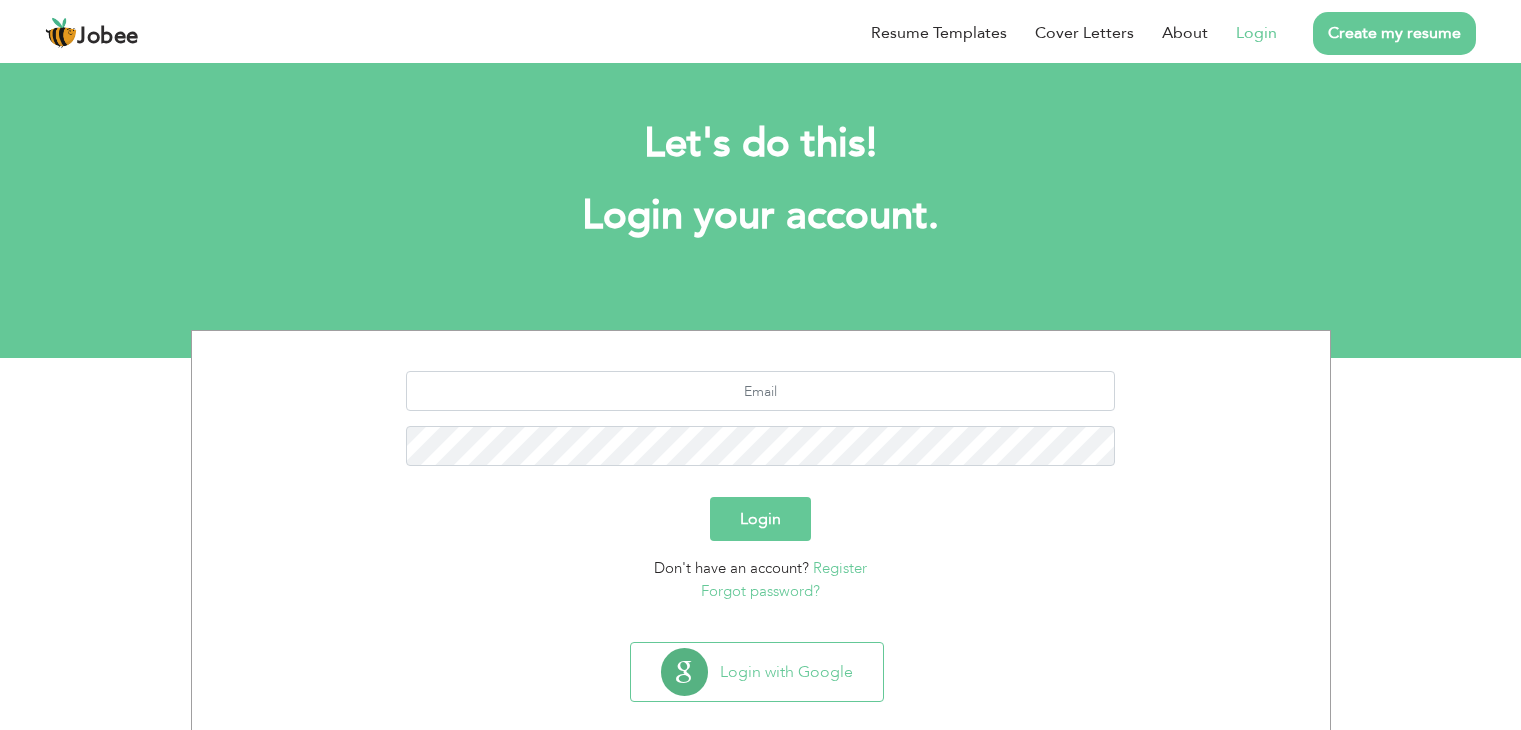 scroll, scrollTop: 0, scrollLeft: 0, axis: both 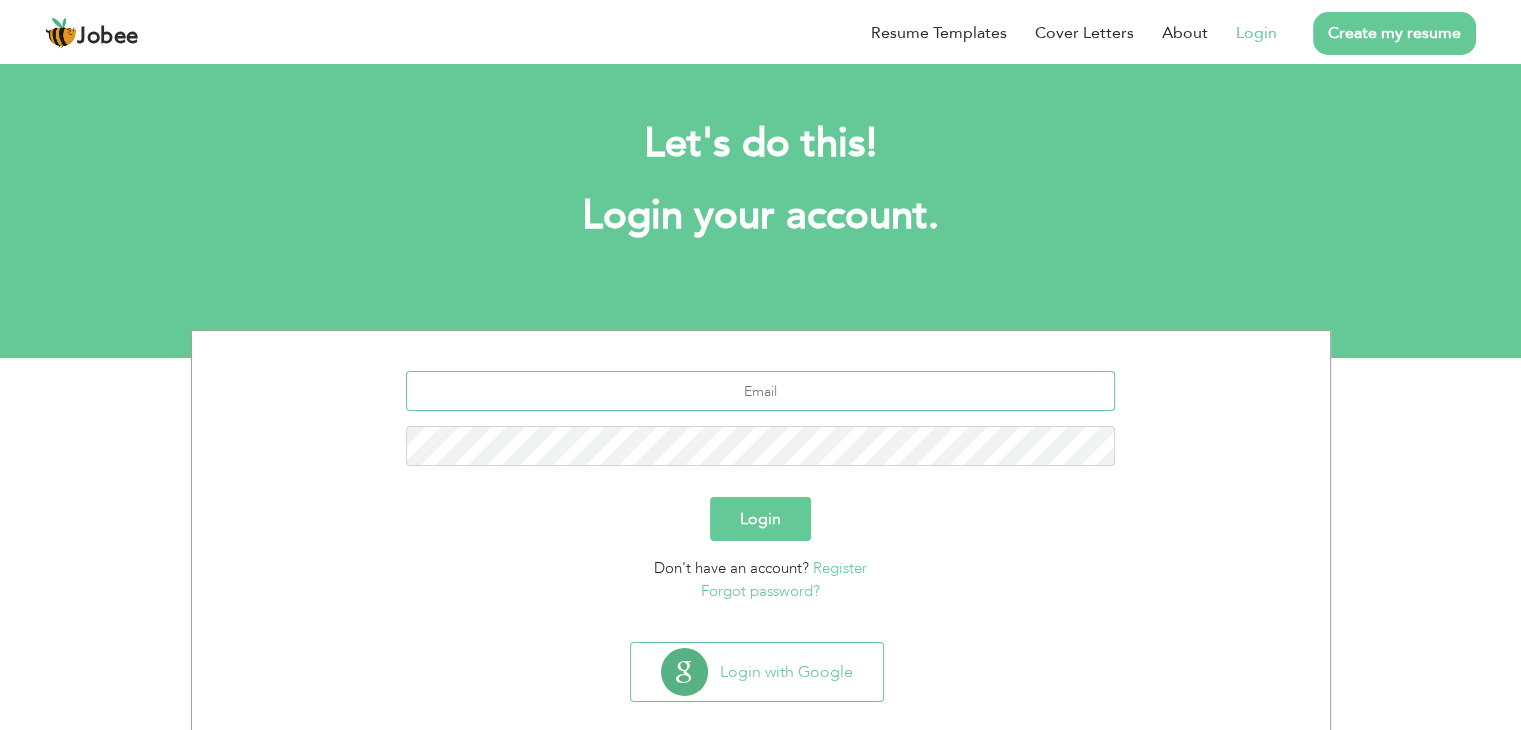 click at bounding box center (760, 391) 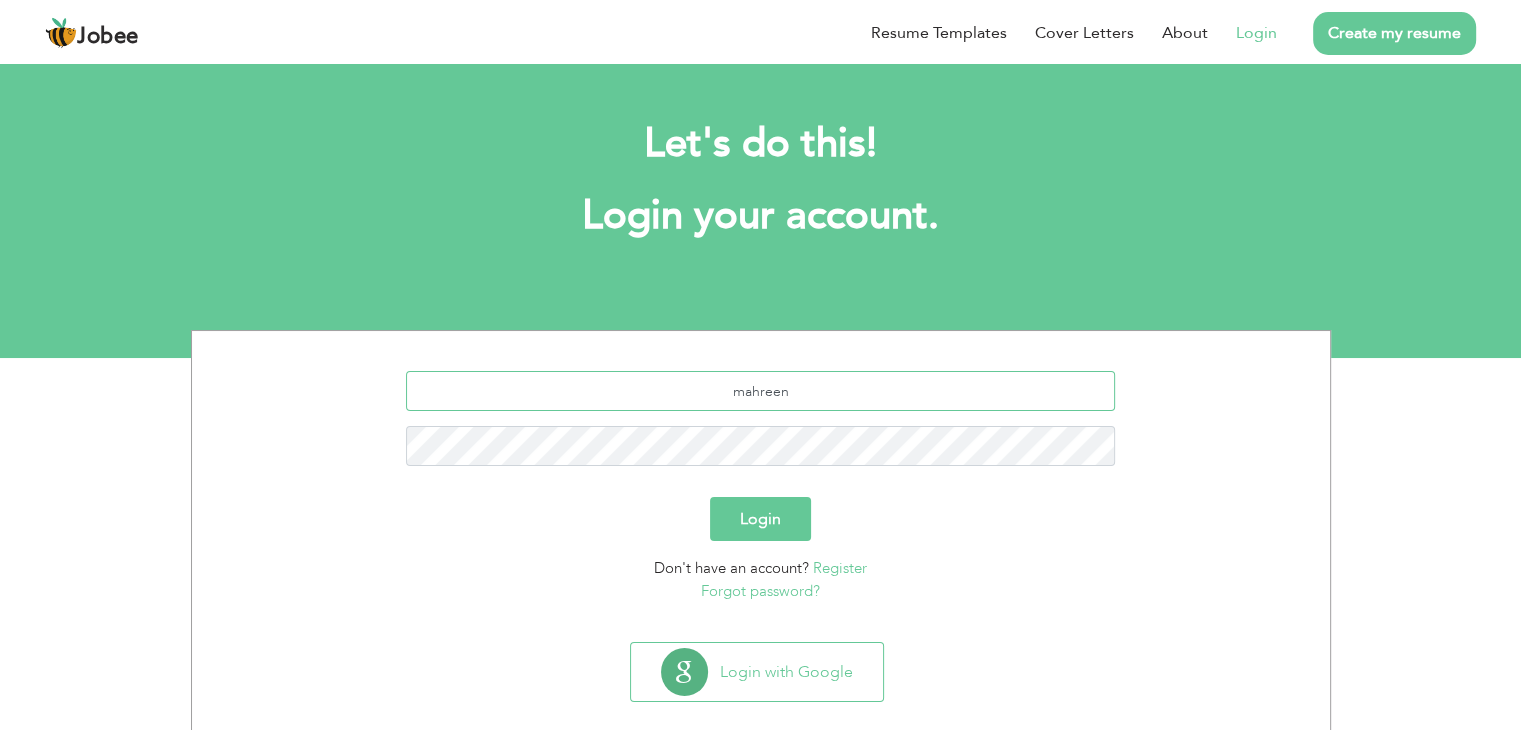 type on "[EMAIL_ADDRESS][DOMAIN_NAME]" 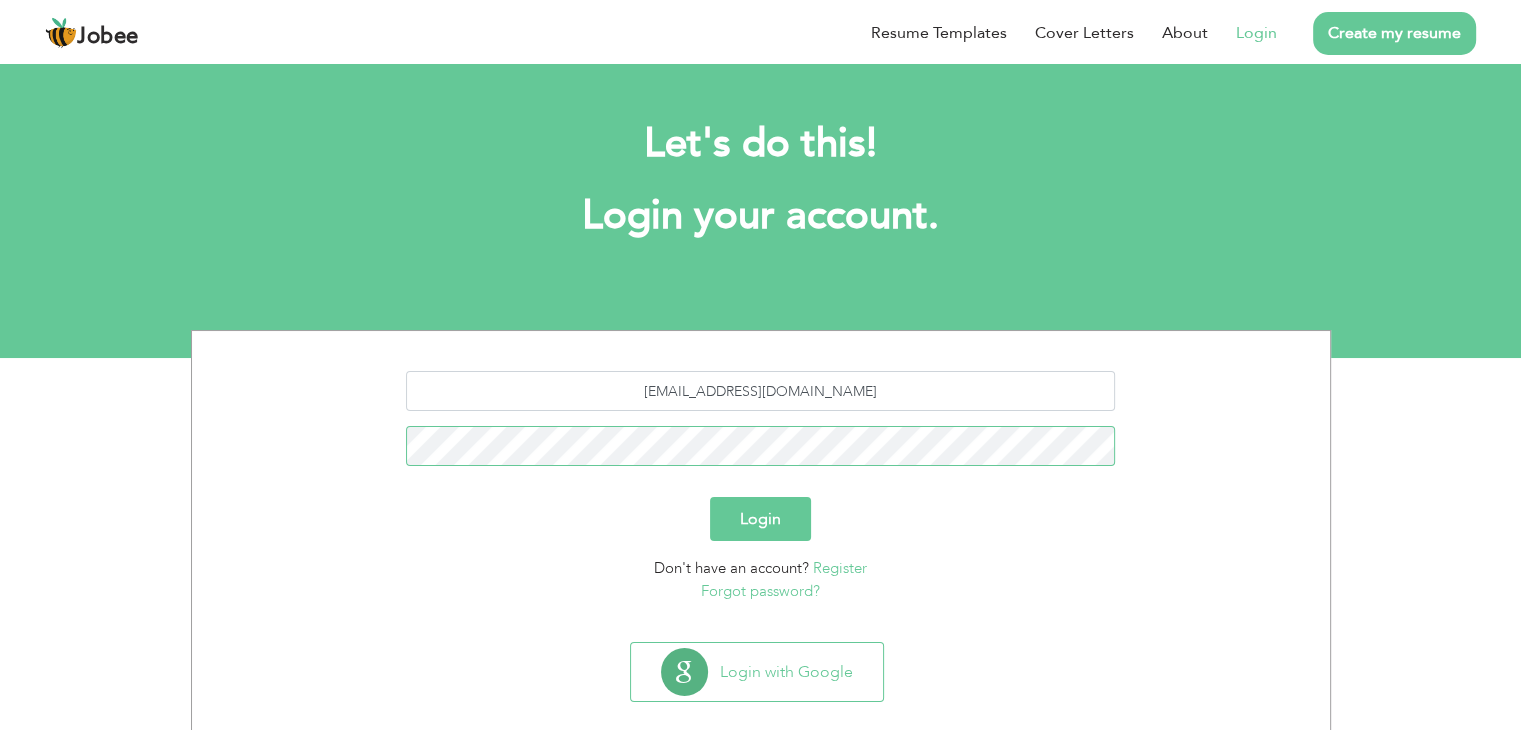 click on "Login" at bounding box center [760, 519] 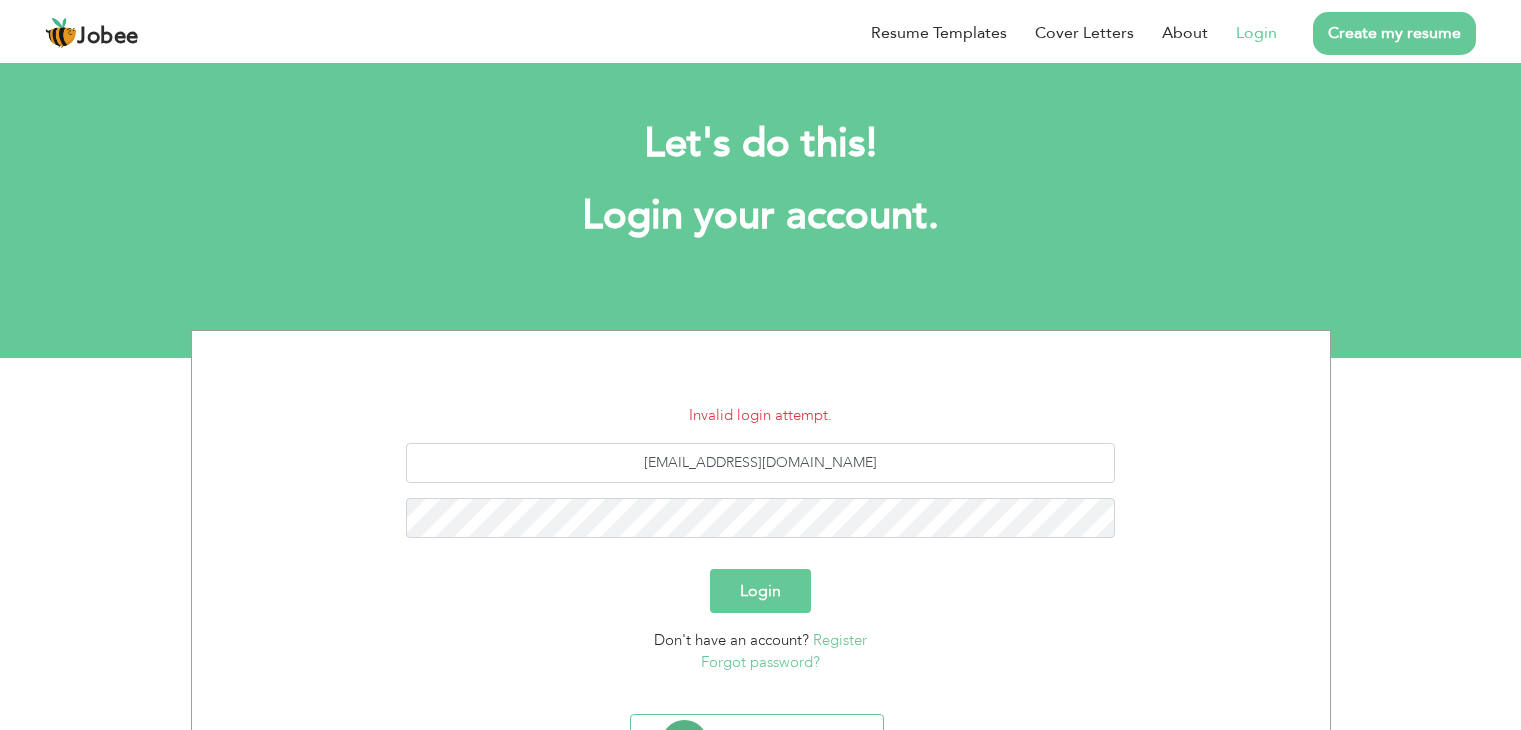 scroll, scrollTop: 0, scrollLeft: 0, axis: both 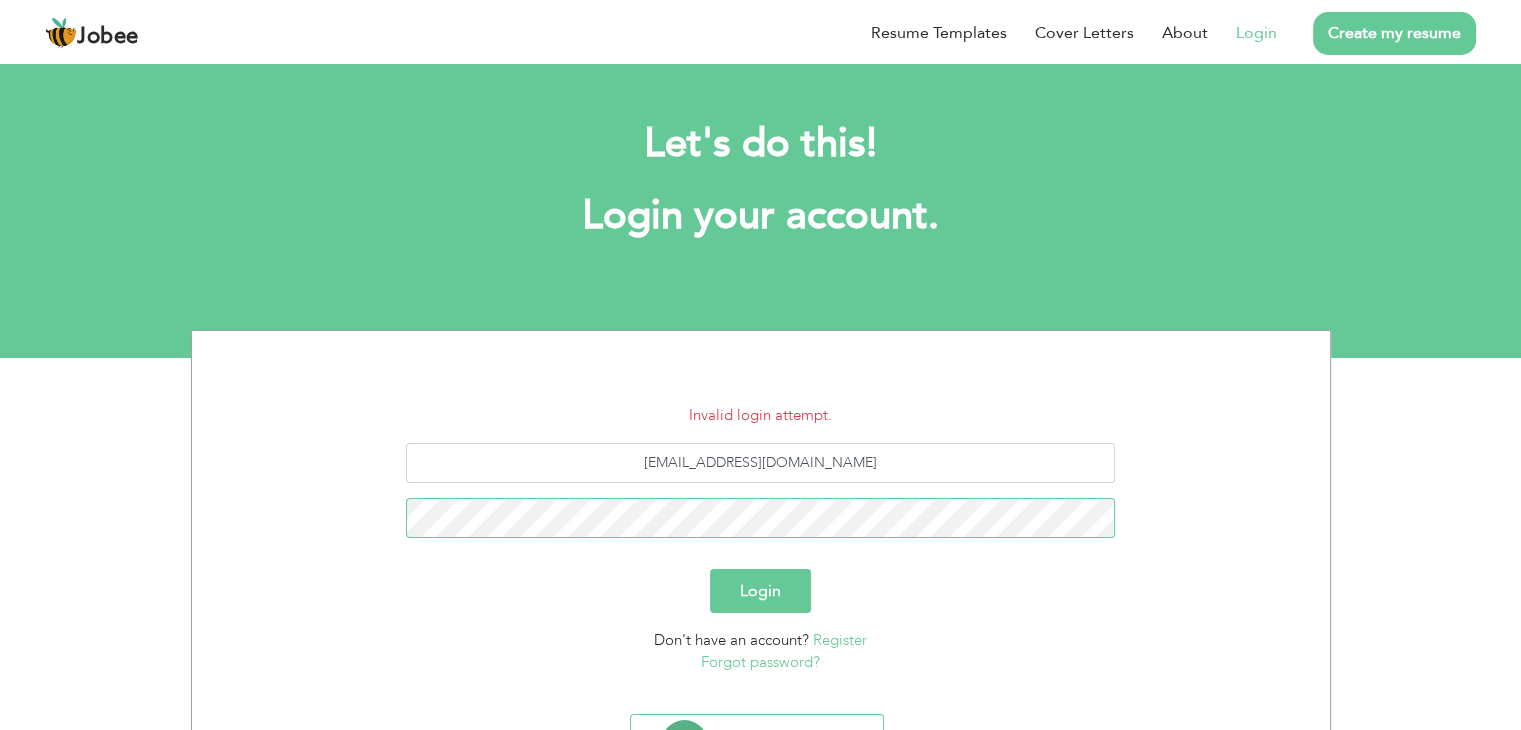 click on "Login" at bounding box center [760, 591] 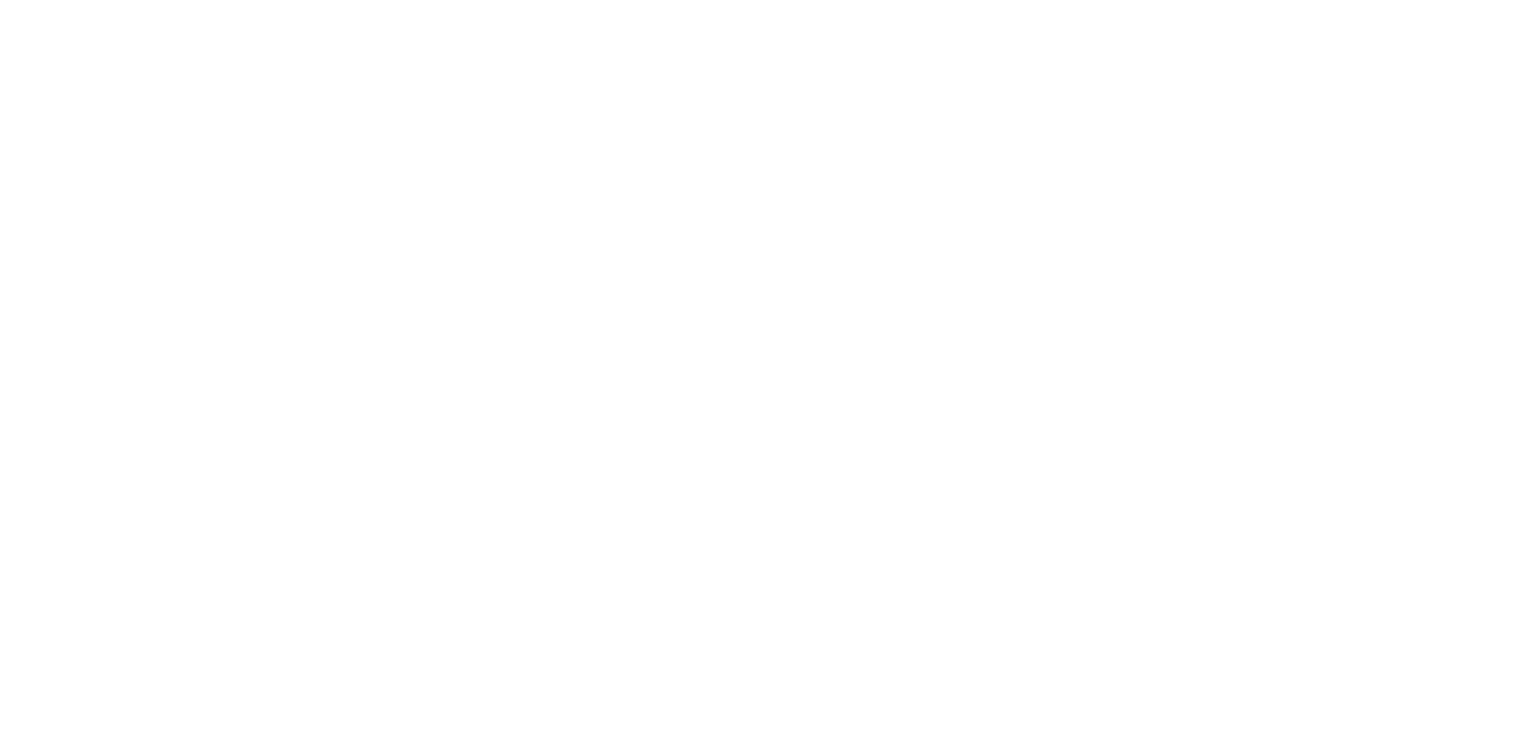 scroll, scrollTop: 0, scrollLeft: 0, axis: both 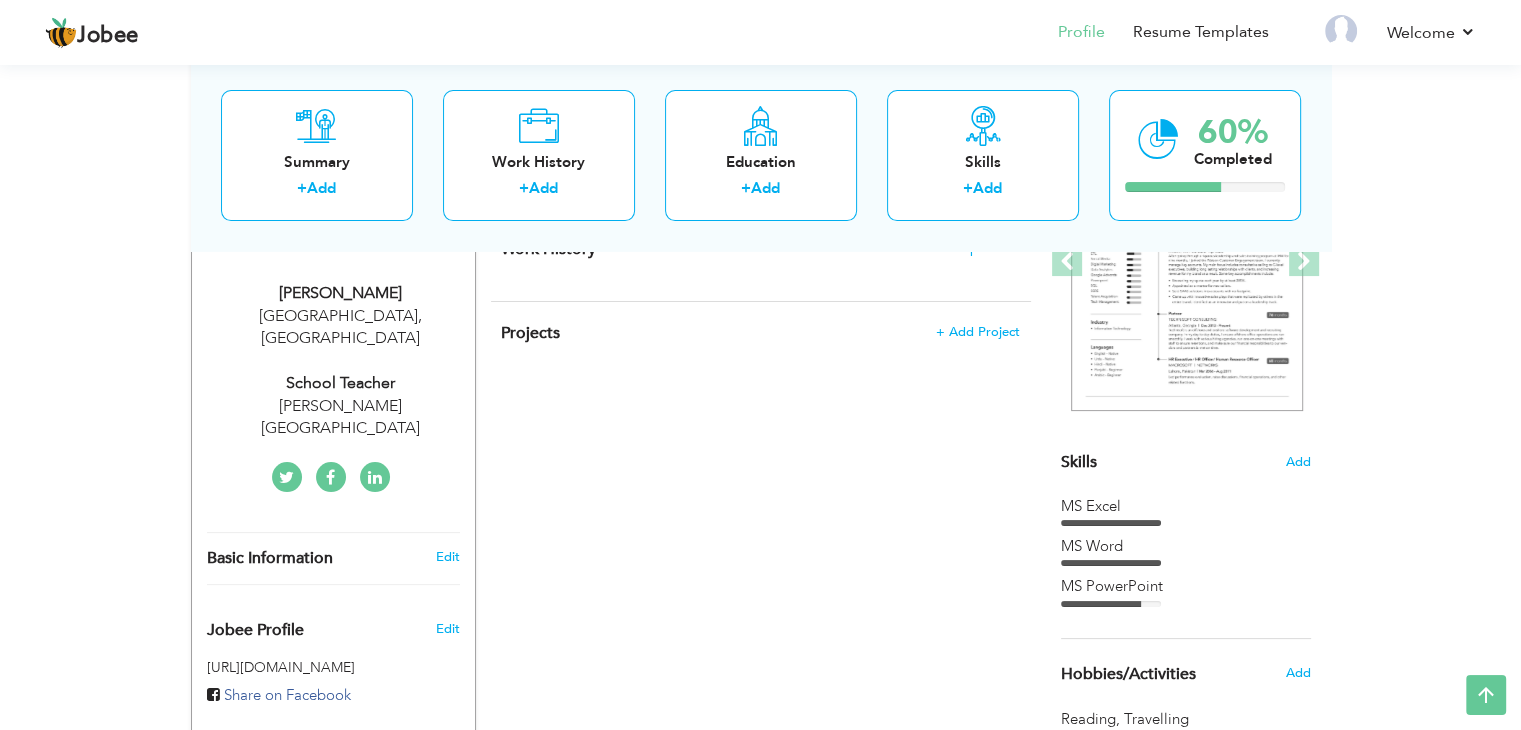 click on "School Teacher" at bounding box center (341, 383) 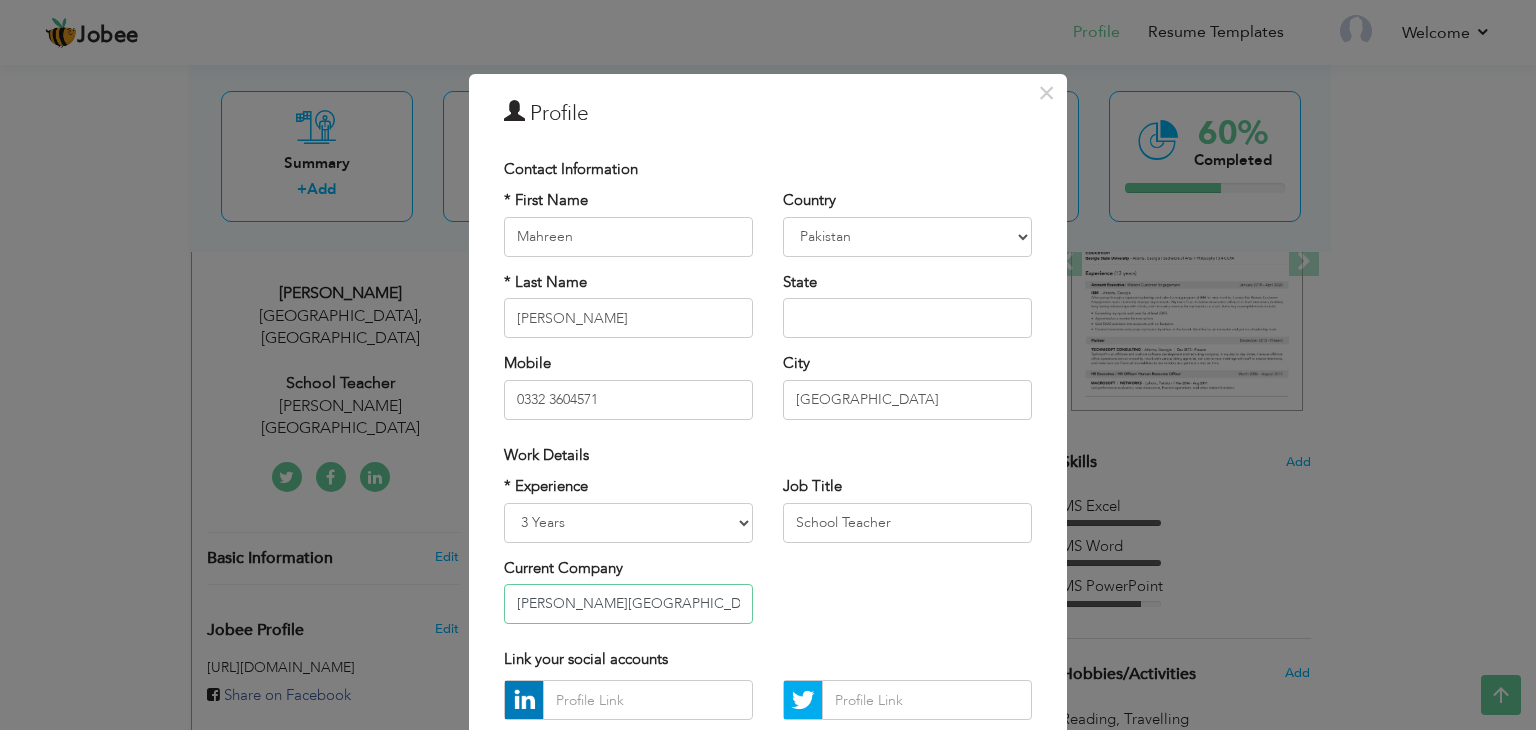 click on "Shah Grammer High School" at bounding box center (628, 604) 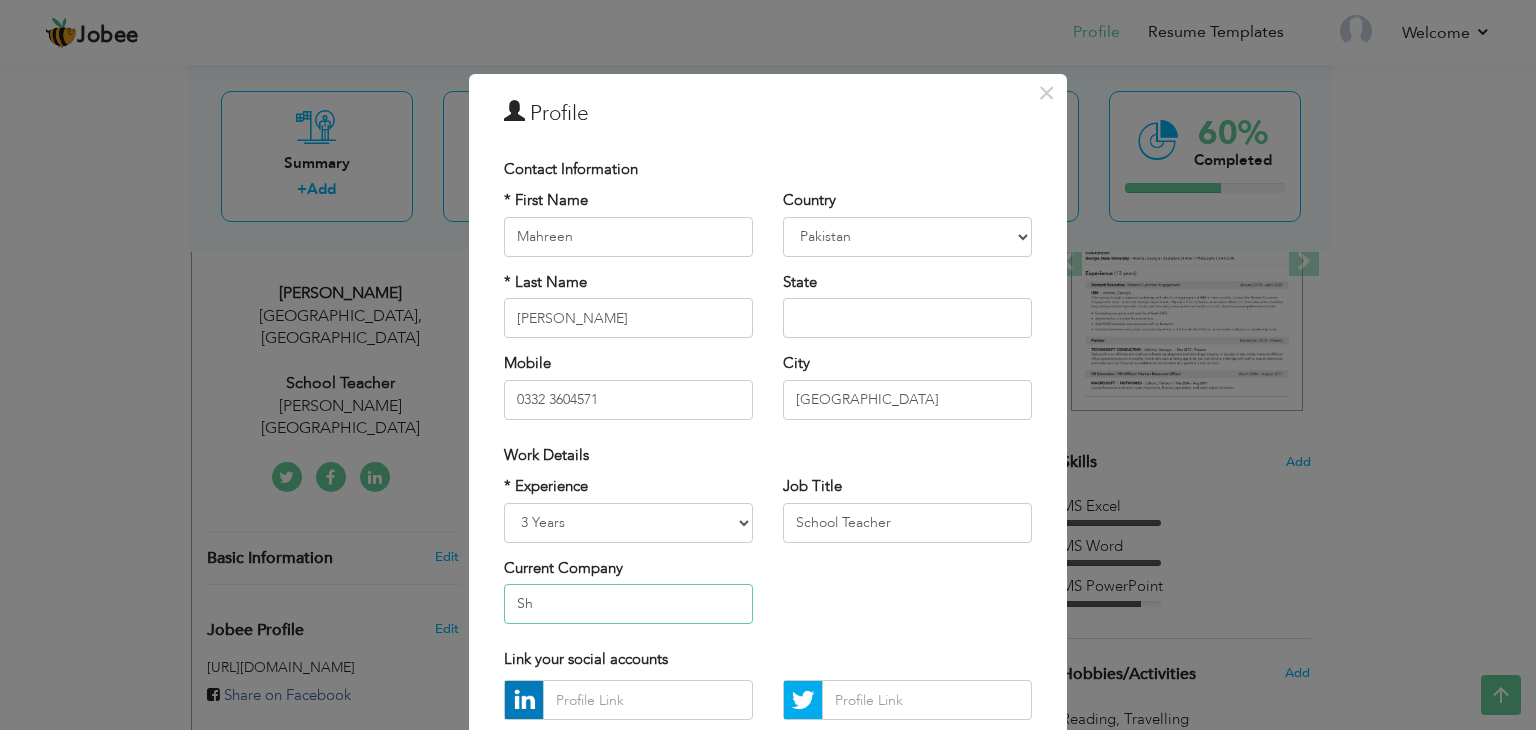 type on "S" 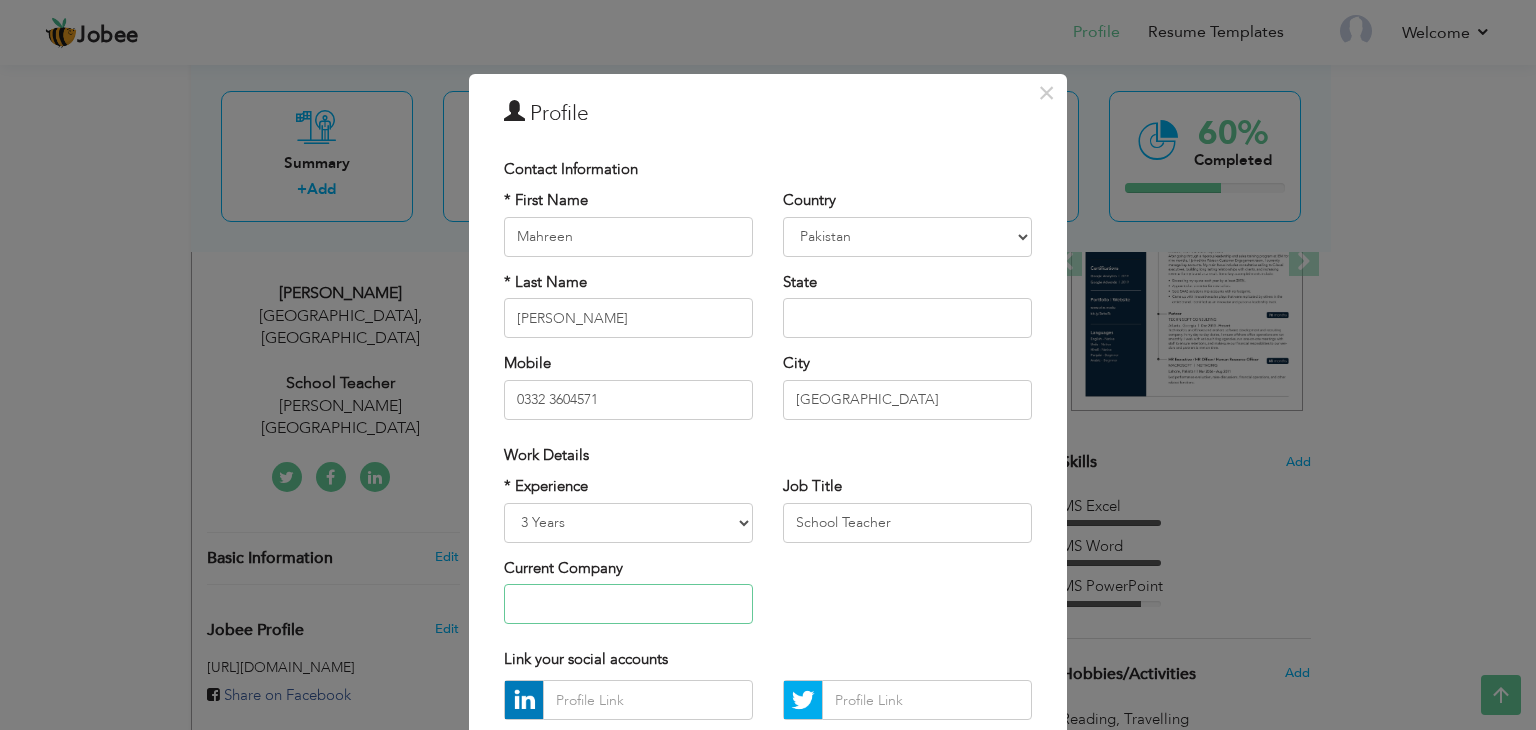type 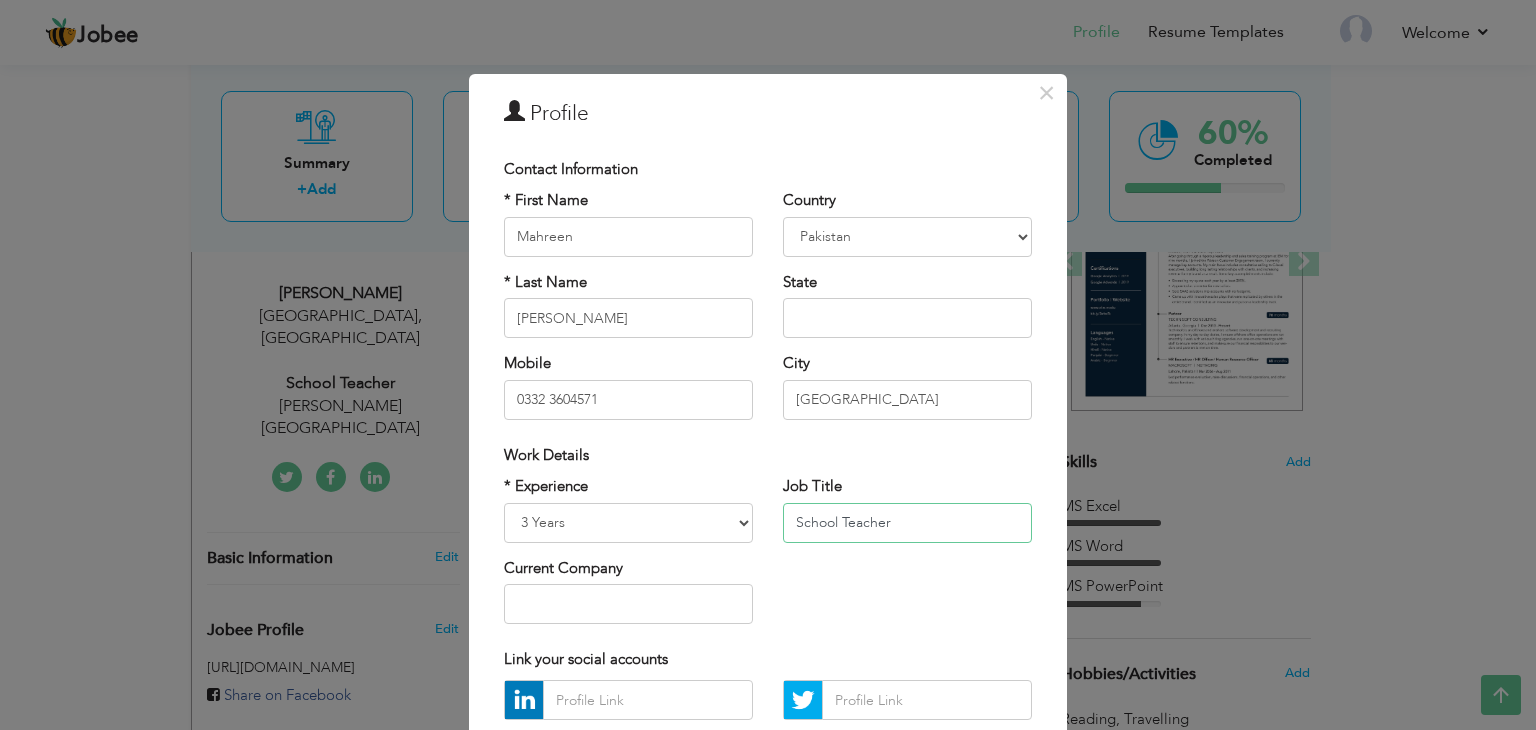 click on "School Teacher" at bounding box center (907, 523) 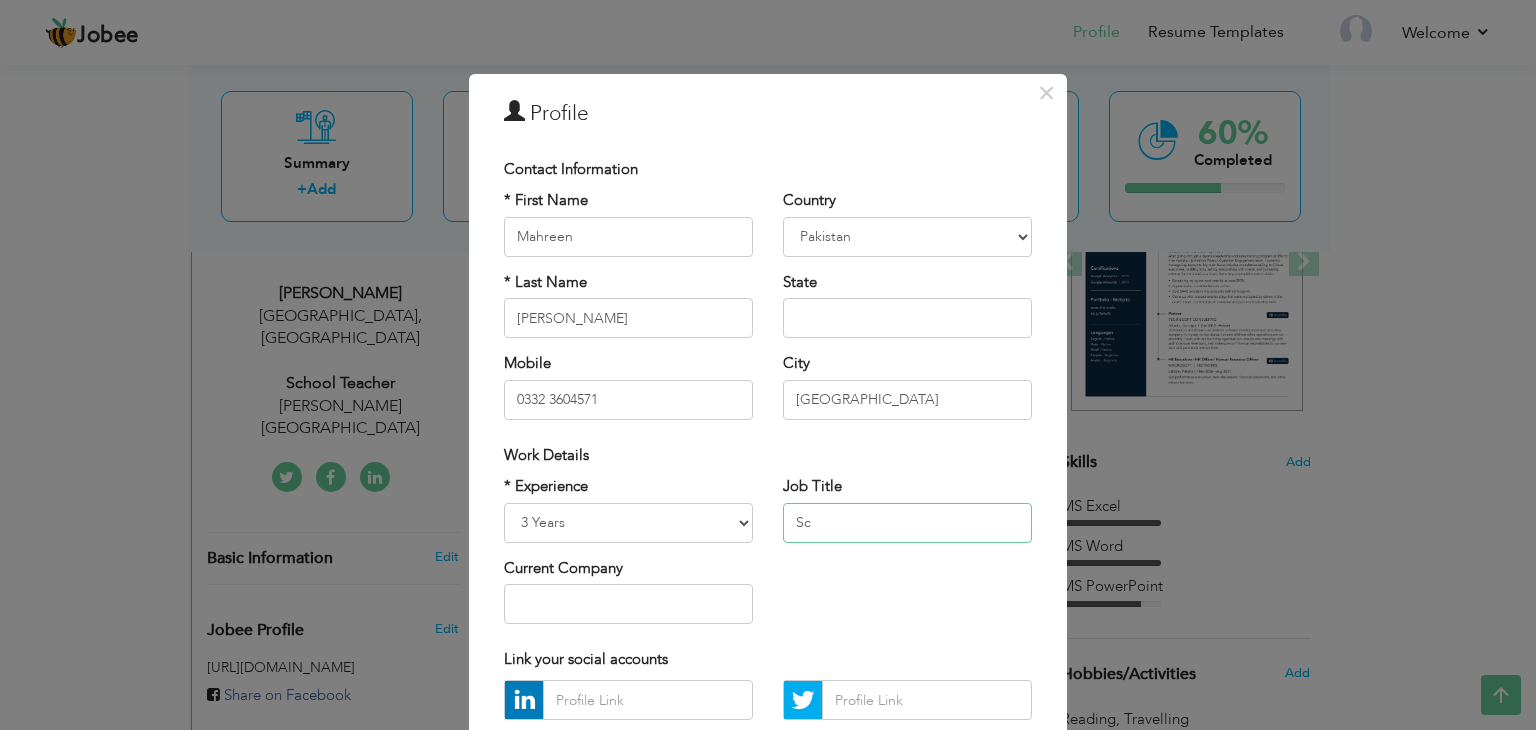 type on "S" 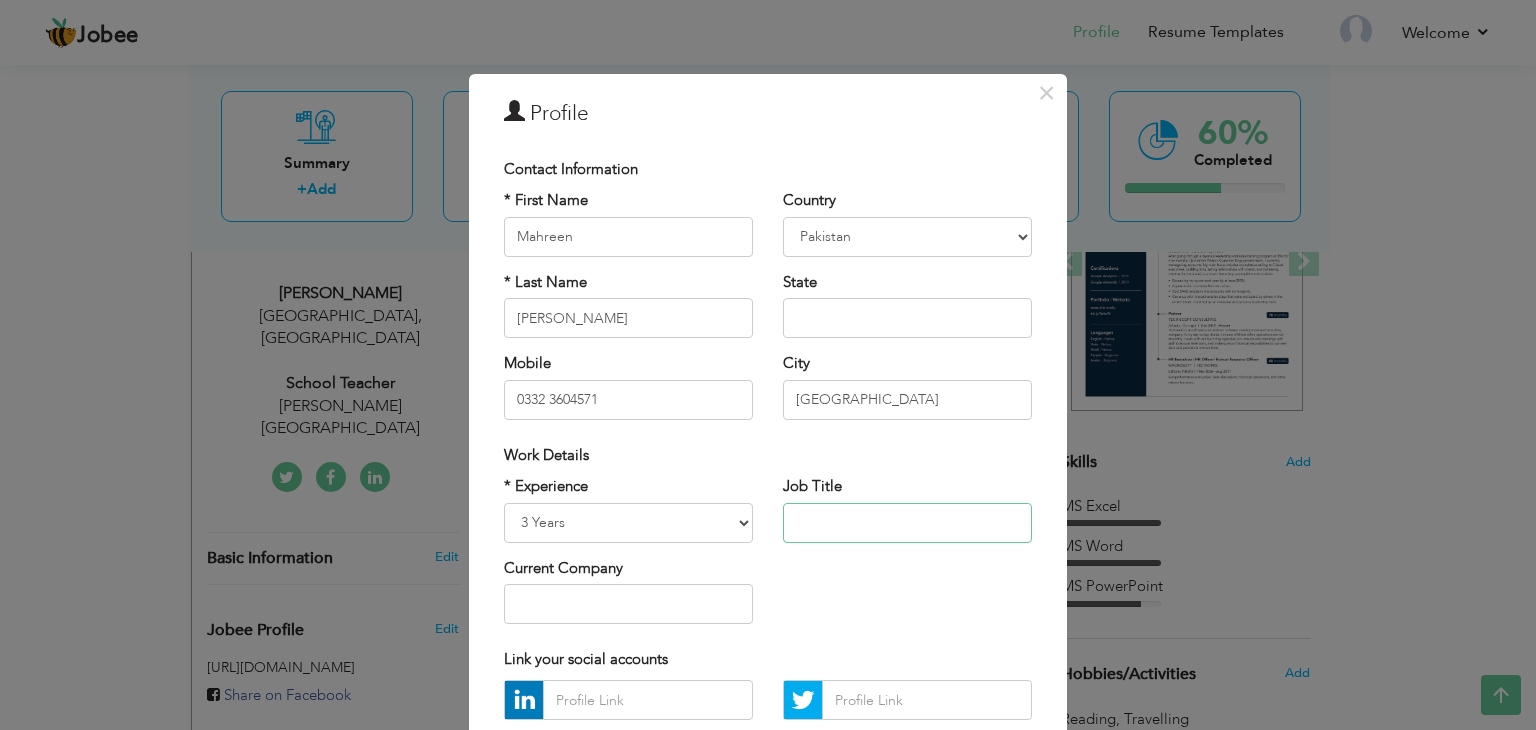 type 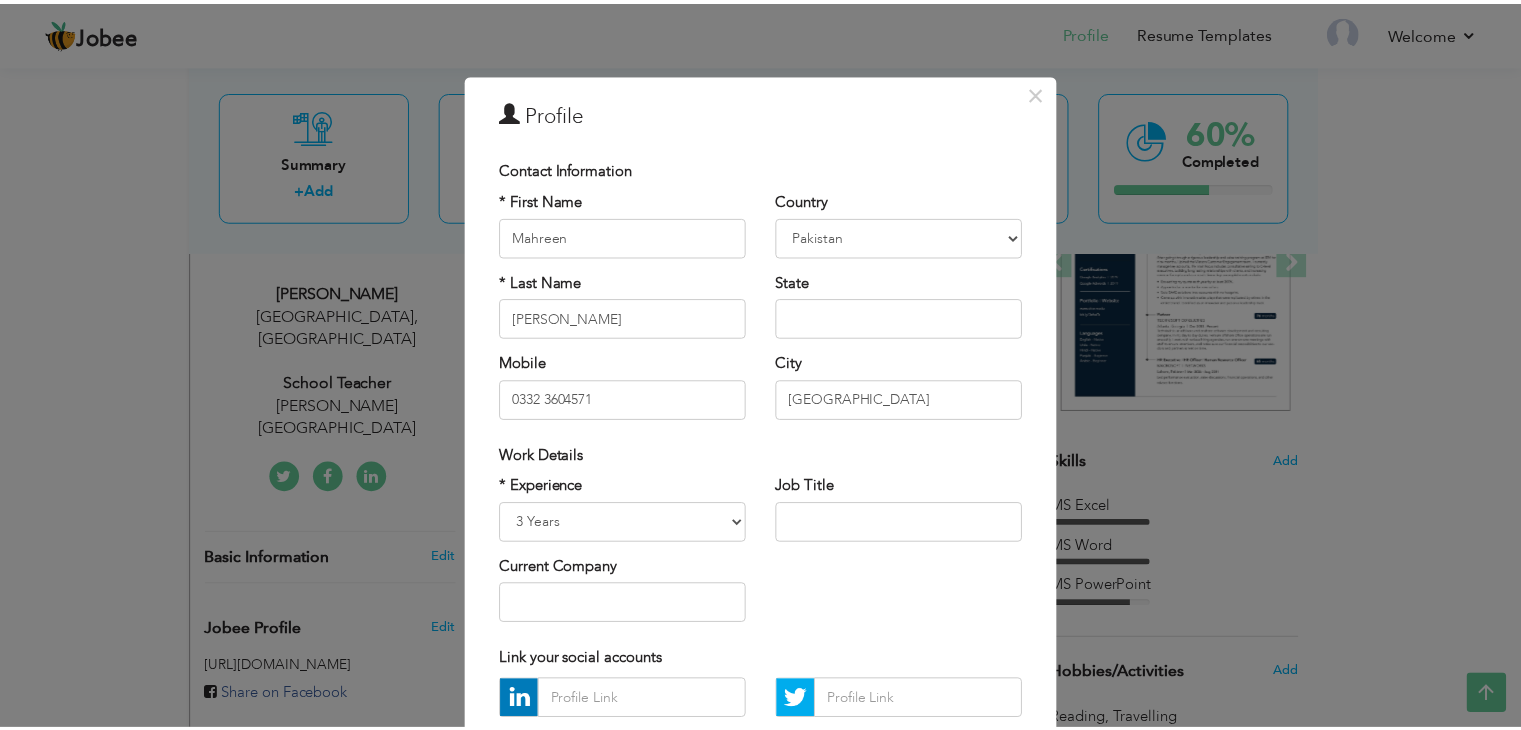 scroll, scrollTop: 181, scrollLeft: 0, axis: vertical 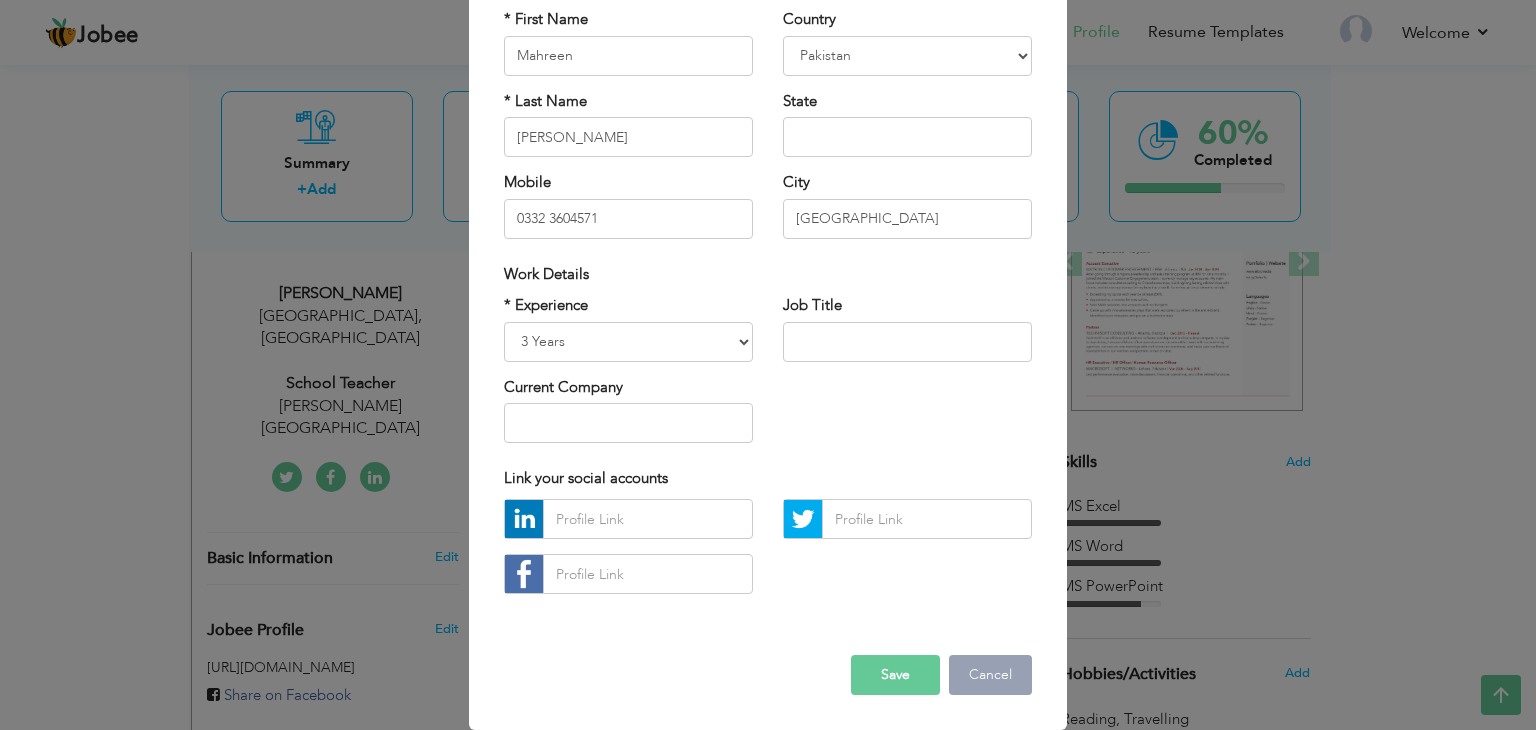 click on "Cancel" at bounding box center [990, 675] 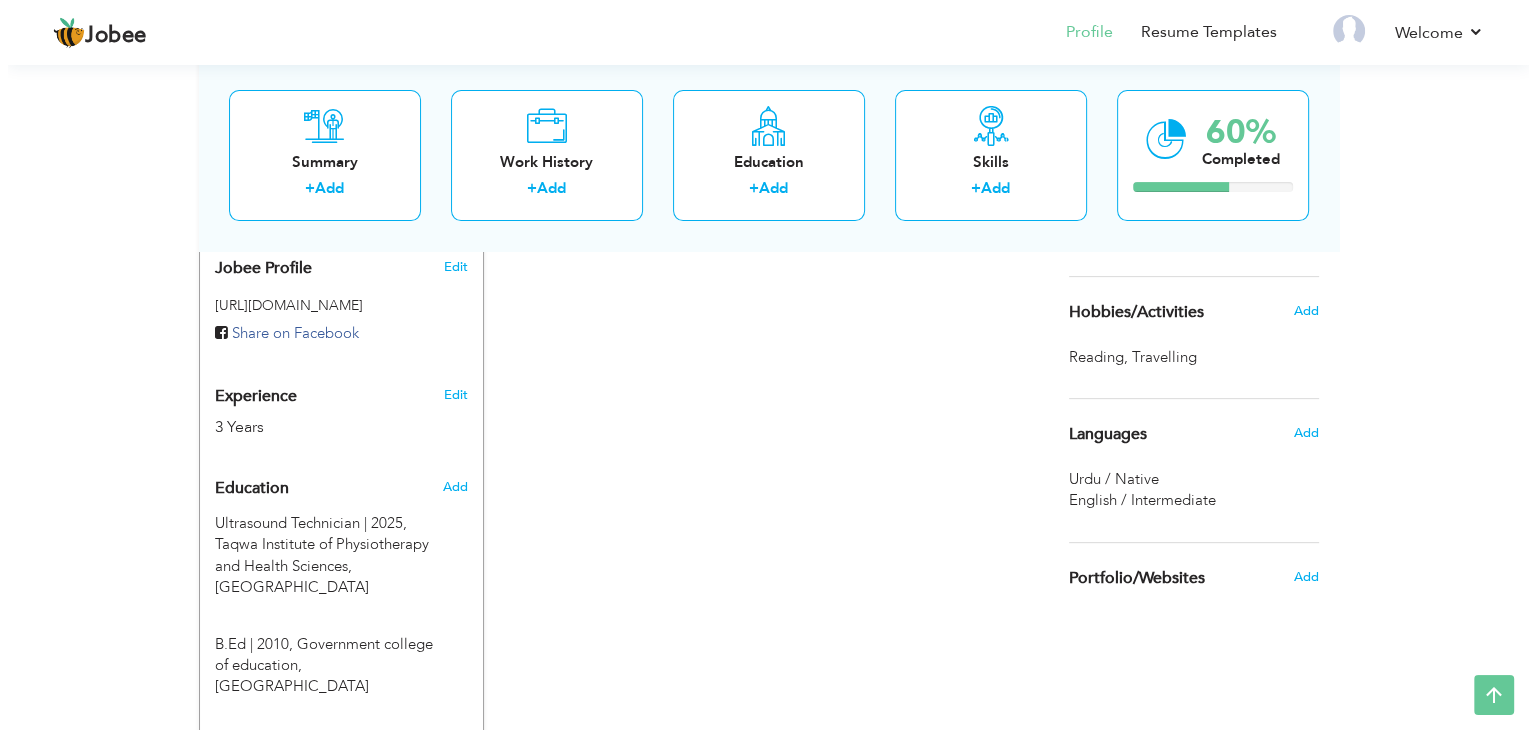 scroll, scrollTop: 678, scrollLeft: 0, axis: vertical 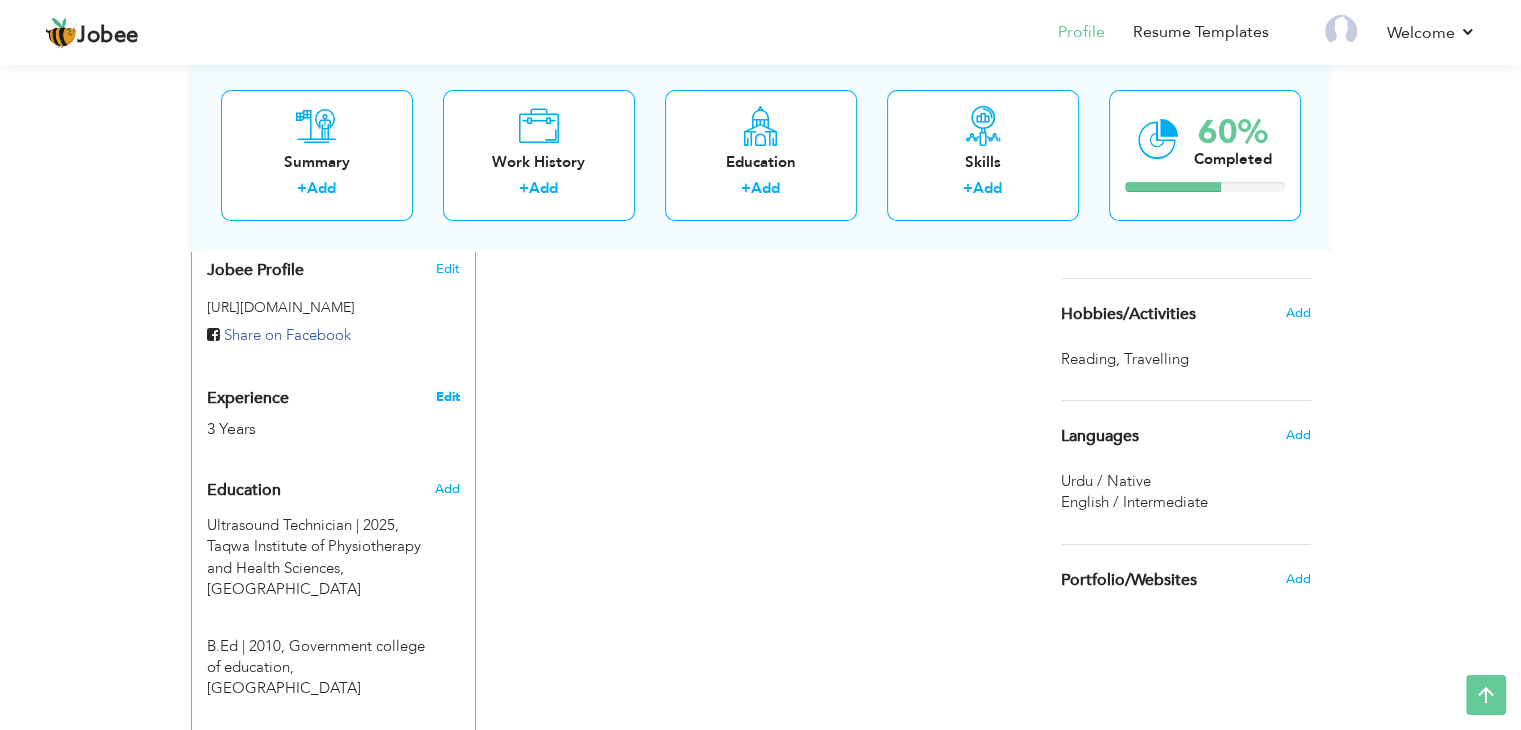click on "Edit" at bounding box center (447, 397) 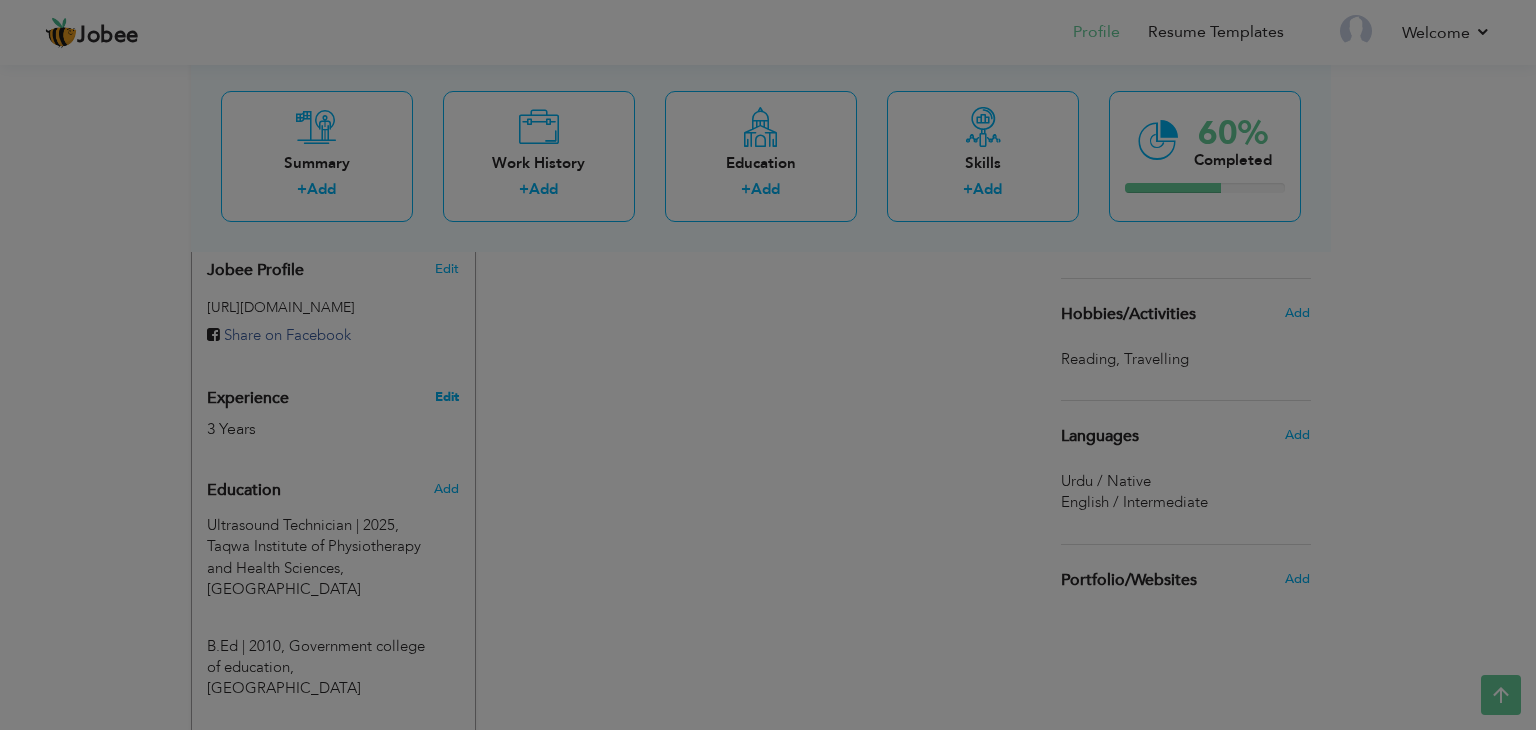 scroll, scrollTop: 0, scrollLeft: 0, axis: both 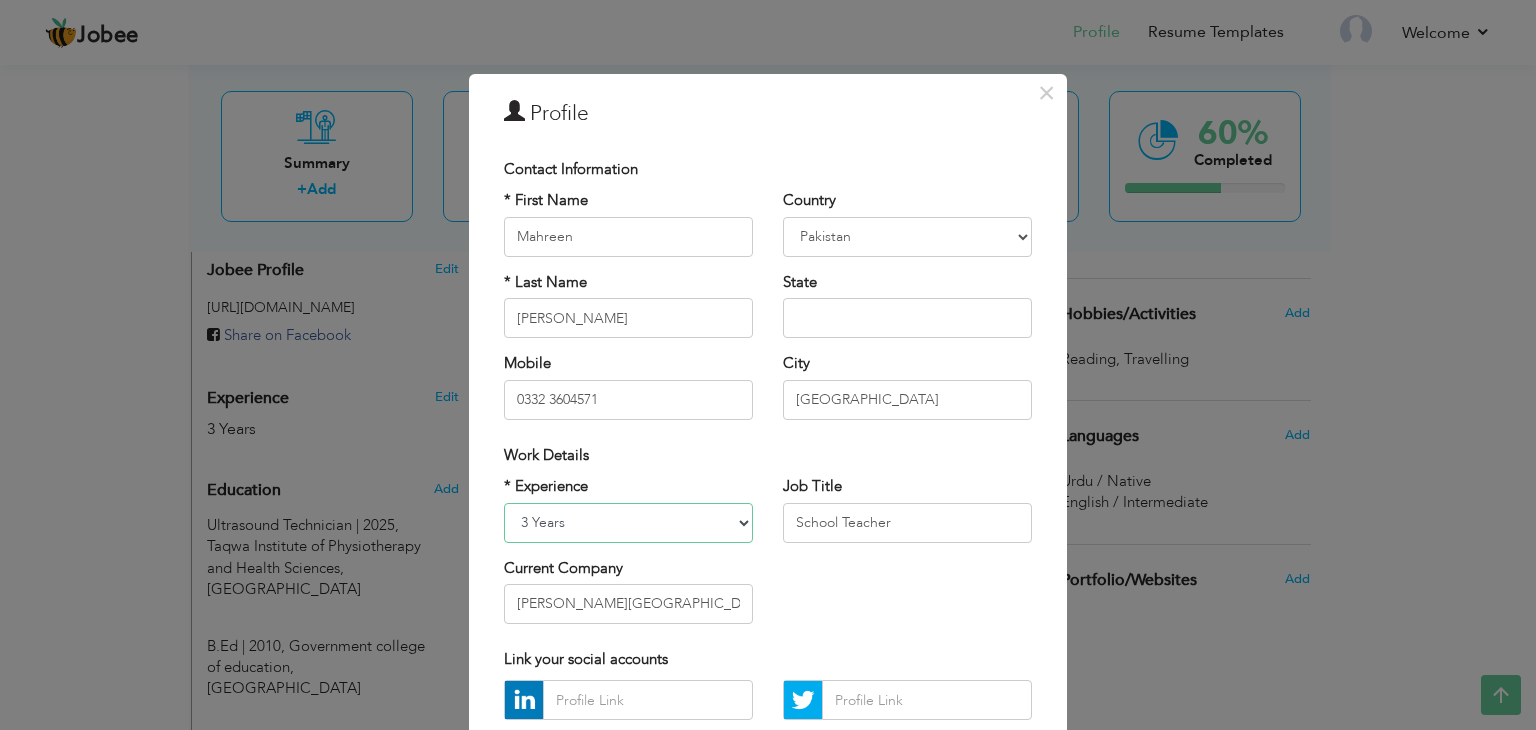 click on "Entry Level Less than 1 Year 1 Year 2 Years 3 Years 4 Years 5 Years 6 Years 7 Years 8 Years 9 Years 10 Years 11 Years 12 Years 13 Years 14 Years 15 Years 16 Years 17 Years 18 Years 19 Years 20 Years 21 Years 22 Years 23 Years 24 Years 25 Years 26 Years 27 Years 28 Years 29 Years 30 Years 31 Years 32 Years 33 Years 34 Years 35 Years More than 35 Years" at bounding box center (628, 523) 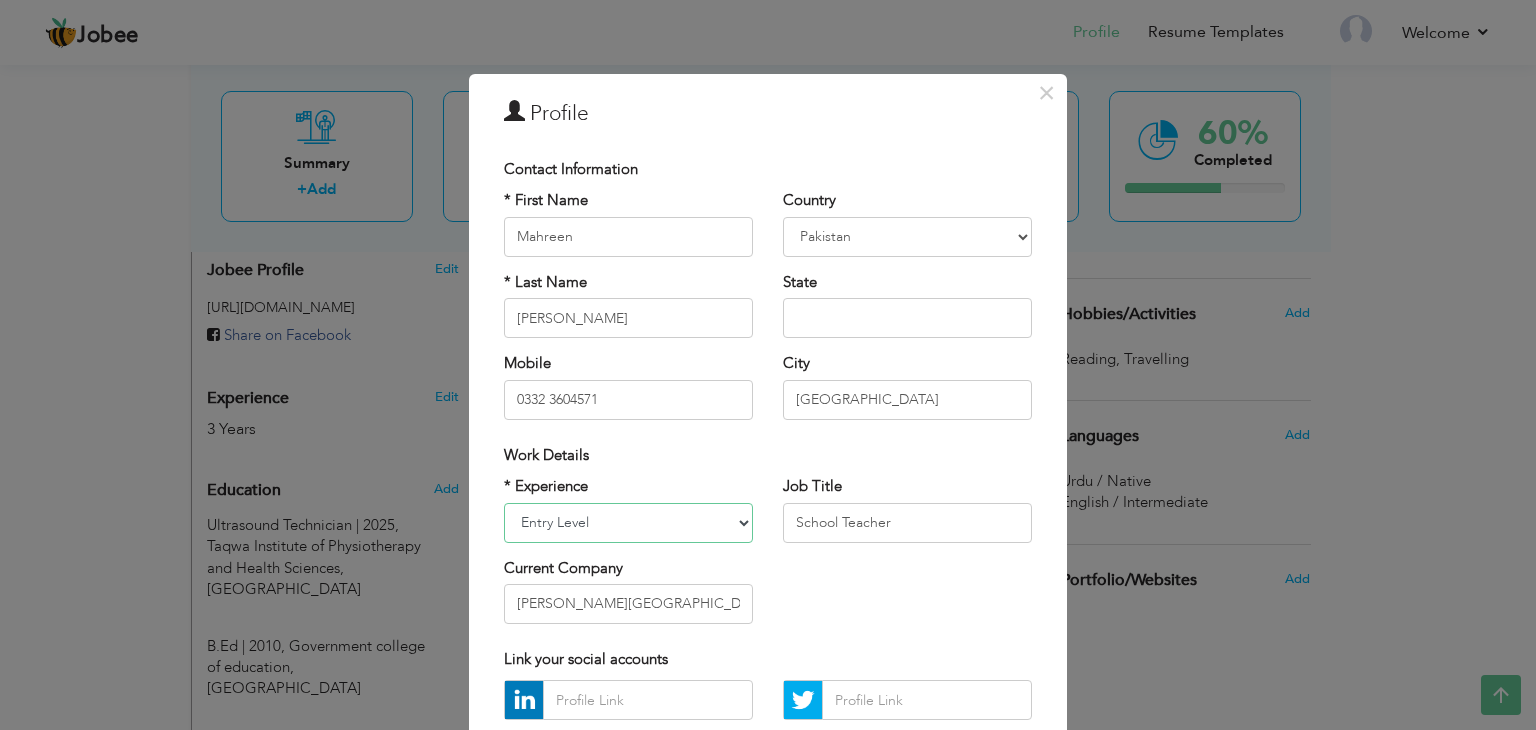 click on "Entry Level Less than 1 Year 1 Year 2 Years 3 Years 4 Years 5 Years 6 Years 7 Years 8 Years 9 Years 10 Years 11 Years 12 Years 13 Years 14 Years 15 Years 16 Years 17 Years 18 Years 19 Years 20 Years 21 Years 22 Years 23 Years 24 Years 25 Years 26 Years 27 Years 28 Years 29 Years 30 Years 31 Years 32 Years 33 Years 34 Years 35 Years More than 35 Years" at bounding box center (628, 523) 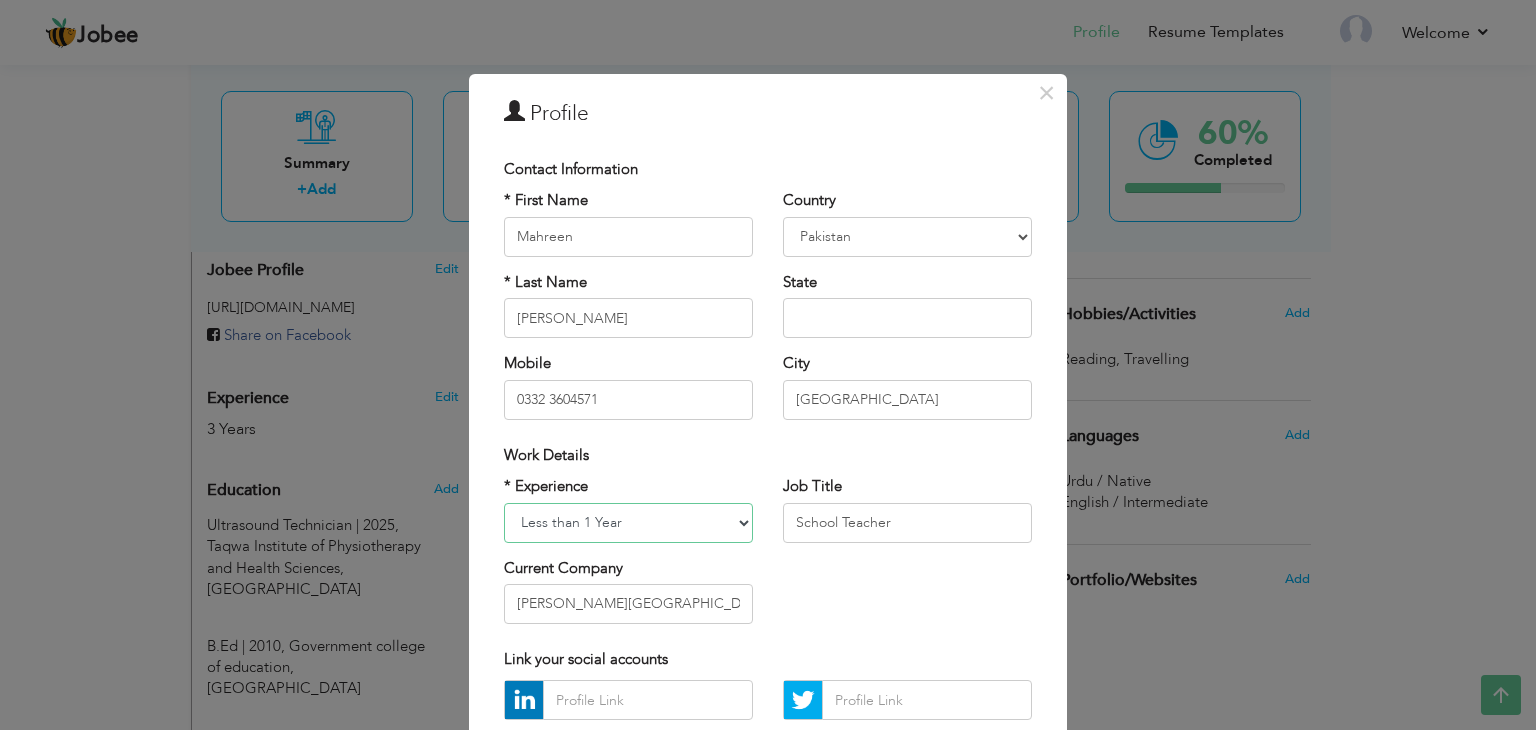 click on "Entry Level Less than 1 Year 1 Year 2 Years 3 Years 4 Years 5 Years 6 Years 7 Years 8 Years 9 Years 10 Years 11 Years 12 Years 13 Years 14 Years 15 Years 16 Years 17 Years 18 Years 19 Years 20 Years 21 Years 22 Years 23 Years 24 Years 25 Years 26 Years 27 Years 28 Years 29 Years 30 Years 31 Years 32 Years 33 Years 34 Years 35 Years More than 35 Years" at bounding box center (628, 523) 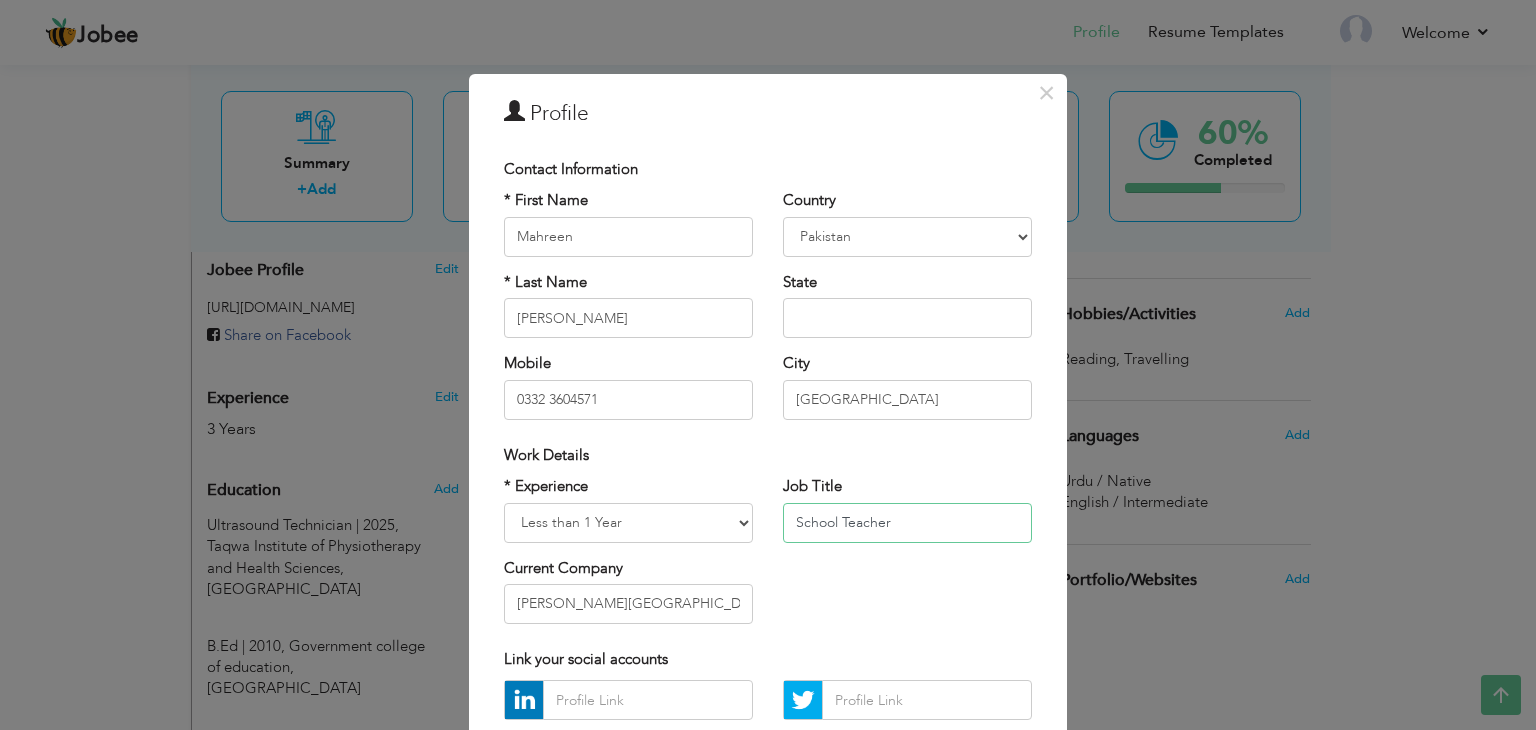 click on "School Teacher" at bounding box center (907, 523) 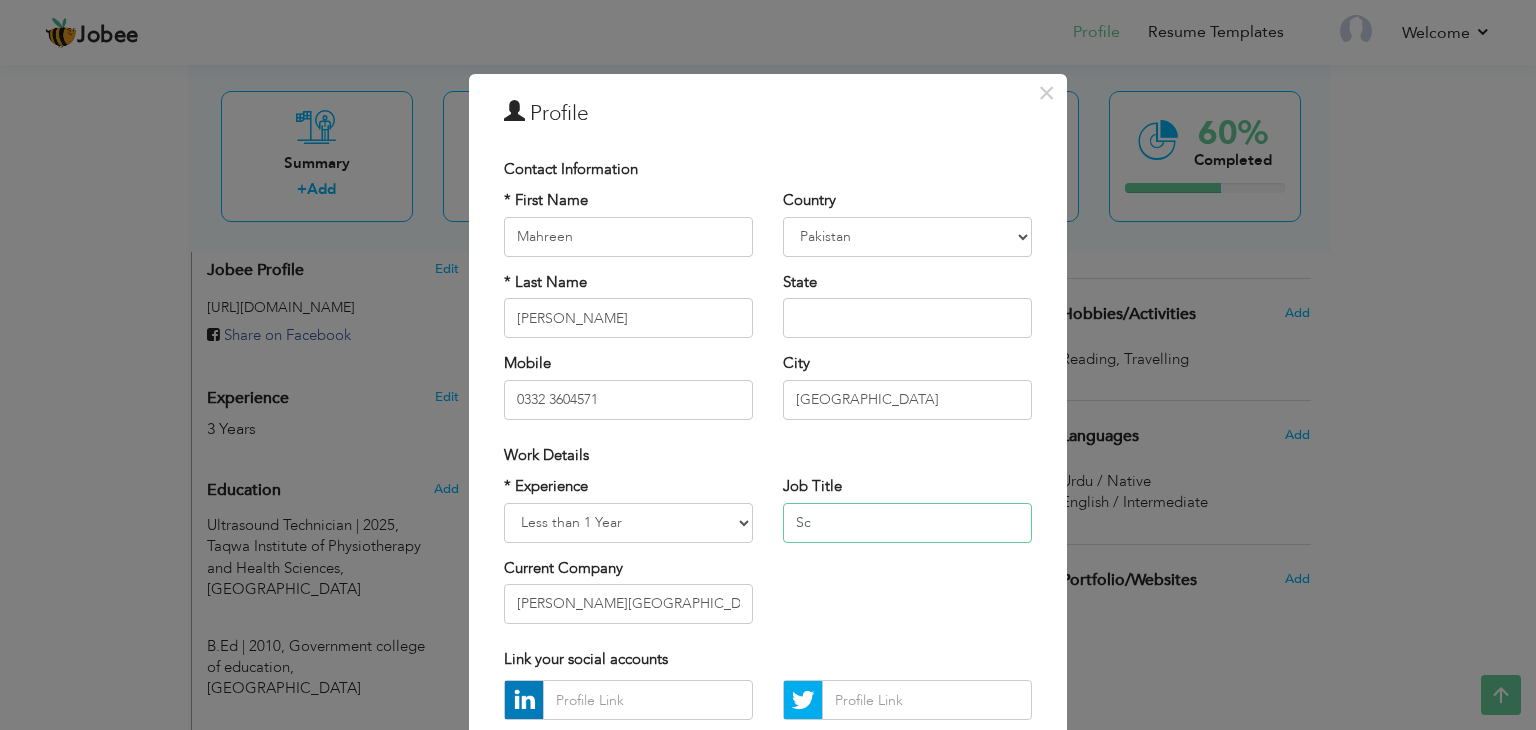 type on "S" 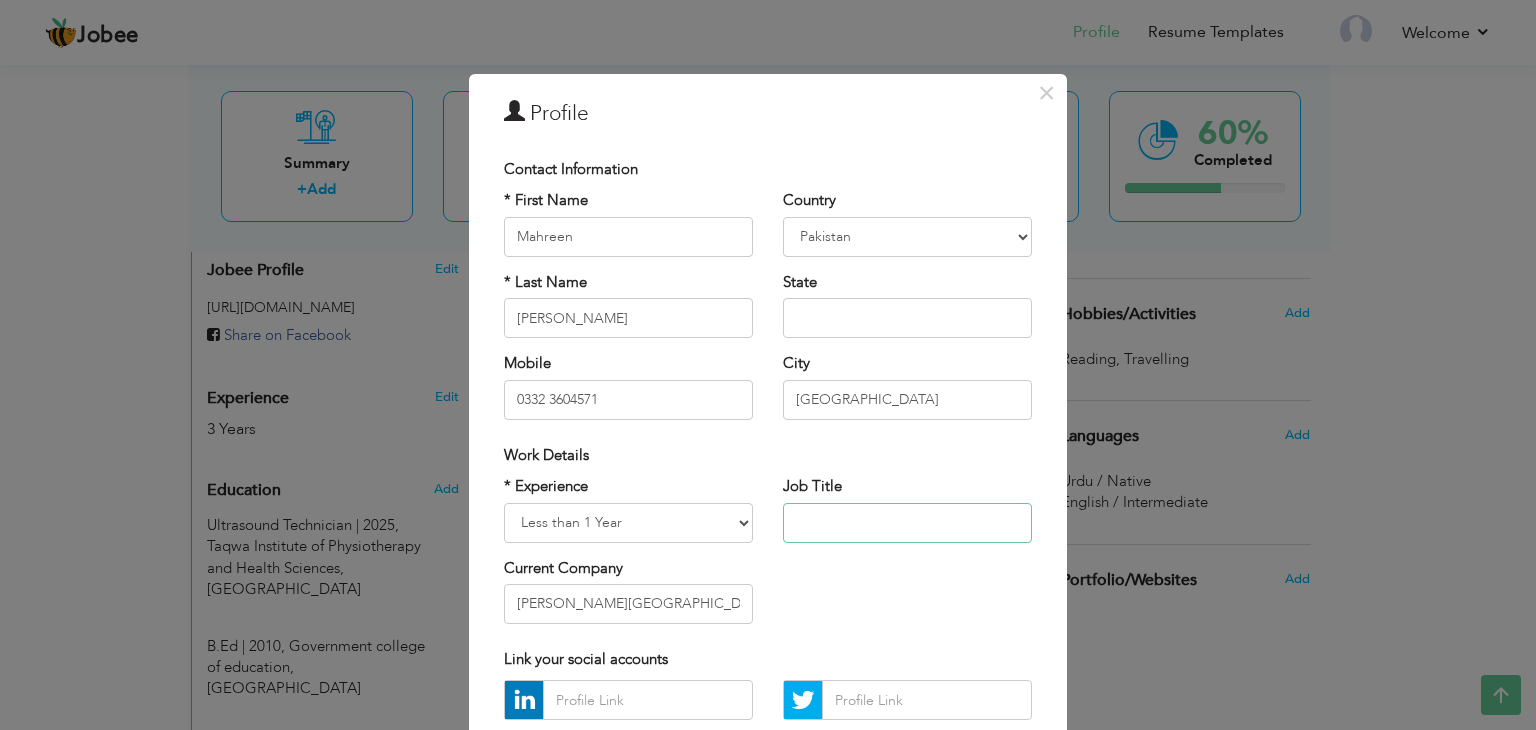 type 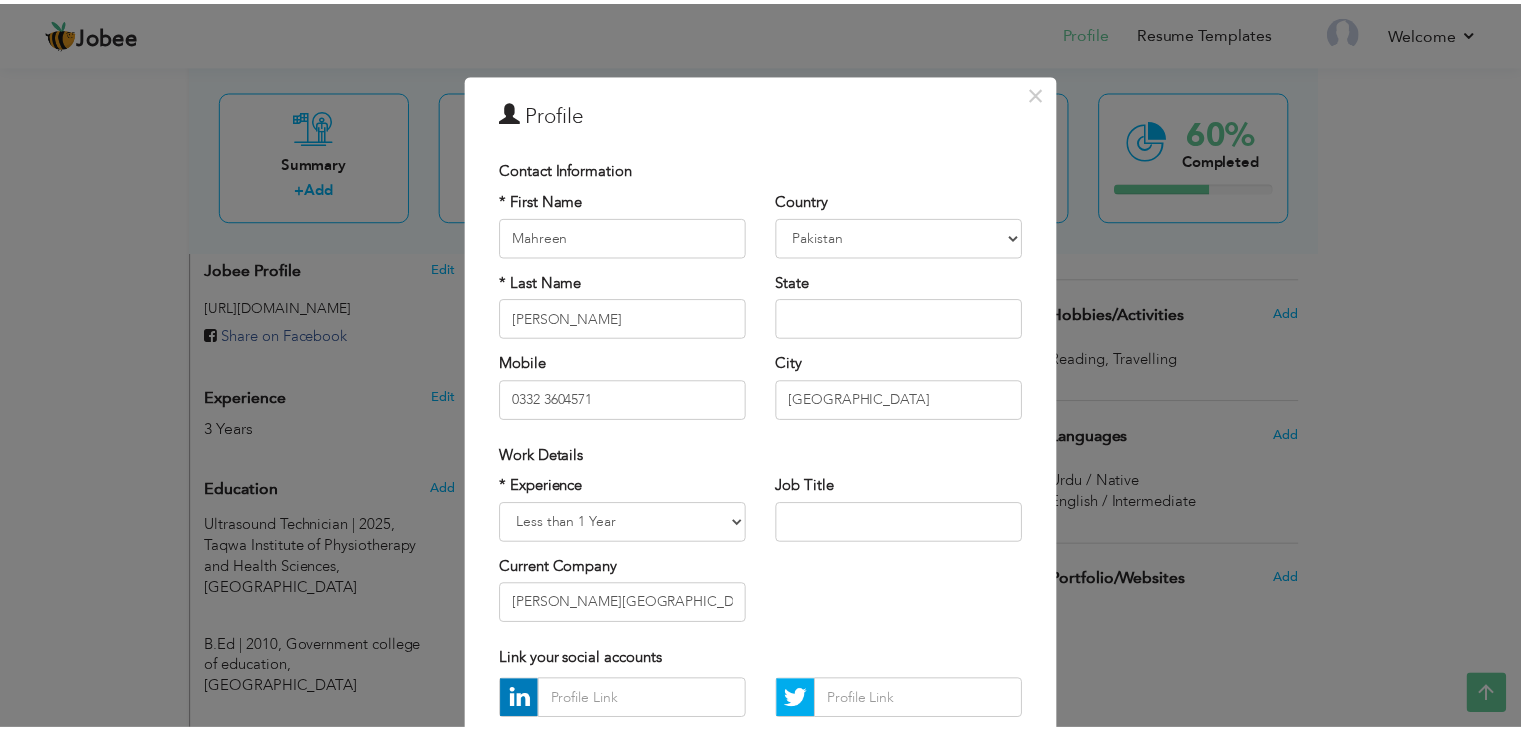 scroll, scrollTop: 181, scrollLeft: 0, axis: vertical 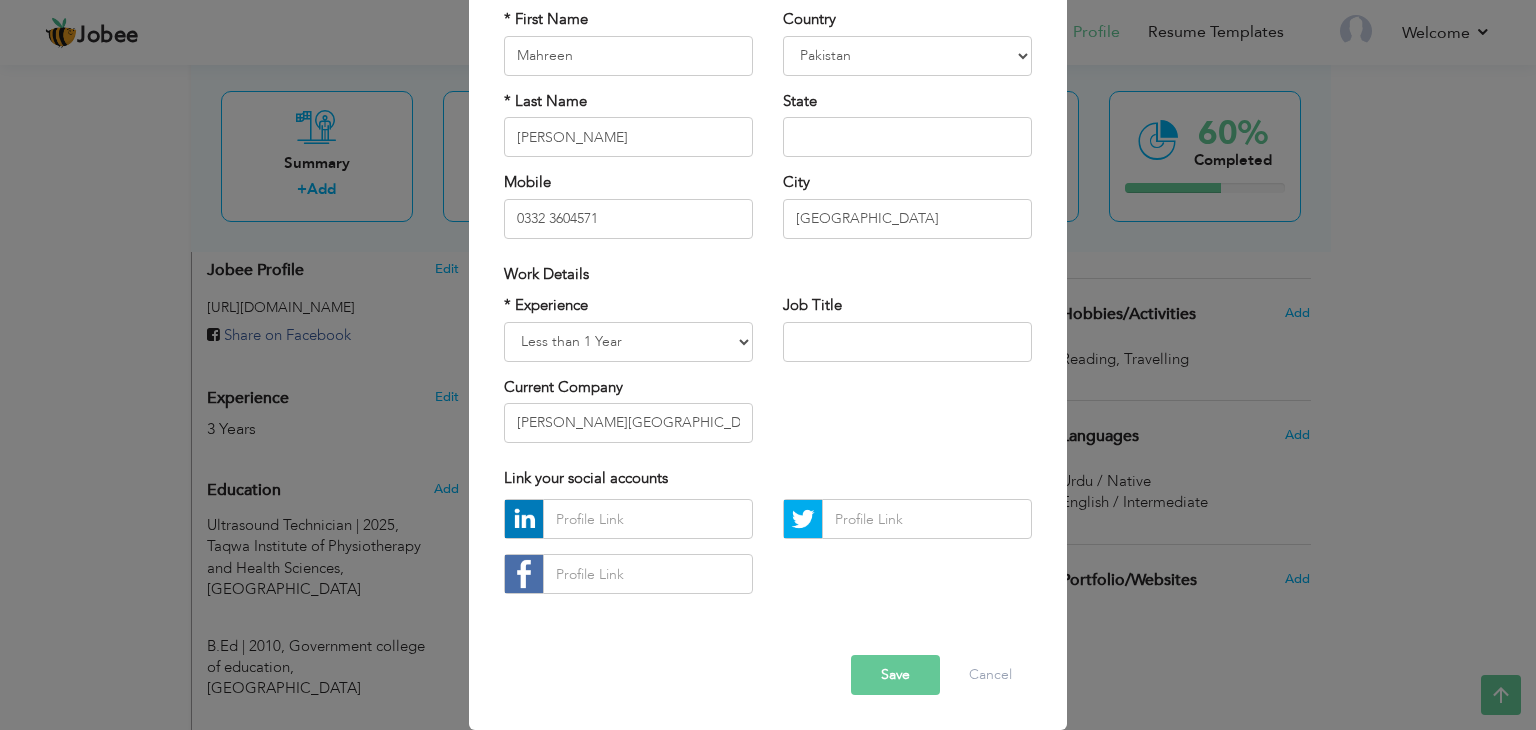 click on "Save" at bounding box center (895, 675) 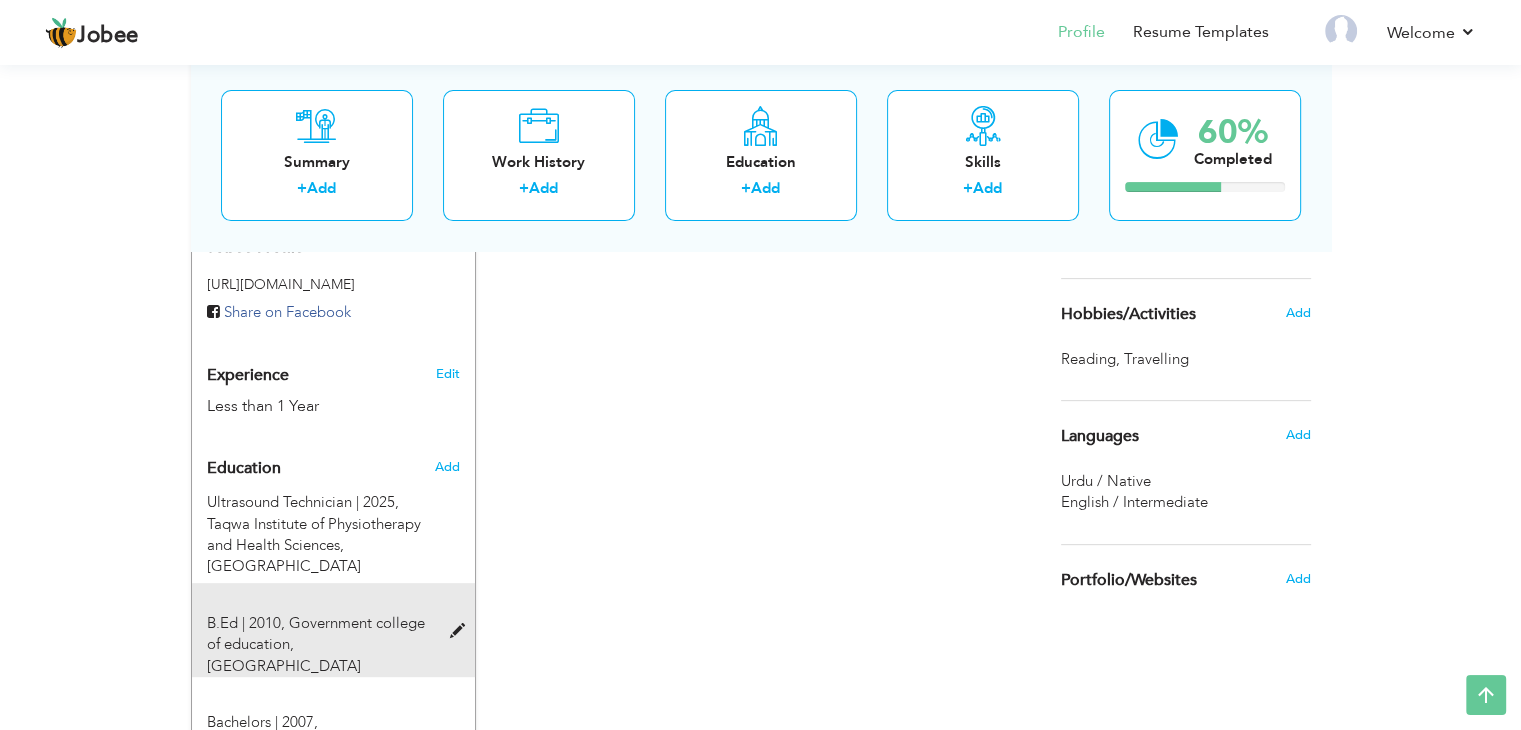click at bounding box center (461, 631) 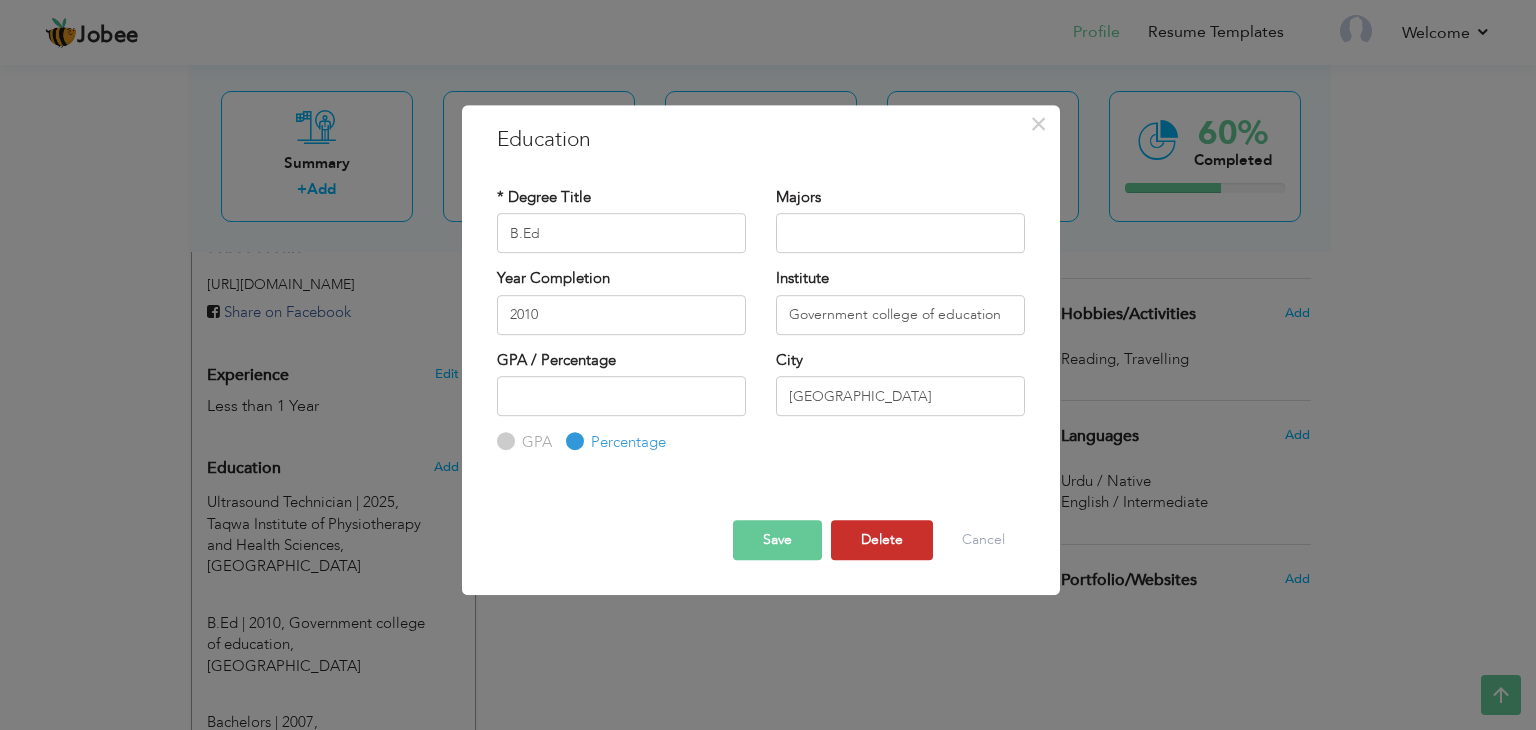 click on "Delete" at bounding box center [882, 540] 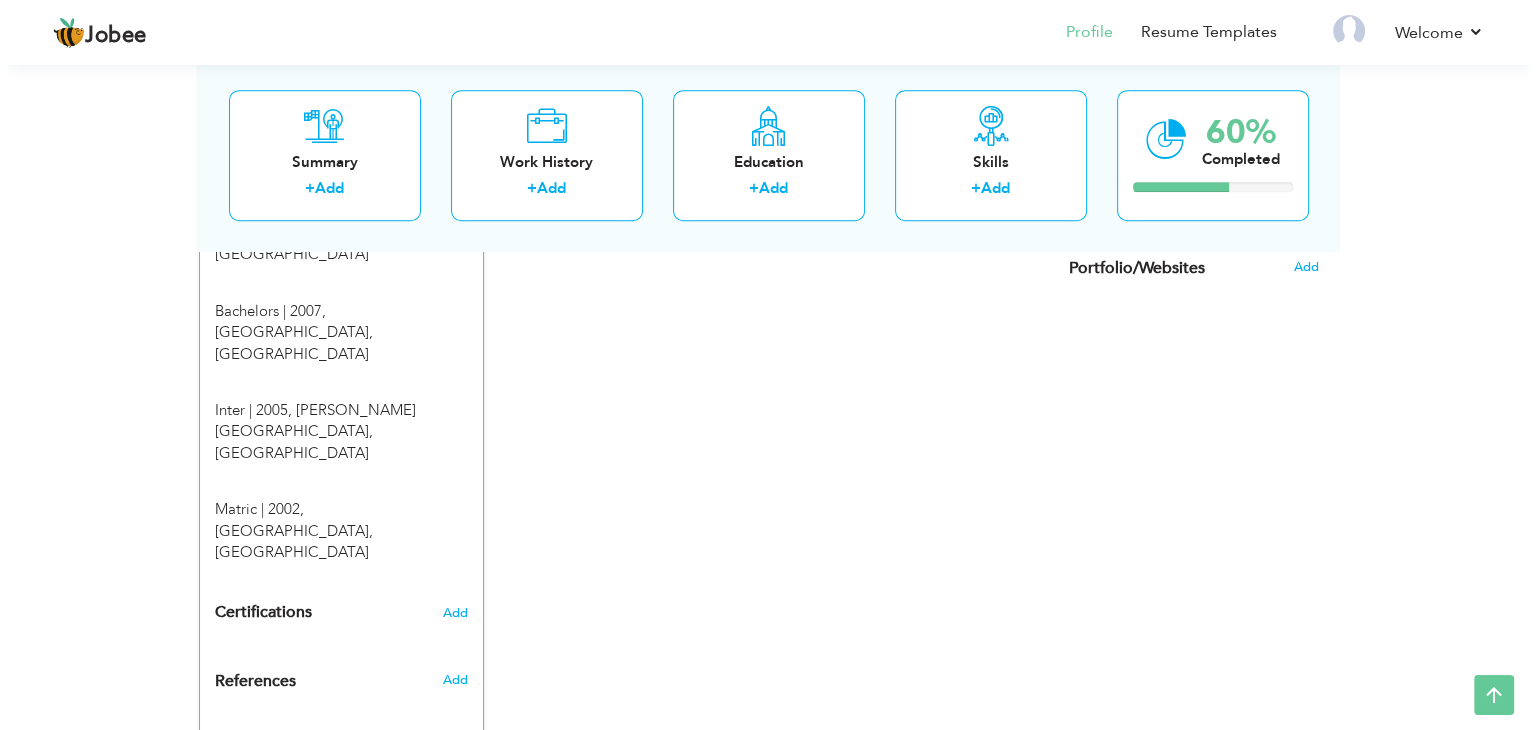 scroll, scrollTop: 1021, scrollLeft: 0, axis: vertical 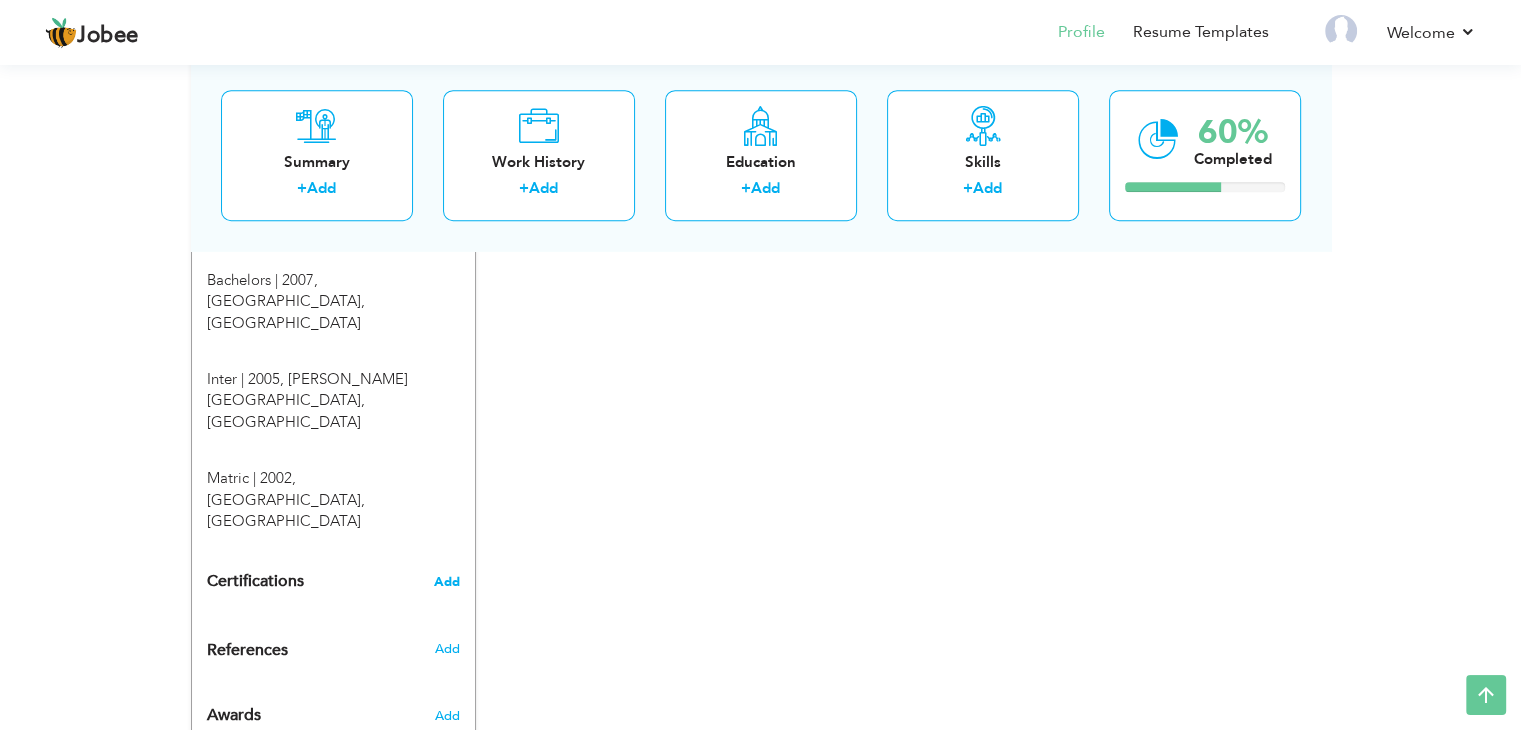 click on "Add" at bounding box center (447, 582) 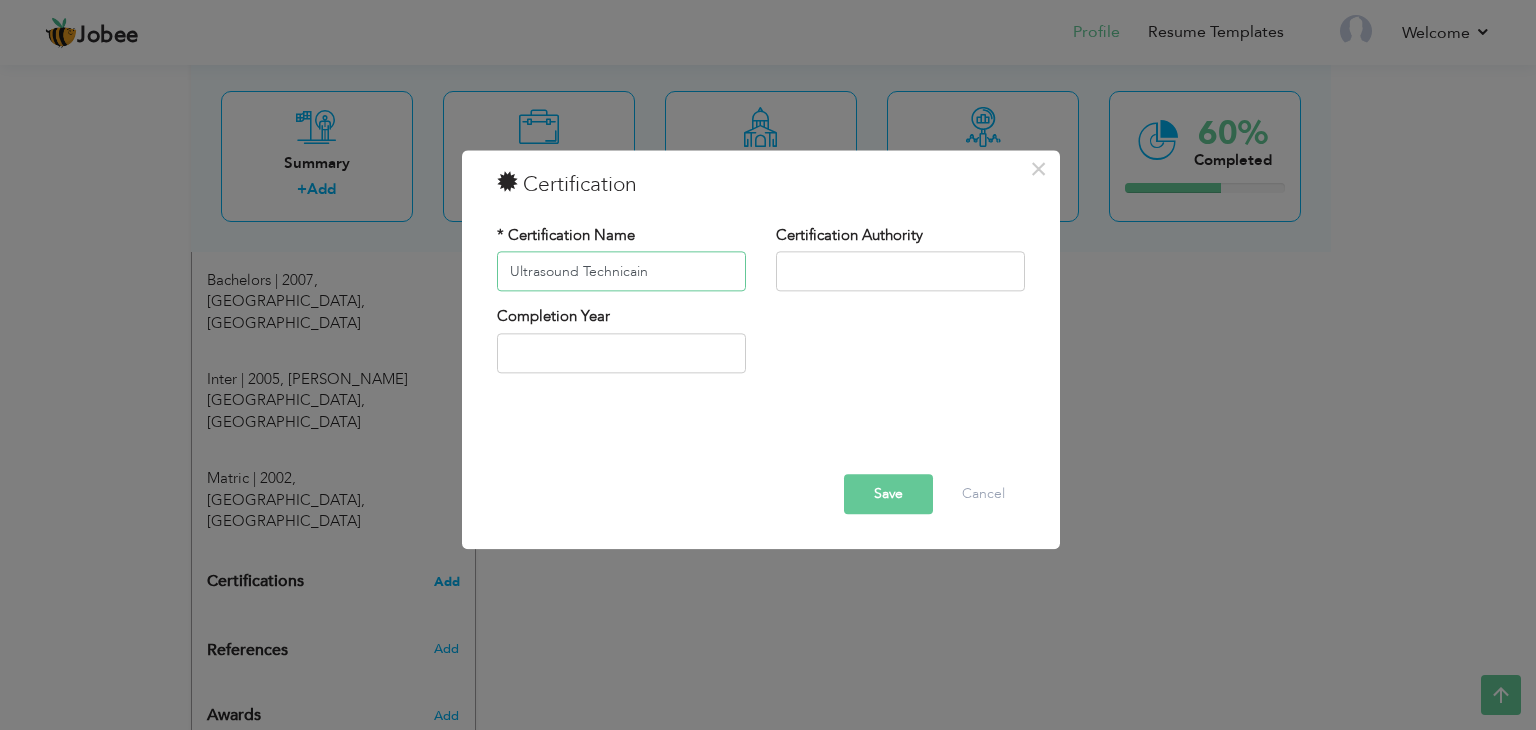 type on "Ultrasound Technicain" 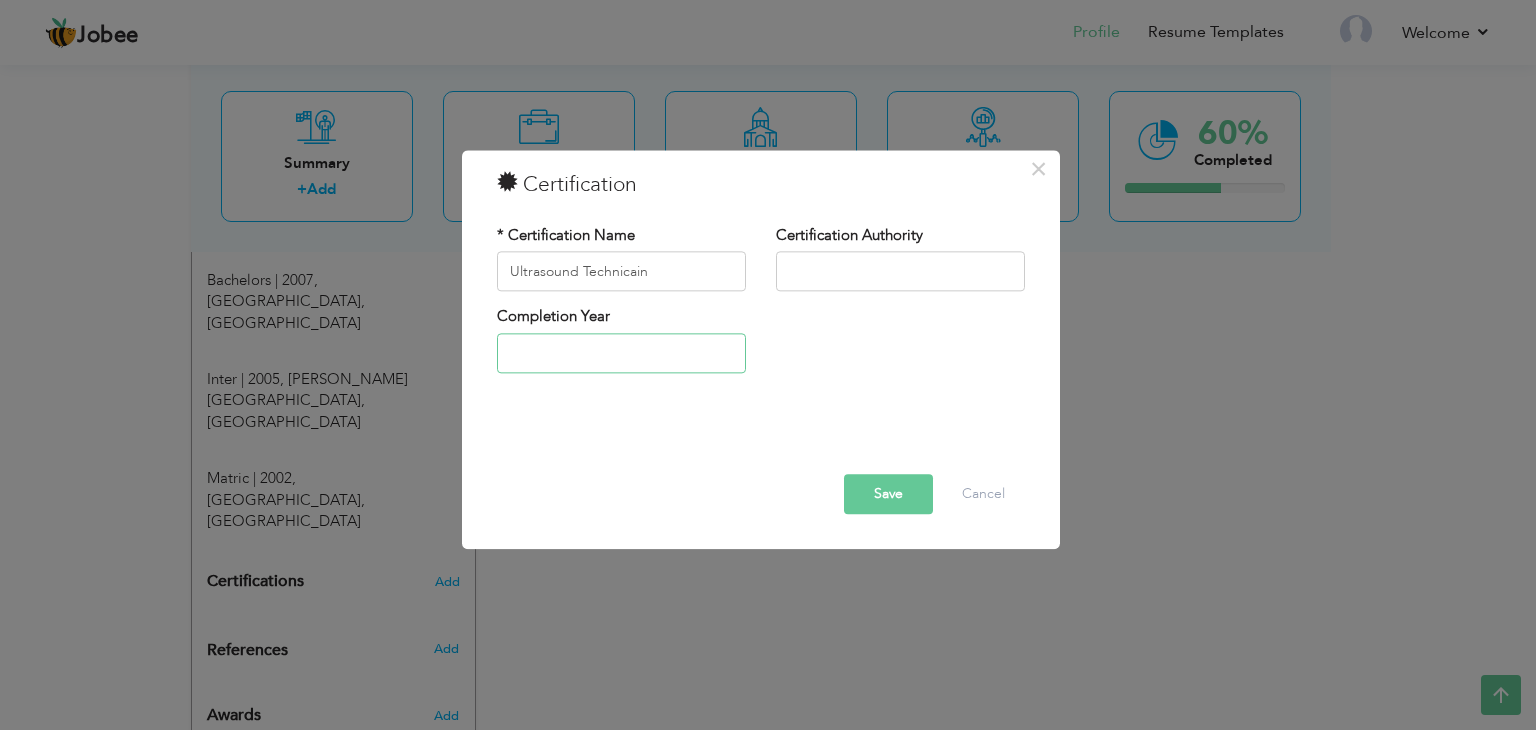 type on "2025" 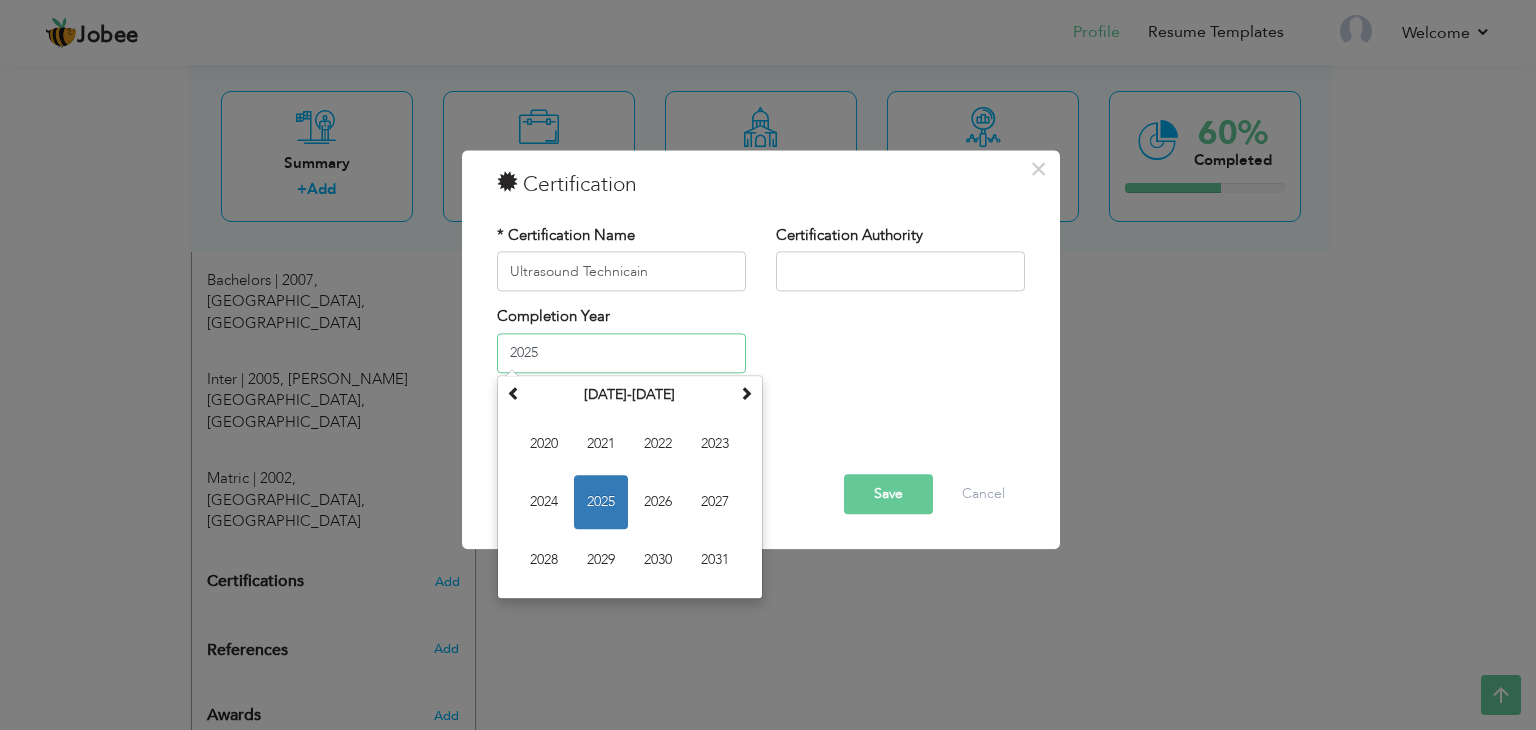 click on "2025" at bounding box center [621, 353] 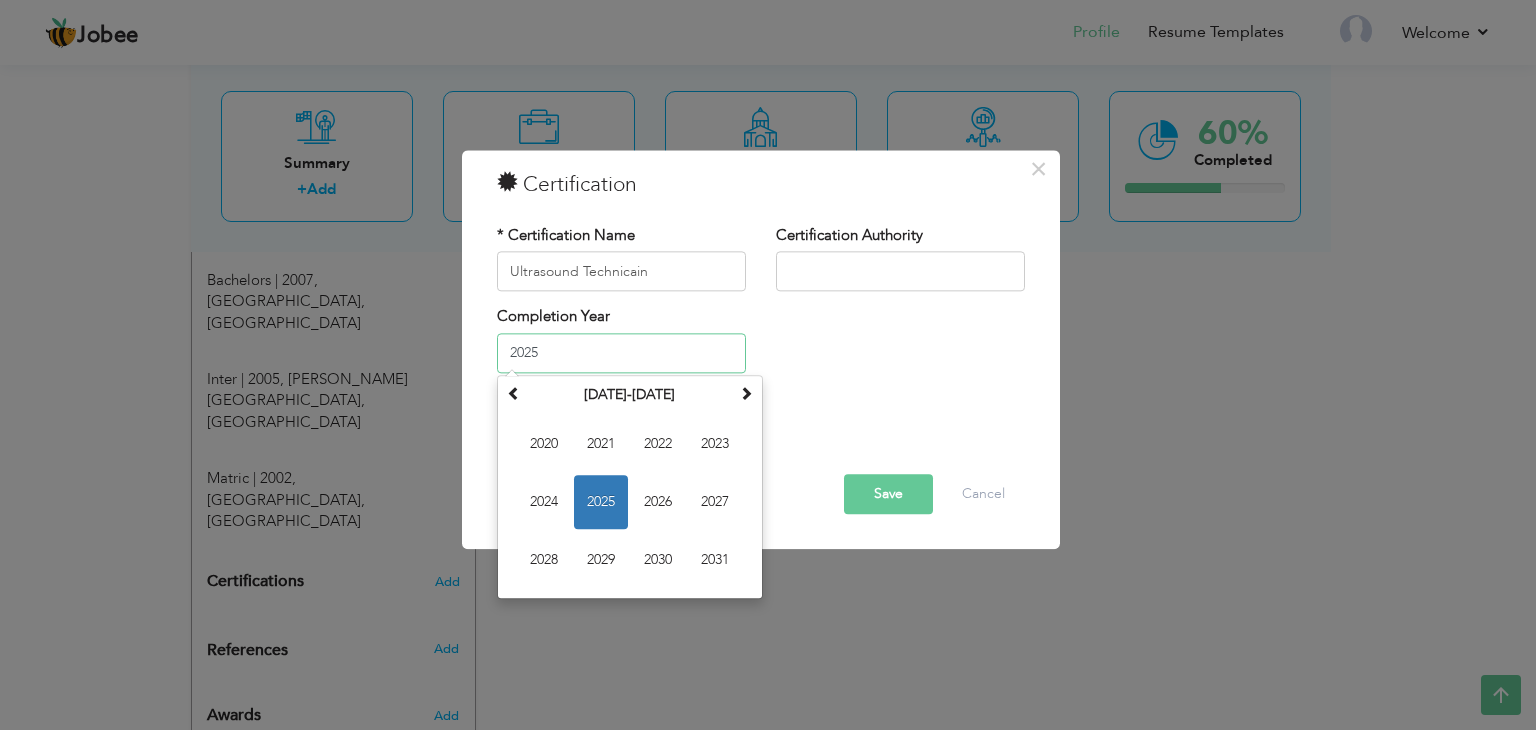 click on "2025" at bounding box center (601, 502) 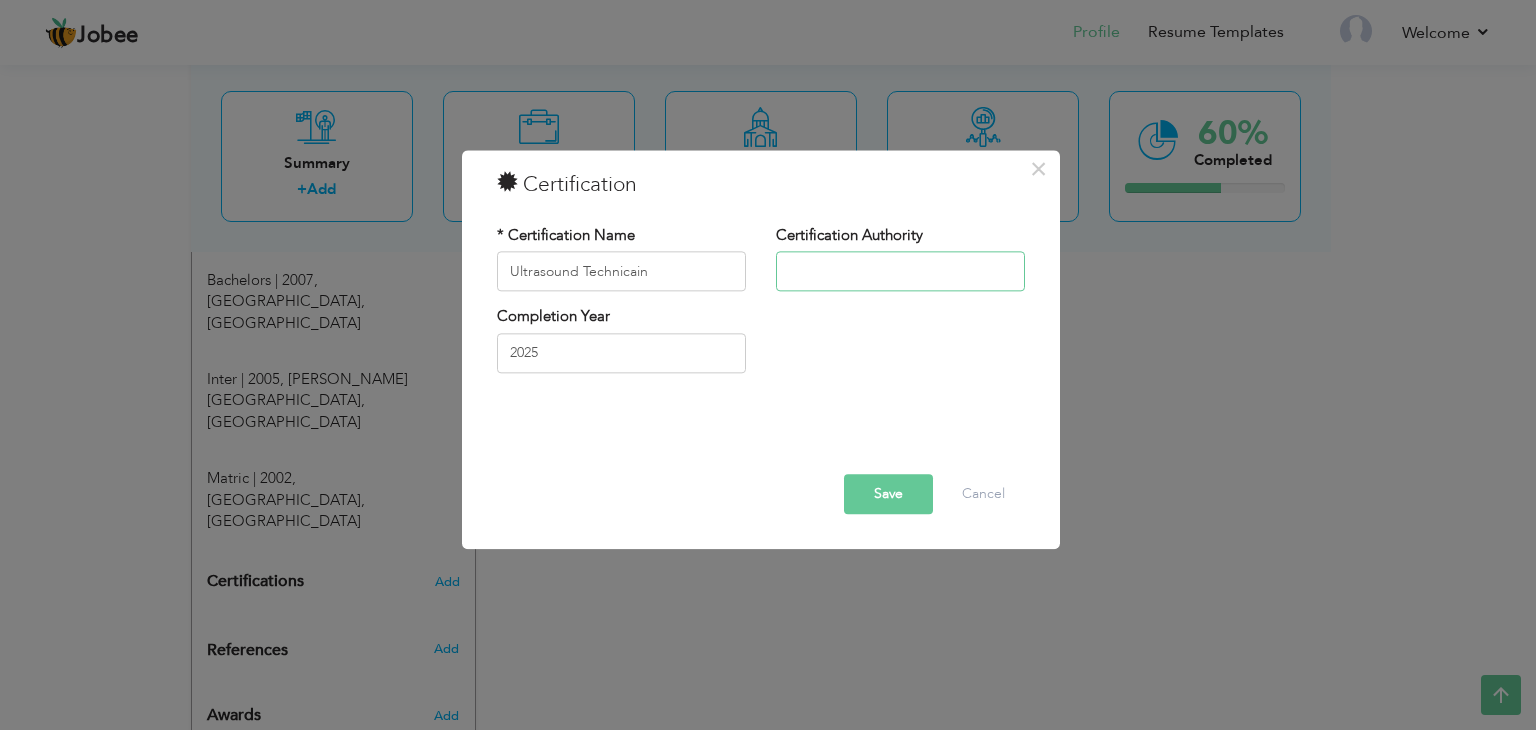 click at bounding box center [900, 272] 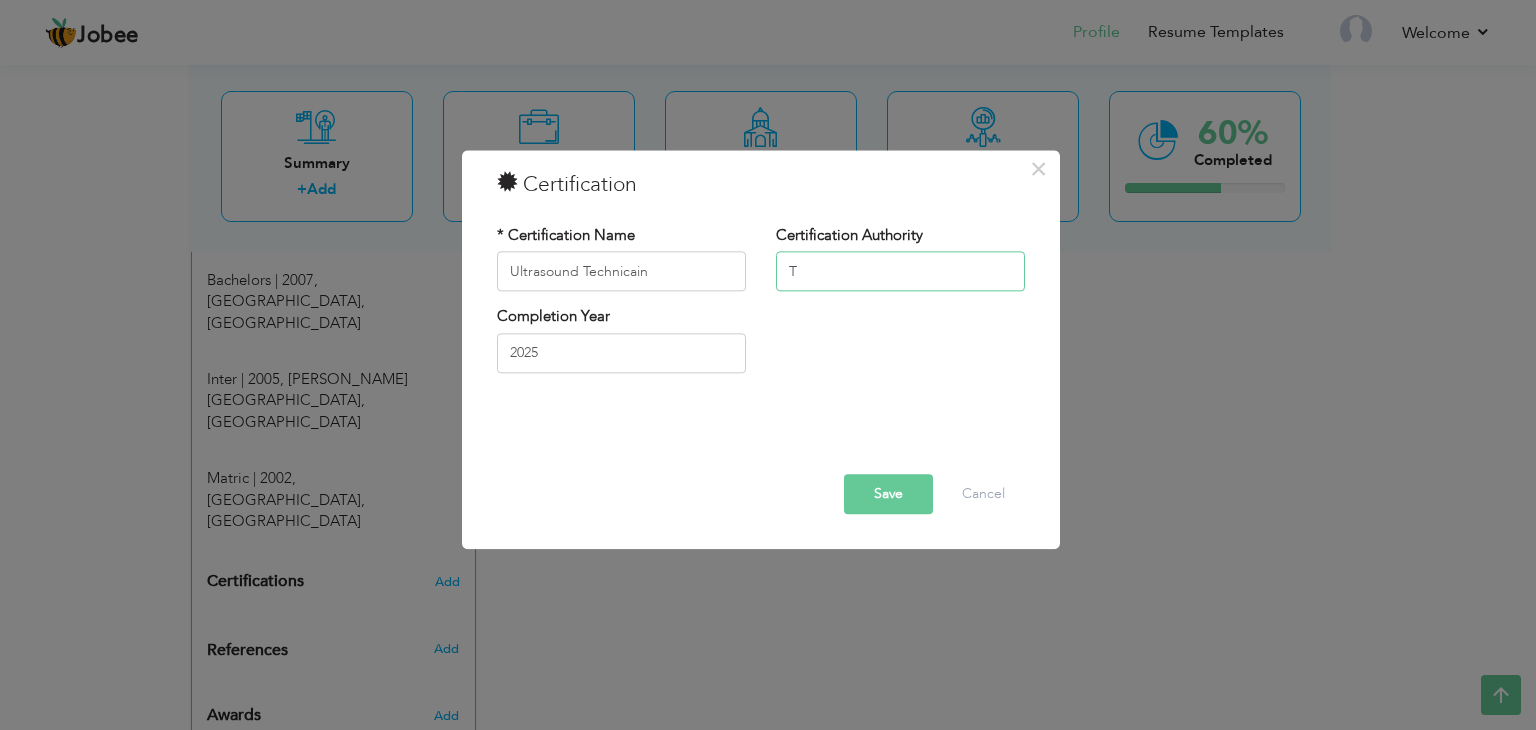 type on "T" 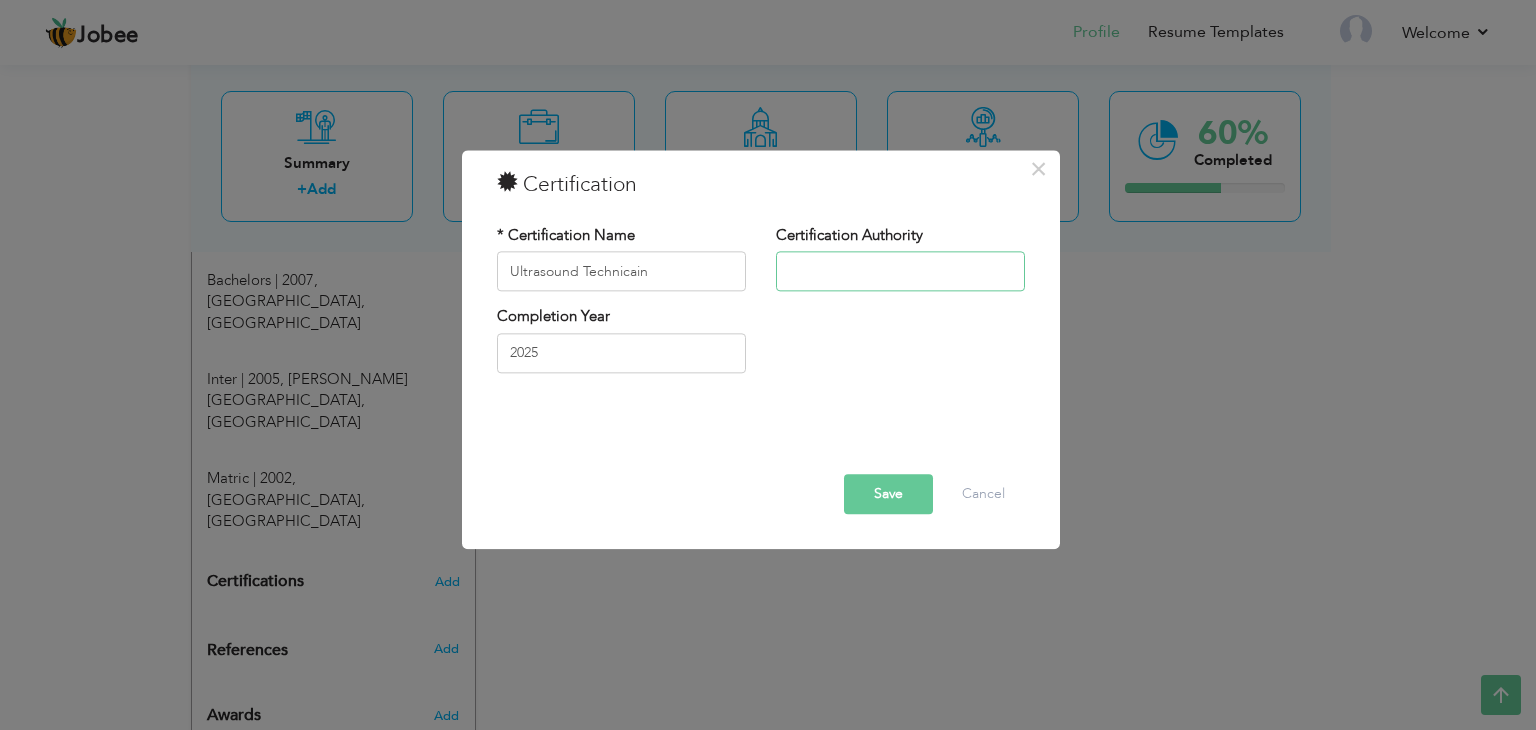 paste on "TAQWA INSTITUTE OF PHYSIOTHERAPY AND HEALTH SCIENCES" 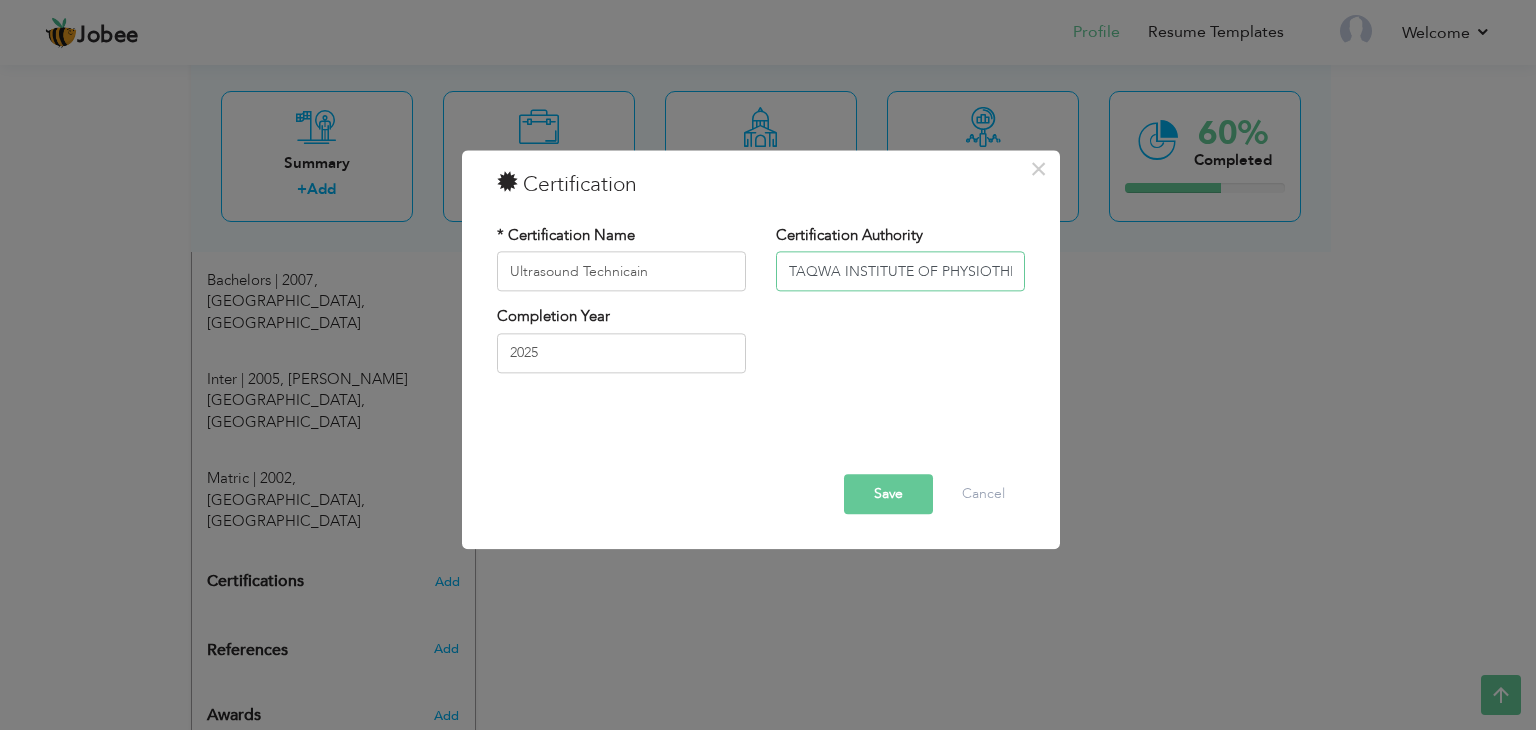 scroll, scrollTop: 0, scrollLeft: 195, axis: horizontal 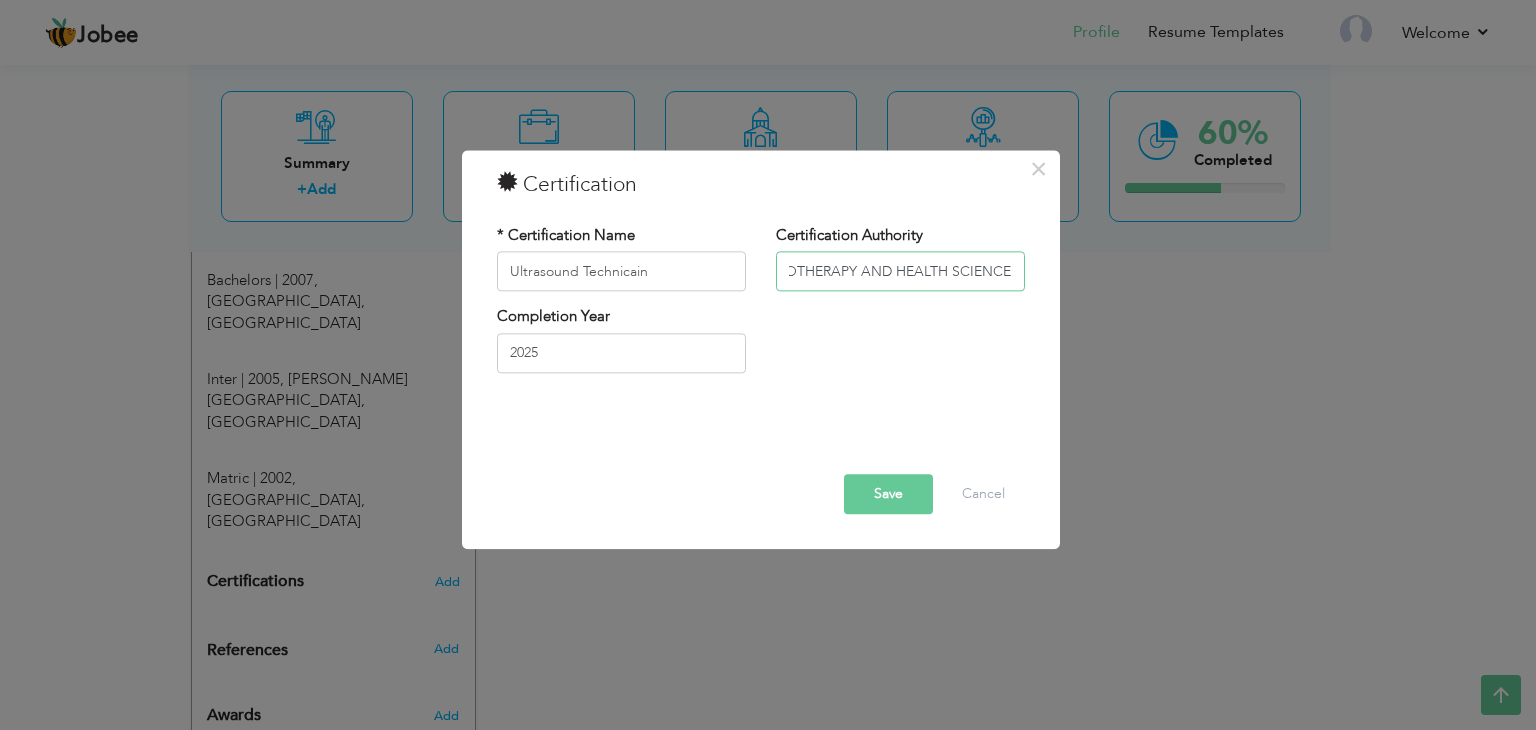 type on "TAQWA INSTITUTE OF PHYSIOTHERAPY AND HEALTH SCIENCES" 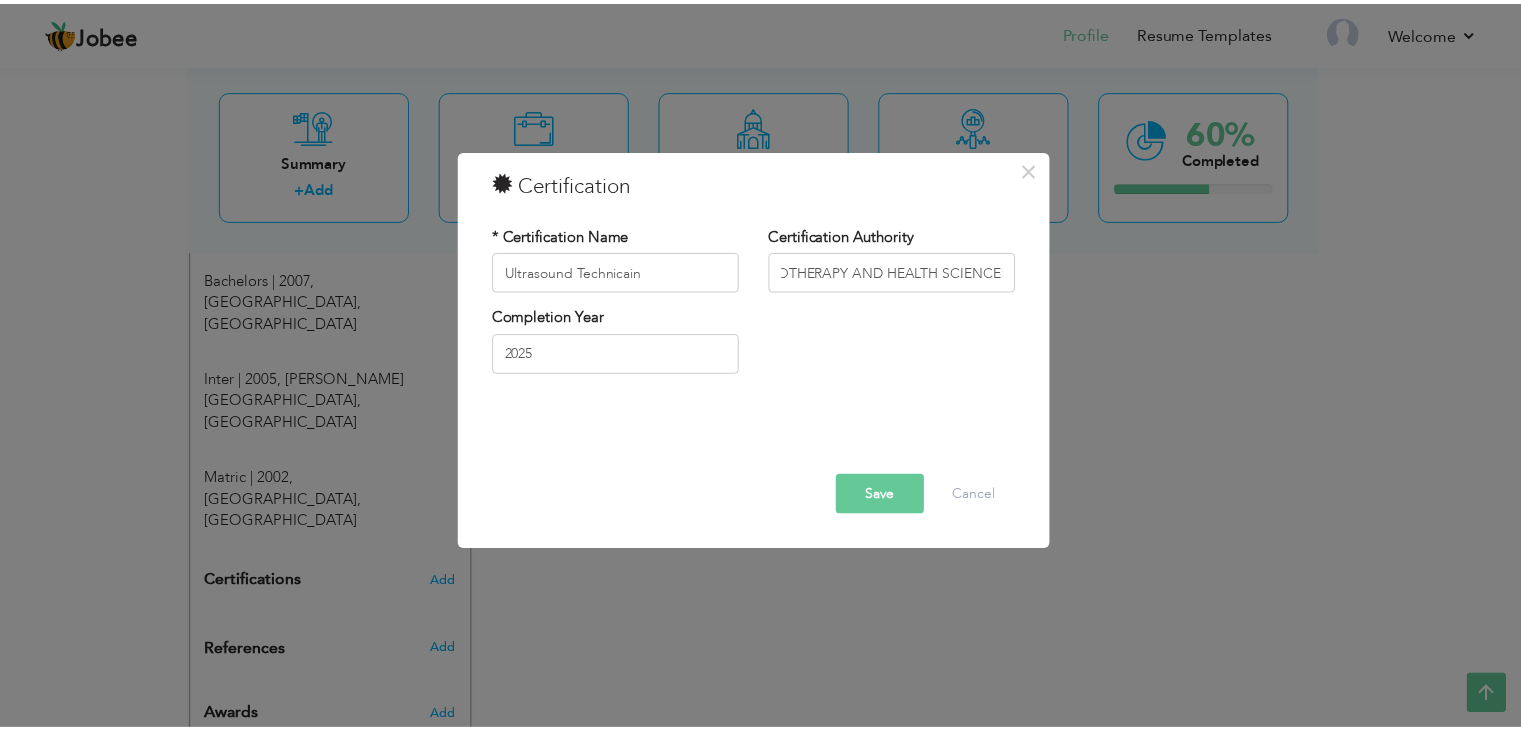 scroll, scrollTop: 0, scrollLeft: 0, axis: both 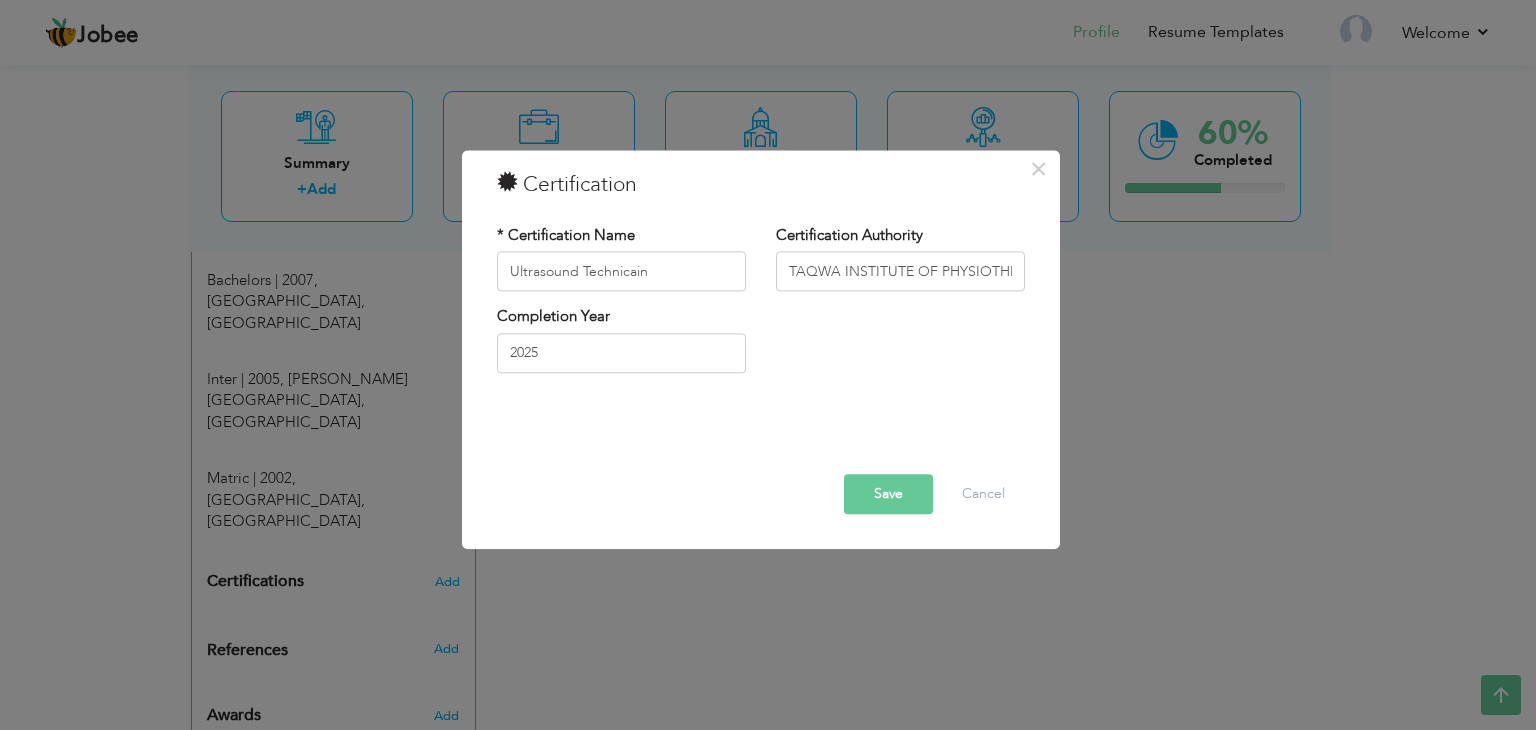 click on "Save" at bounding box center (888, 495) 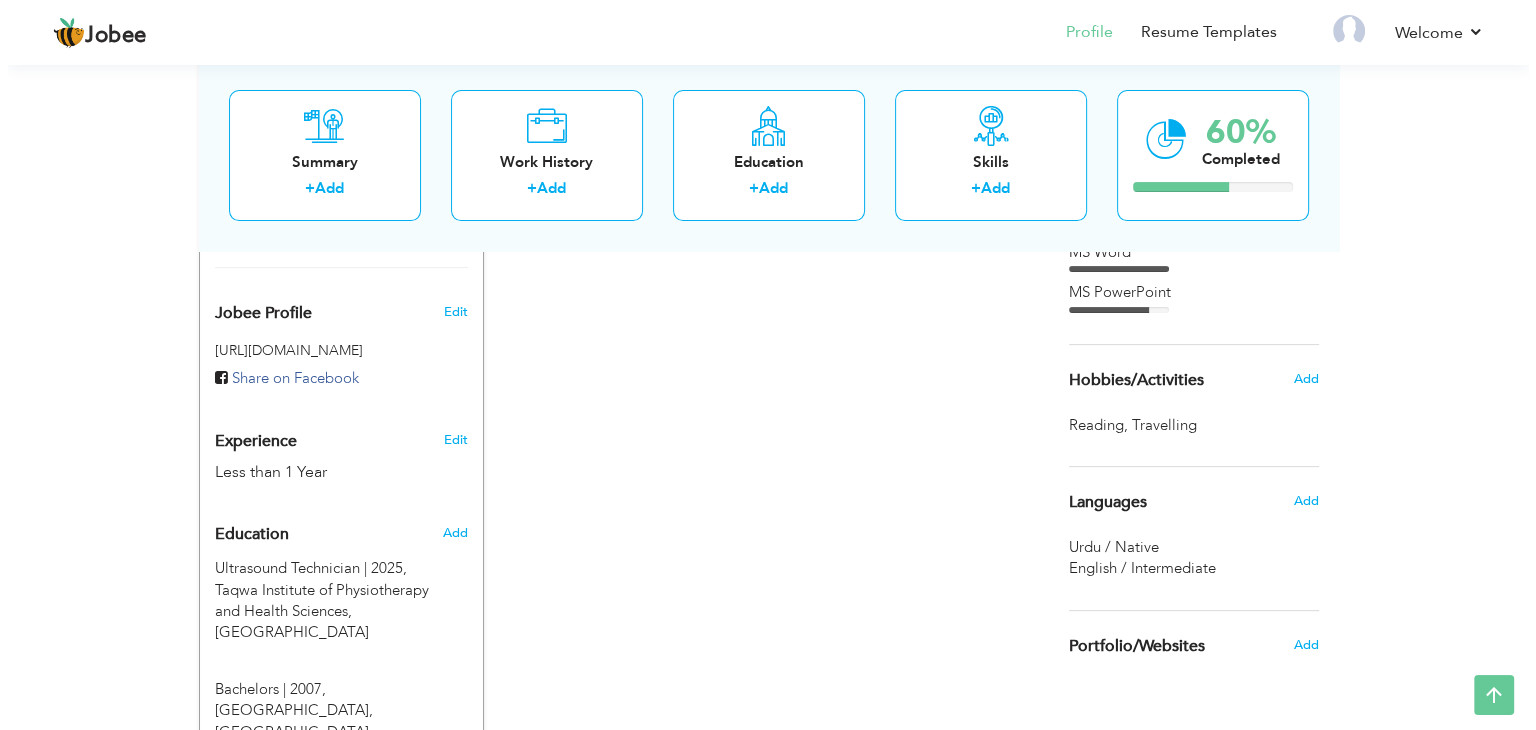 scroll, scrollTop: 526, scrollLeft: 0, axis: vertical 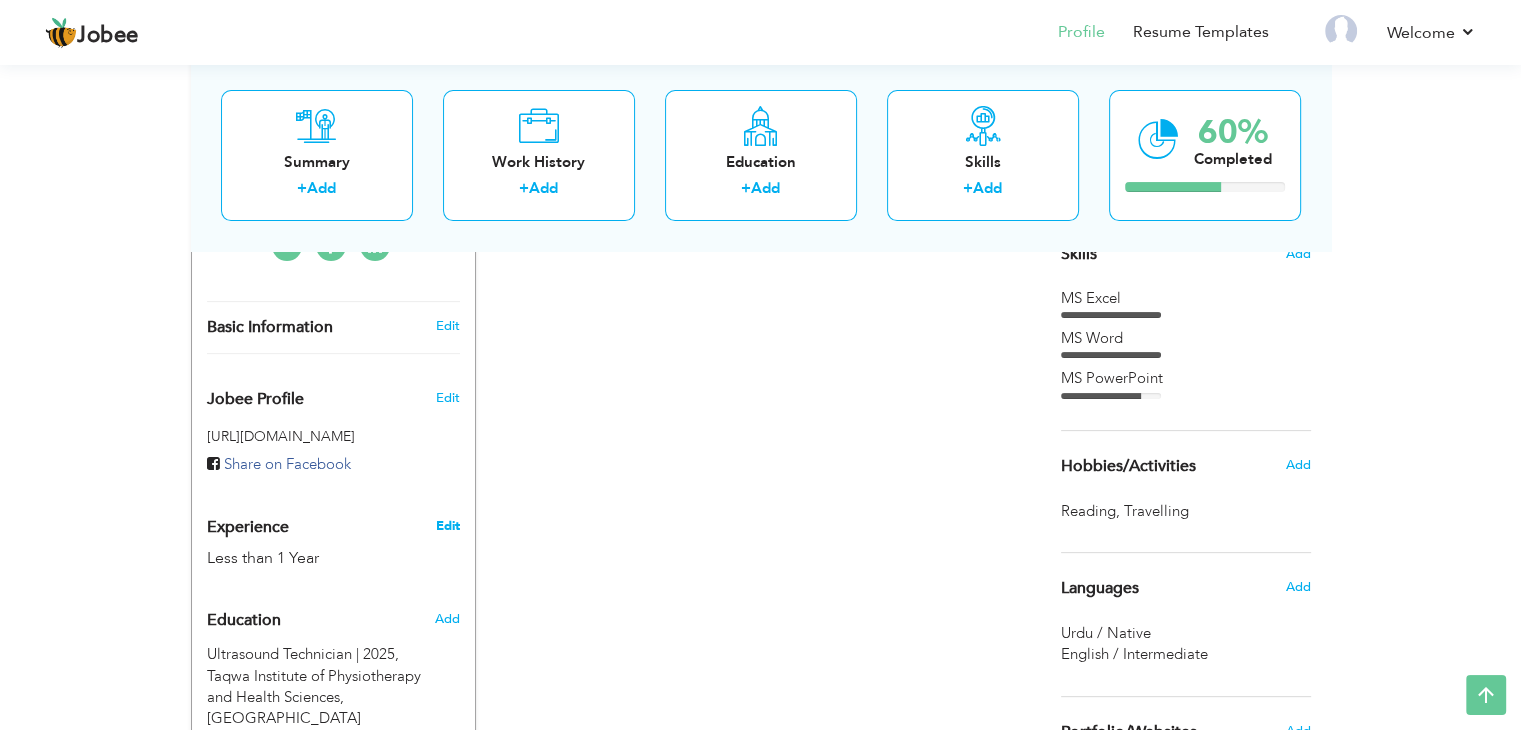click on "Edit" at bounding box center (447, 526) 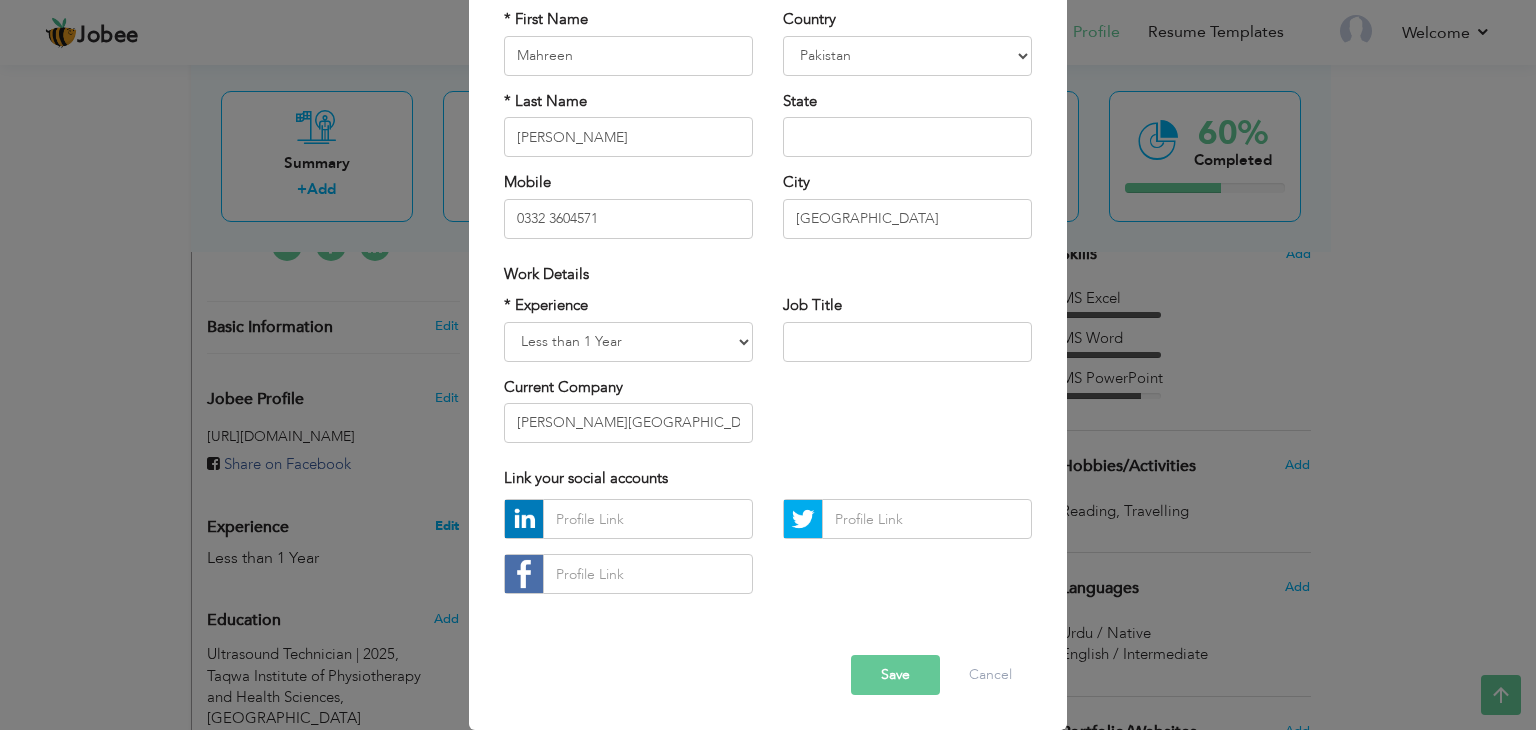 scroll, scrollTop: 0, scrollLeft: 0, axis: both 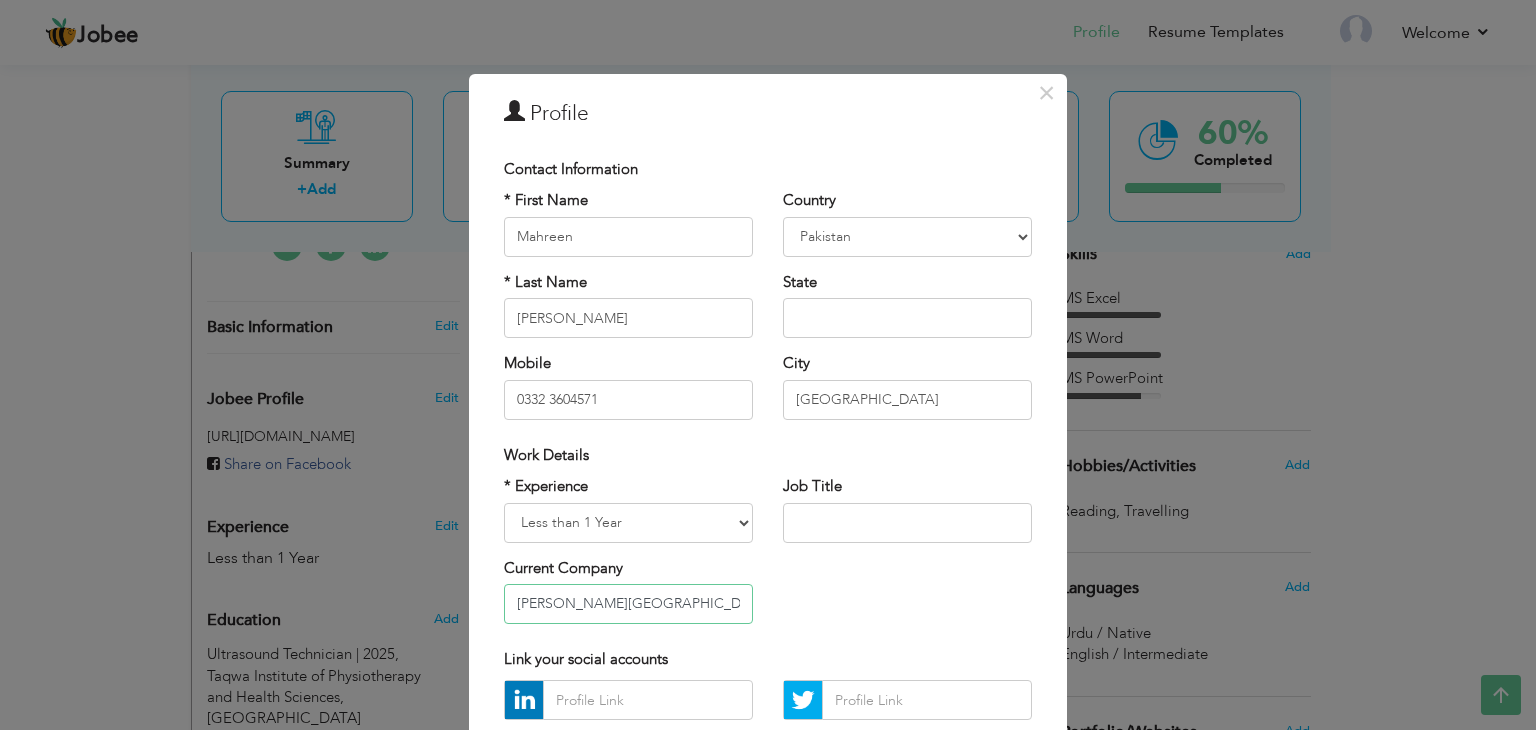 click on "Shah Grammer High School" at bounding box center (628, 604) 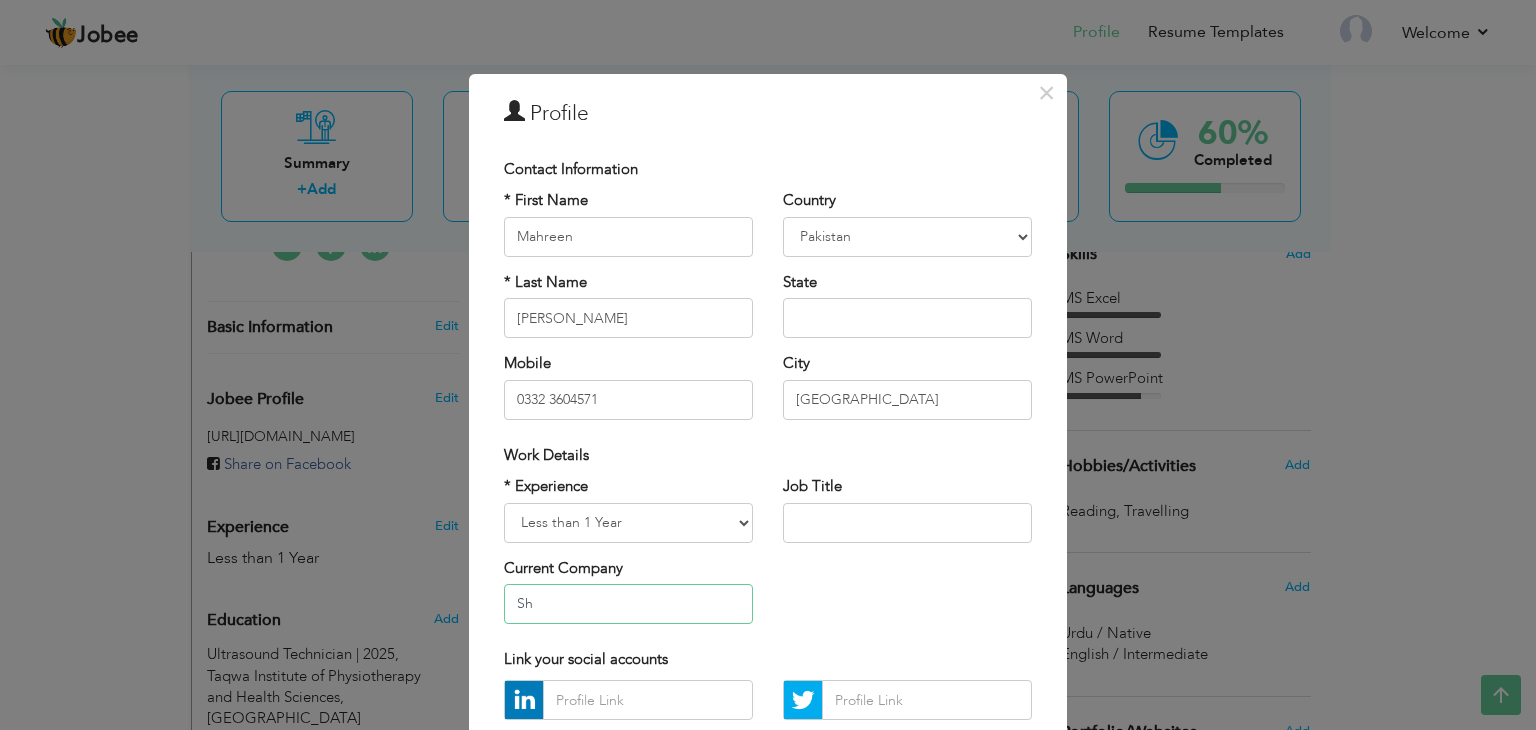 type on "S" 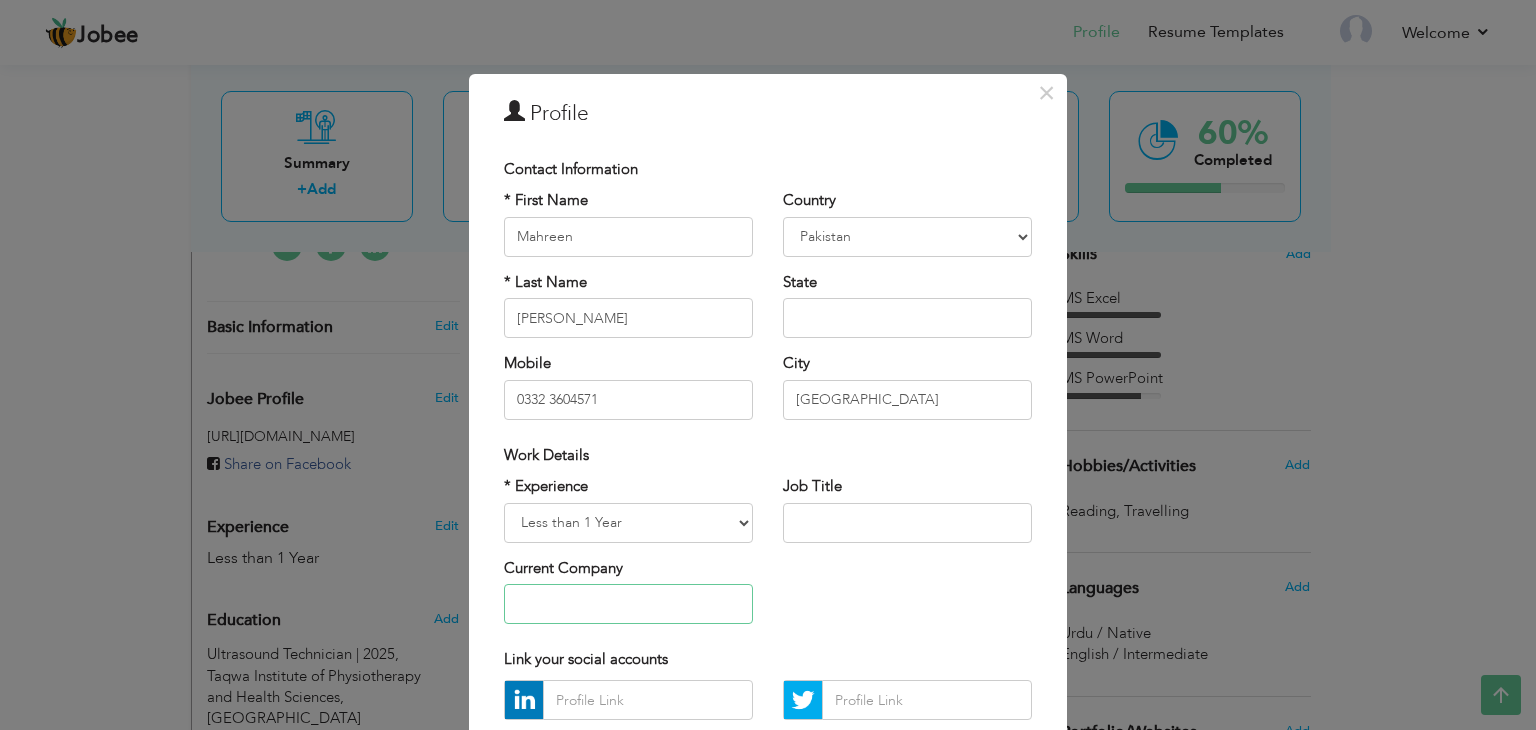 type 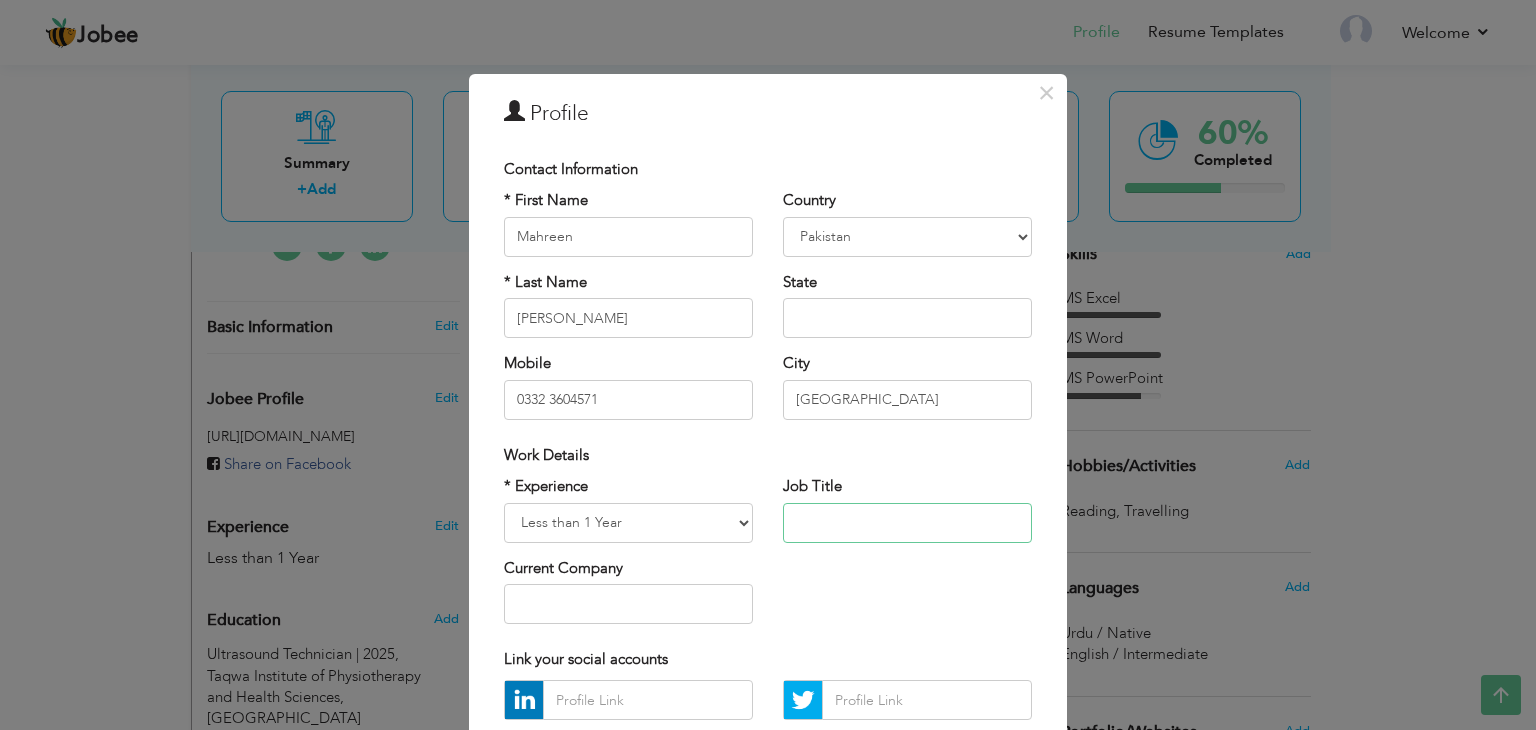 click at bounding box center (907, 523) 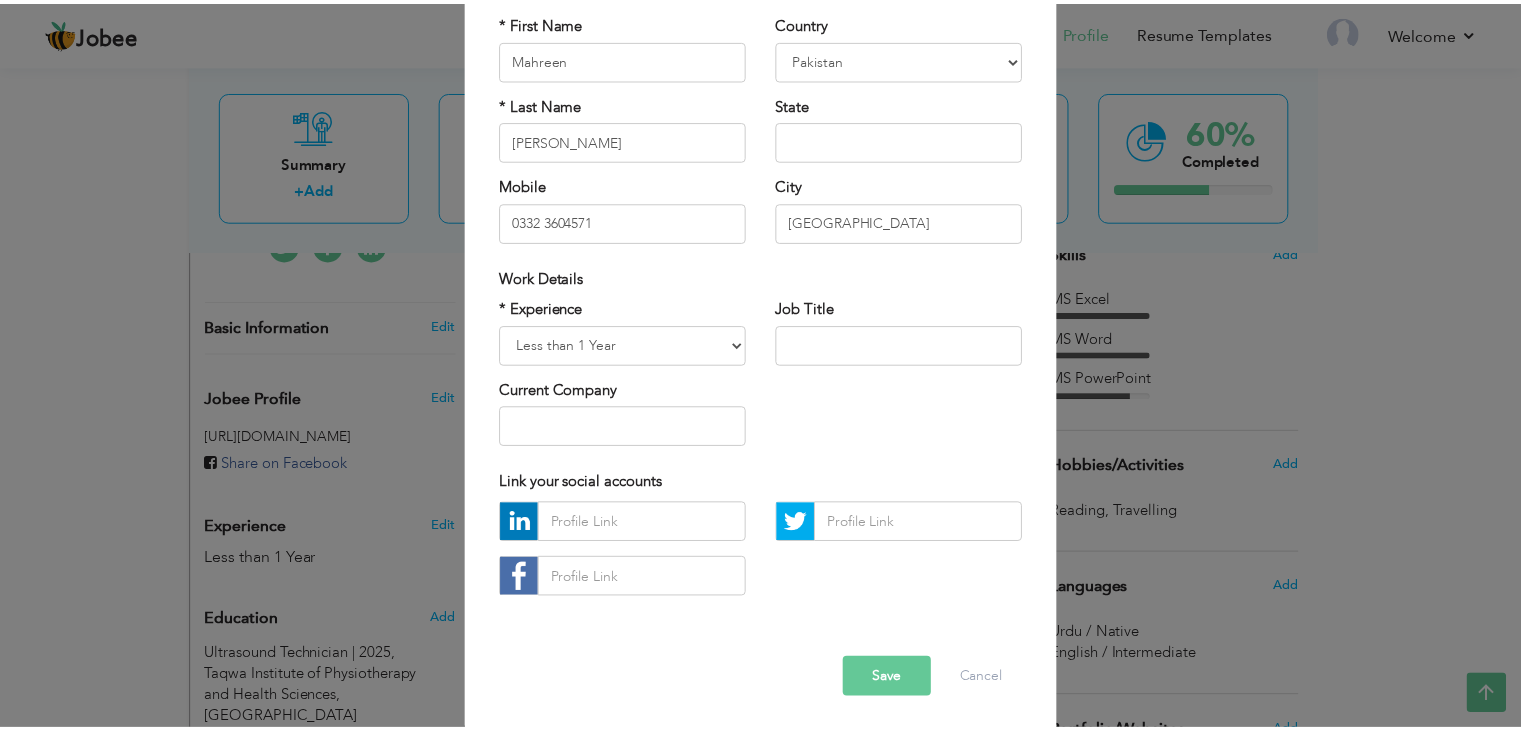 scroll, scrollTop: 181, scrollLeft: 0, axis: vertical 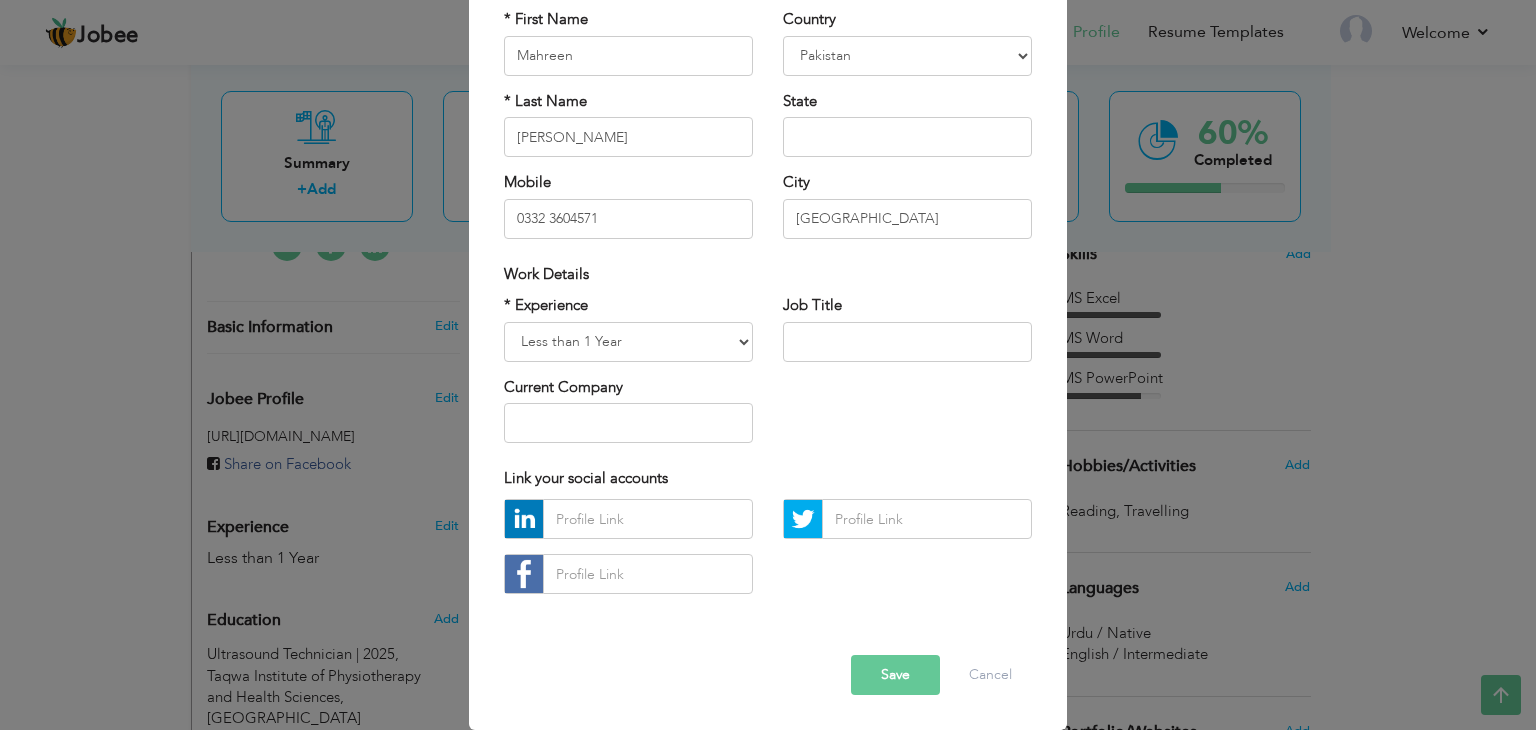 click on "Save" at bounding box center (895, 675) 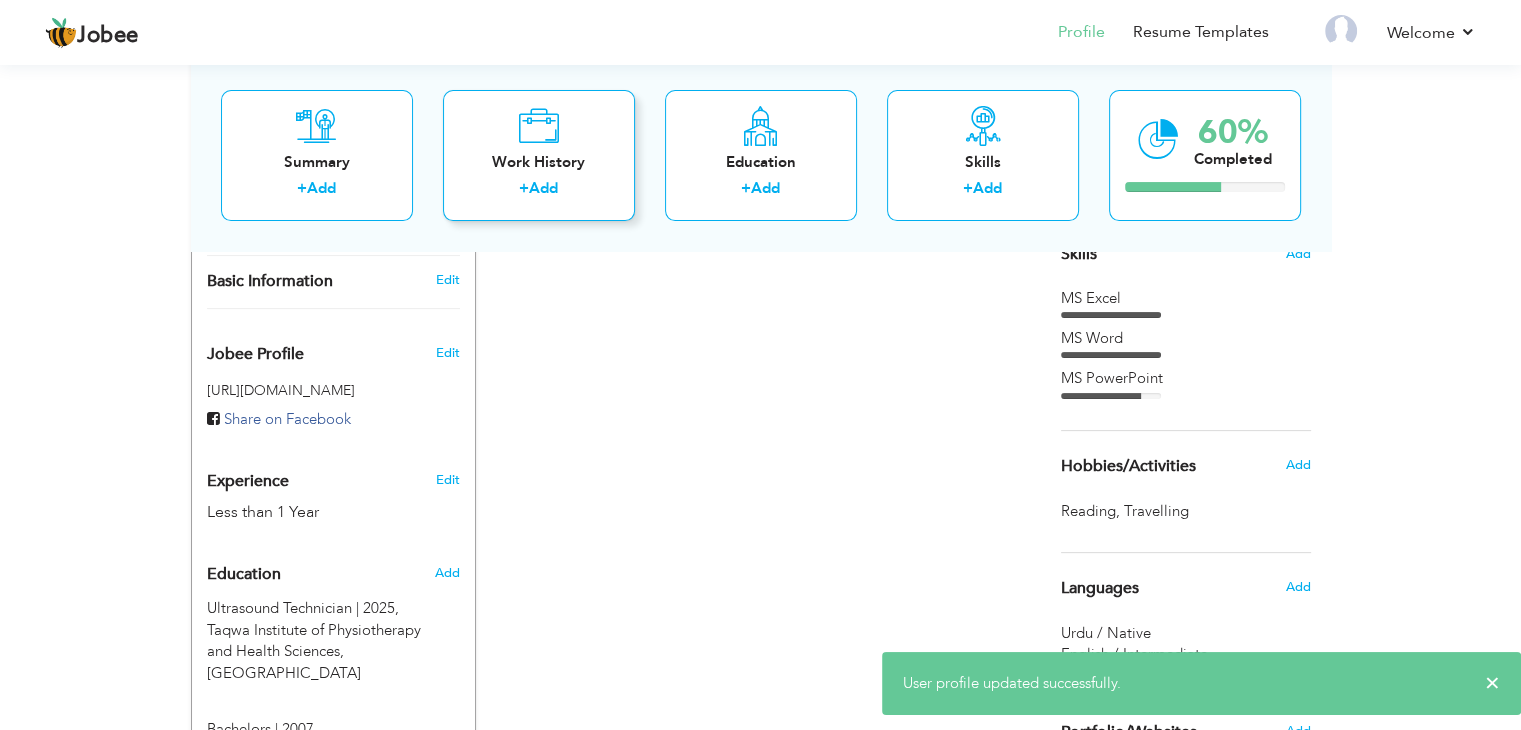 click on "Add" at bounding box center (543, 189) 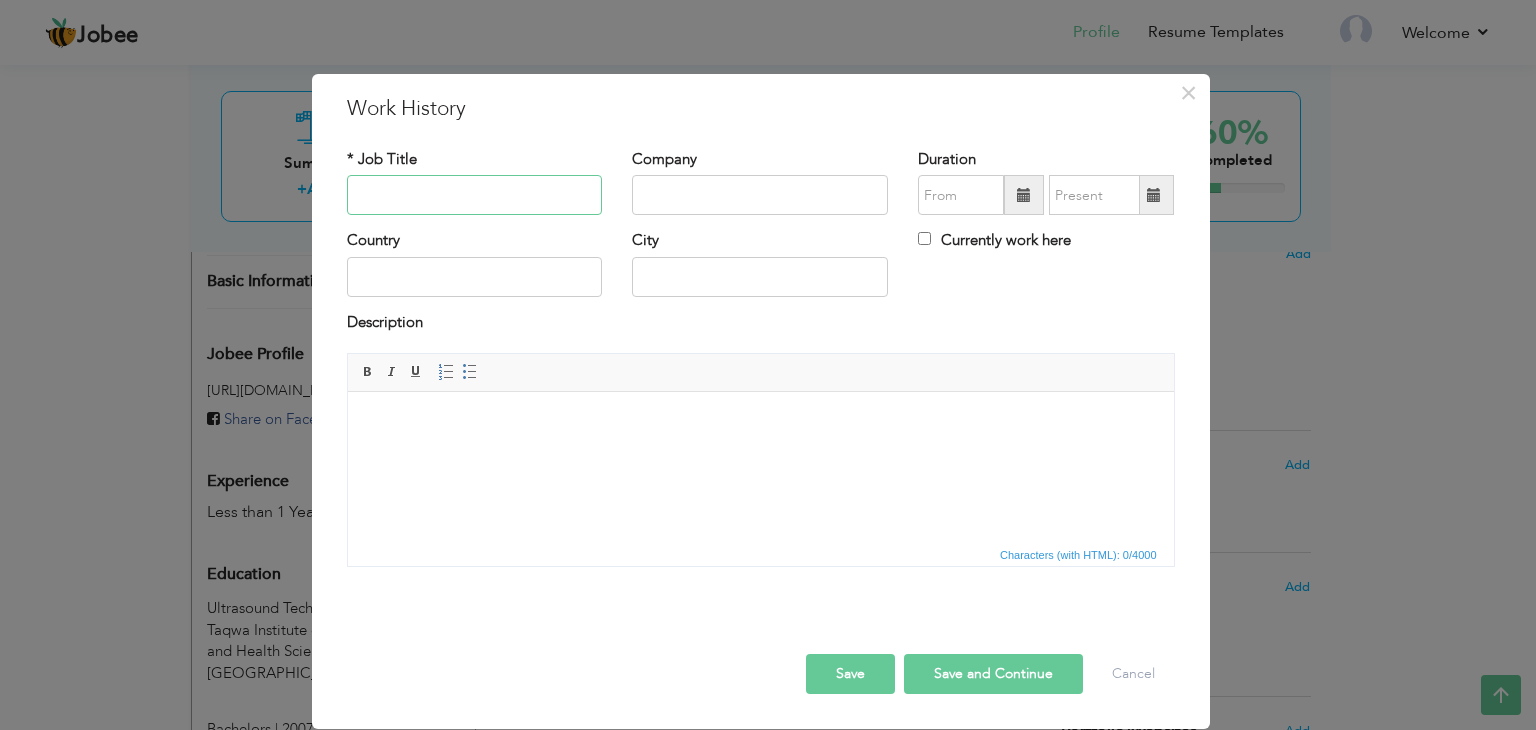 click at bounding box center (475, 195) 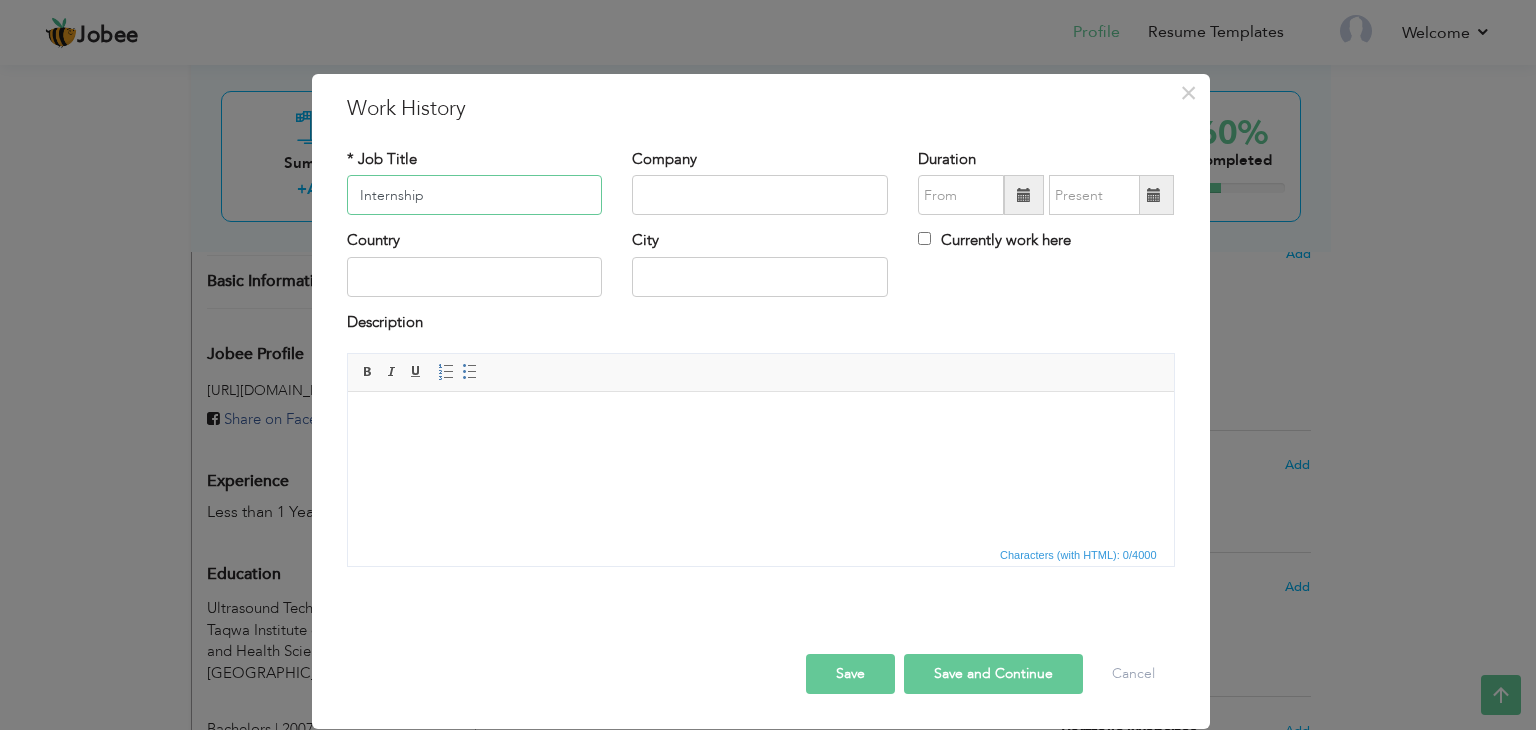 type on "Internship" 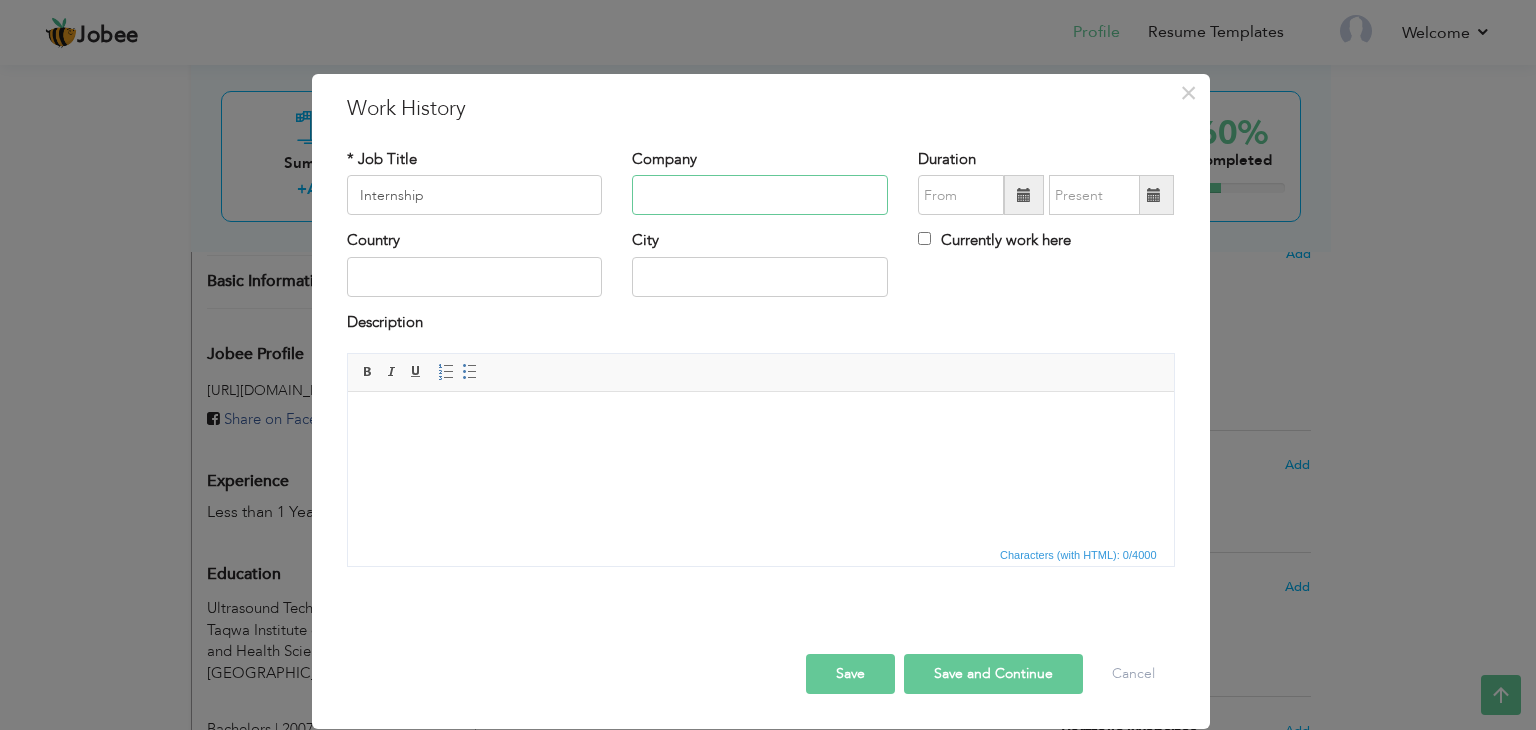 click at bounding box center [760, 195] 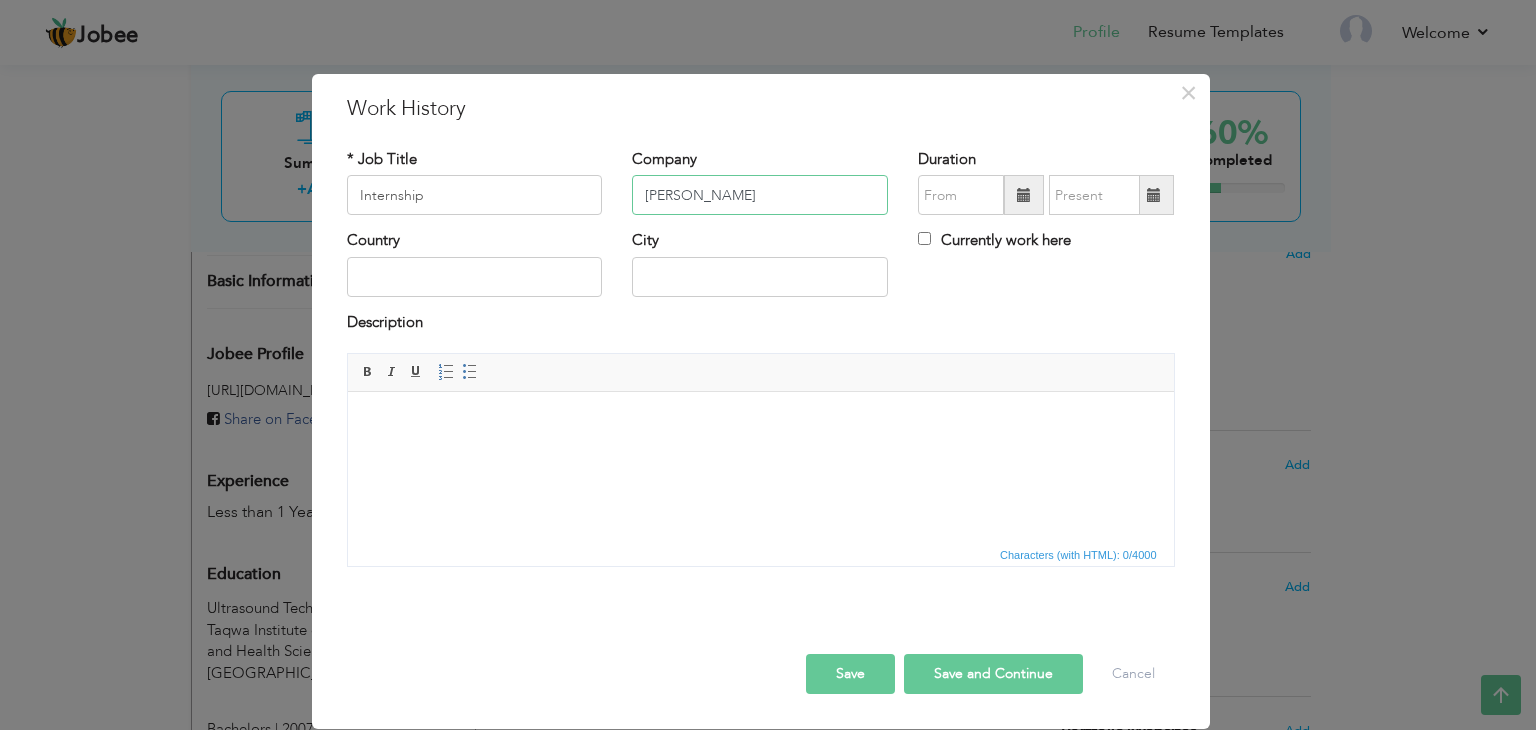 type on "[PERSON_NAME]" 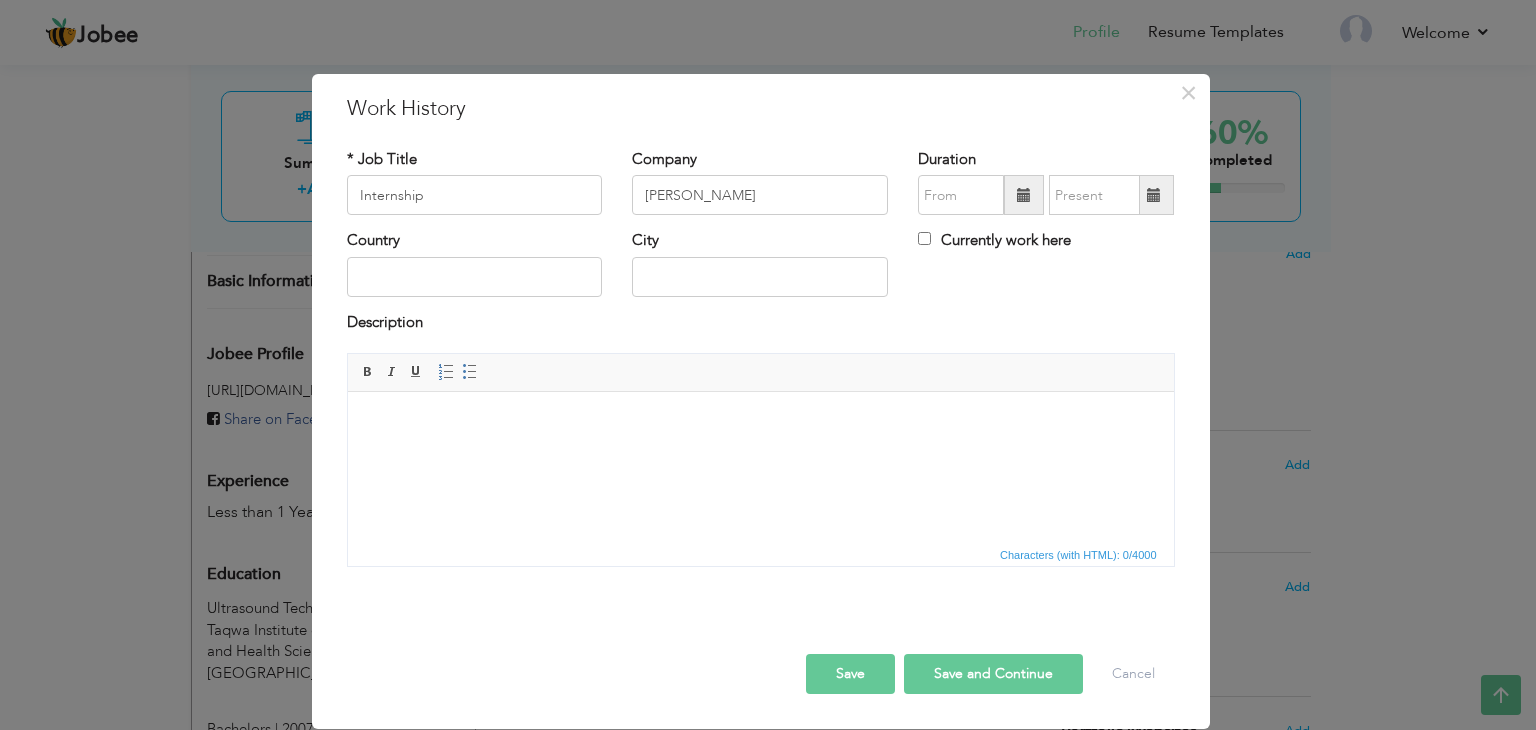 click at bounding box center (1024, 195) 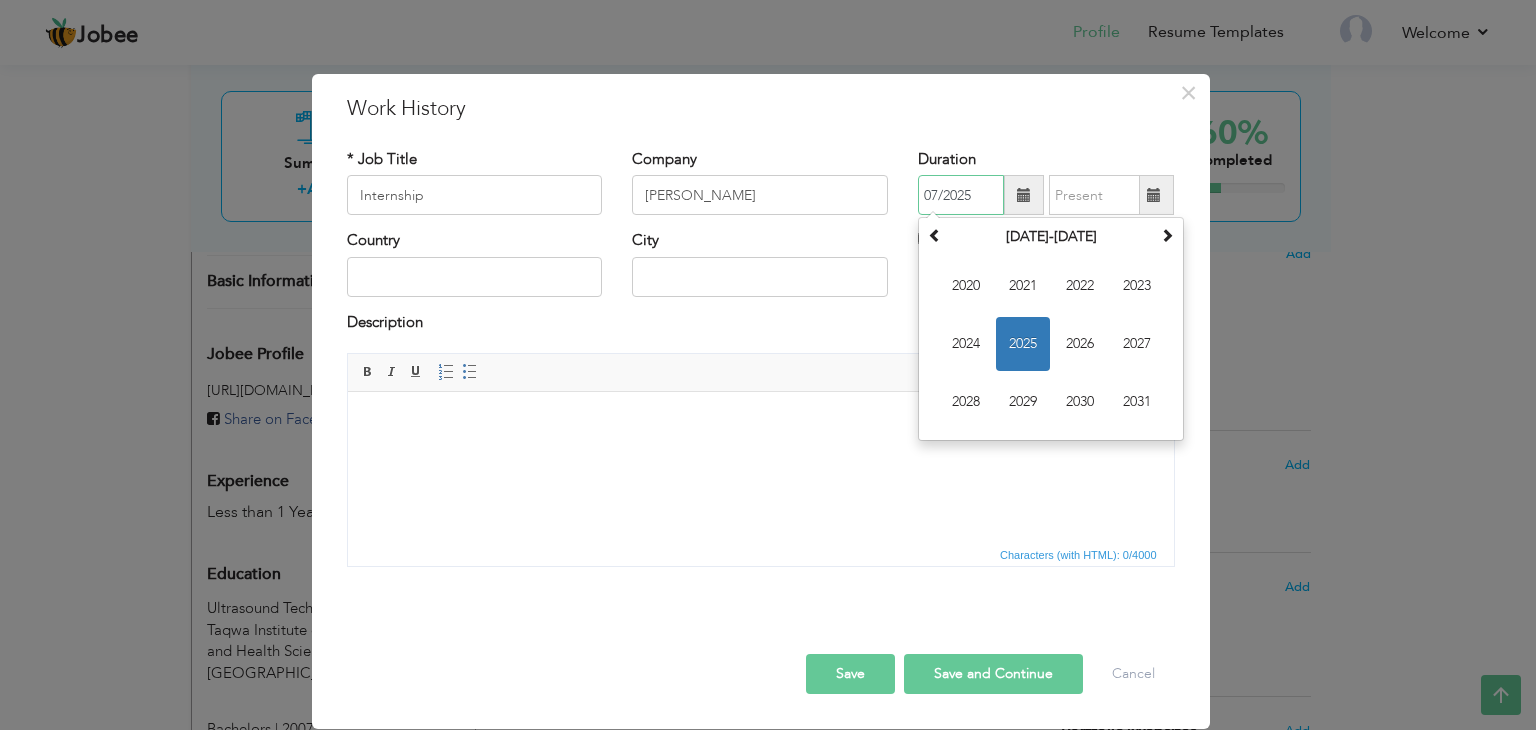 click on "2025" at bounding box center [1023, 344] 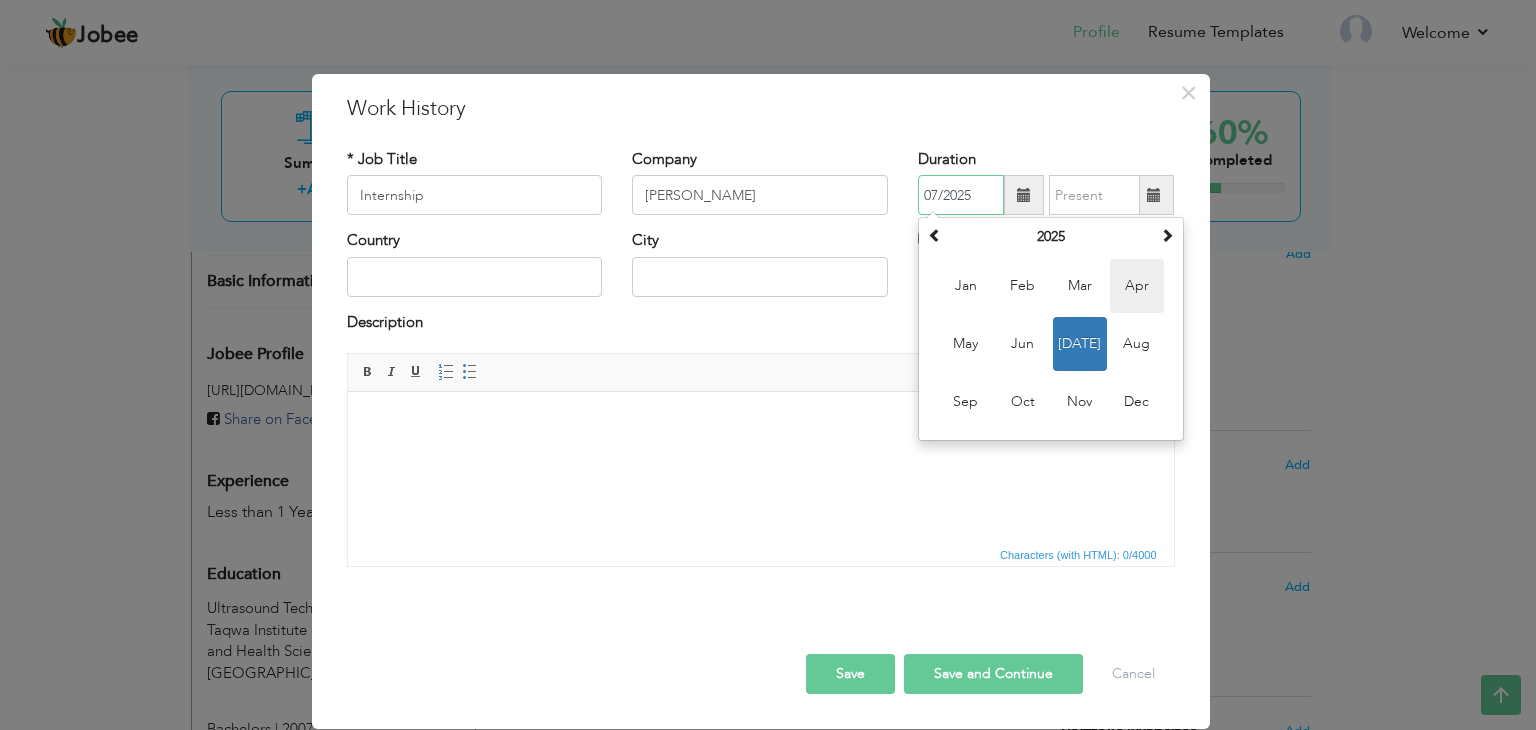 click on "Apr" at bounding box center [1137, 286] 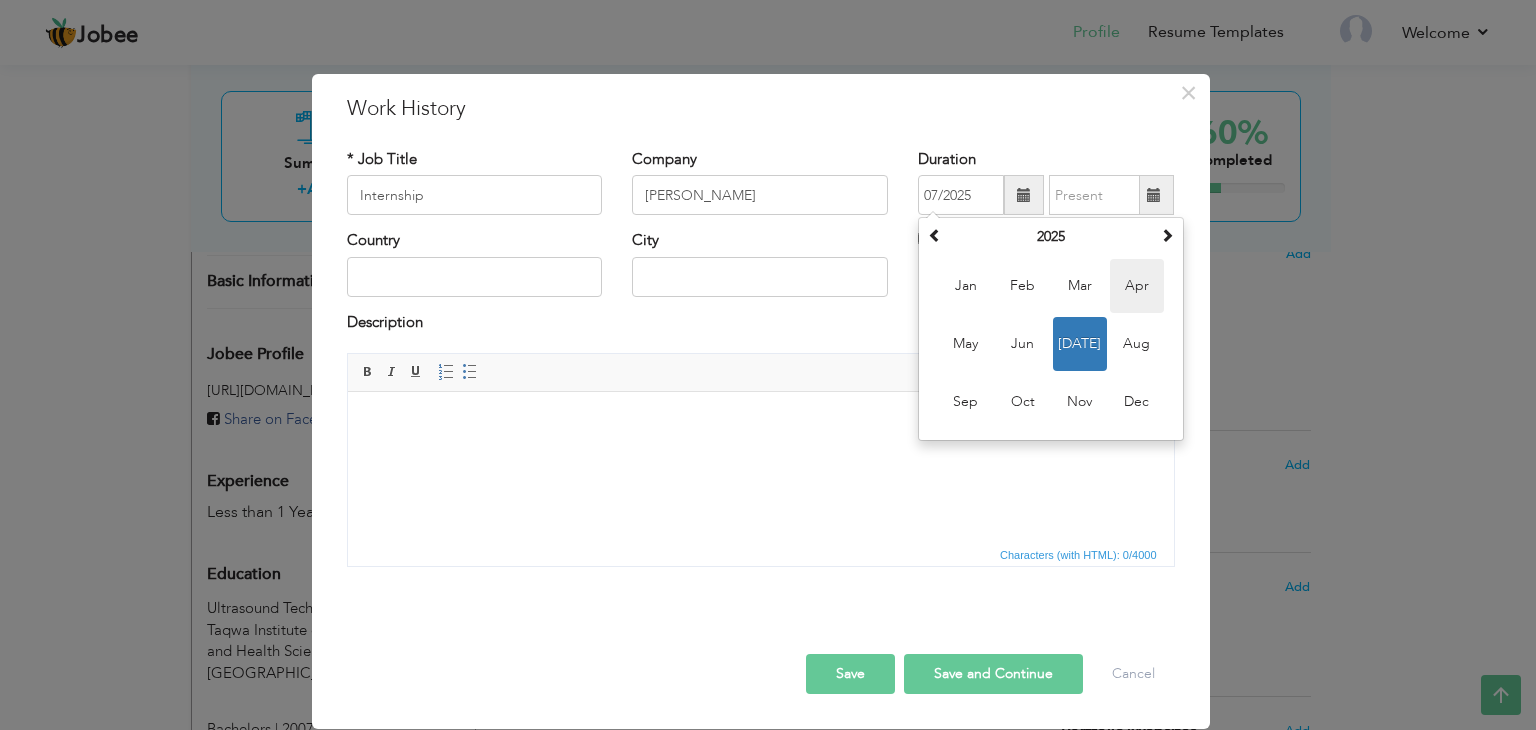 type on "04/2025" 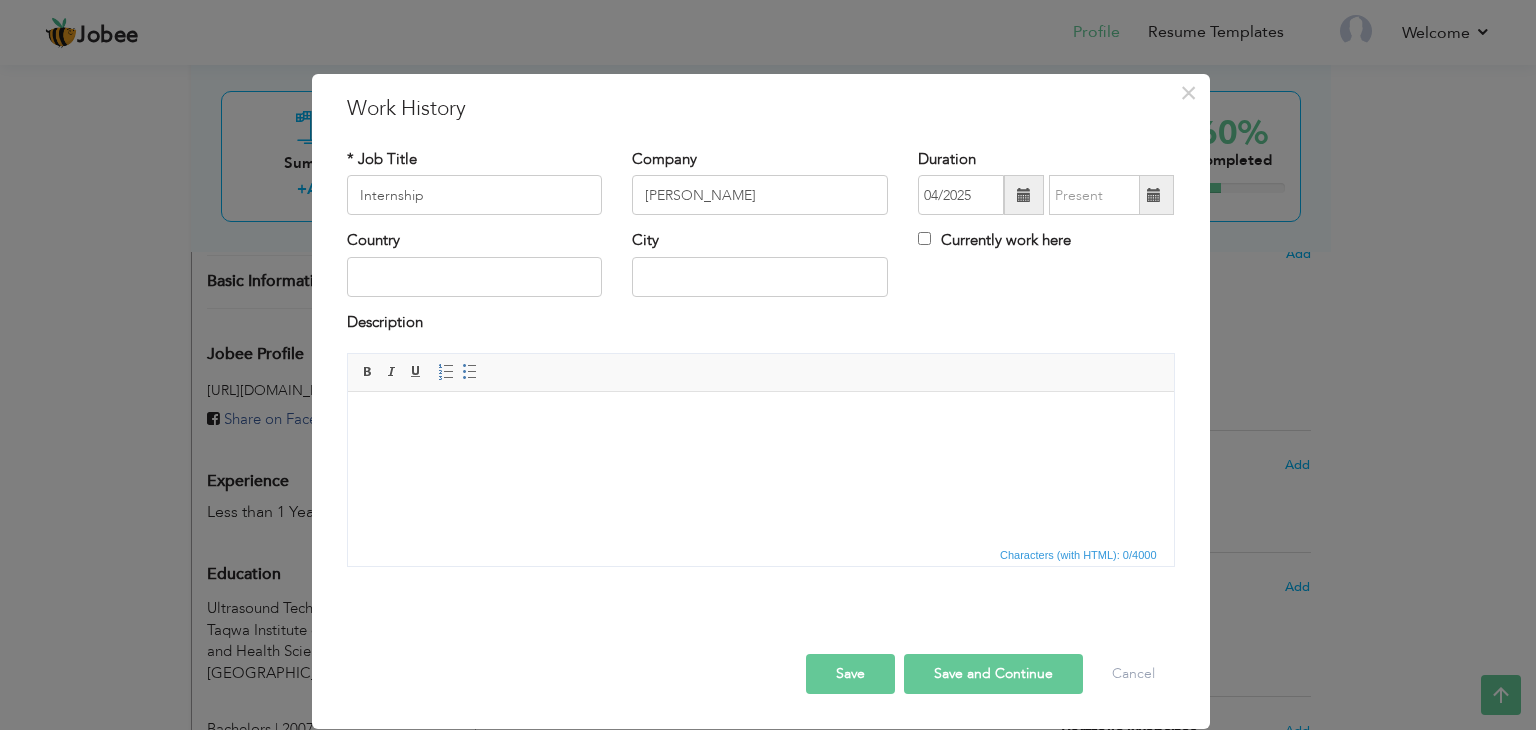click at bounding box center [1154, 195] 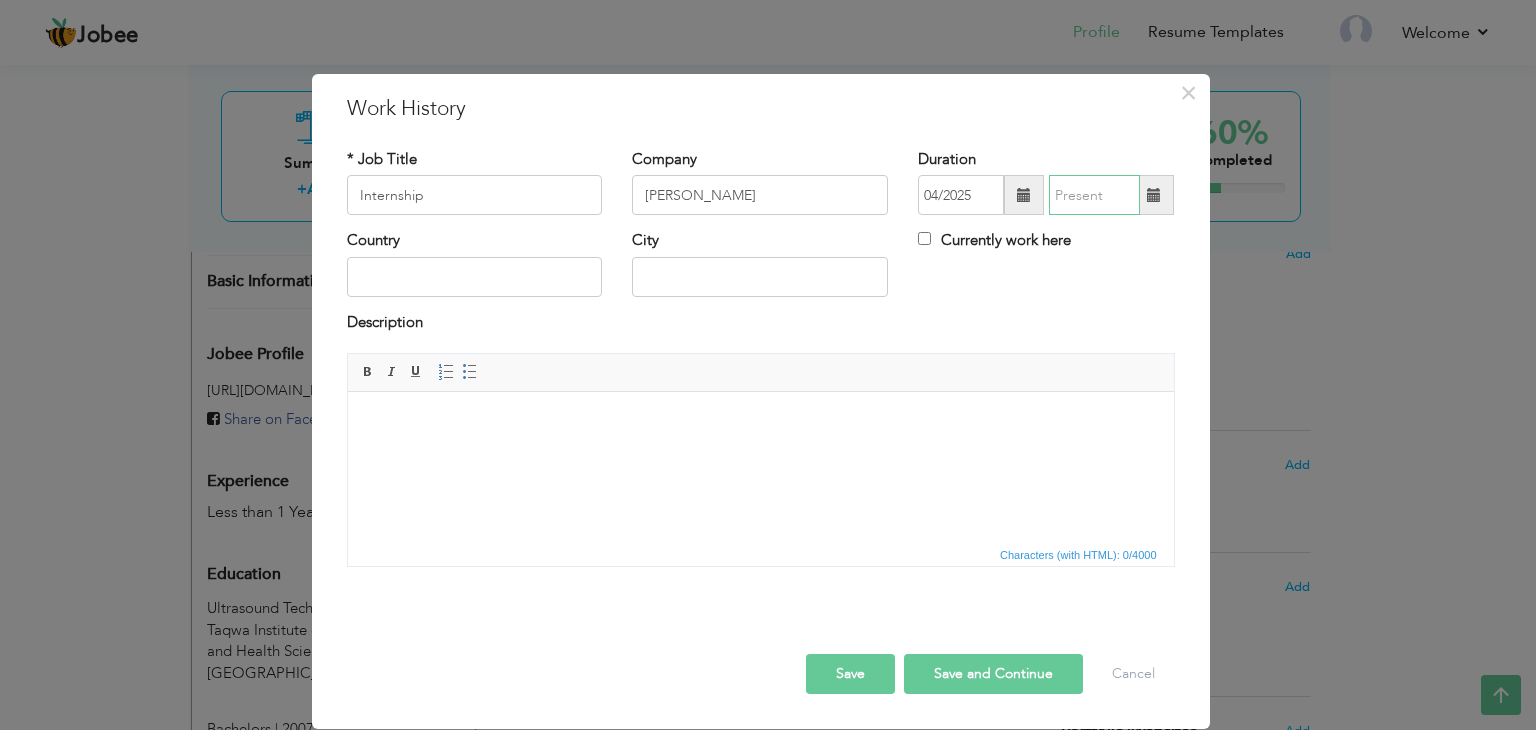 type on "07/2025" 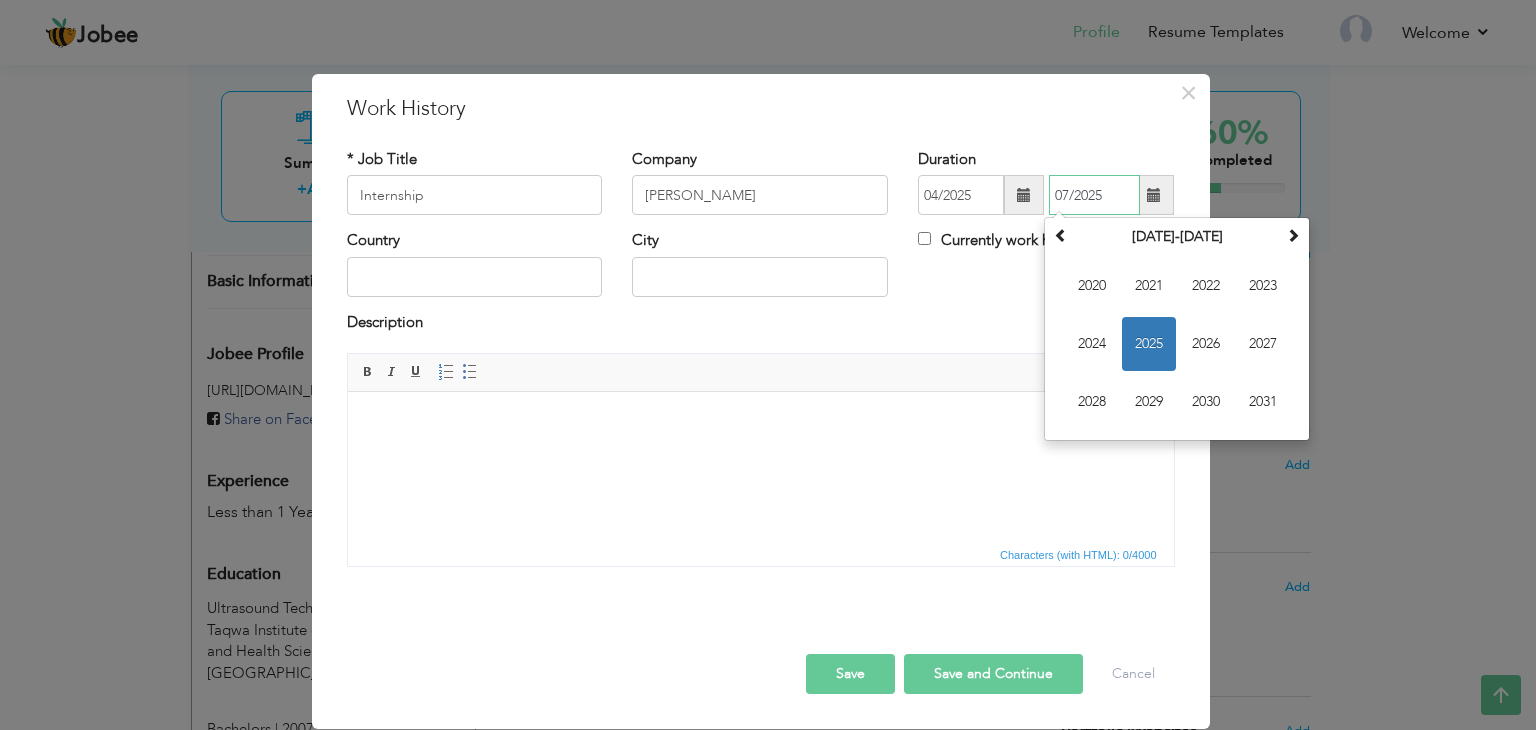 click on "2025" at bounding box center (1149, 344) 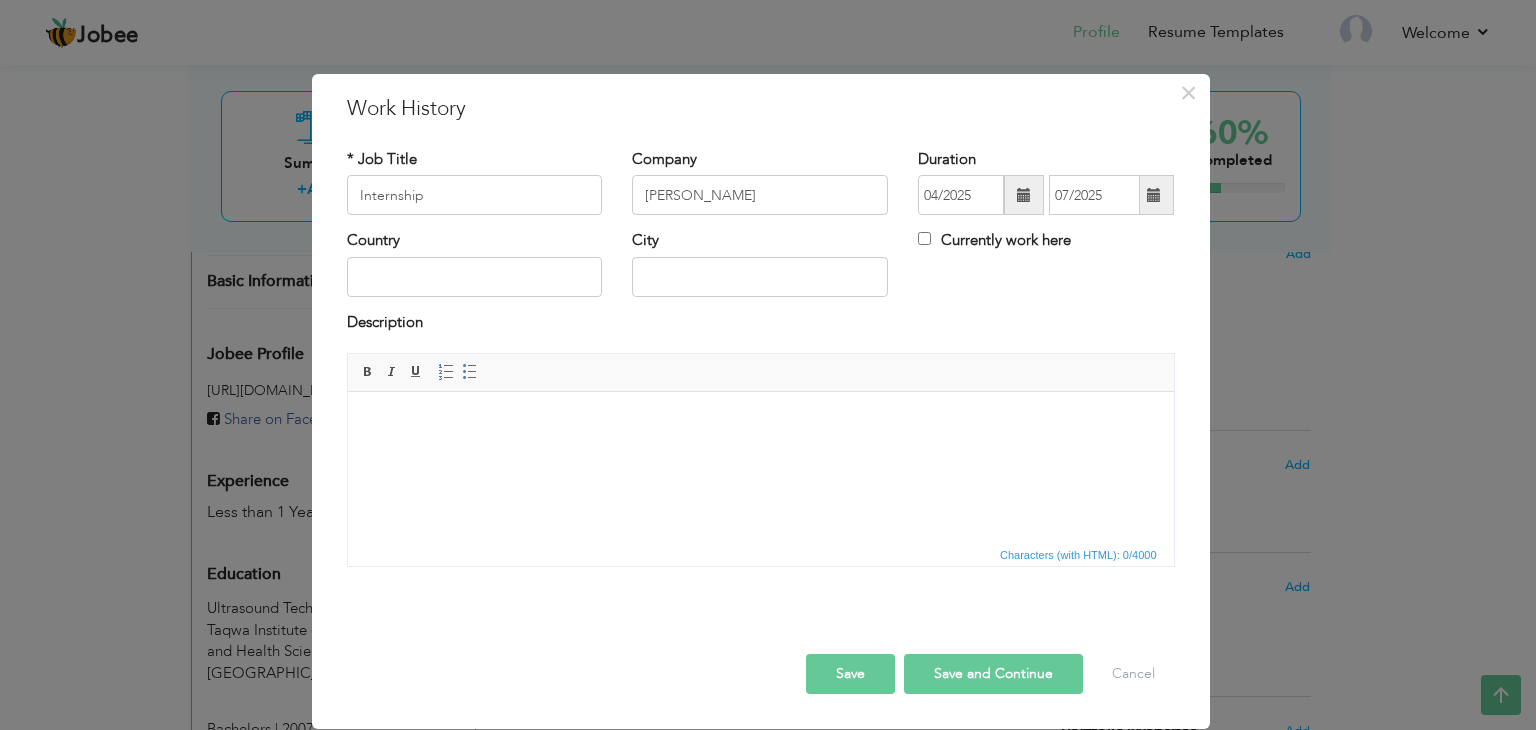 click at bounding box center (1024, 195) 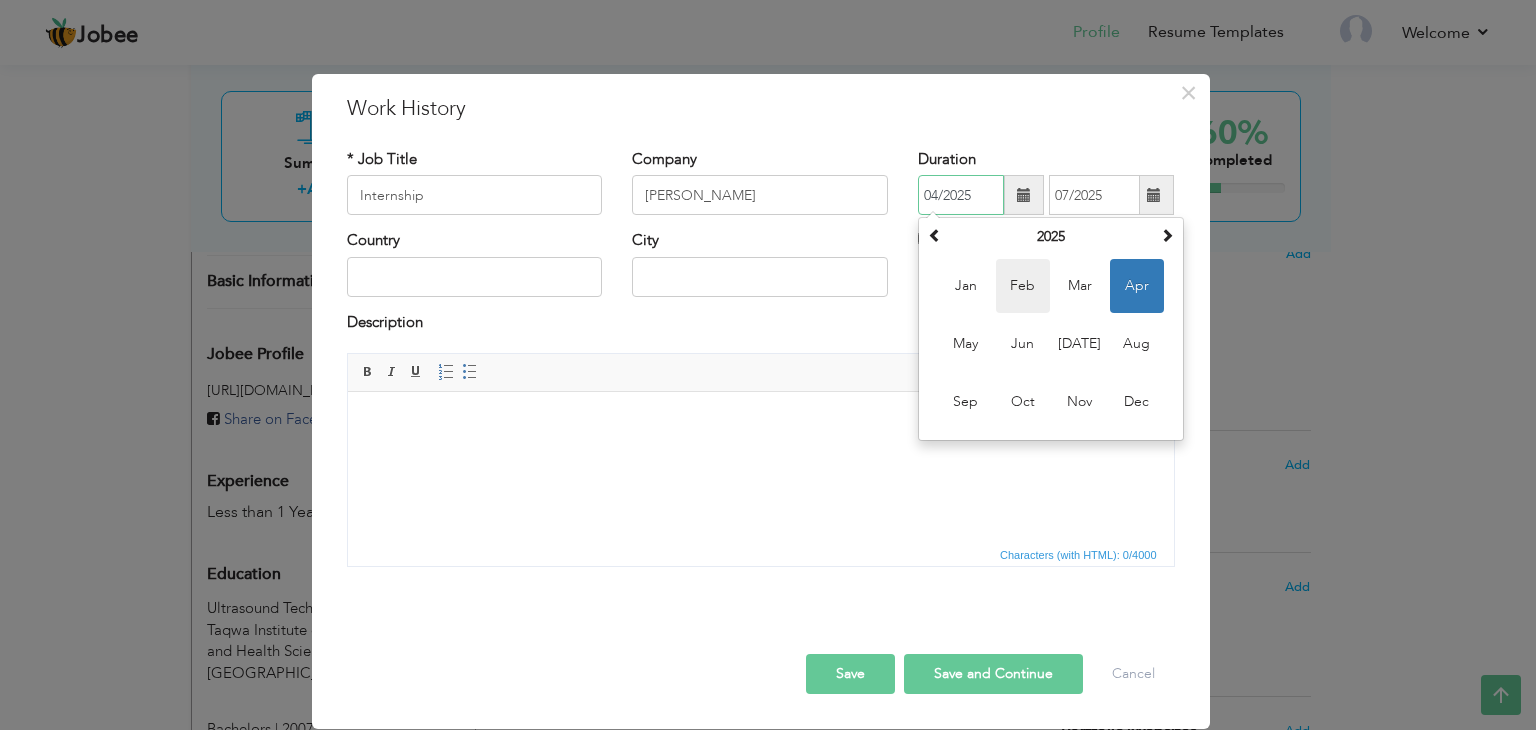 click on "Feb" at bounding box center [1023, 286] 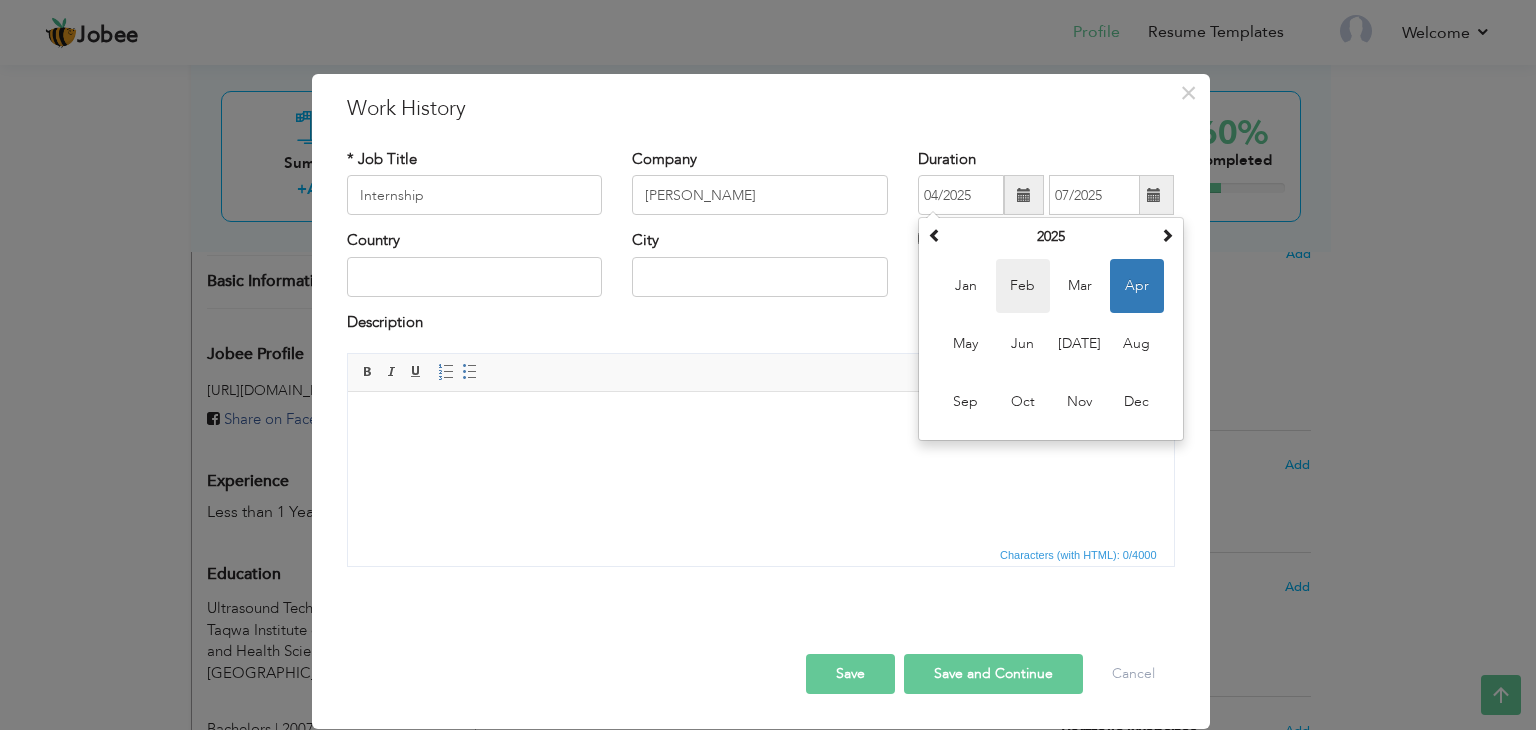 type on "02/2025" 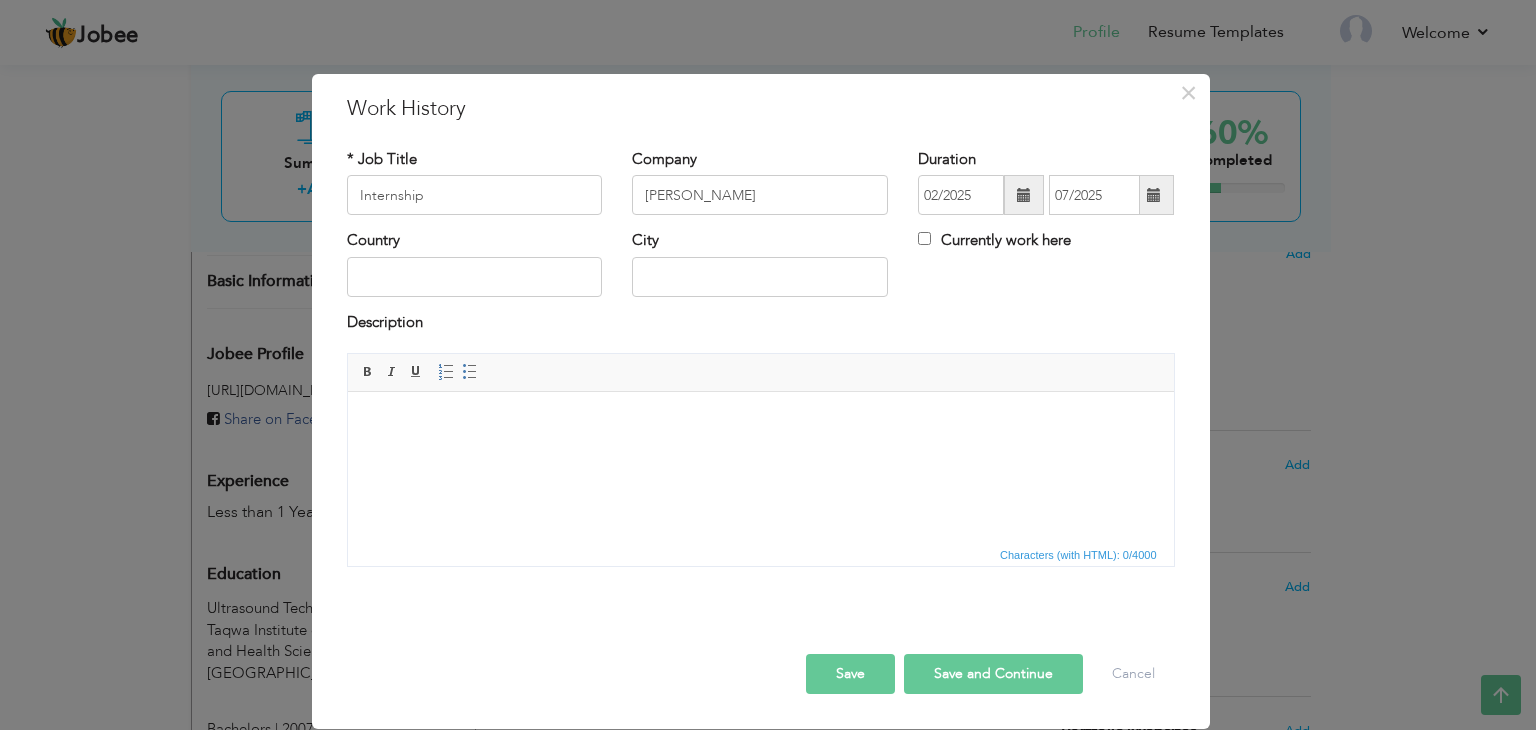 click at bounding box center (1154, 195) 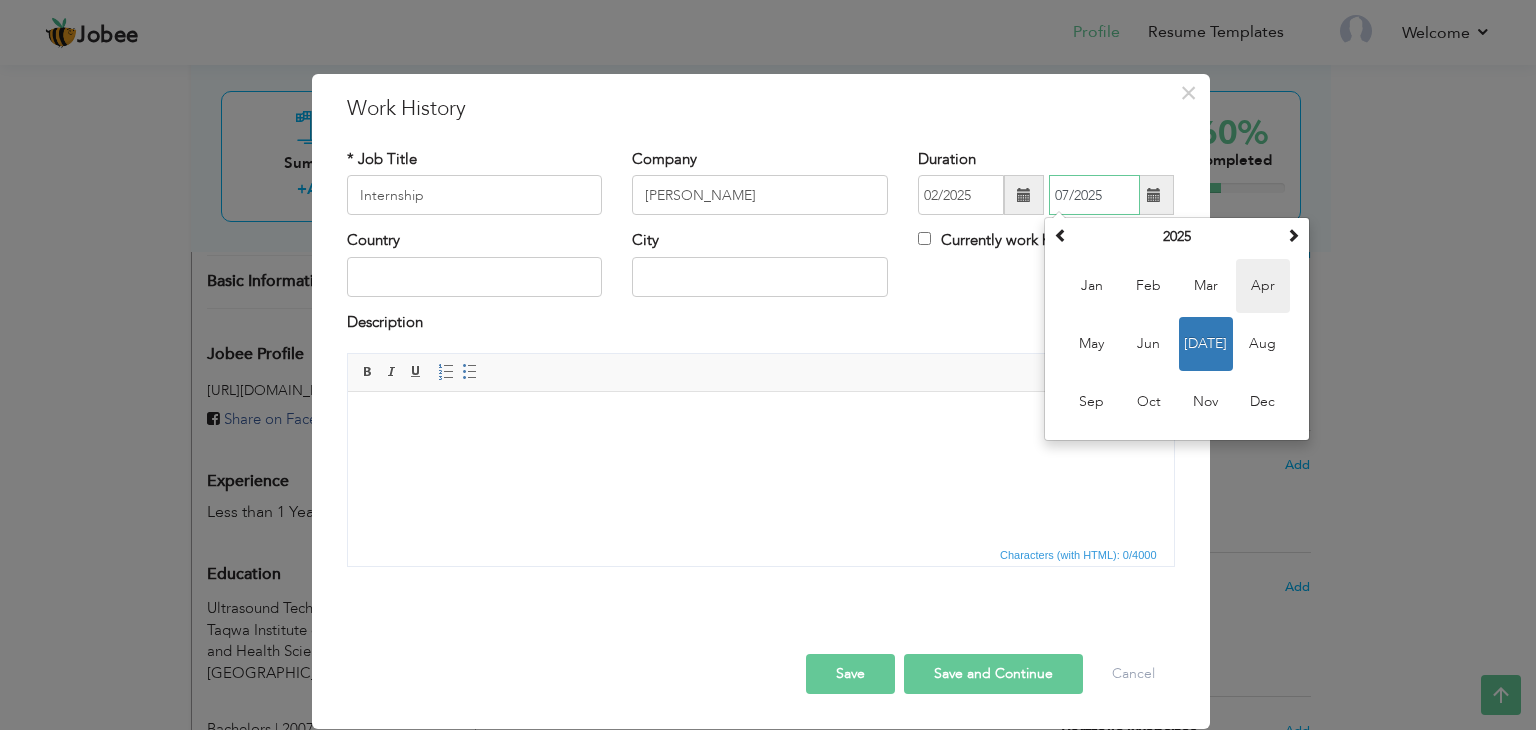 click on "Apr" at bounding box center [1263, 286] 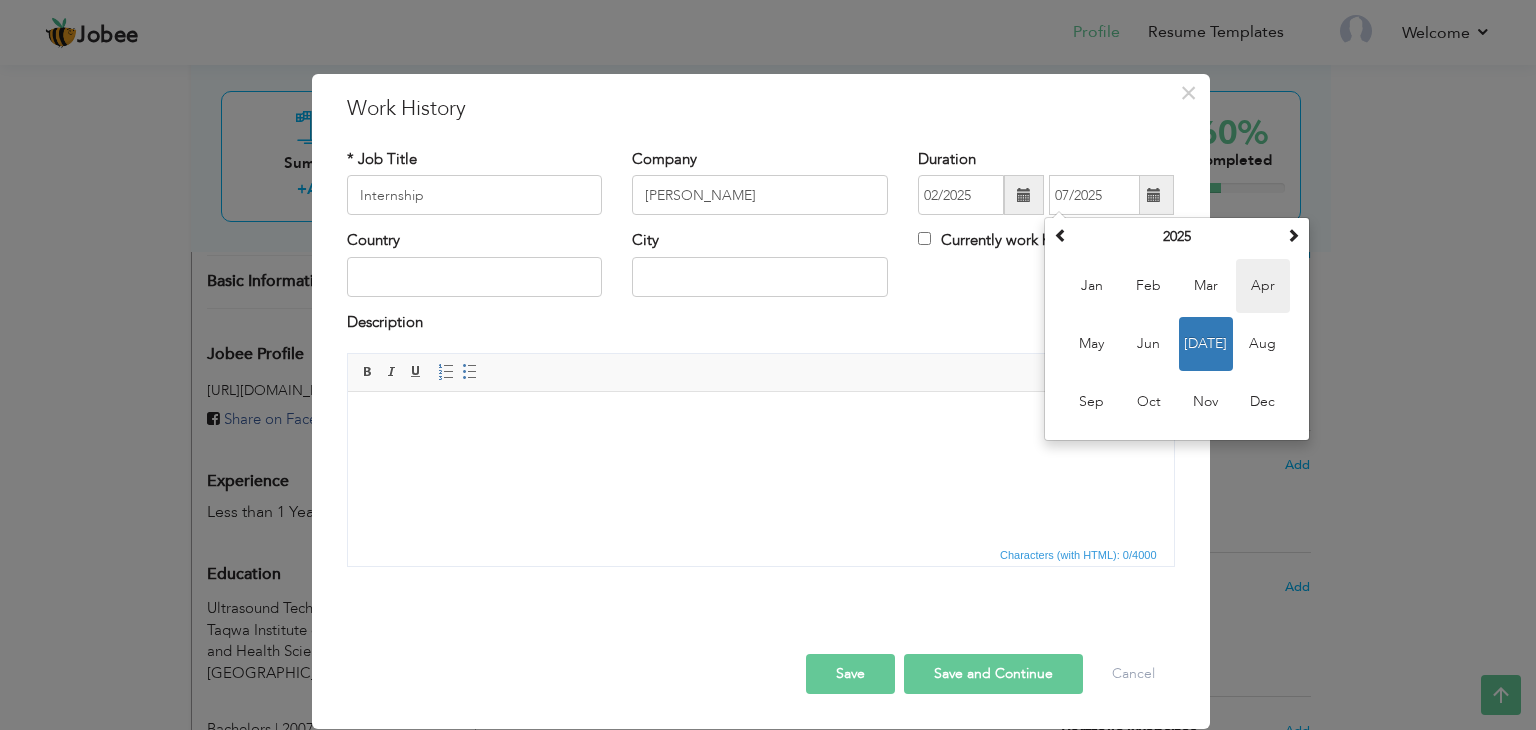 type on "04/2025" 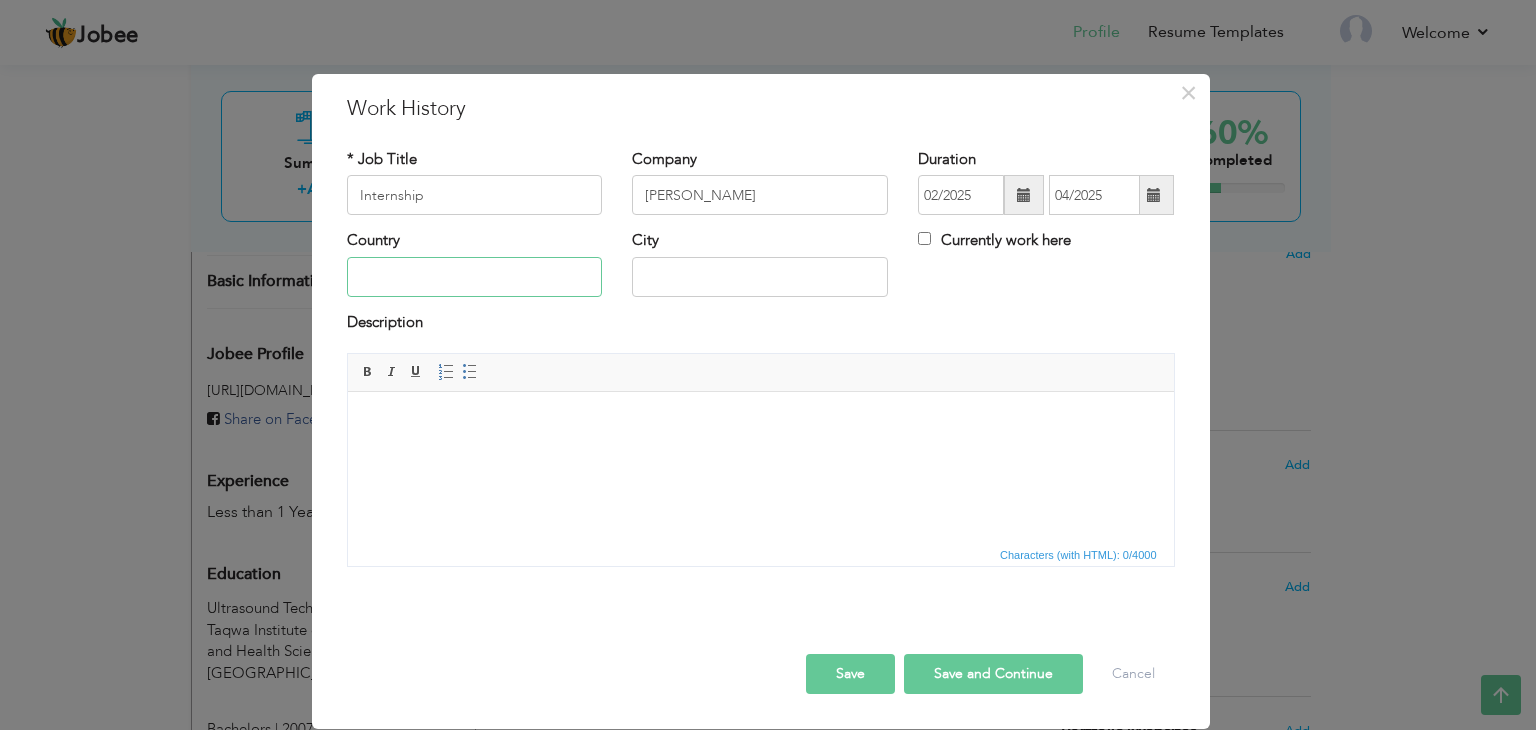 click at bounding box center [475, 277] 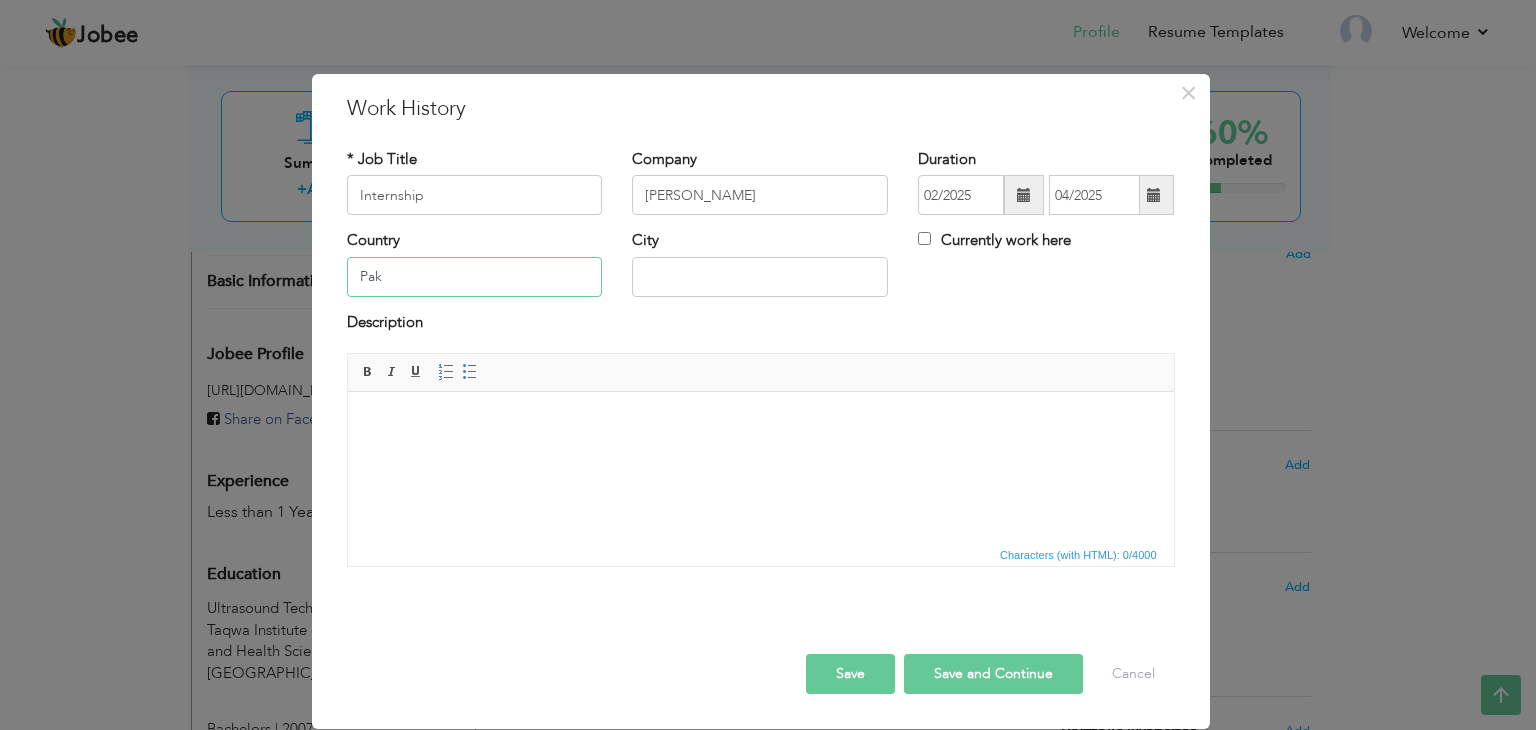 type on "[GEOGRAPHIC_DATA]" 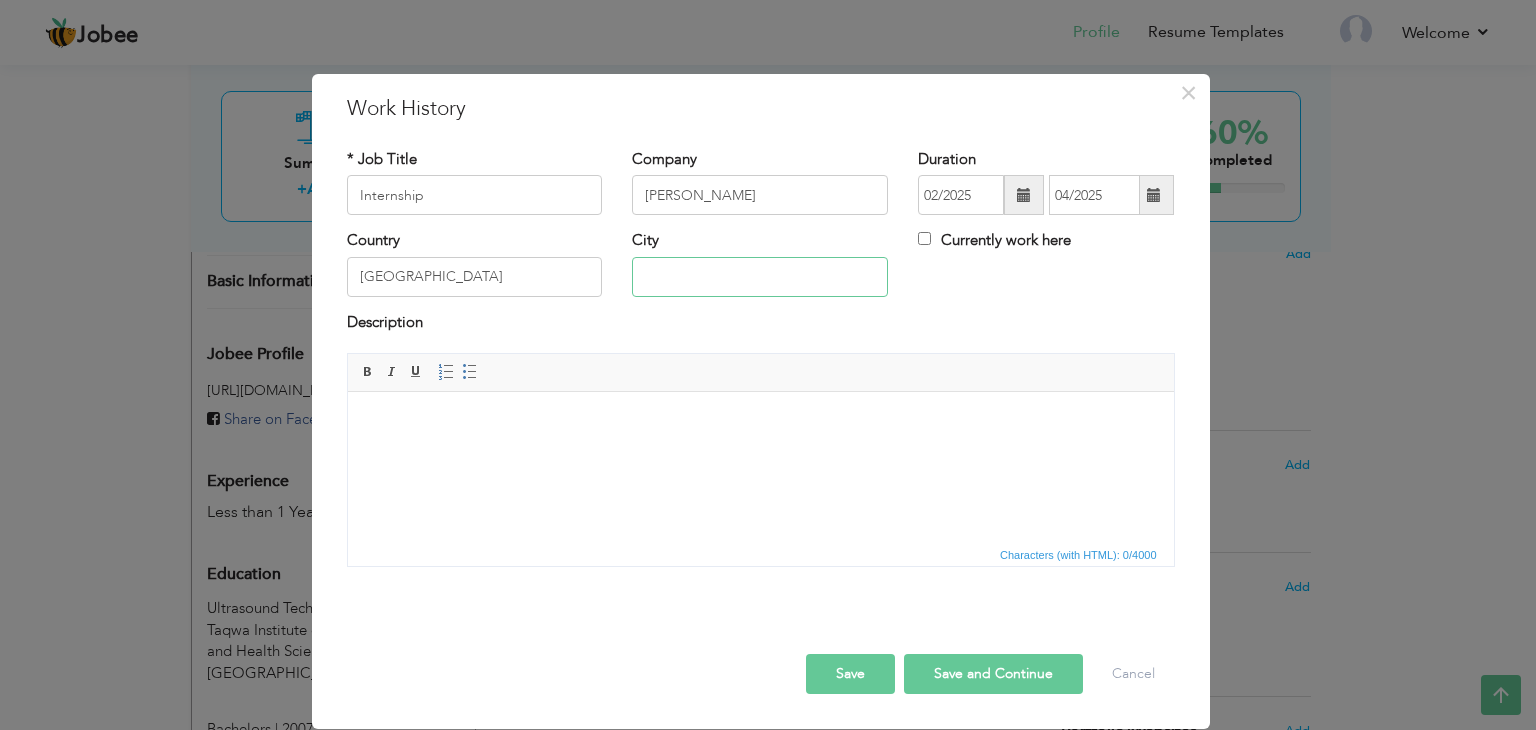 type on "[GEOGRAPHIC_DATA]" 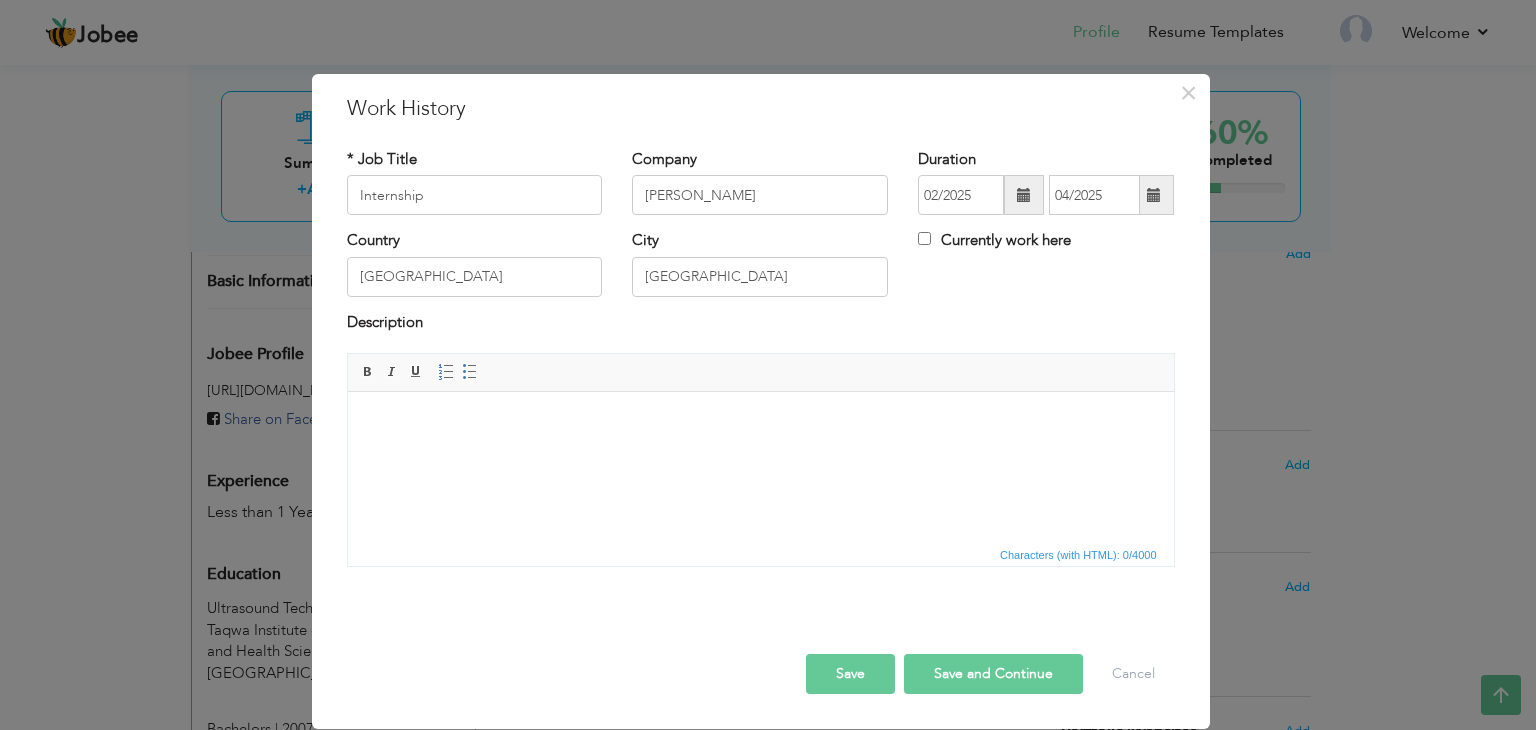 click at bounding box center [760, 422] 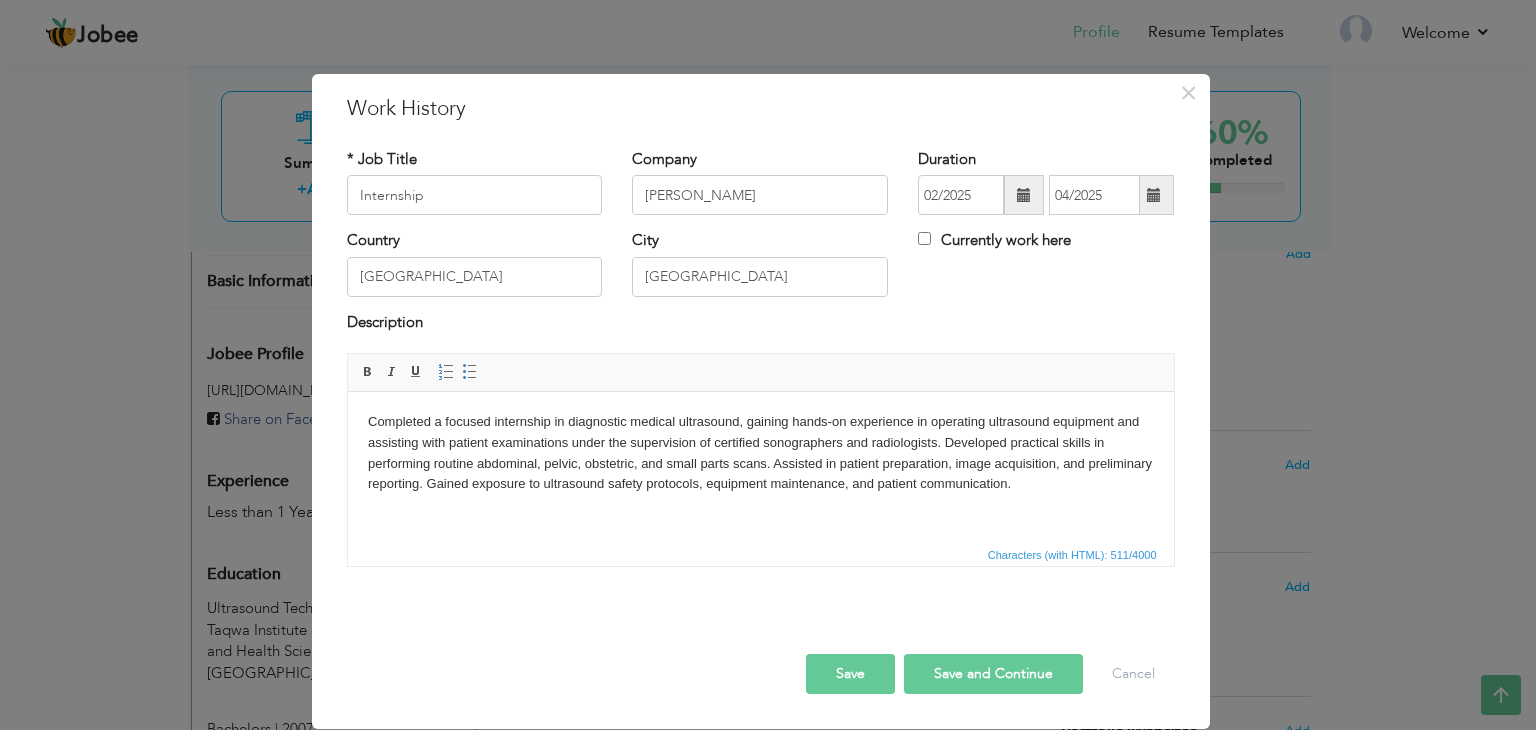 click on "Completed a focused internship in diagnostic medical ultrasound, gaining hands-on experience in operating ultrasound equipment and assisting with patient examinations under the supervision of certified sonographers and radiologists. Developed practical skills in performing routine abdominal, pelvic, obstetric, and small parts scans. Assisted in patient preparation, image acquisition, and preliminary reporting. Gained exposure to ultrasound safety protocols, equipment maintenance, and patient communication." at bounding box center (760, 453) 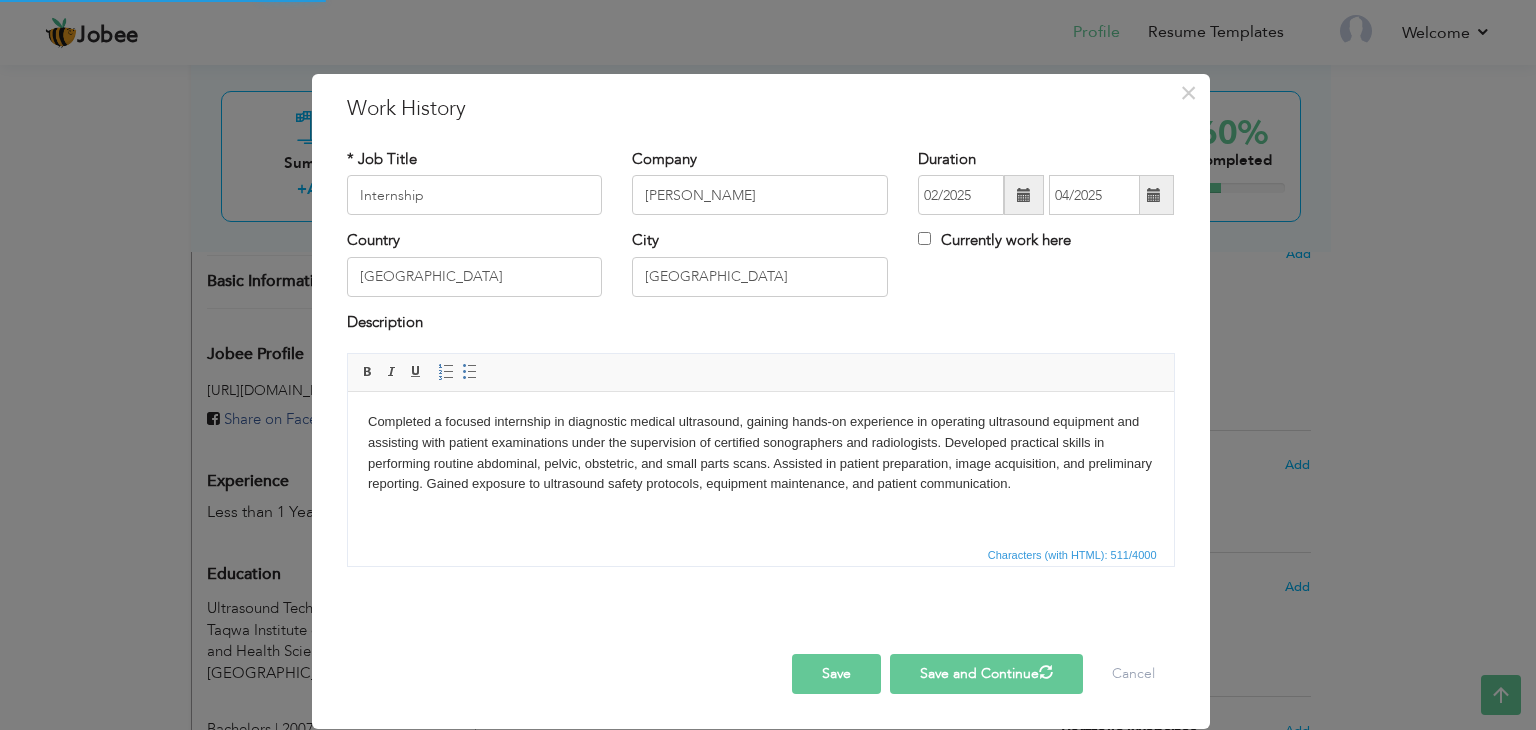 type 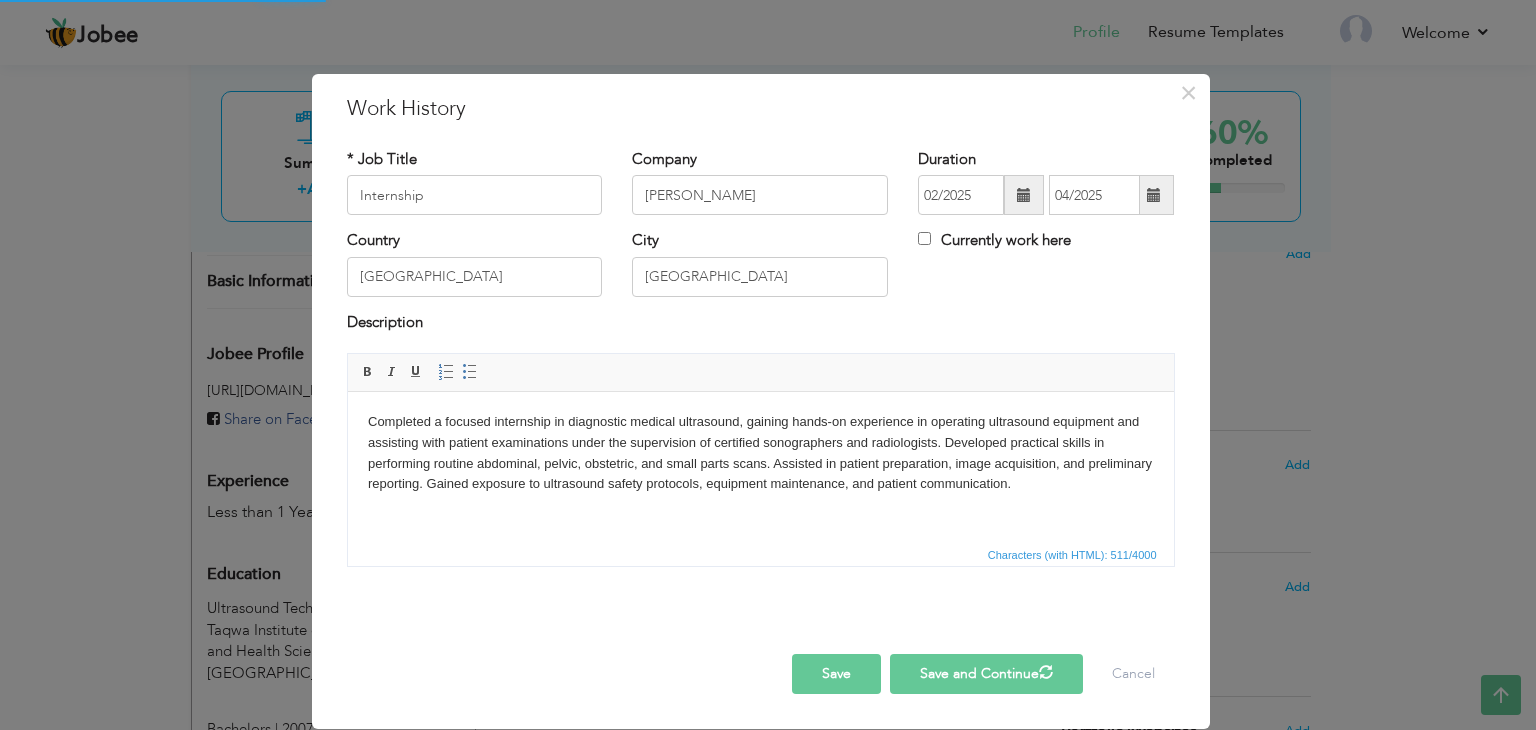 type 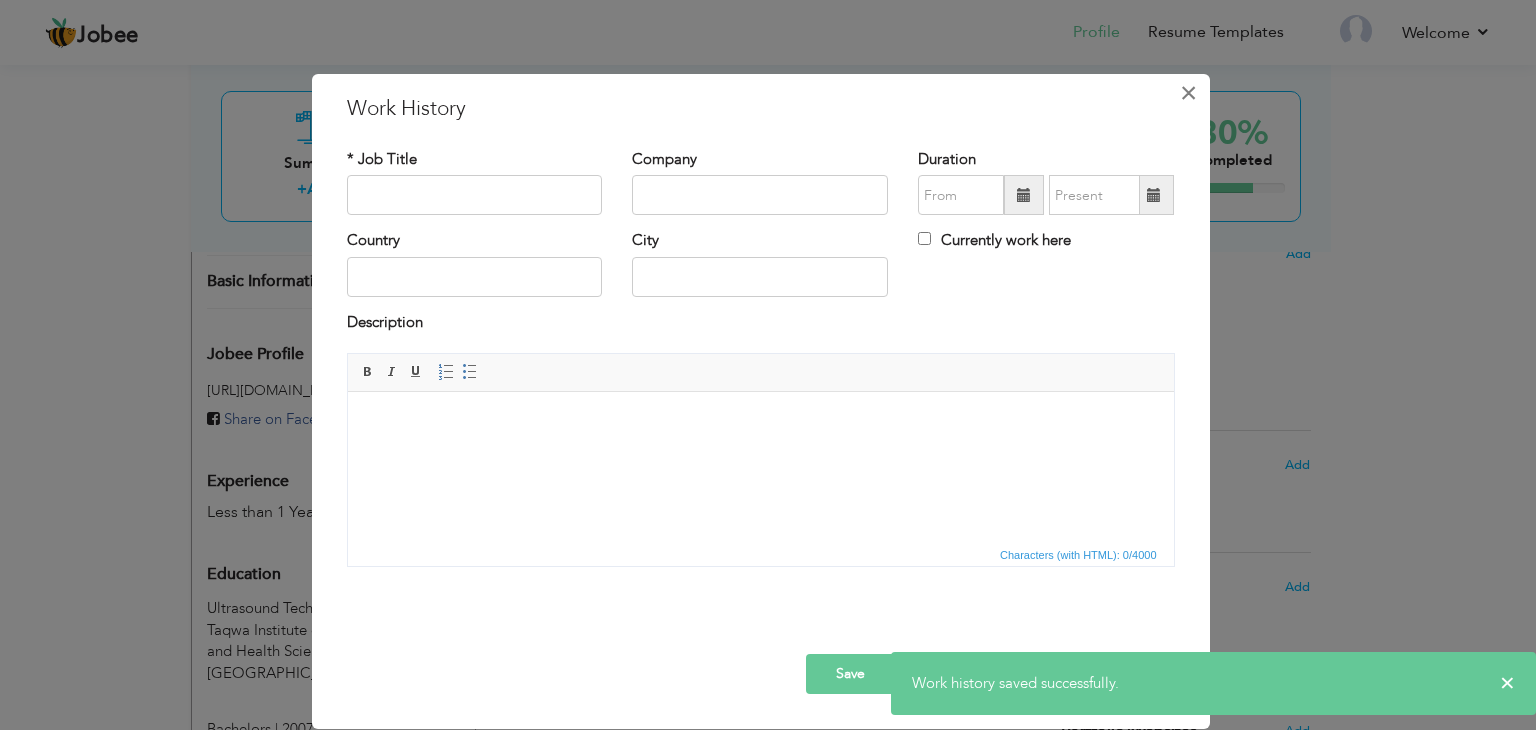 click on "×" at bounding box center [1188, 93] 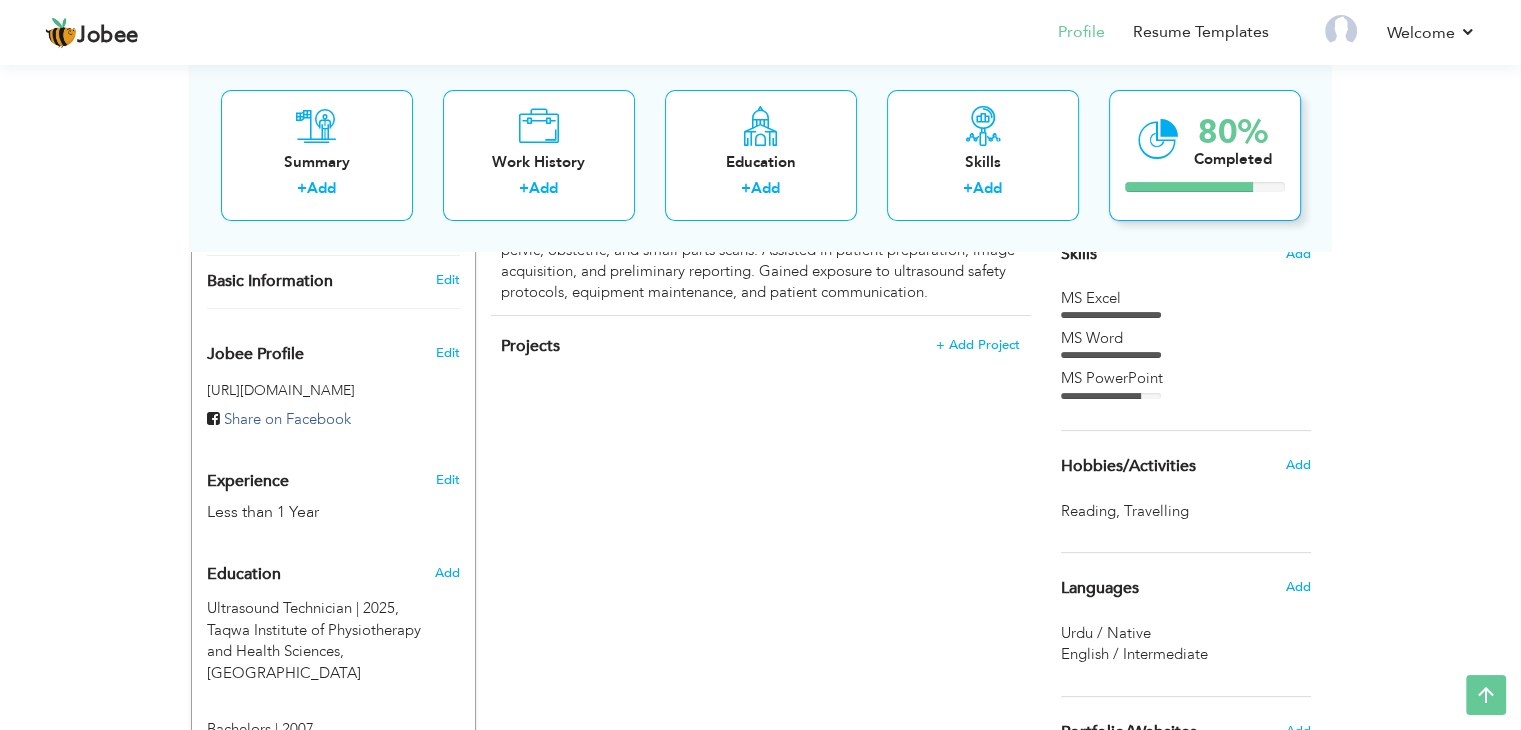 click on "80%" at bounding box center [1233, 132] 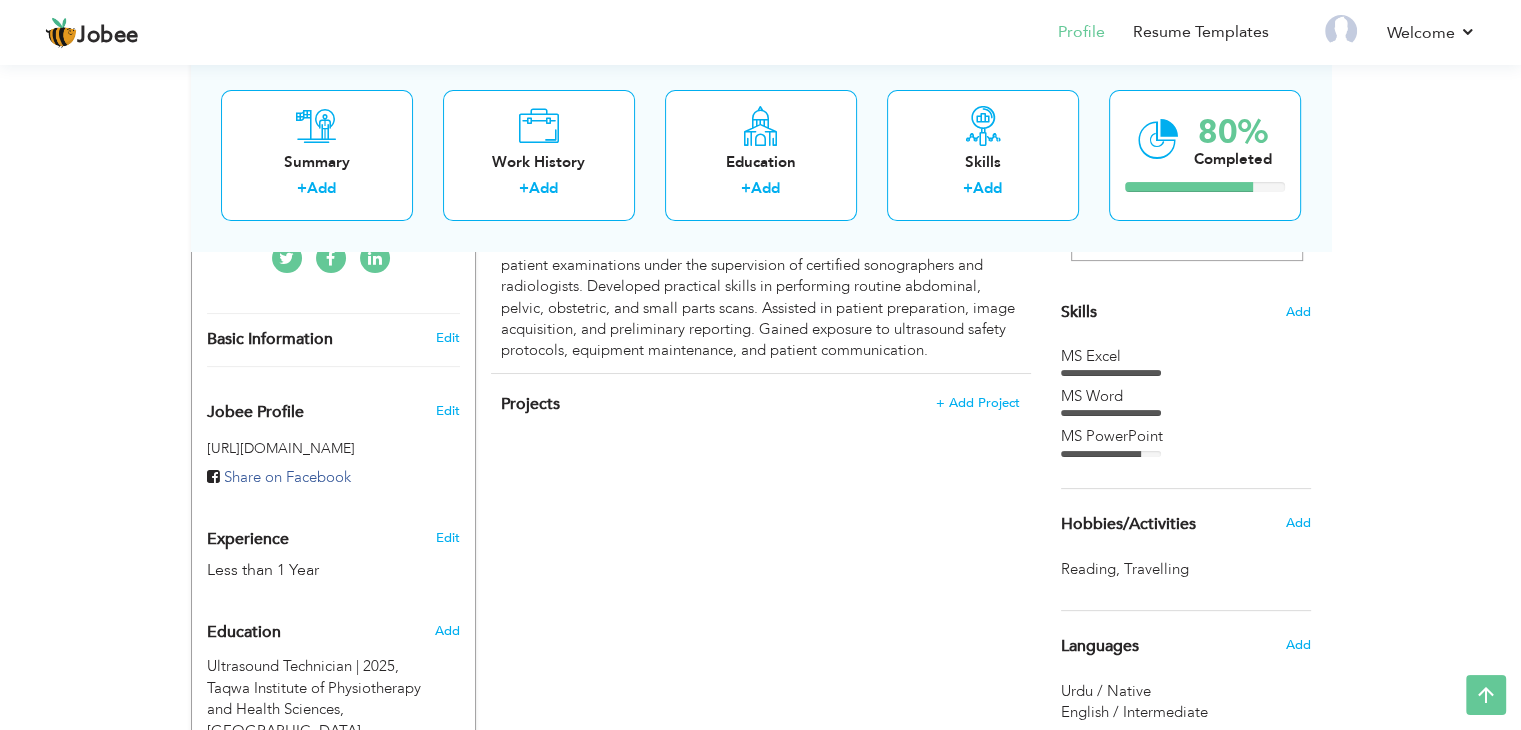 scroll, scrollTop: 476, scrollLeft: 0, axis: vertical 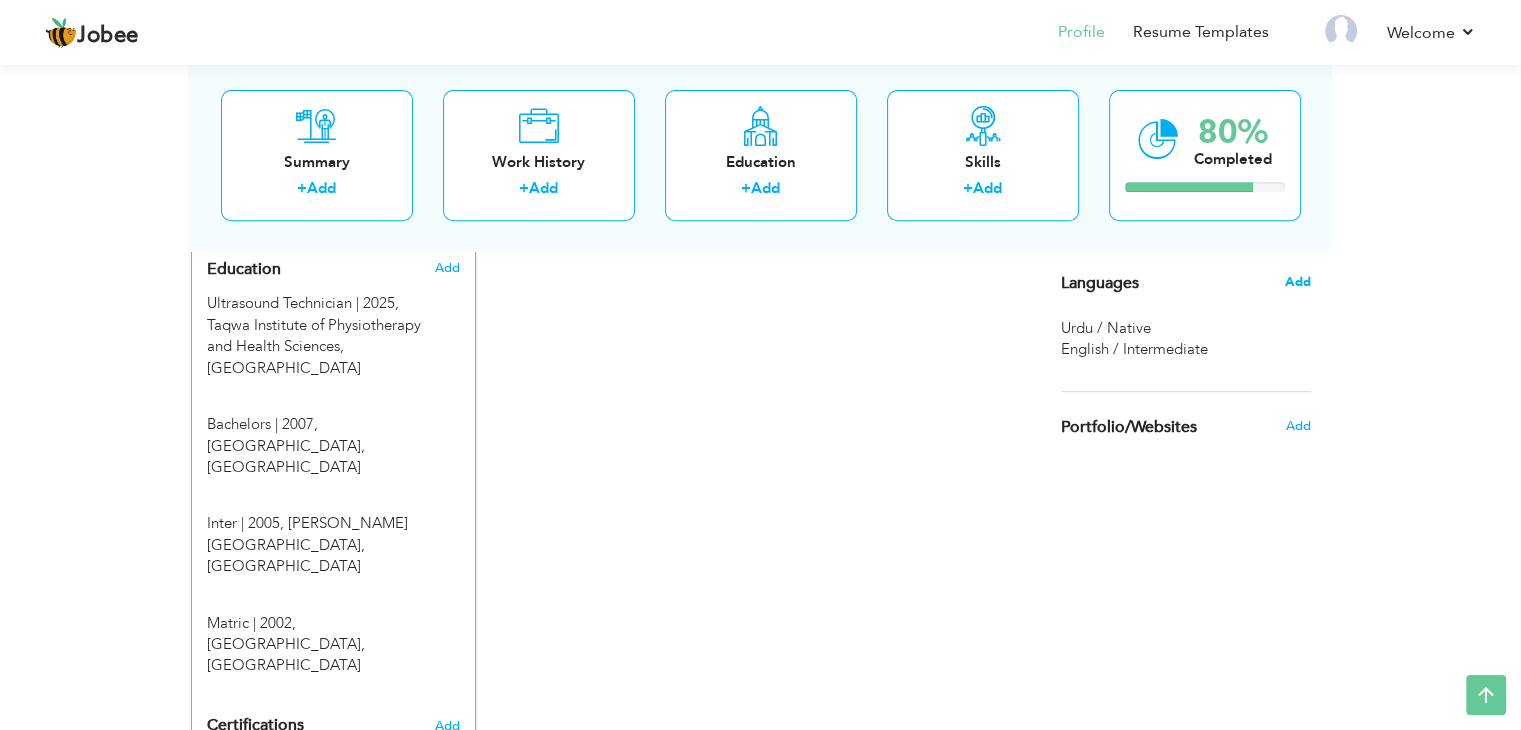 click on "Add" at bounding box center [1297, 282] 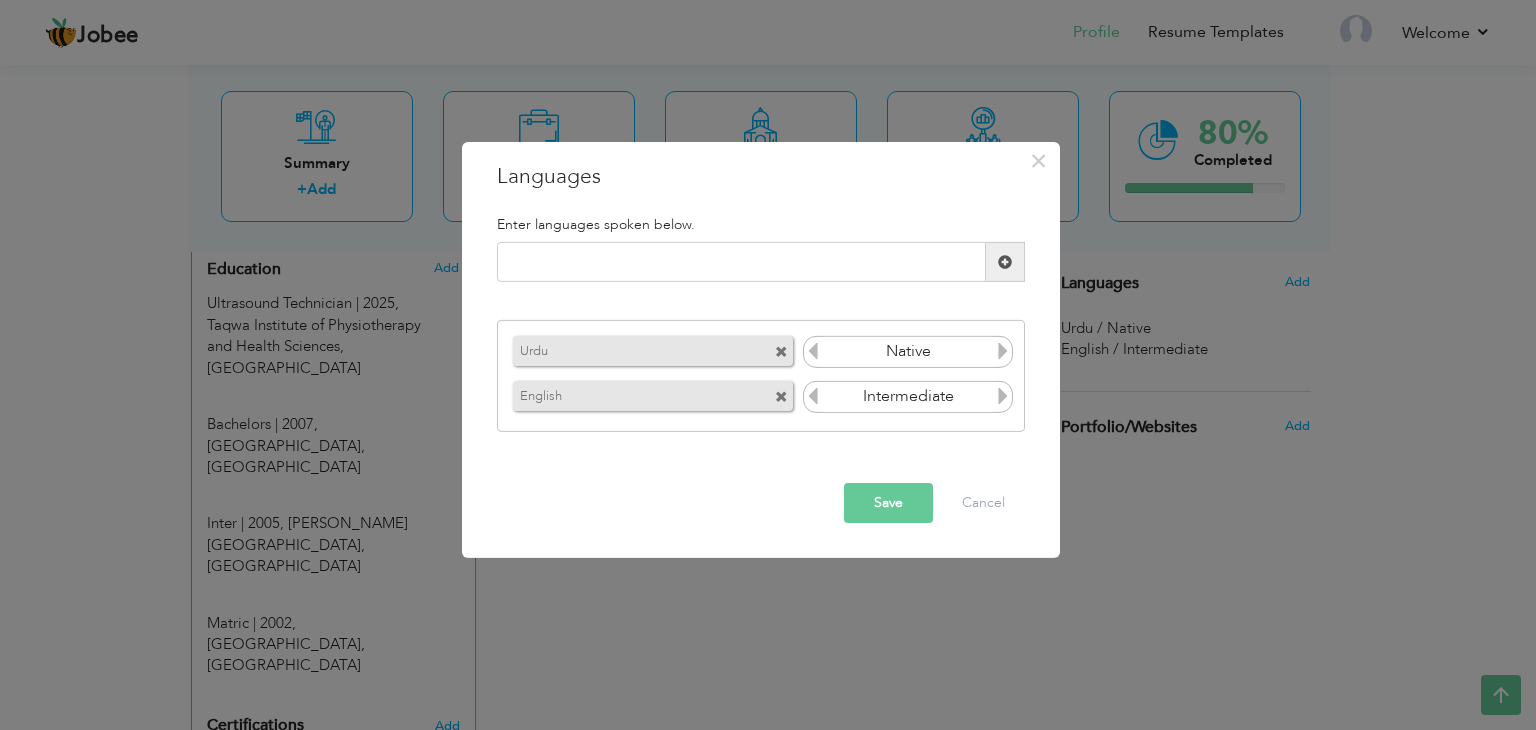 click on "Intermediate" at bounding box center (908, 397) 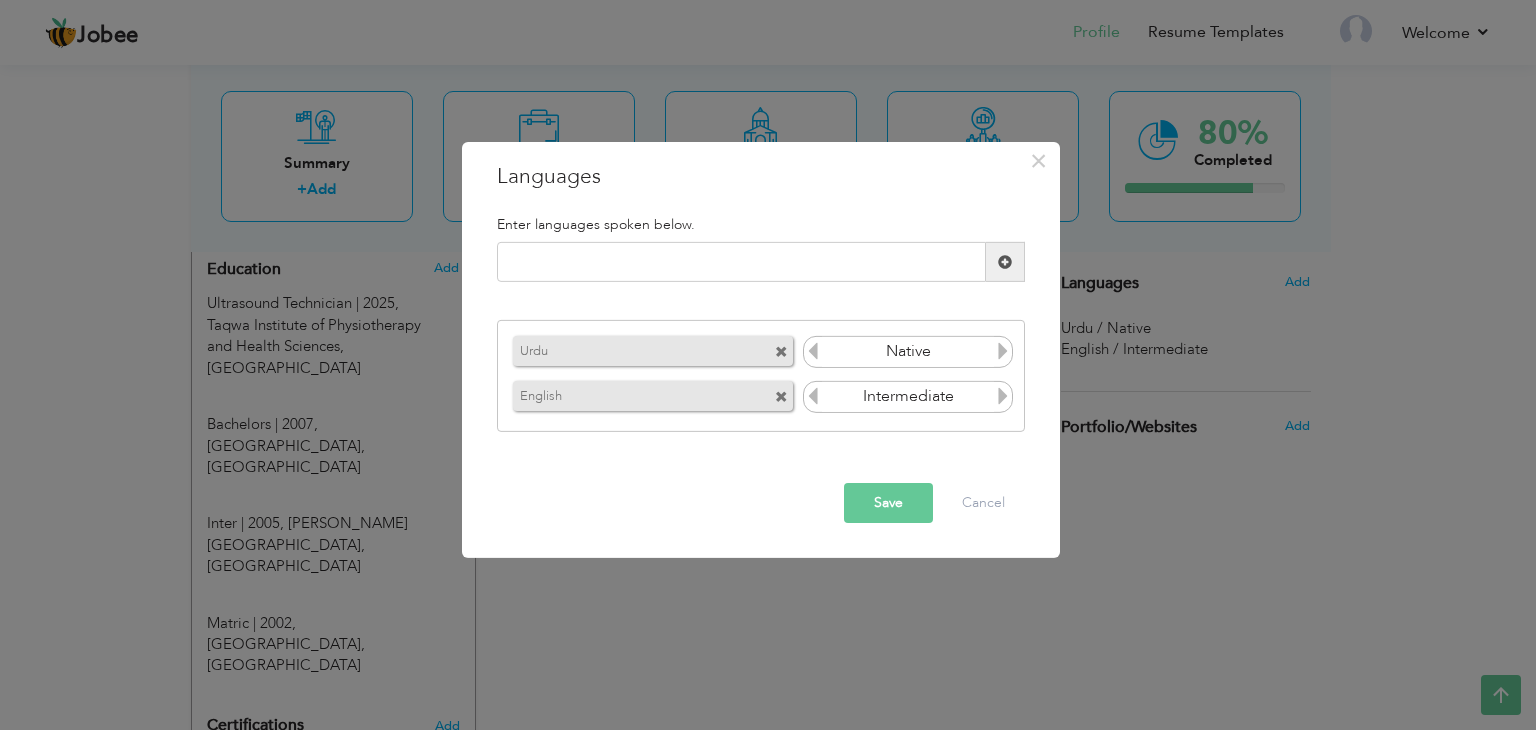 click at bounding box center [813, 396] 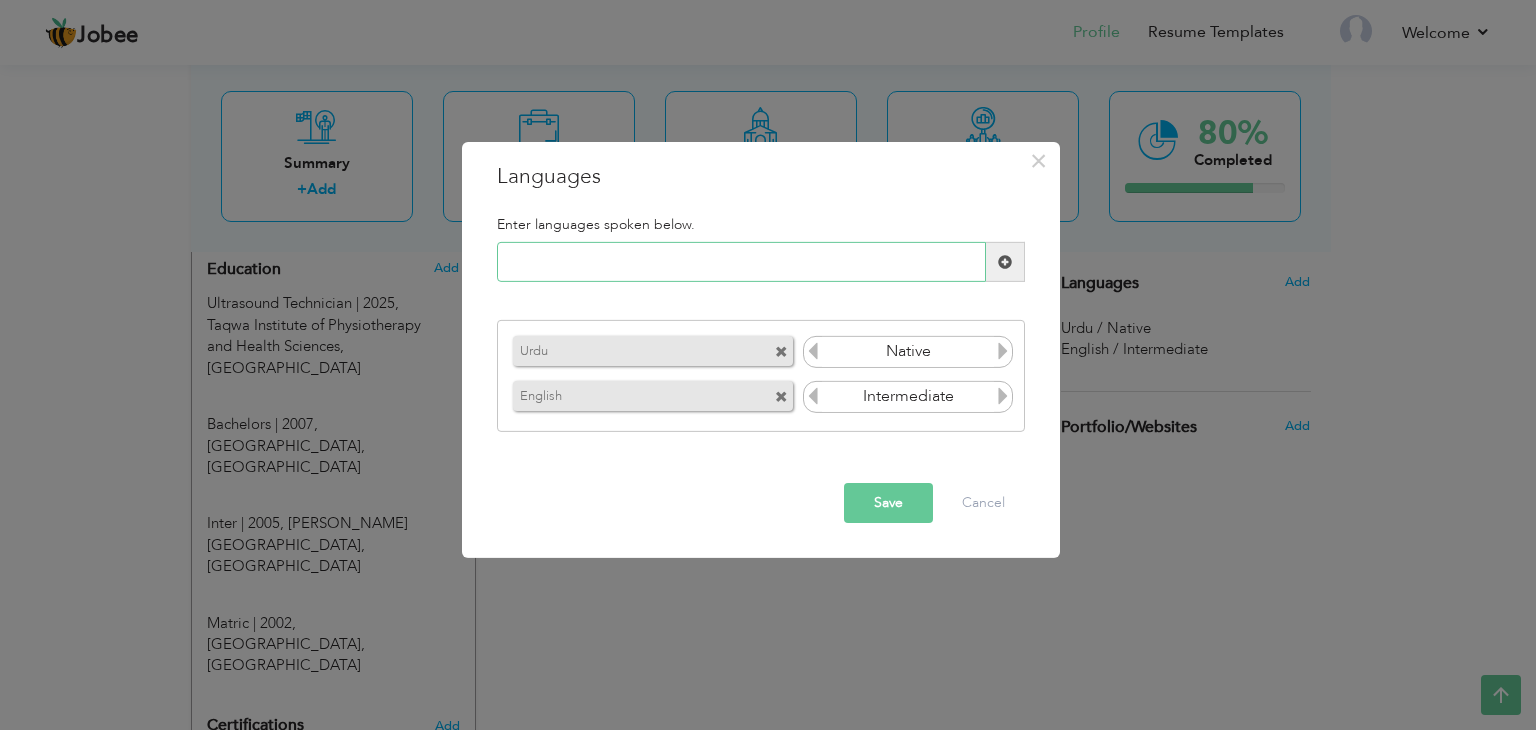 click at bounding box center [741, 262] 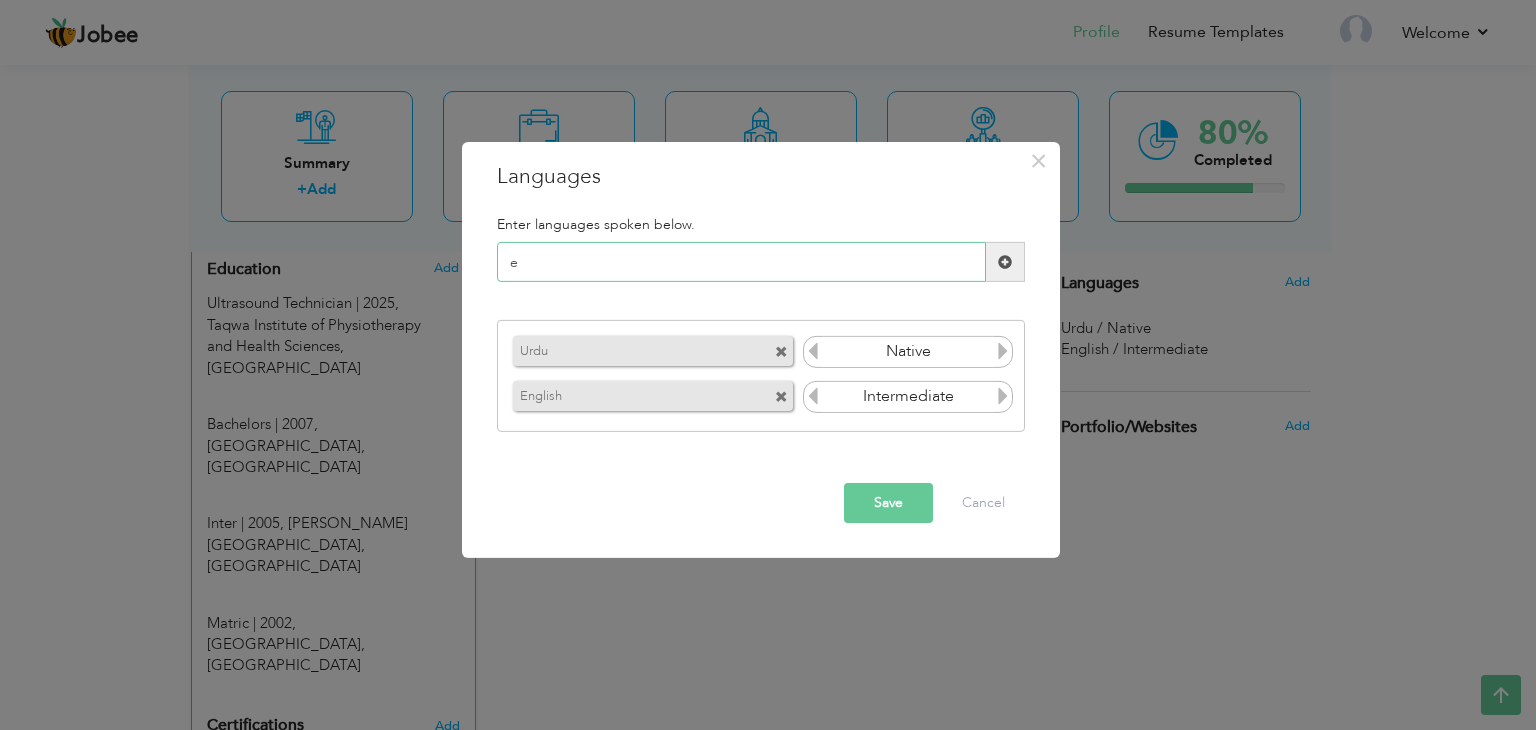 type on "e" 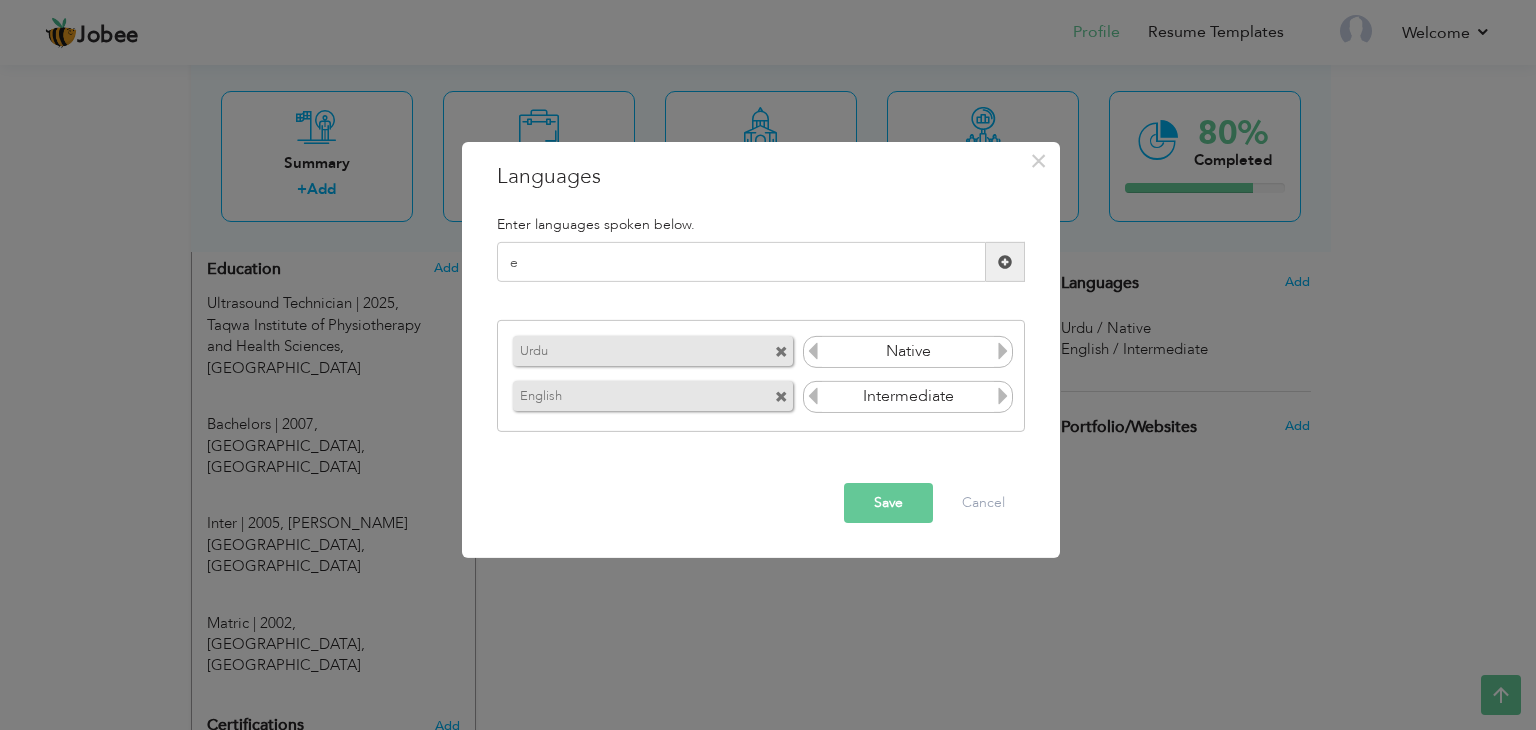 click at bounding box center [1005, 262] 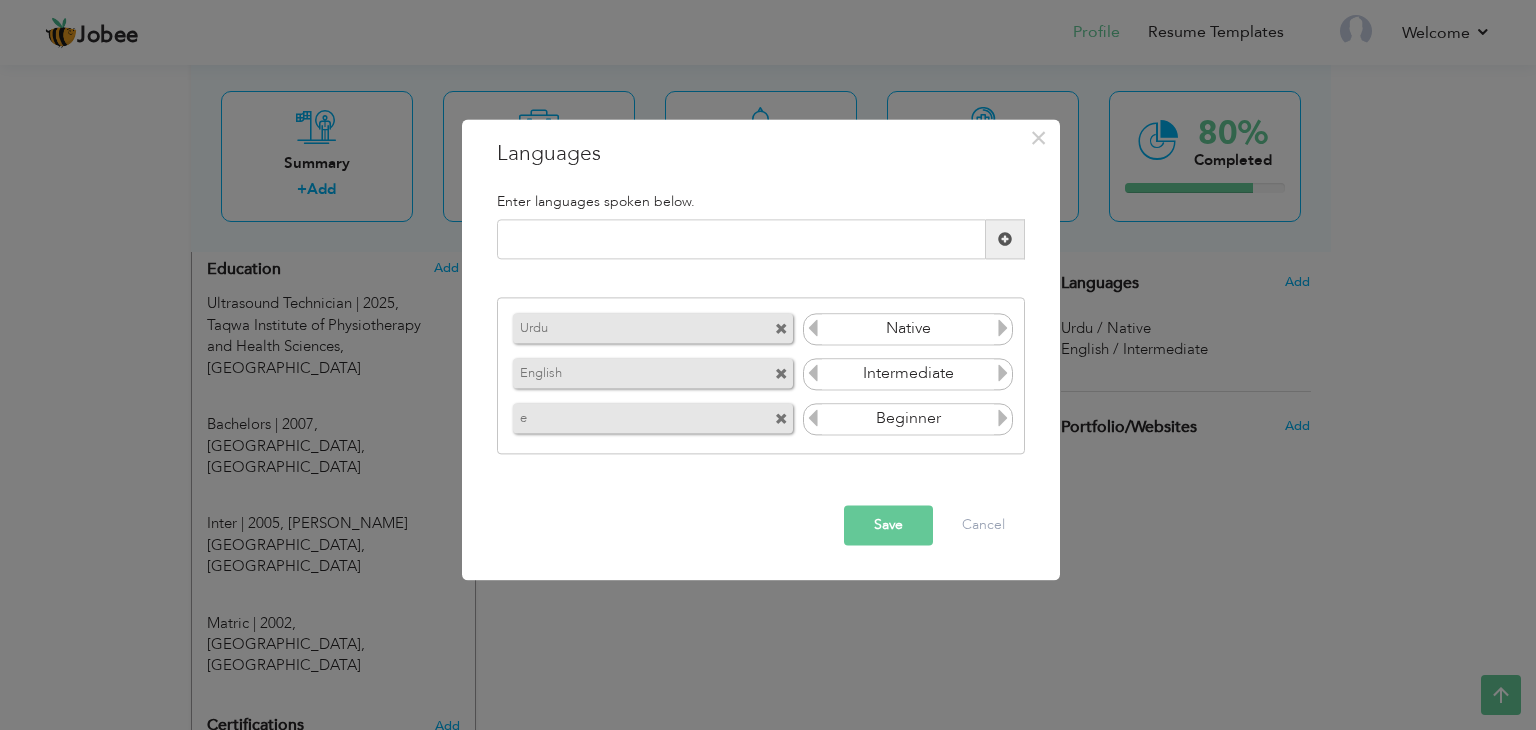 click at bounding box center (1003, 418) 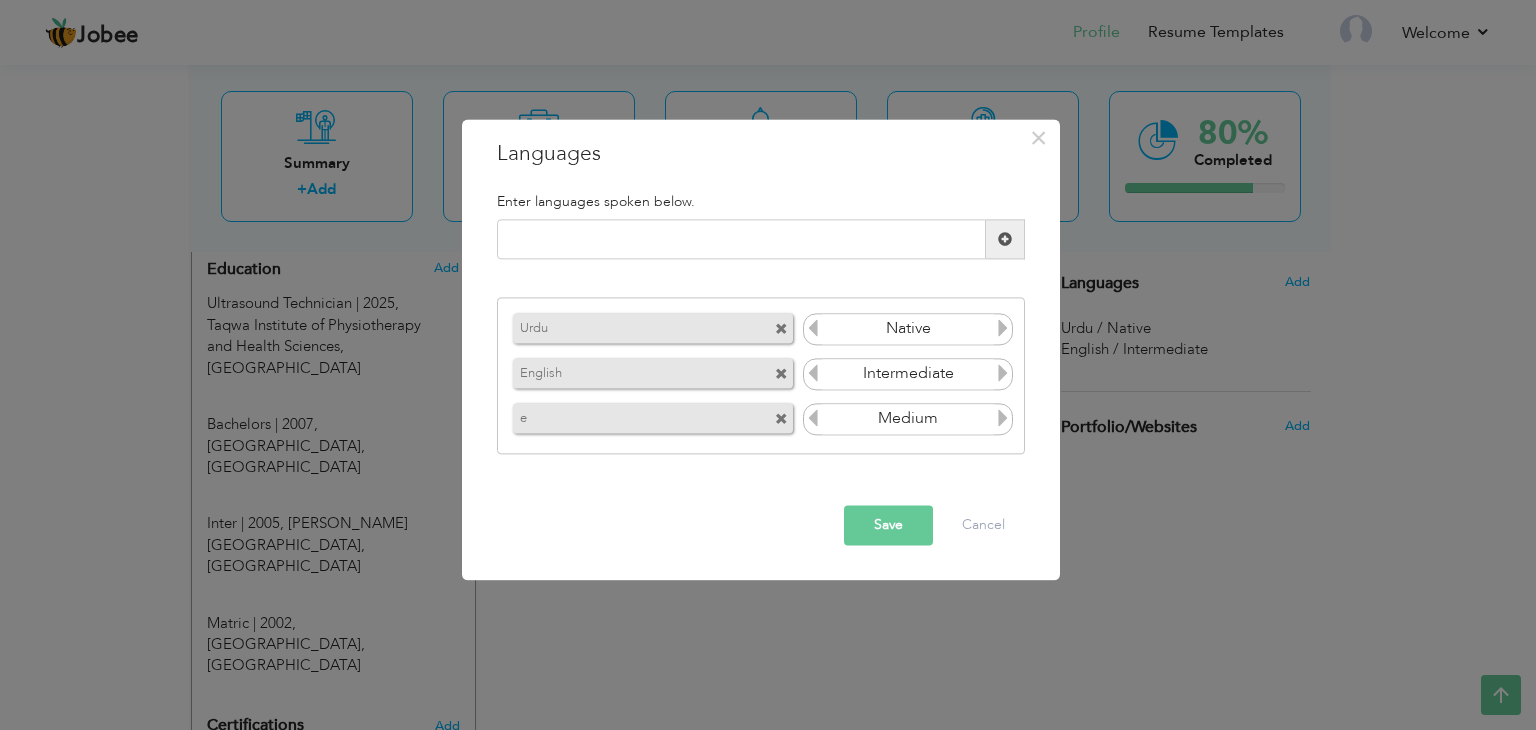 click at bounding box center (1003, 418) 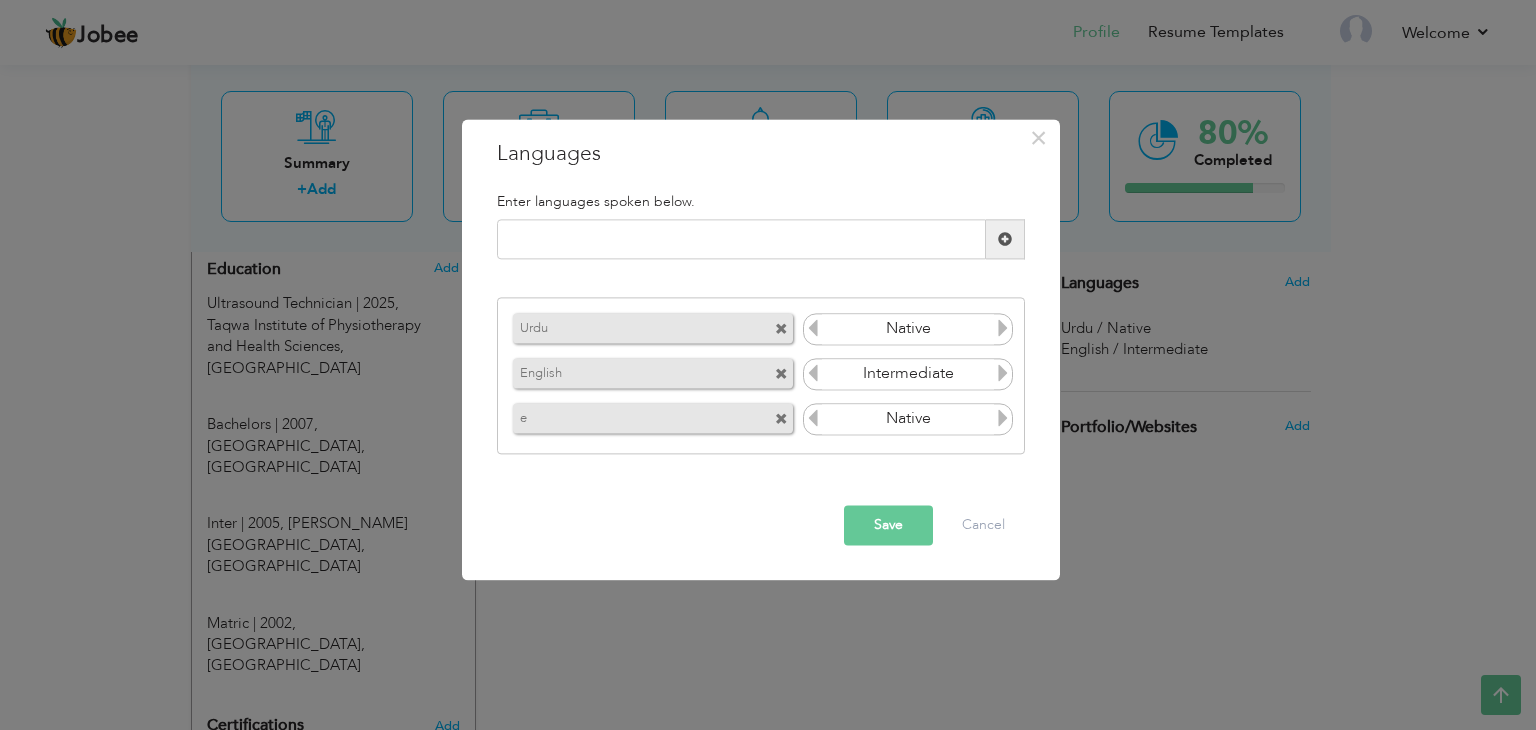 click at bounding box center (1003, 418) 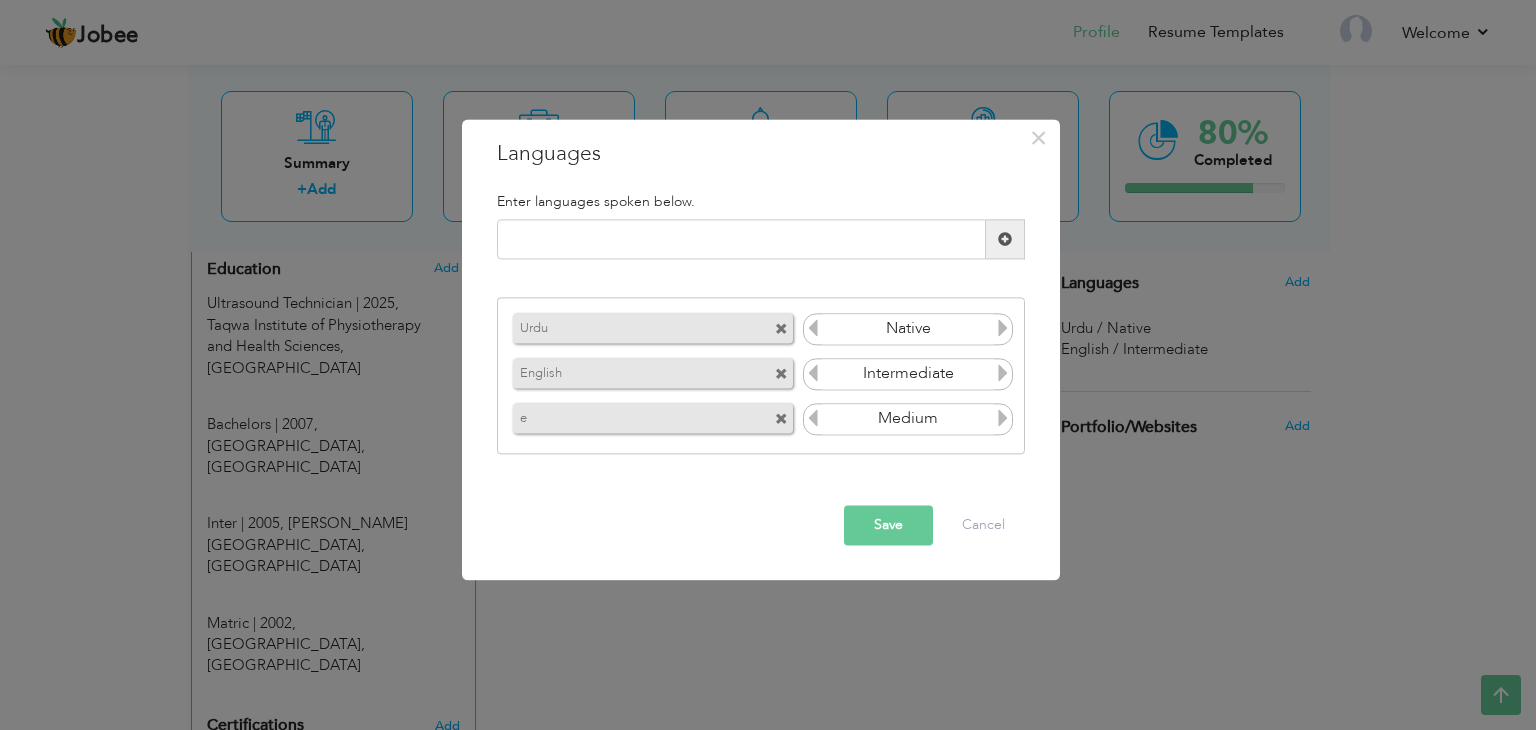 click at bounding box center [813, 418] 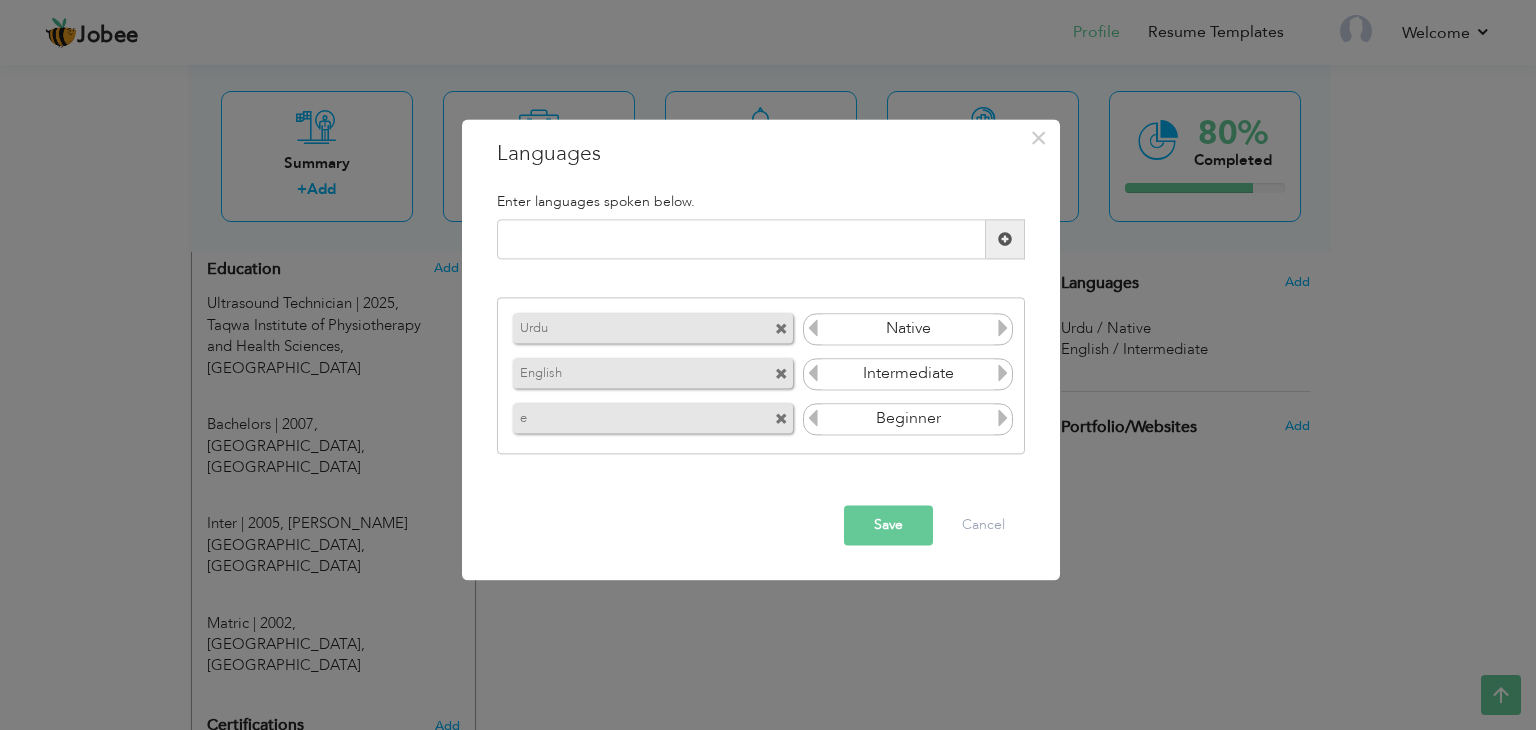 click at bounding box center (813, 418) 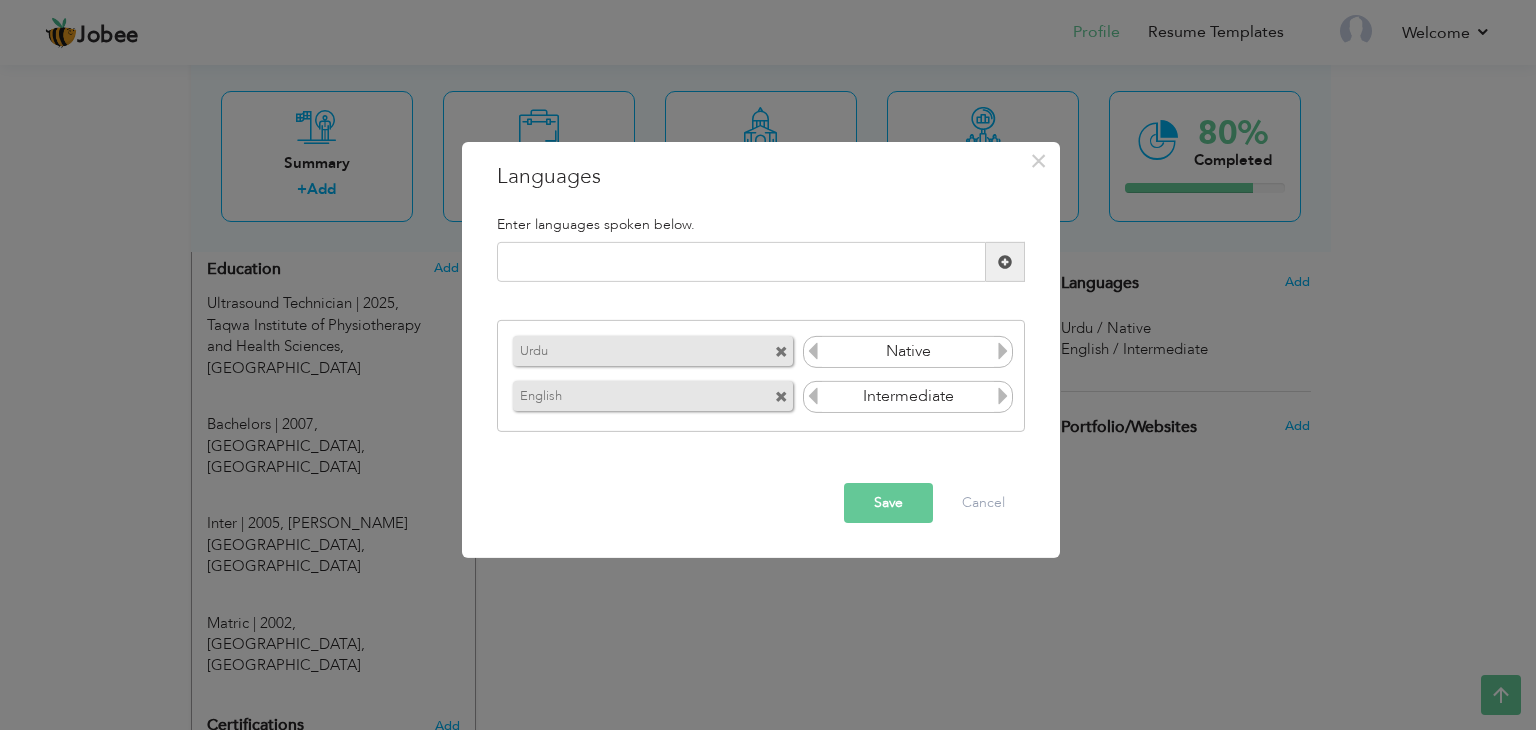 click at bounding box center (813, 396) 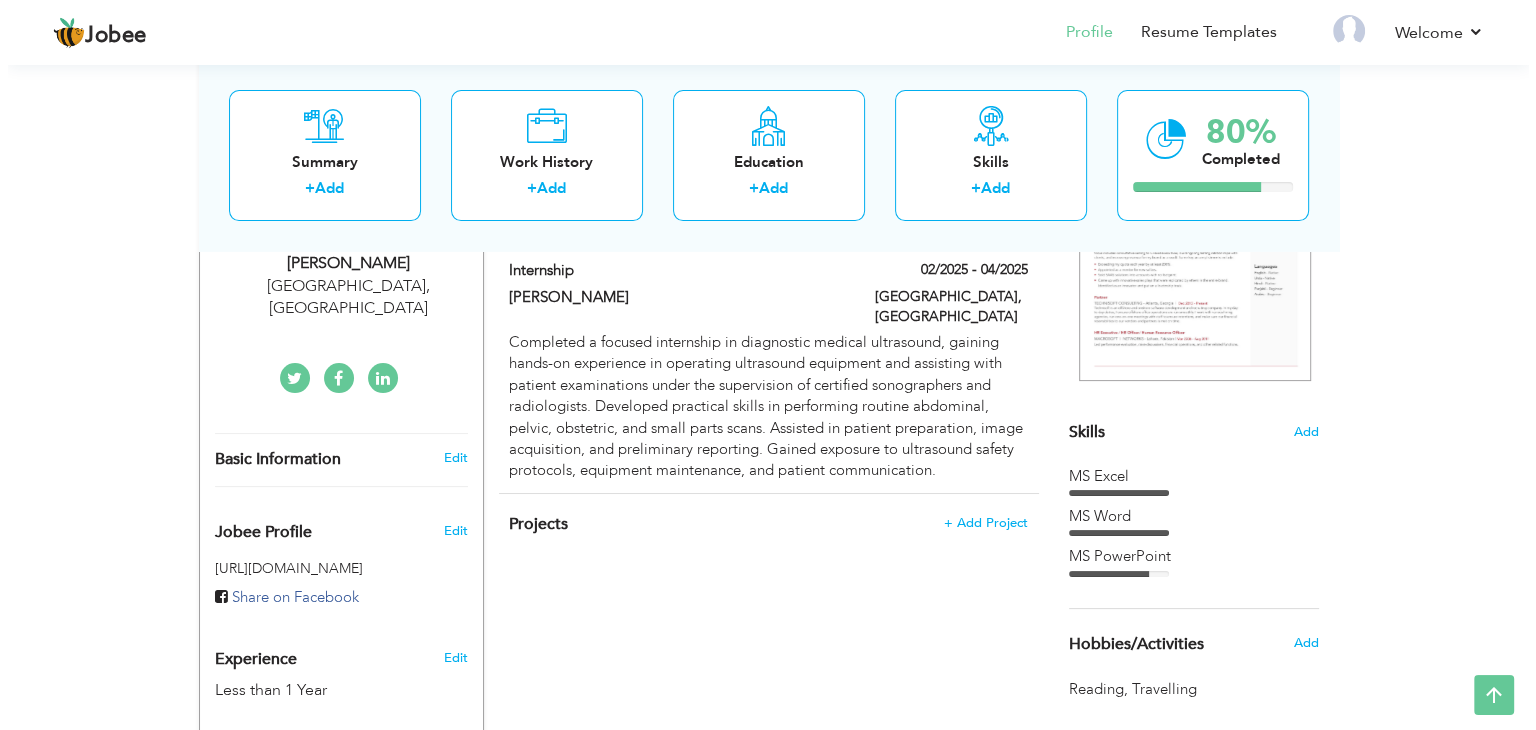 scroll, scrollTop: 342, scrollLeft: 0, axis: vertical 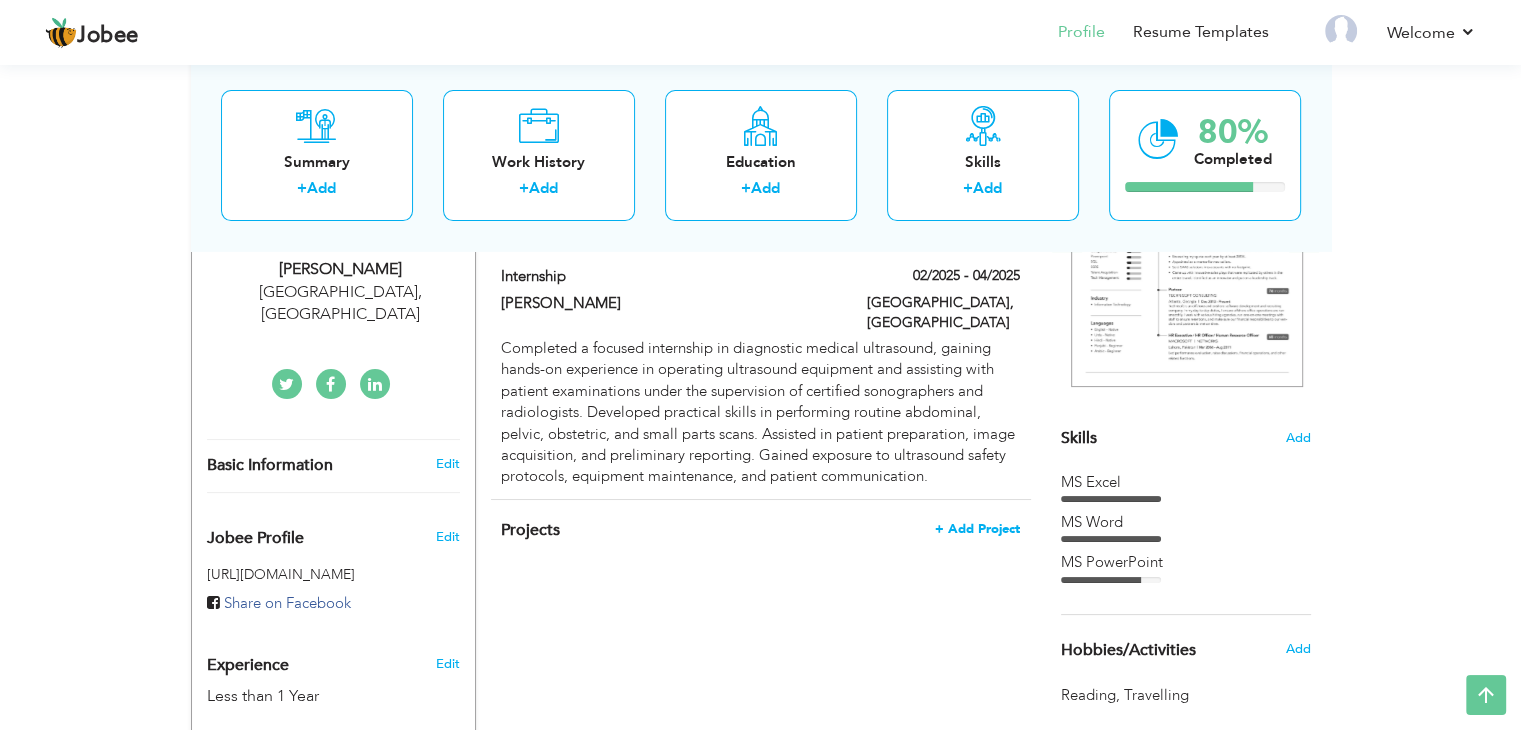 click on "+ Add Project" at bounding box center (977, 529) 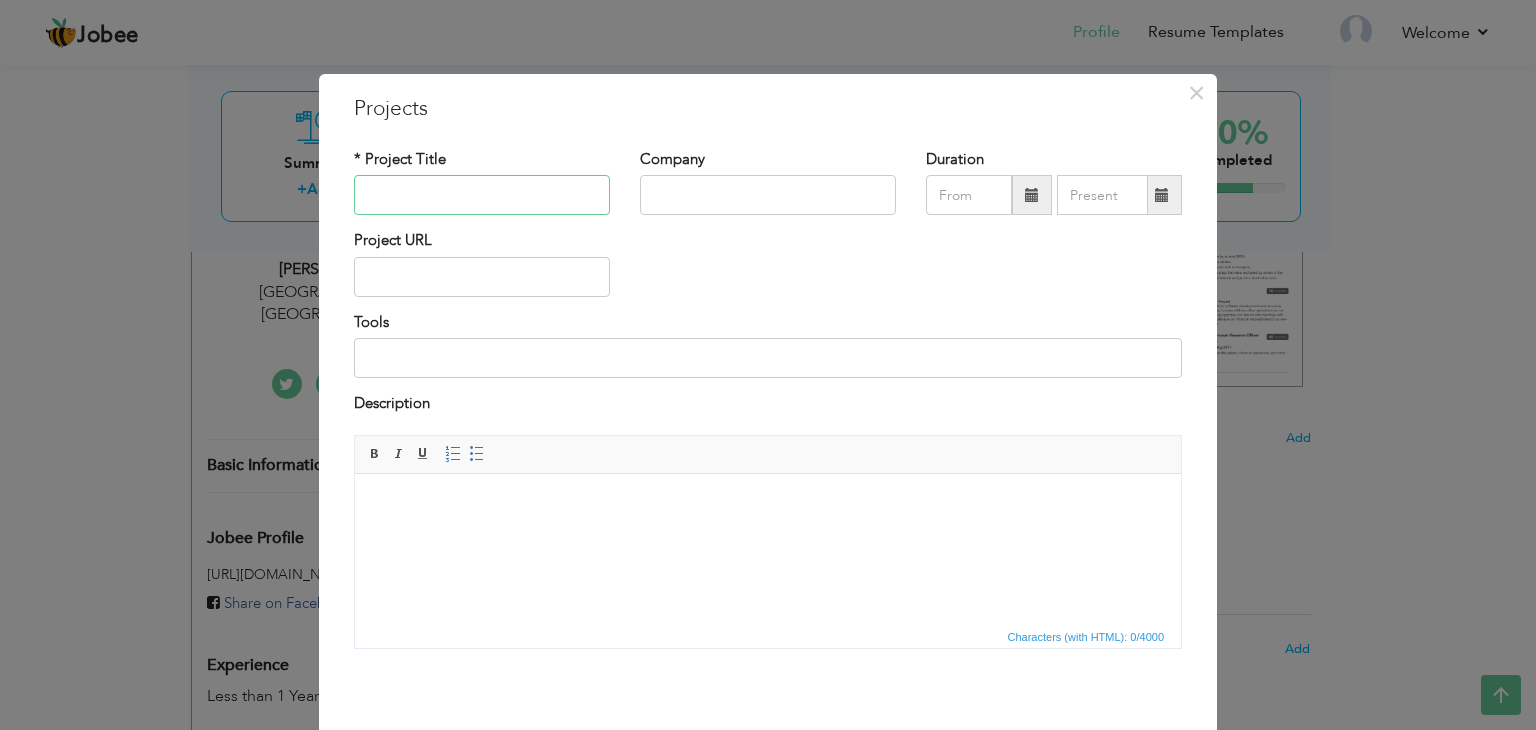 click at bounding box center [482, 195] 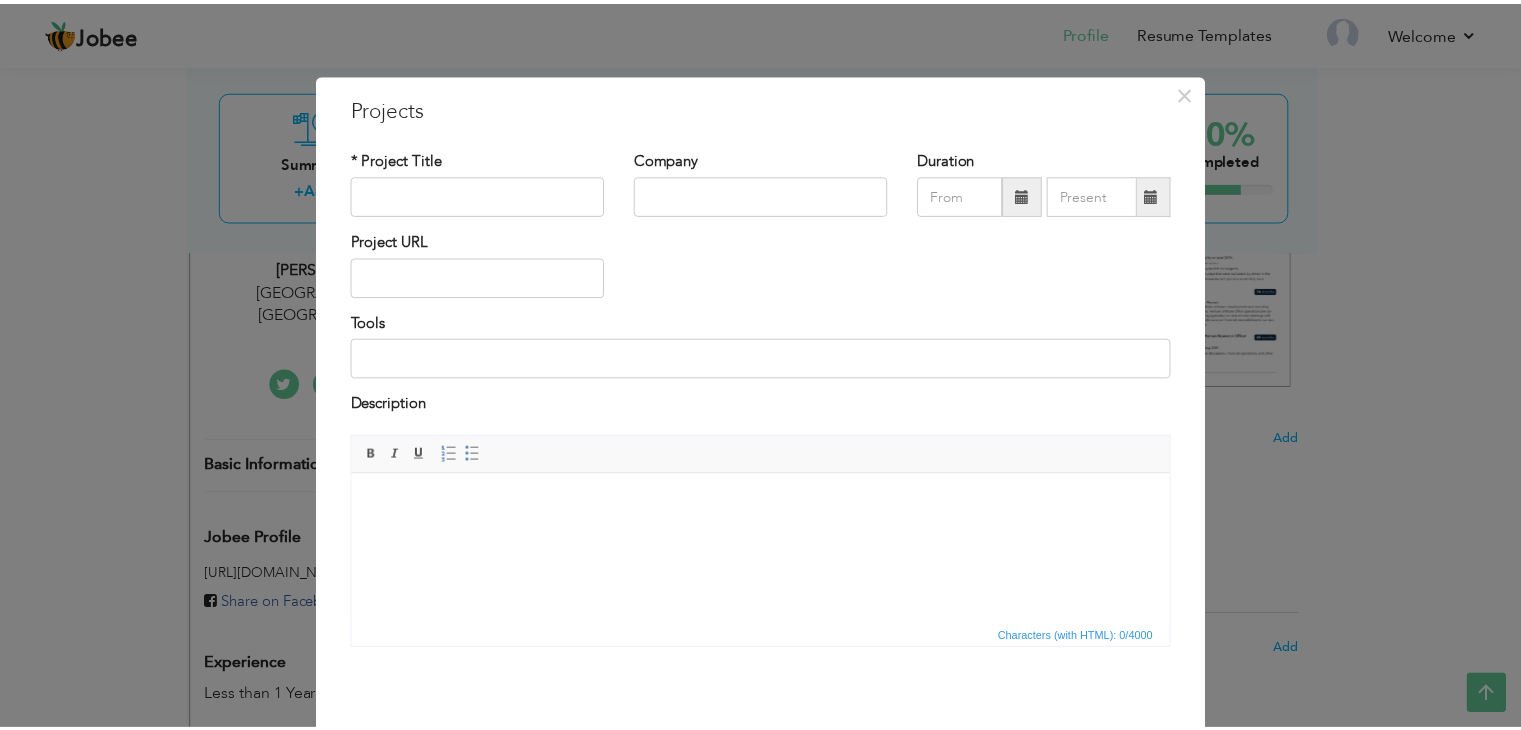 scroll, scrollTop: 80, scrollLeft: 0, axis: vertical 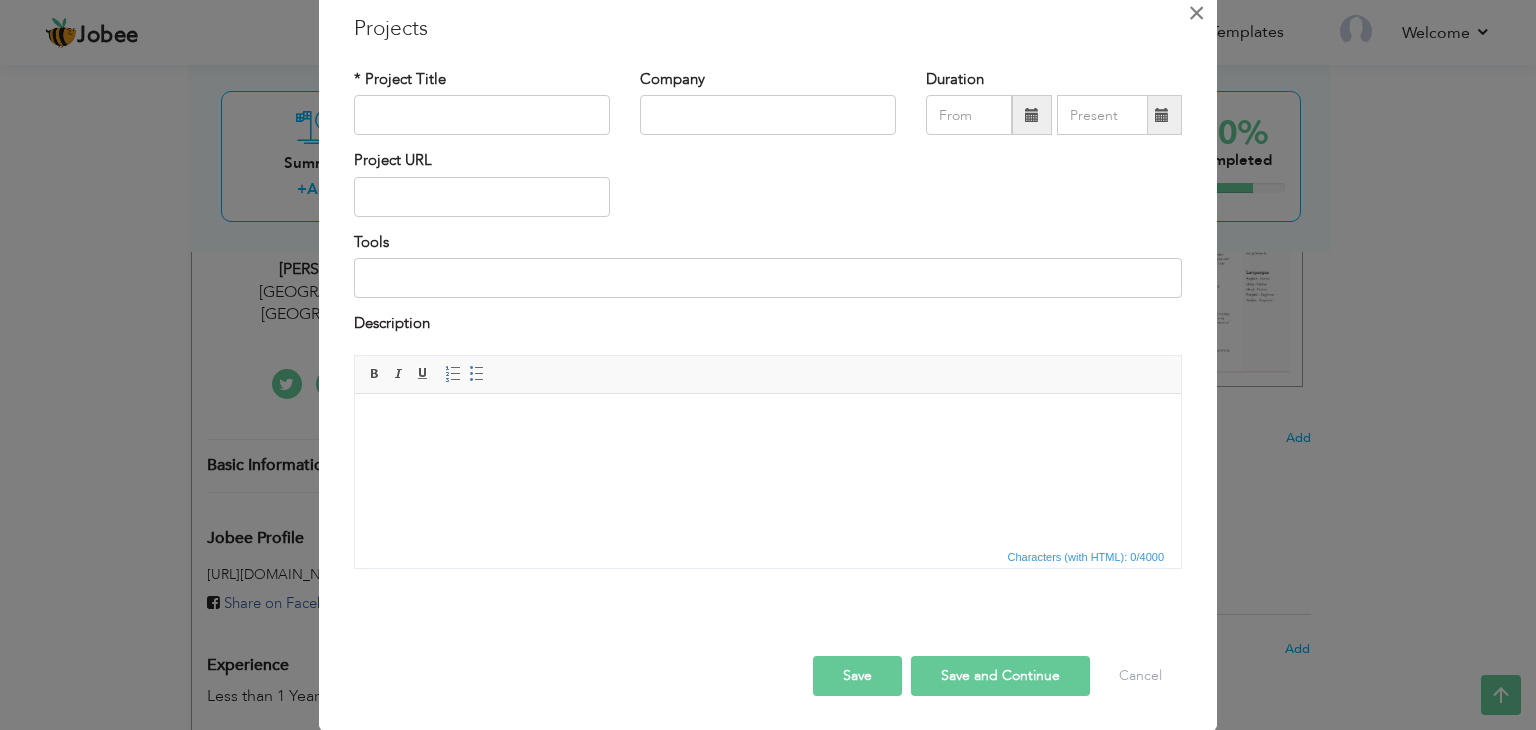 click on "×" at bounding box center [1196, 13] 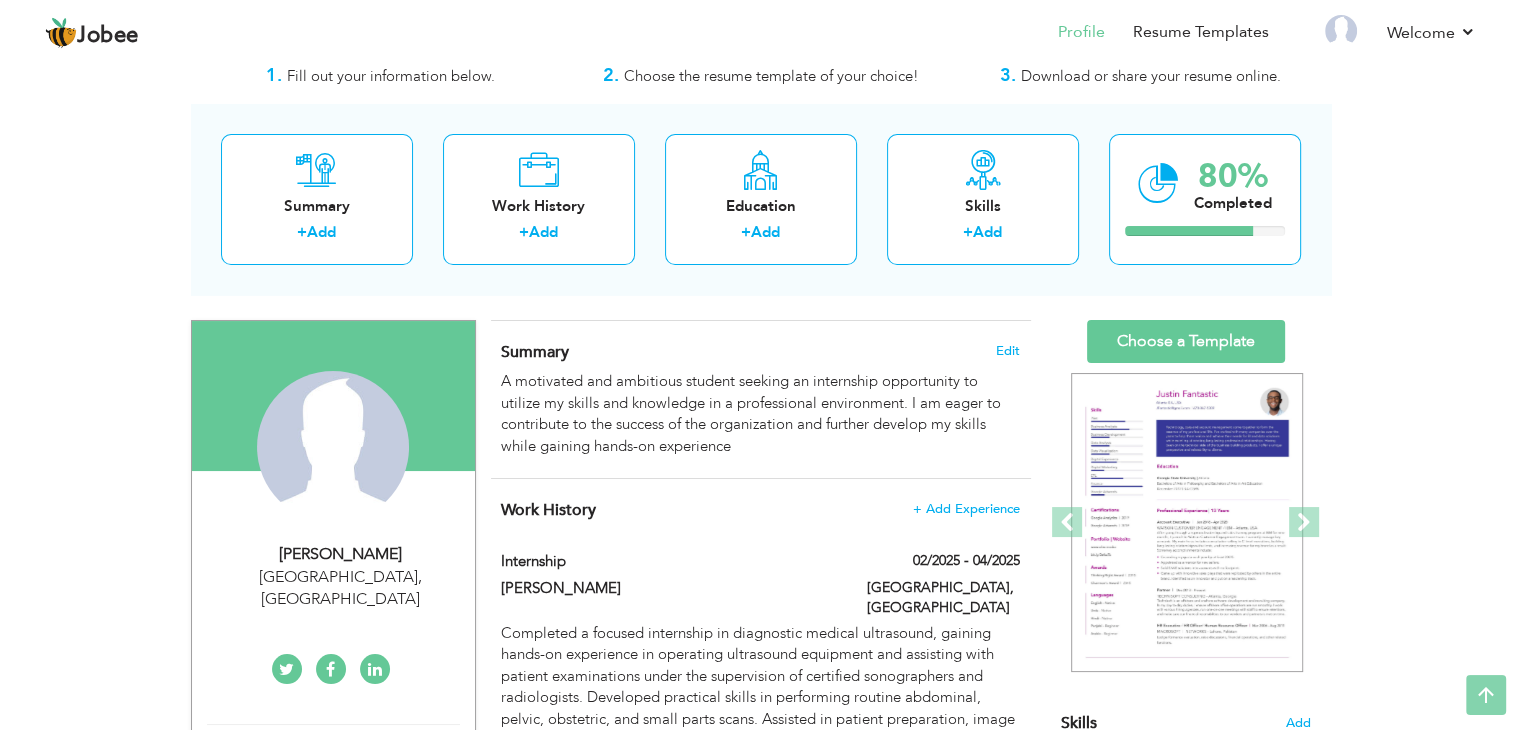 scroll, scrollTop: 35, scrollLeft: 0, axis: vertical 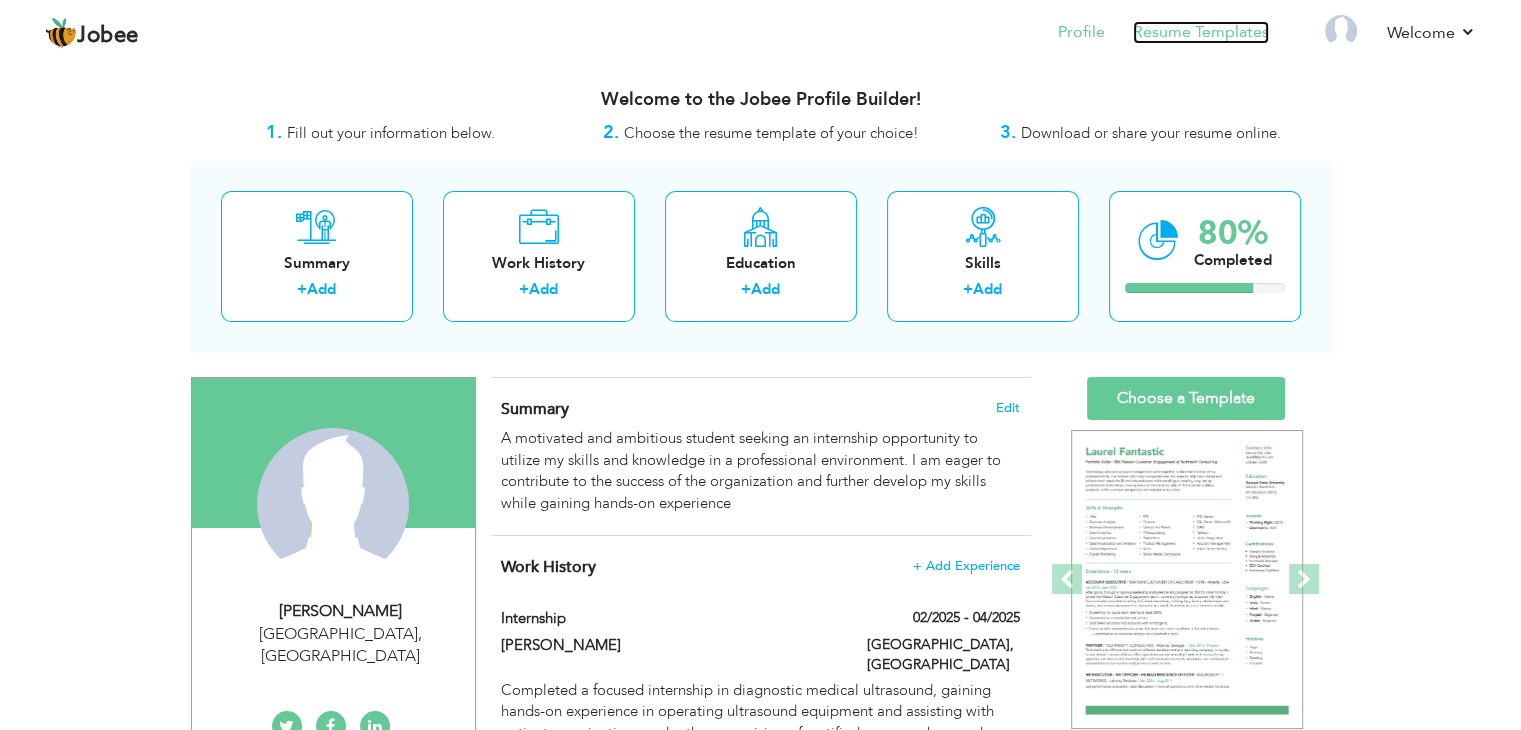 click on "Resume Templates" at bounding box center (1201, 32) 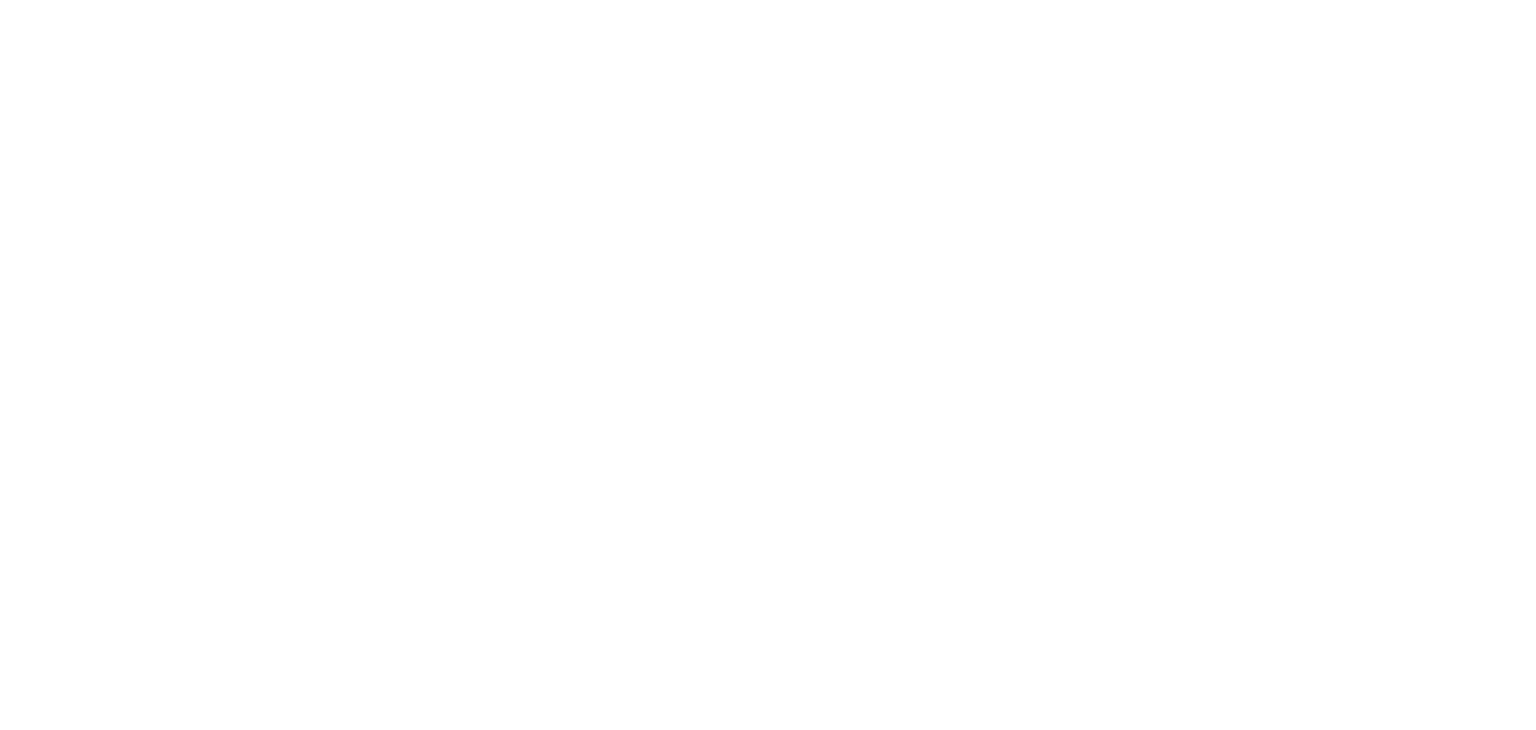 scroll, scrollTop: 0, scrollLeft: 0, axis: both 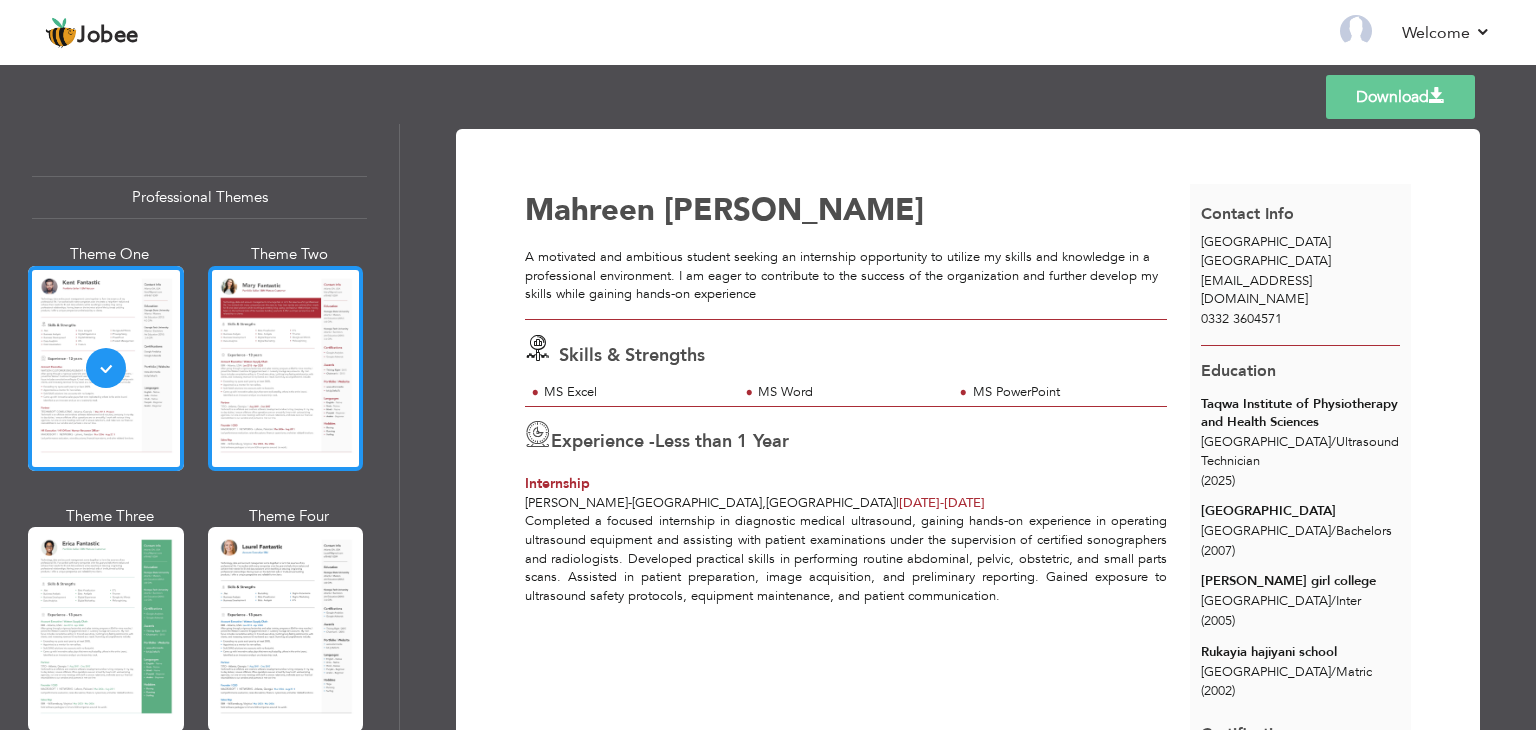 click at bounding box center (286, 368) 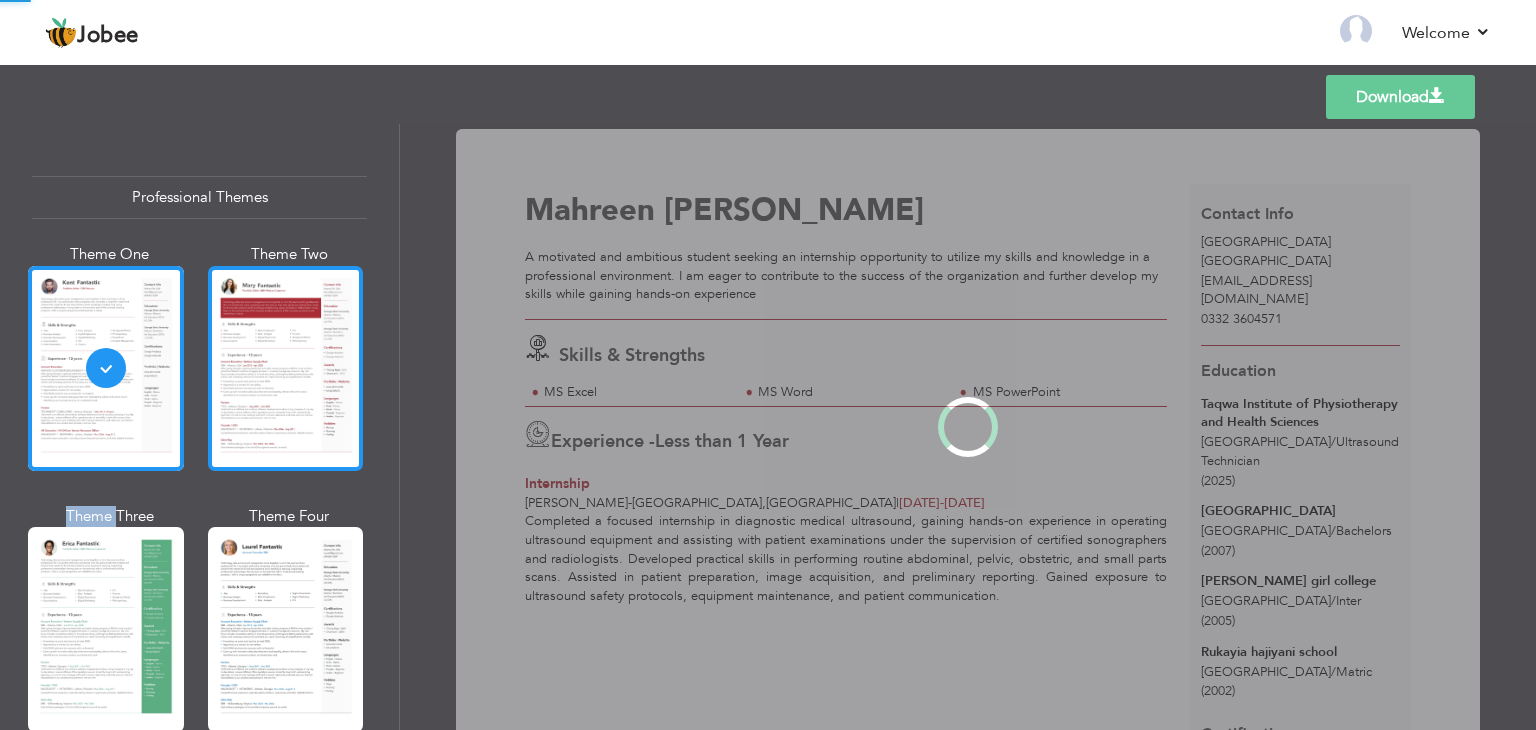 click on "Professional Themes
Theme One
Theme Two
Theme Three
Theme Four" at bounding box center (768, 427) 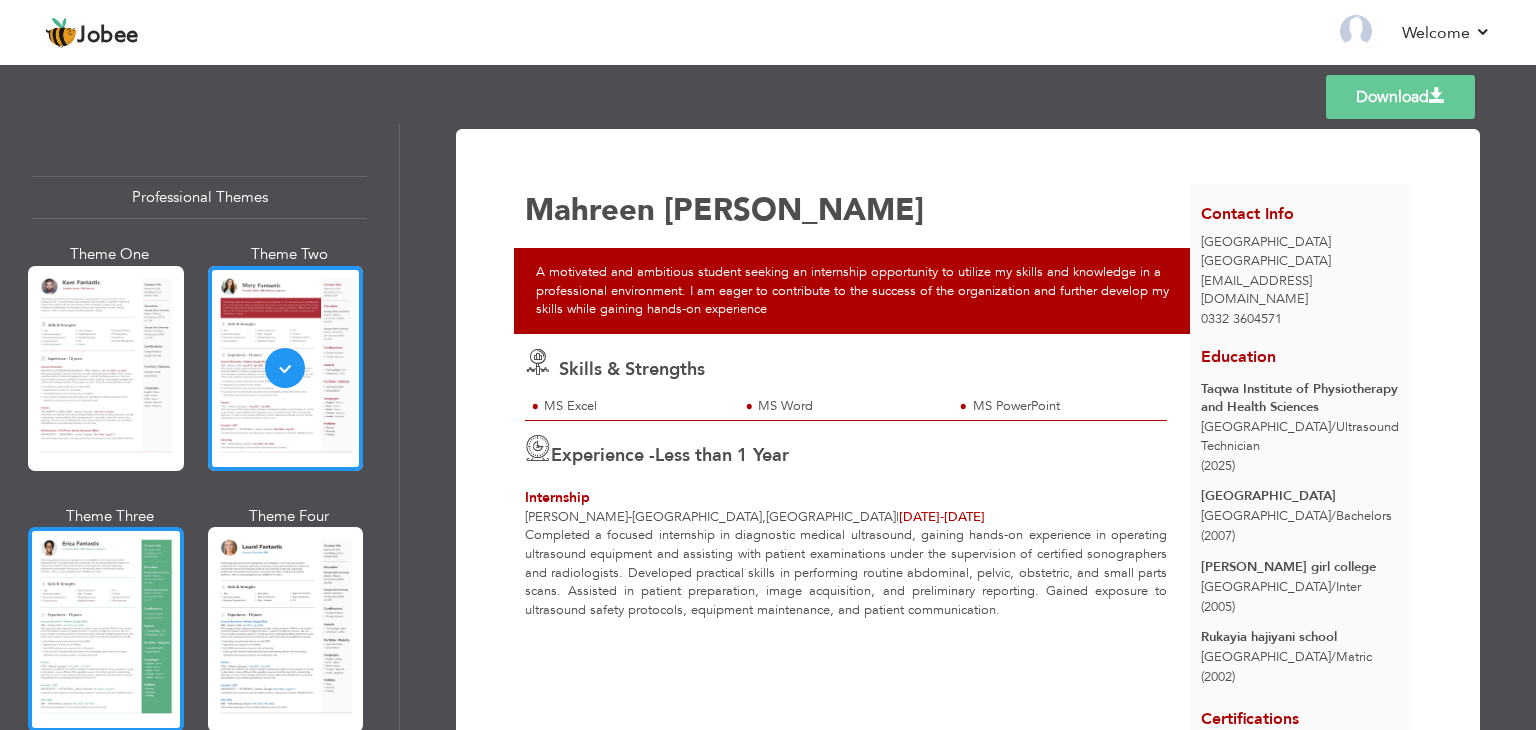 click at bounding box center [106, 629] 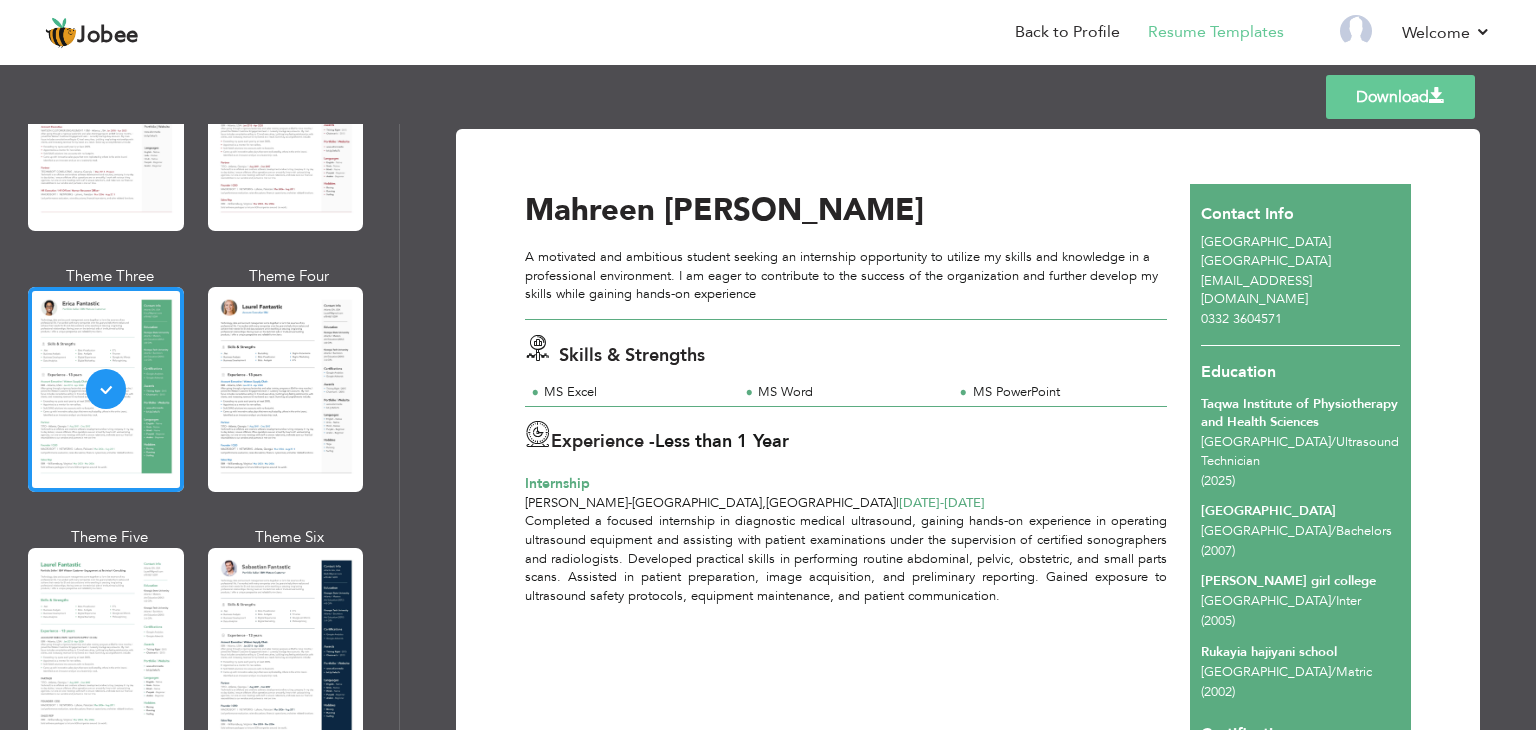 scroll, scrollTop: 280, scrollLeft: 0, axis: vertical 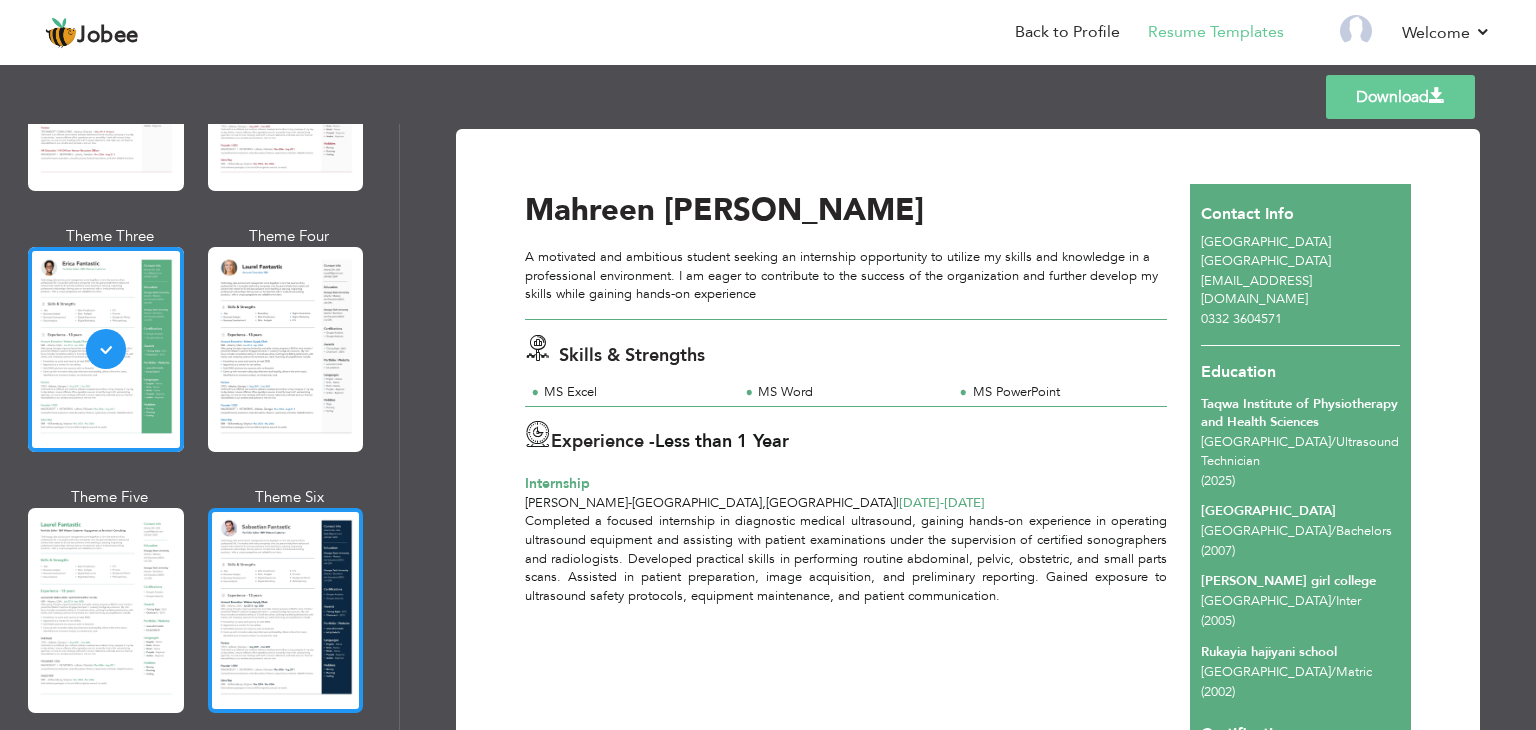 click at bounding box center (286, 610) 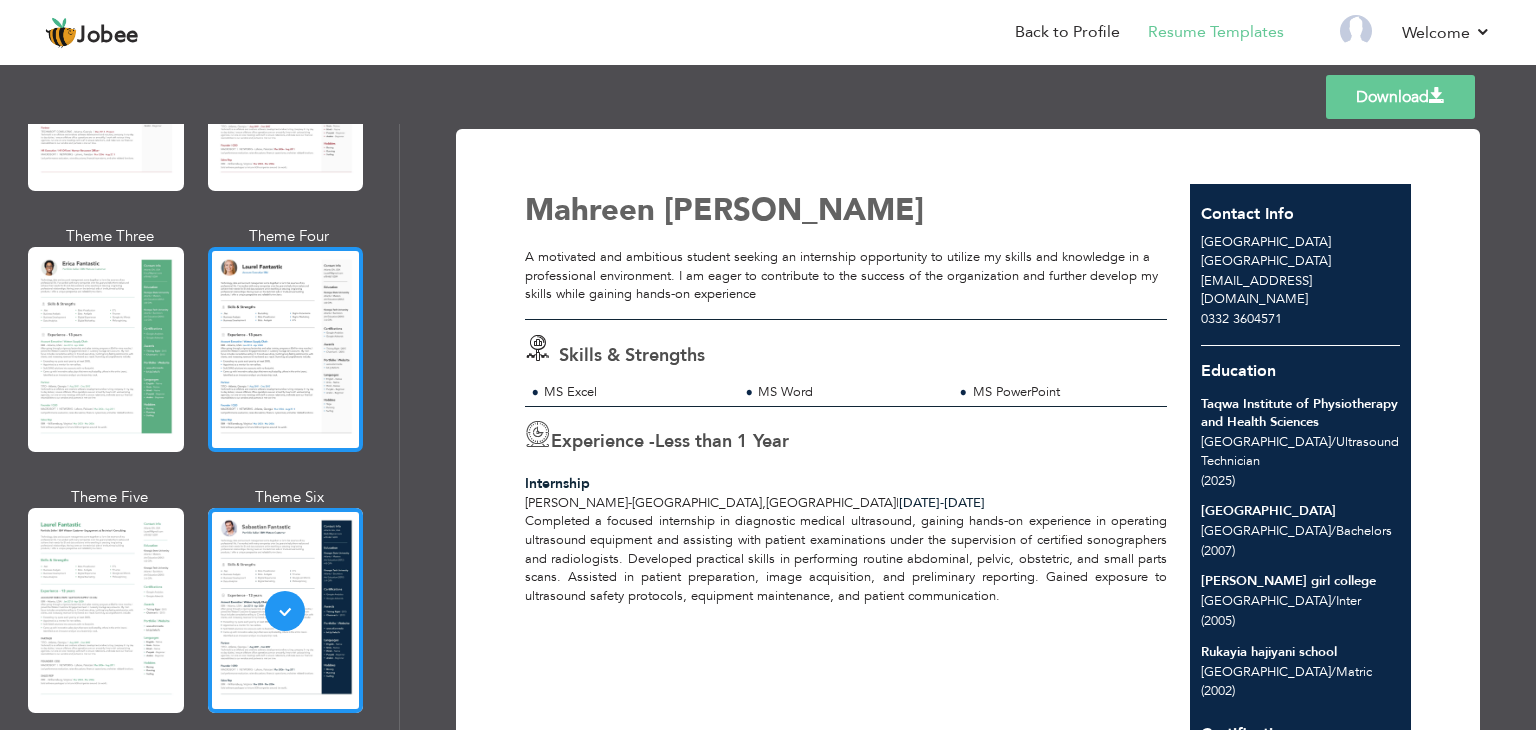 click at bounding box center [286, 349] 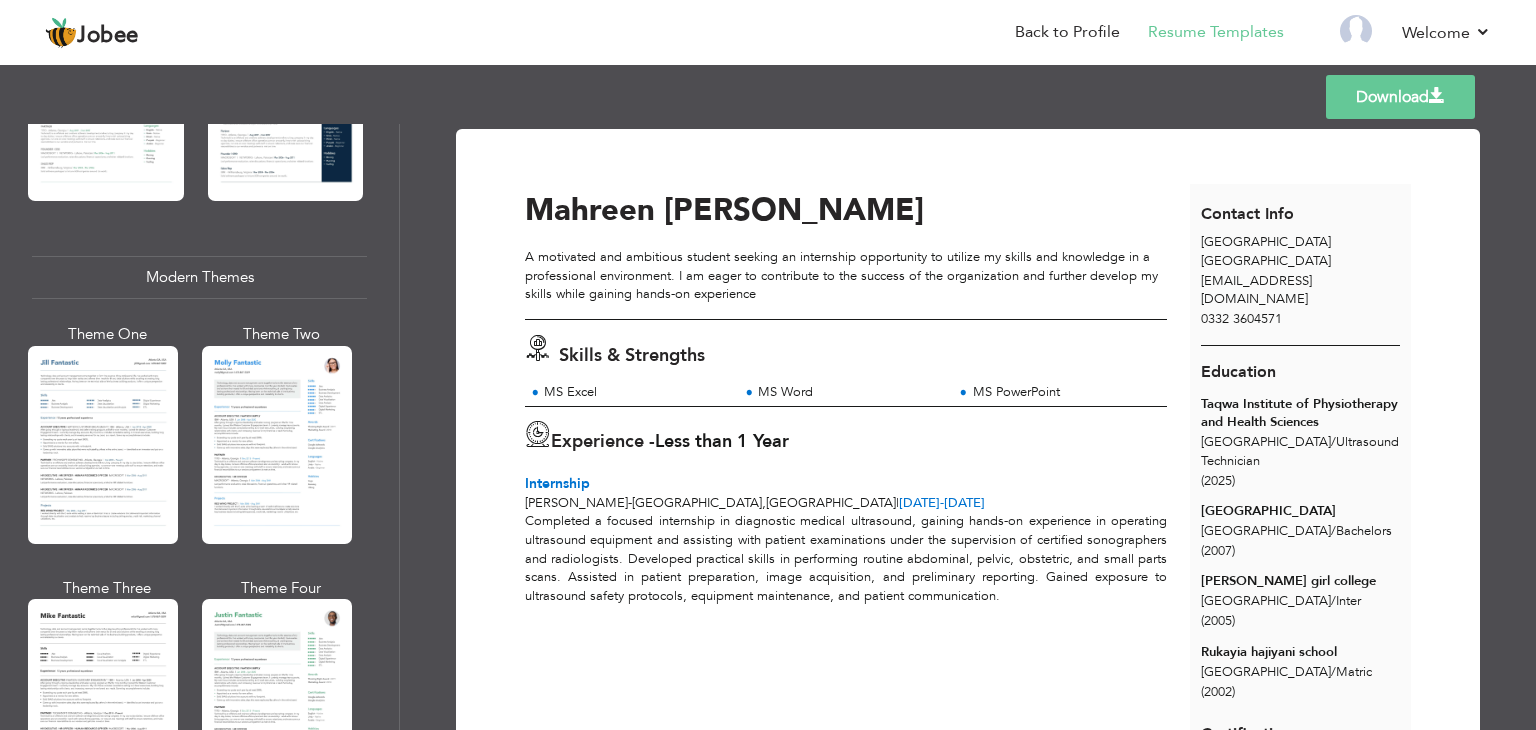 scroll, scrollTop: 840, scrollLeft: 0, axis: vertical 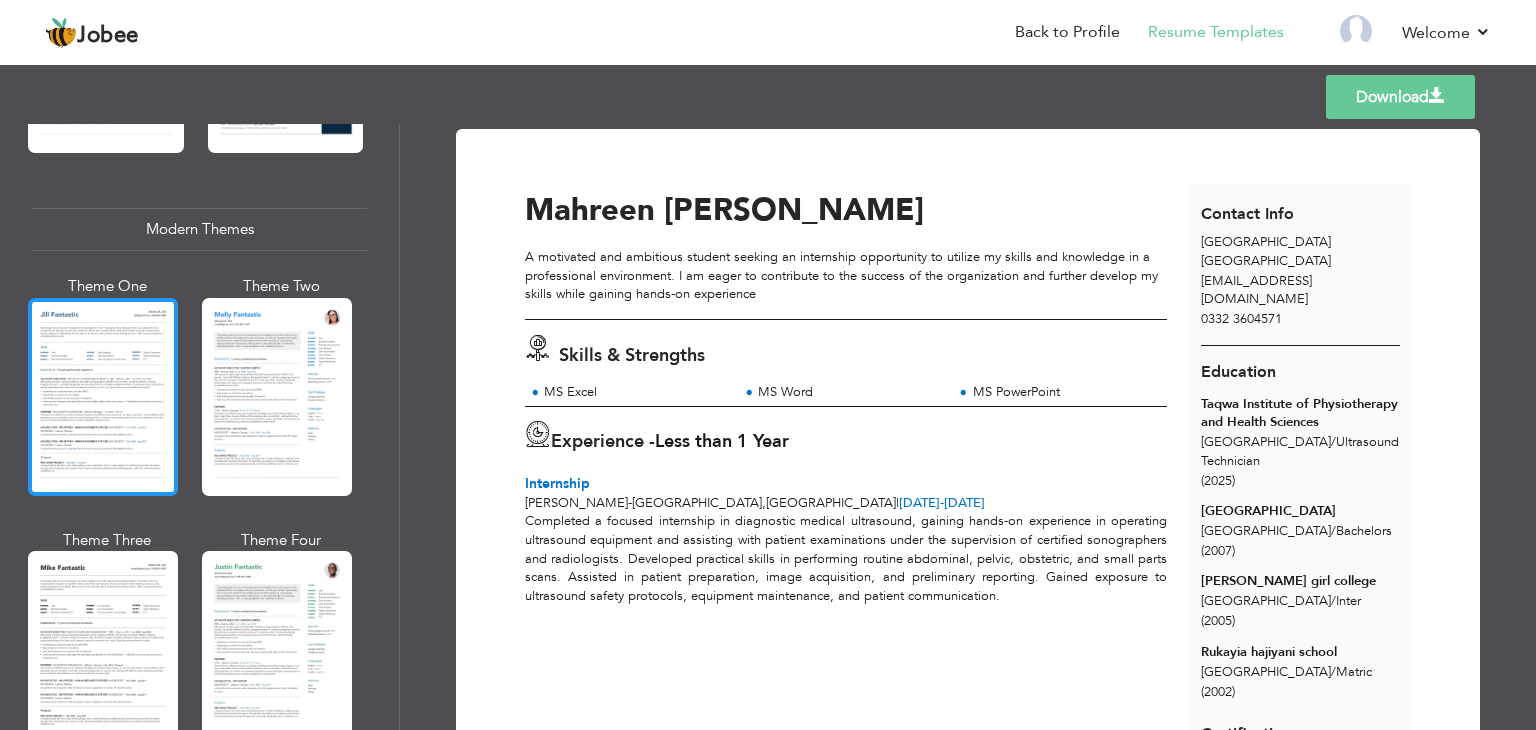 click at bounding box center (103, 397) 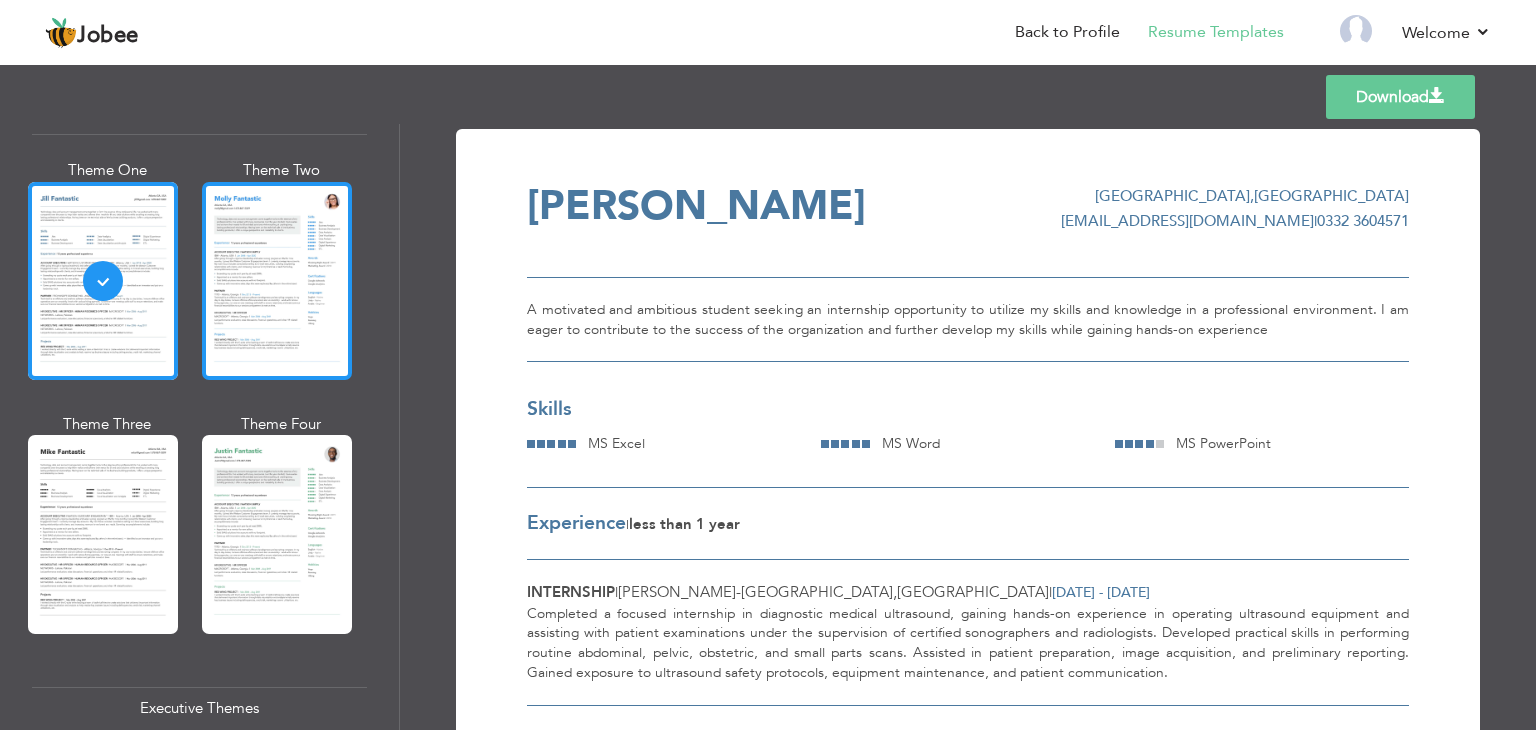 scroll, scrollTop: 960, scrollLeft: 0, axis: vertical 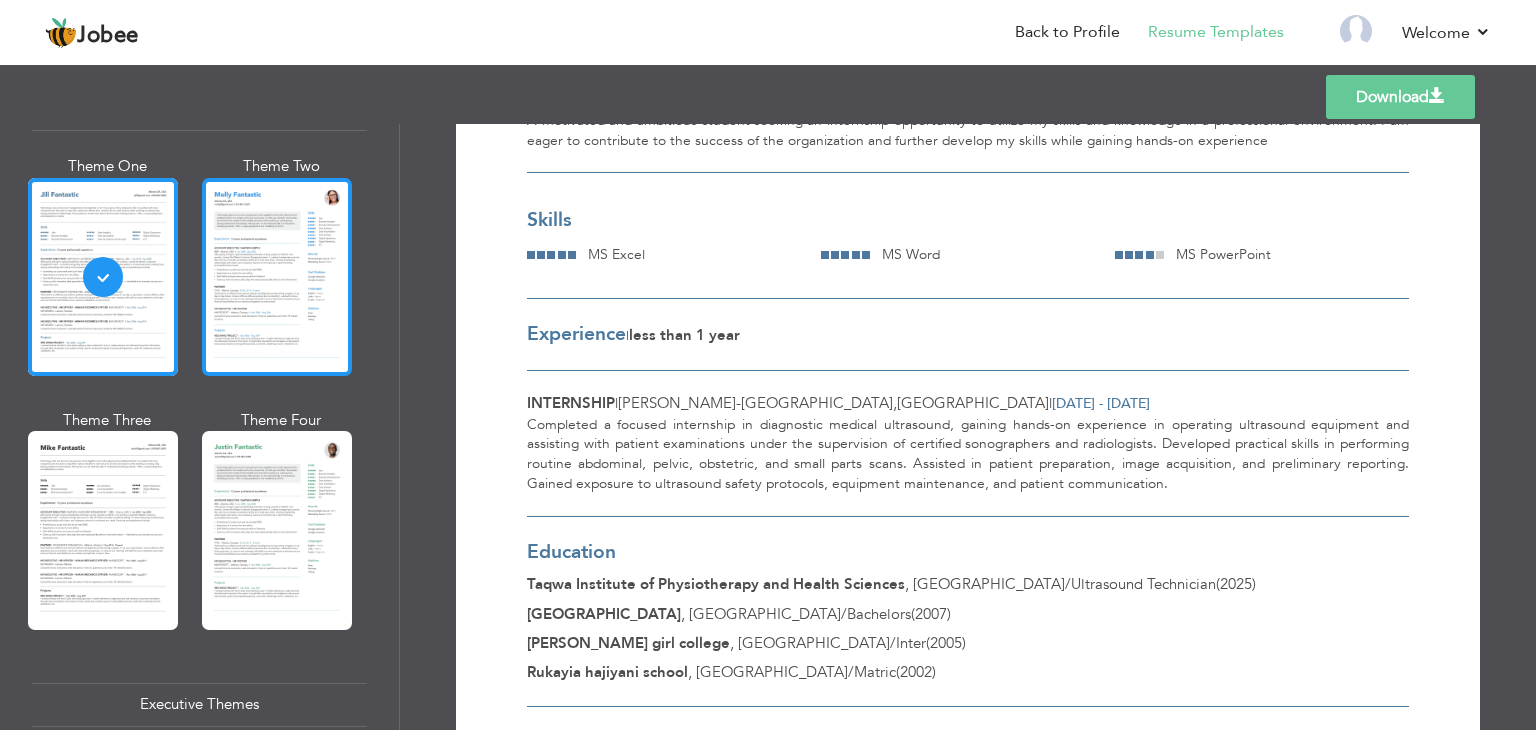 click at bounding box center [277, 277] 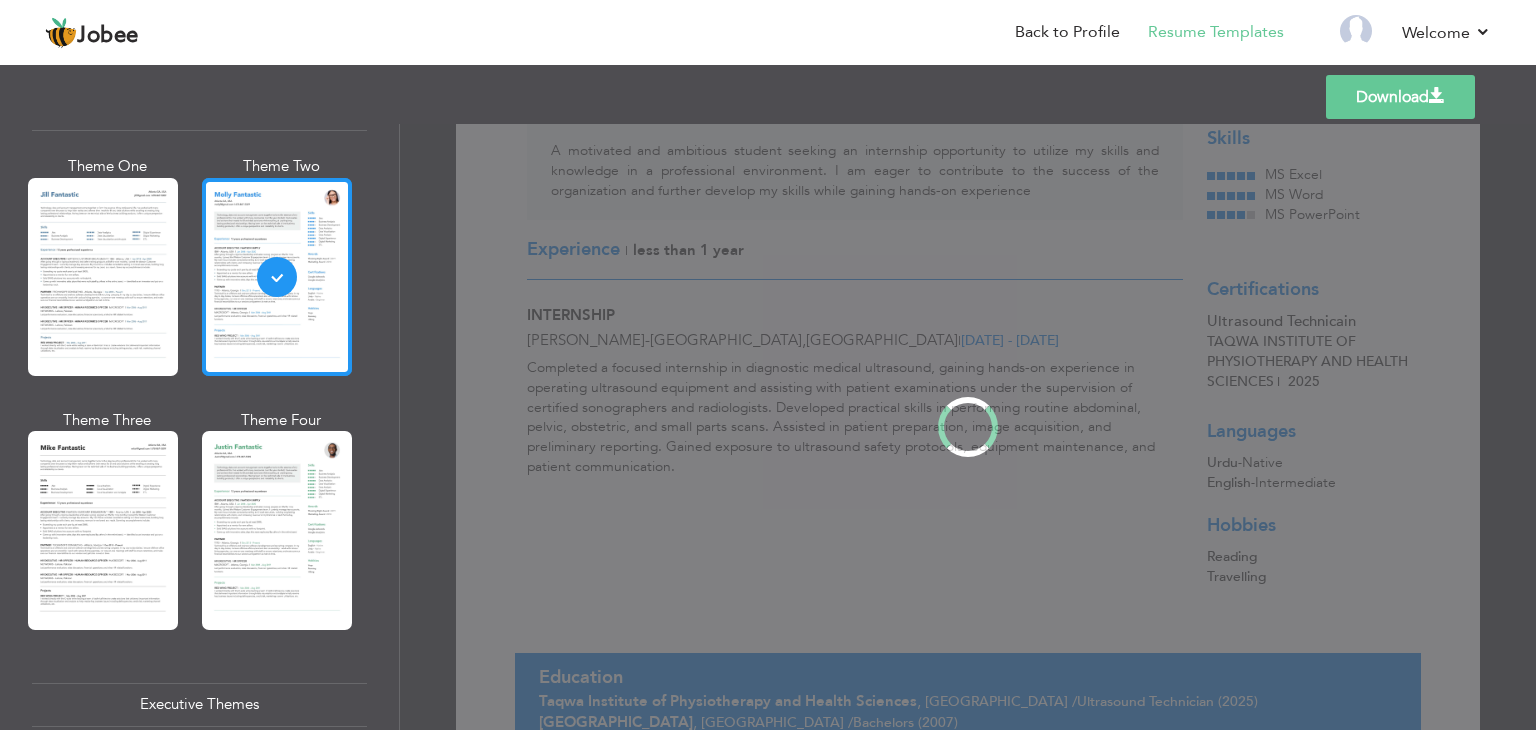 scroll, scrollTop: 0, scrollLeft: 0, axis: both 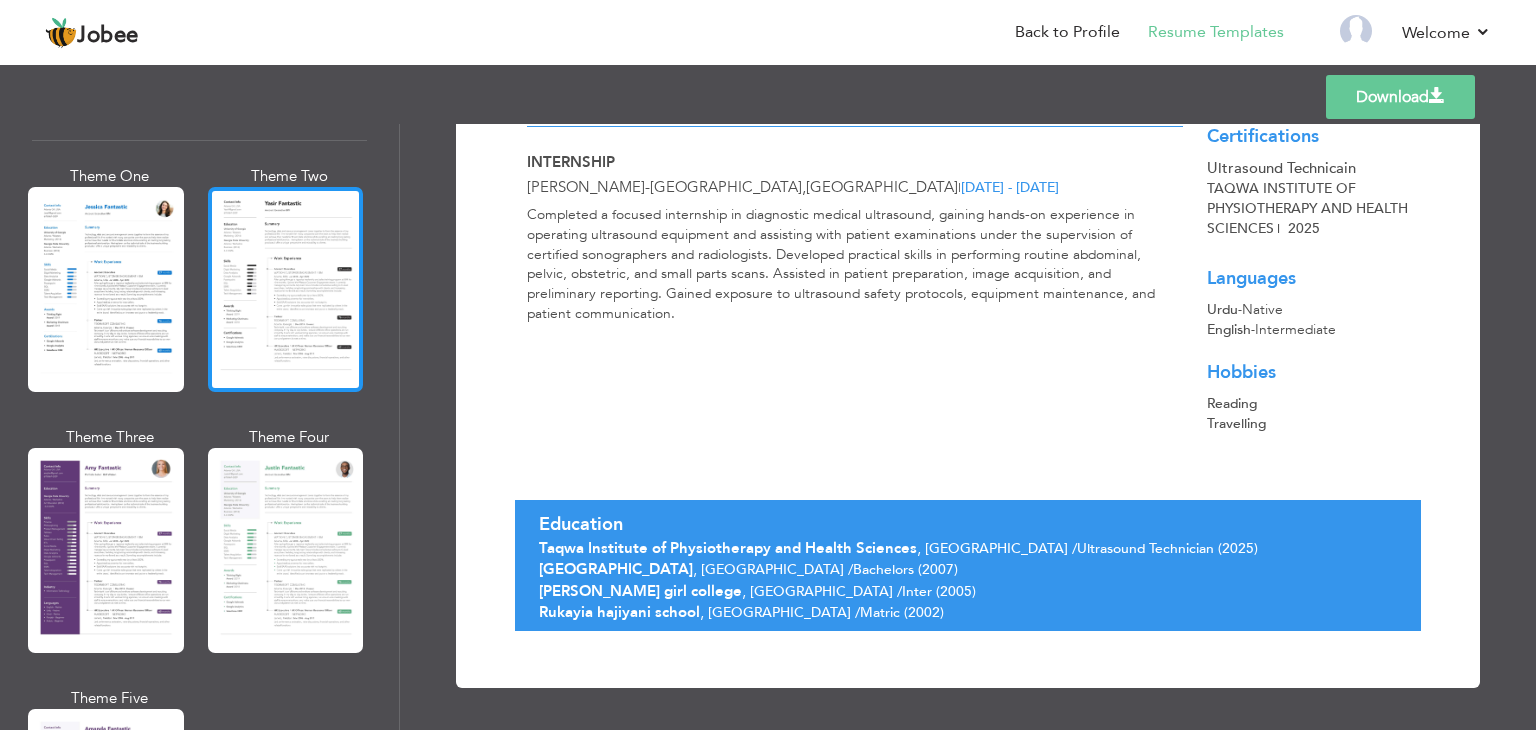 click at bounding box center [286, 289] 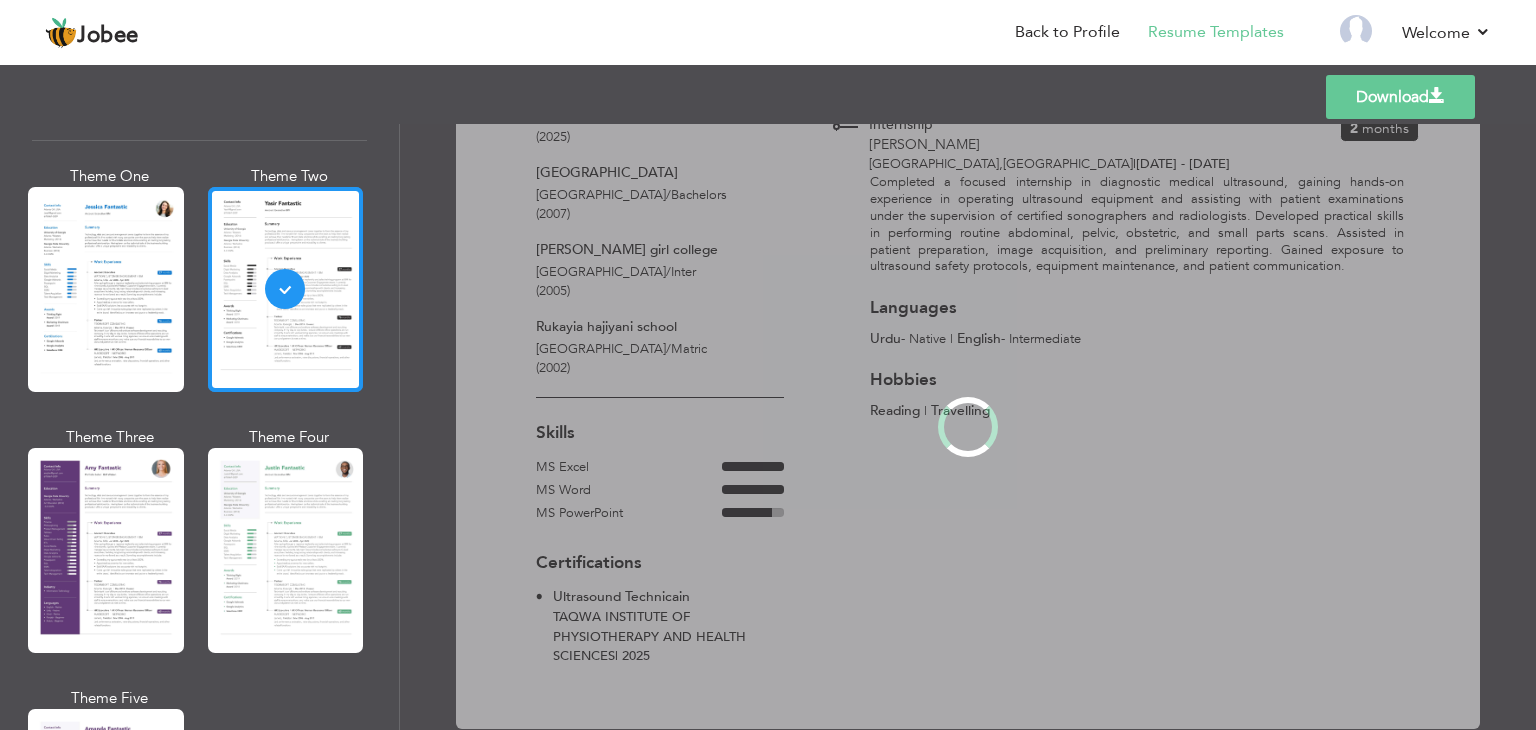 scroll, scrollTop: 0, scrollLeft: 0, axis: both 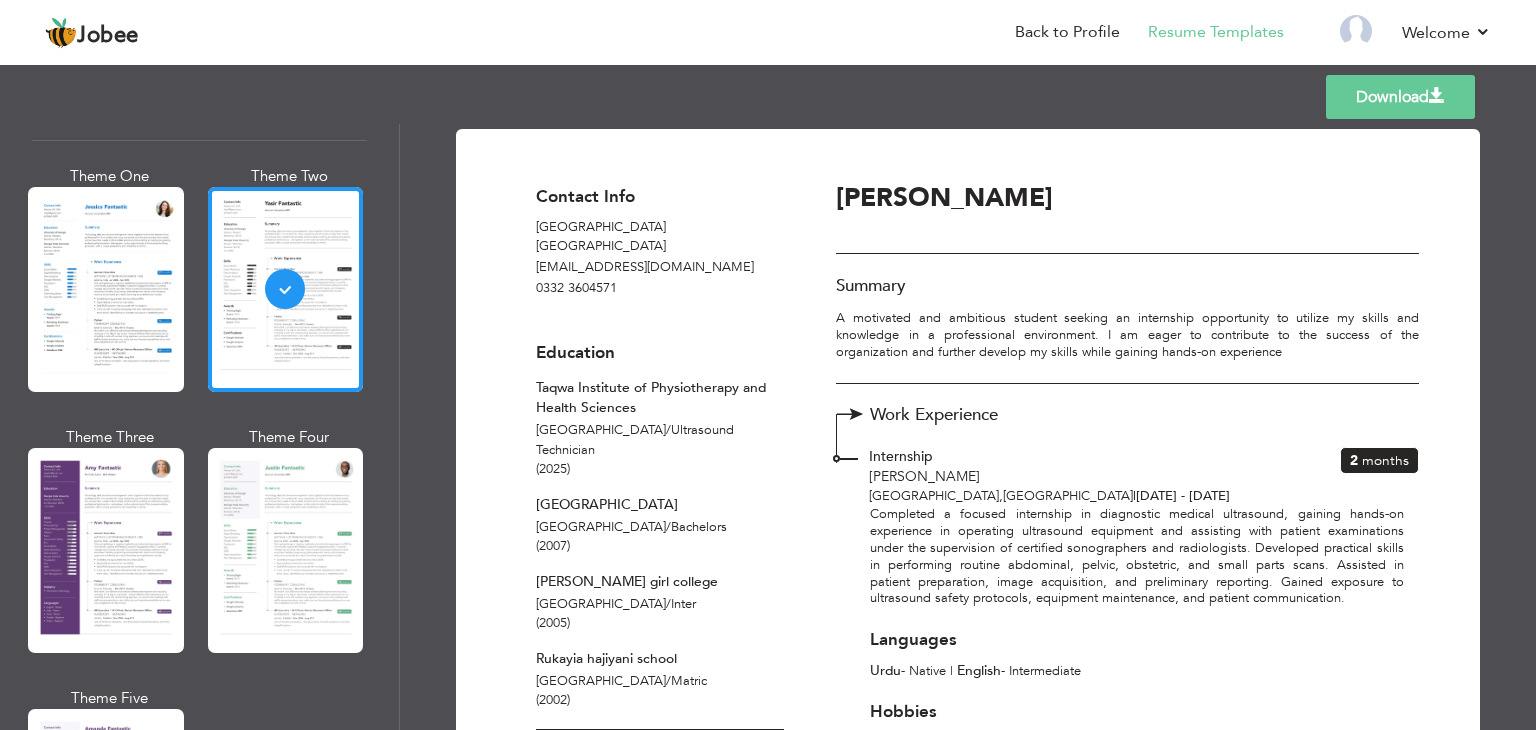 drag, startPoint x: 1528, startPoint y: 254, endPoint x: 1535, endPoint y: 358, distance: 104.23531 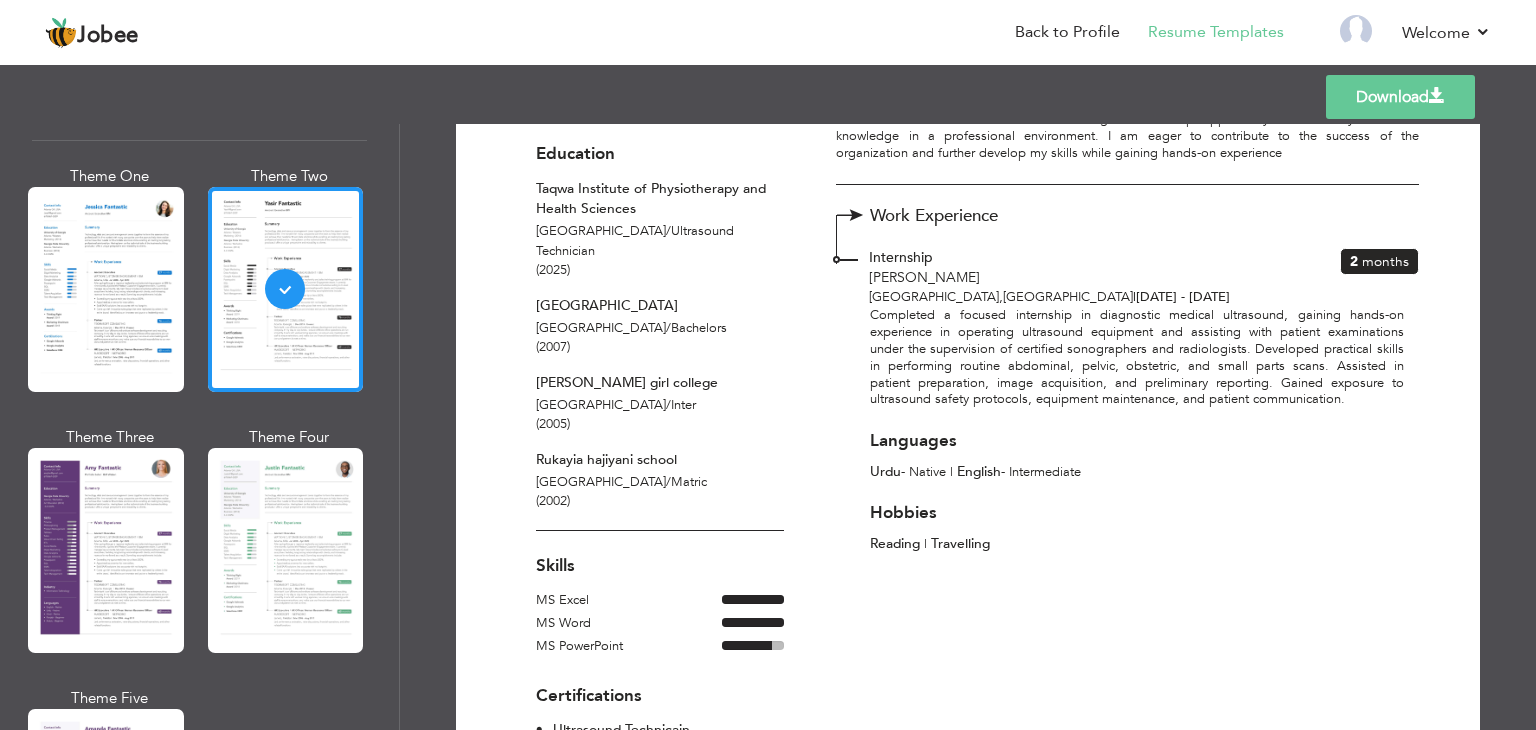 scroll, scrollTop: 354, scrollLeft: 0, axis: vertical 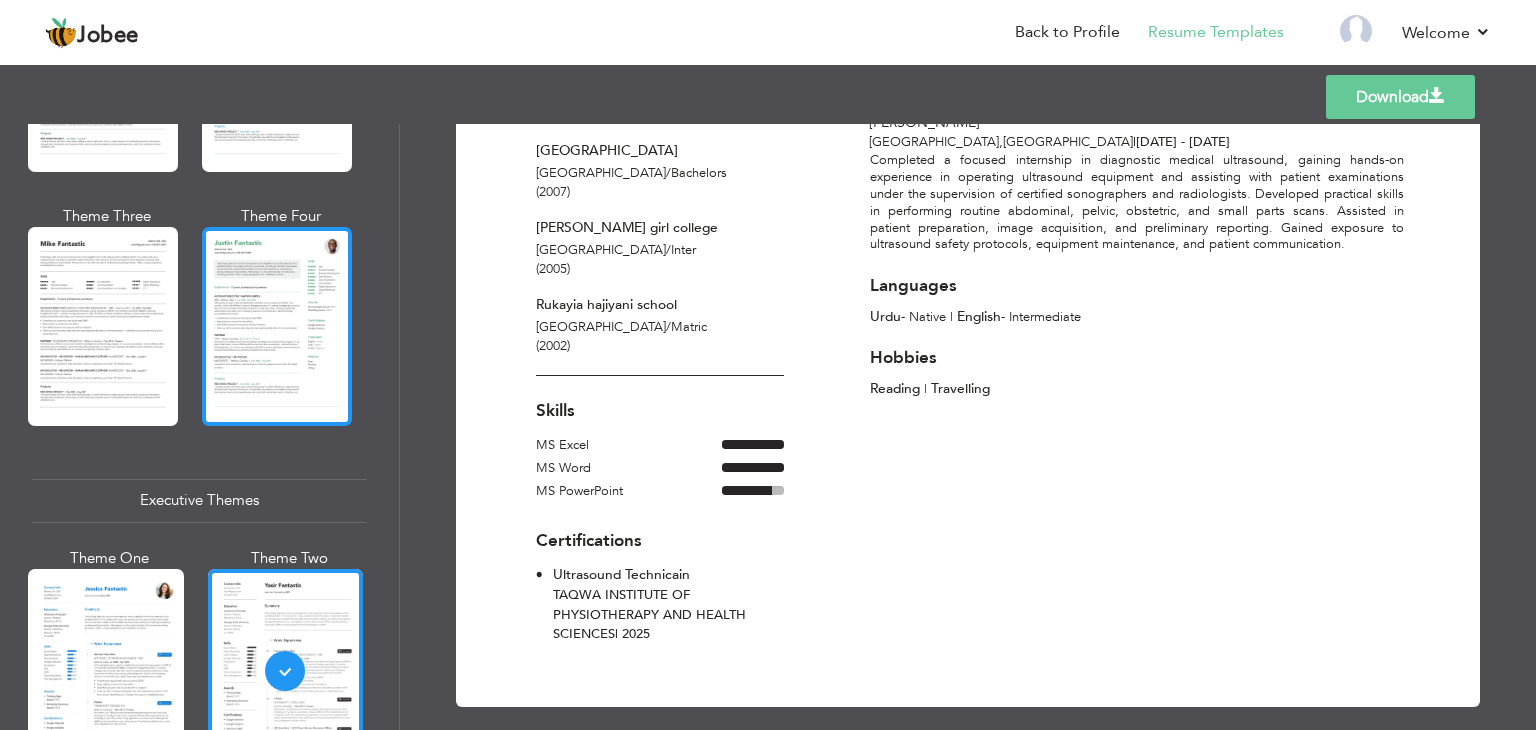 click at bounding box center [277, 326] 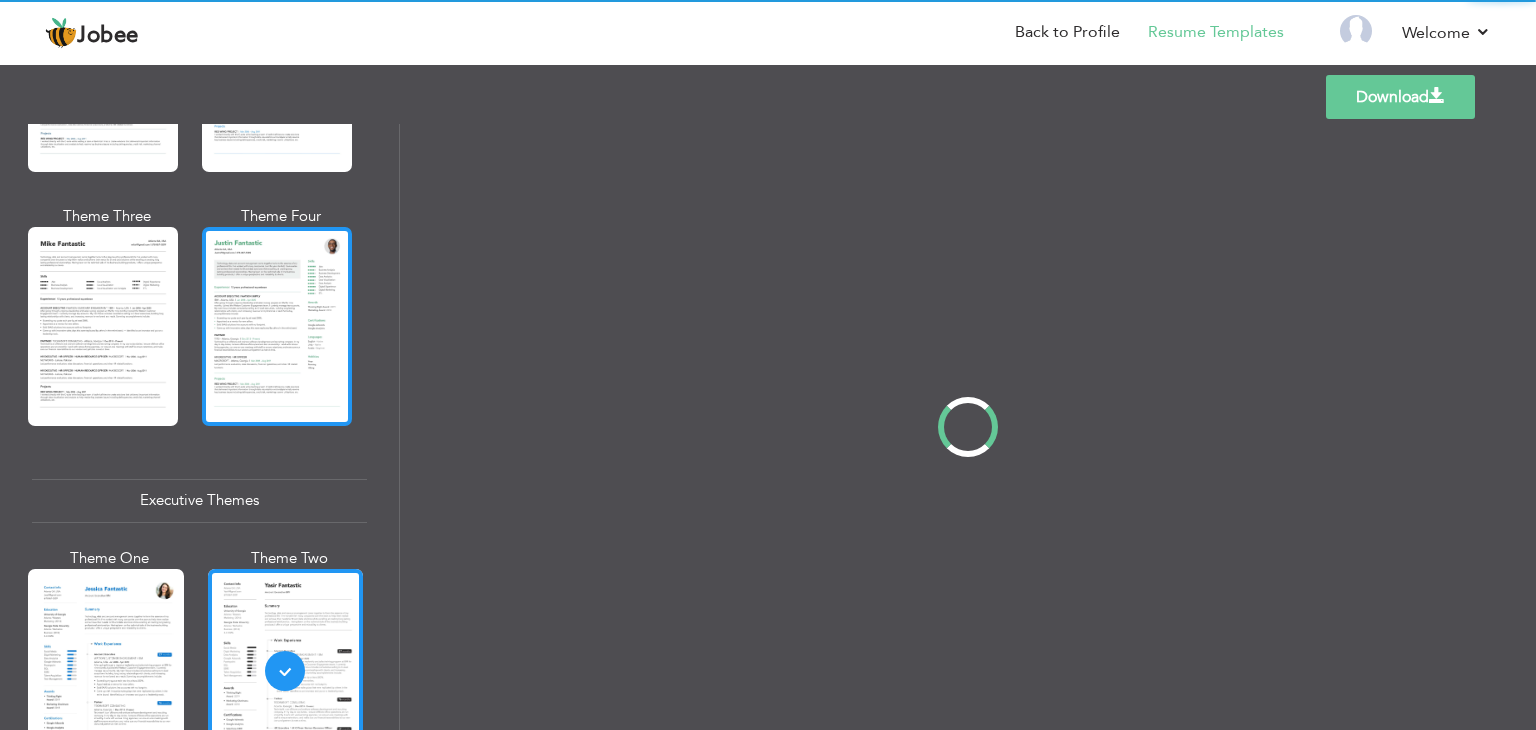 scroll, scrollTop: 0, scrollLeft: 0, axis: both 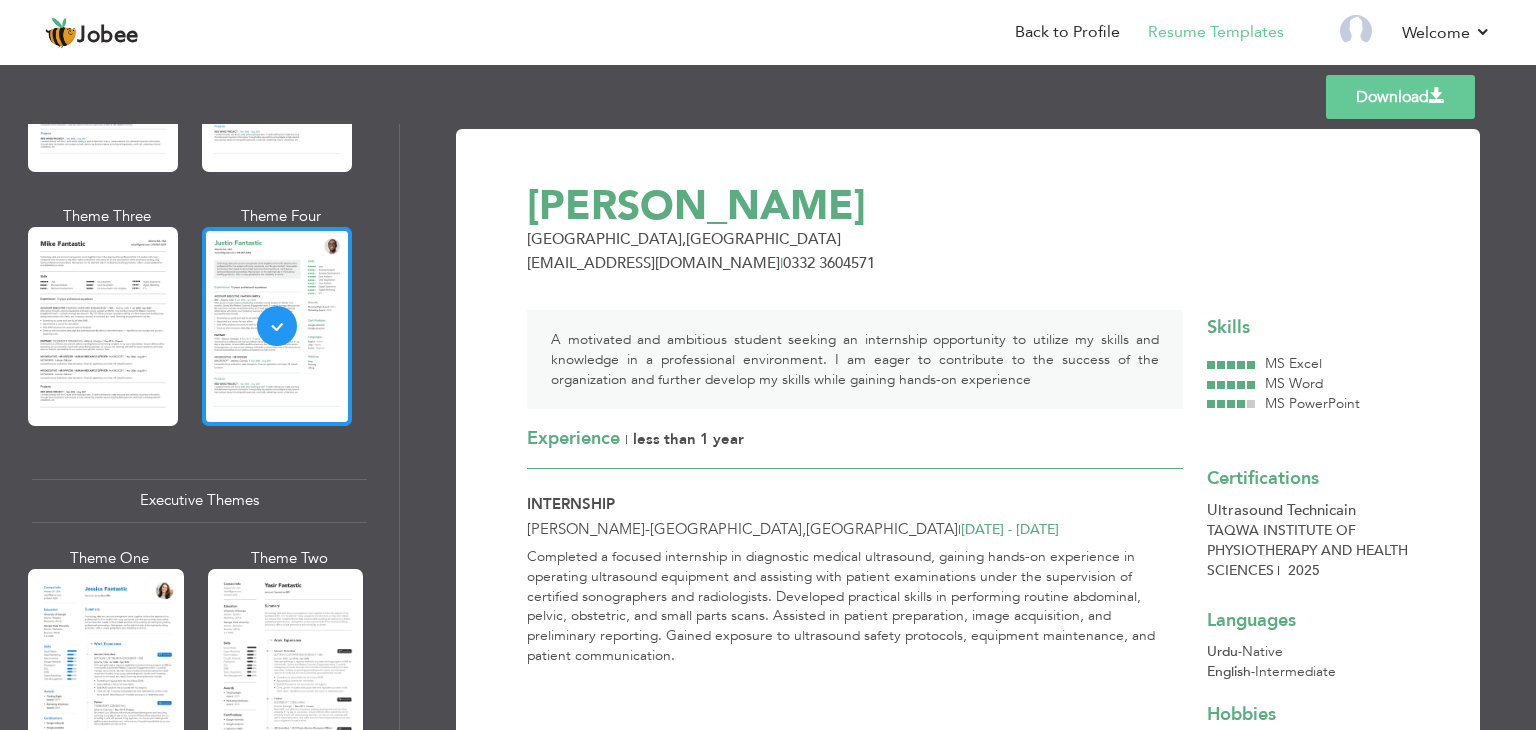 click at bounding box center [277, 326] 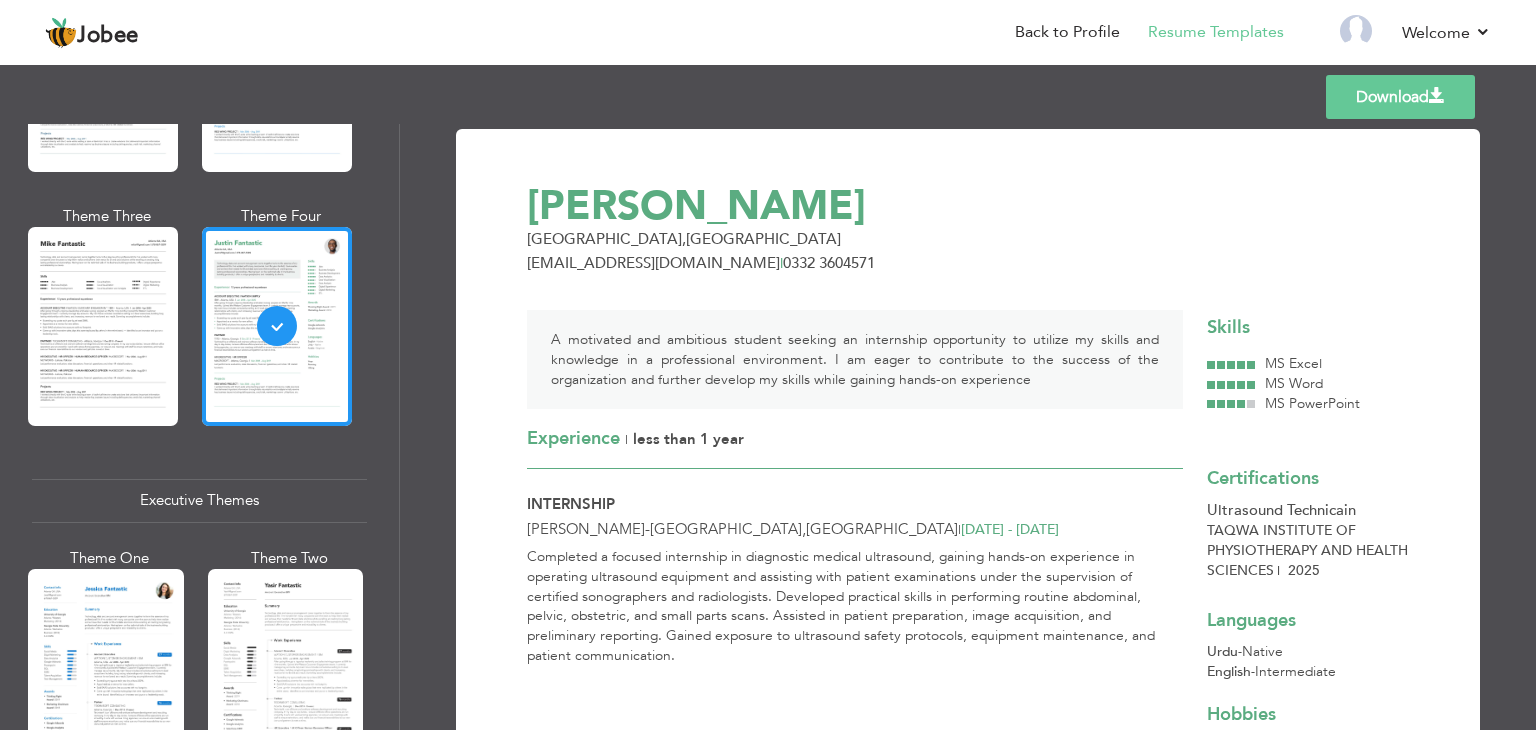 scroll, scrollTop: 1204, scrollLeft: 0, axis: vertical 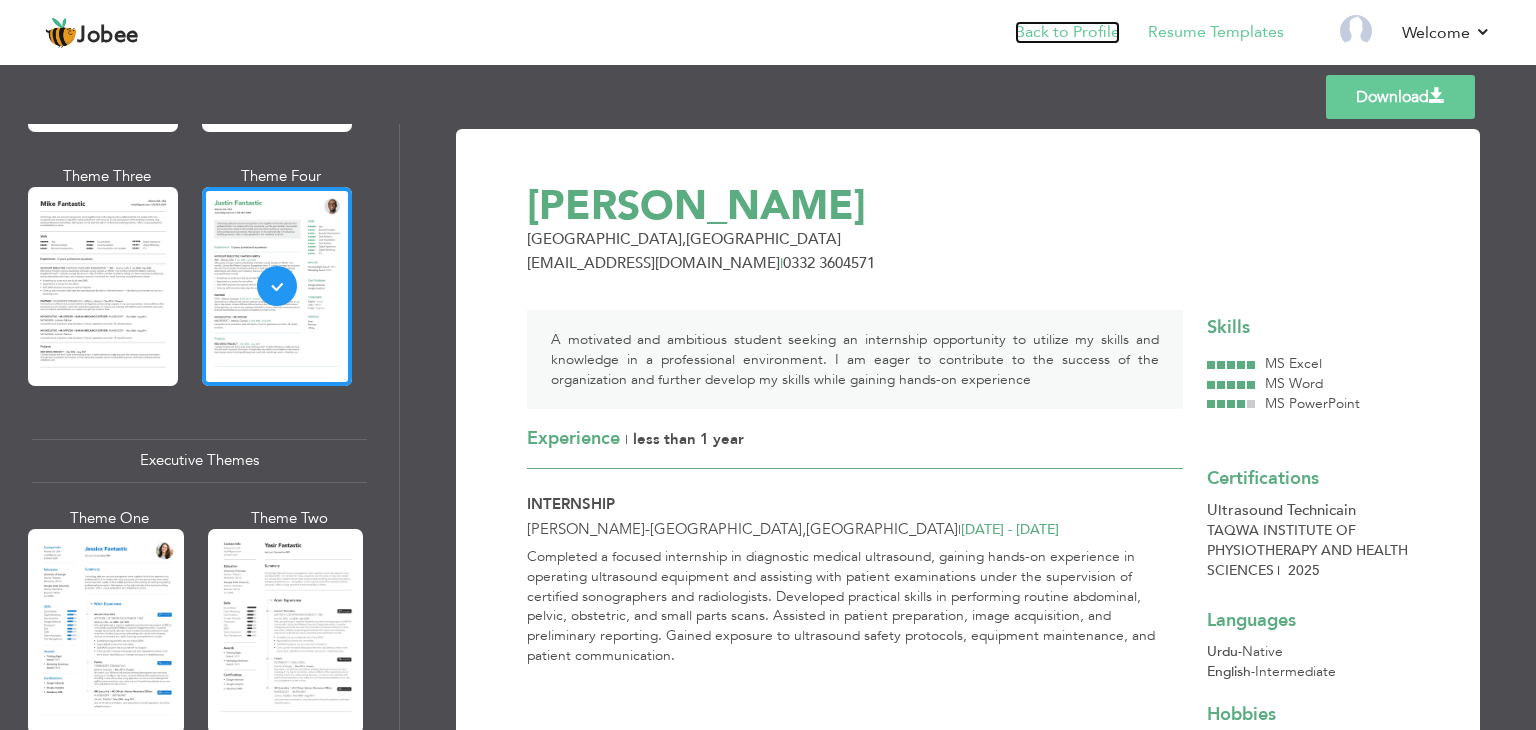 click on "Back to Profile" at bounding box center [1067, 32] 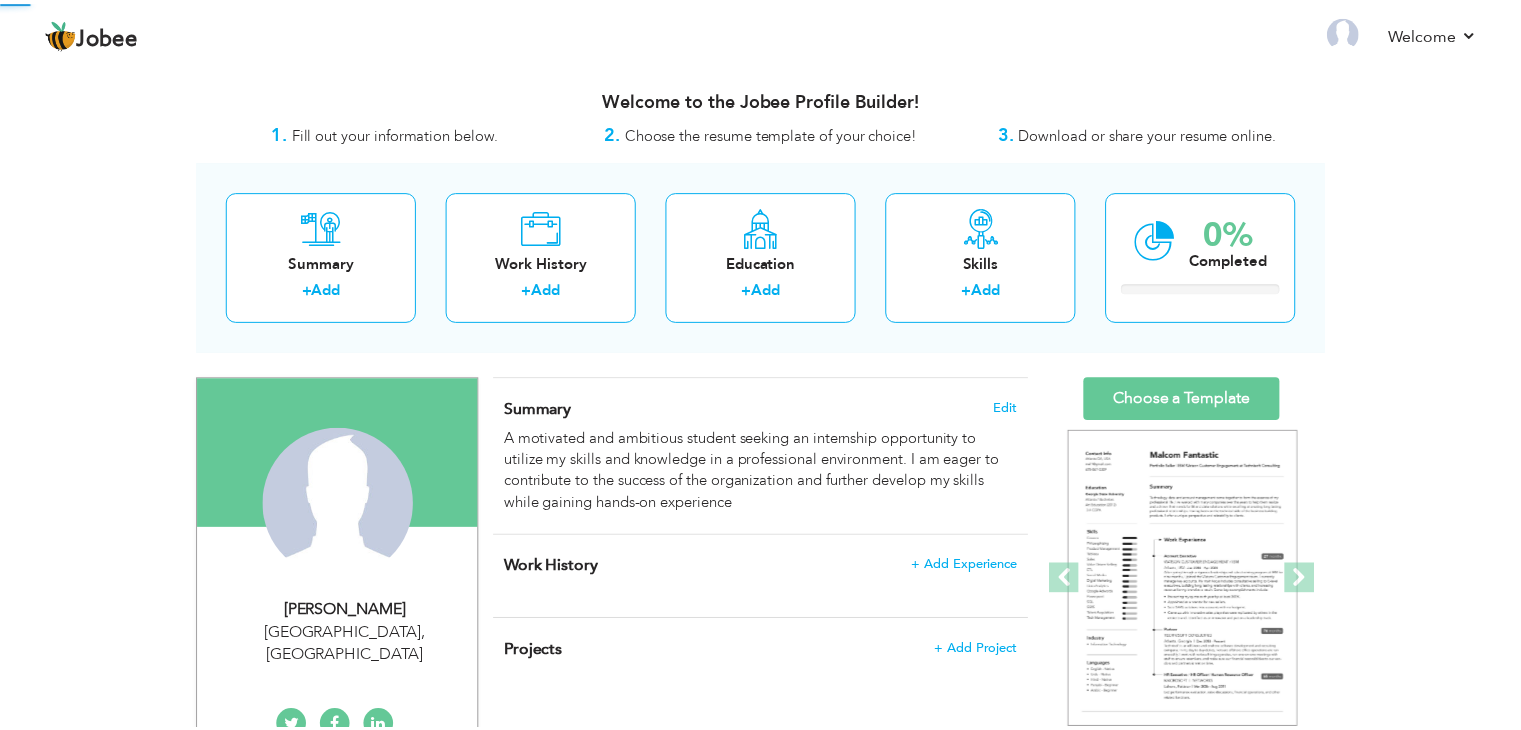 scroll, scrollTop: 0, scrollLeft: 0, axis: both 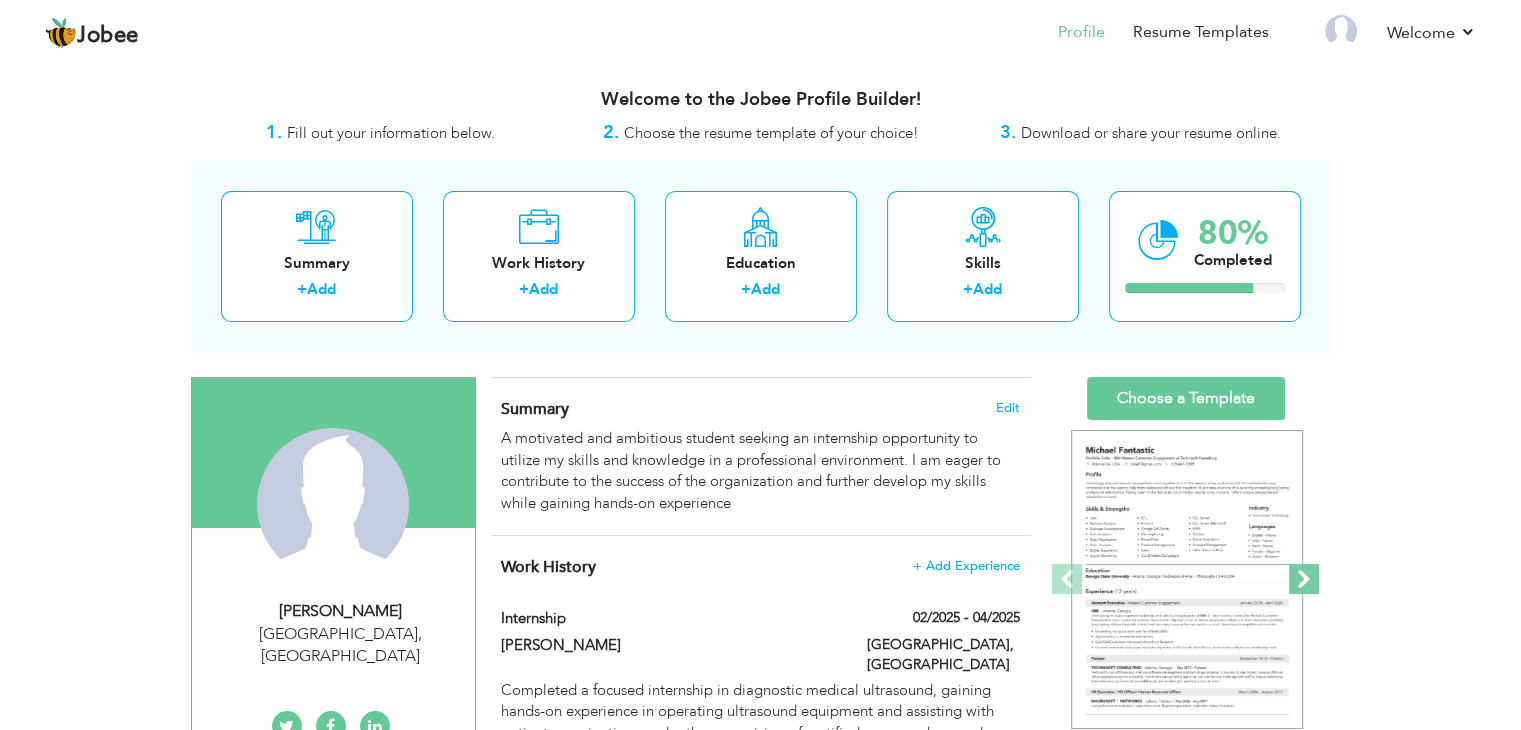click at bounding box center [1304, 579] 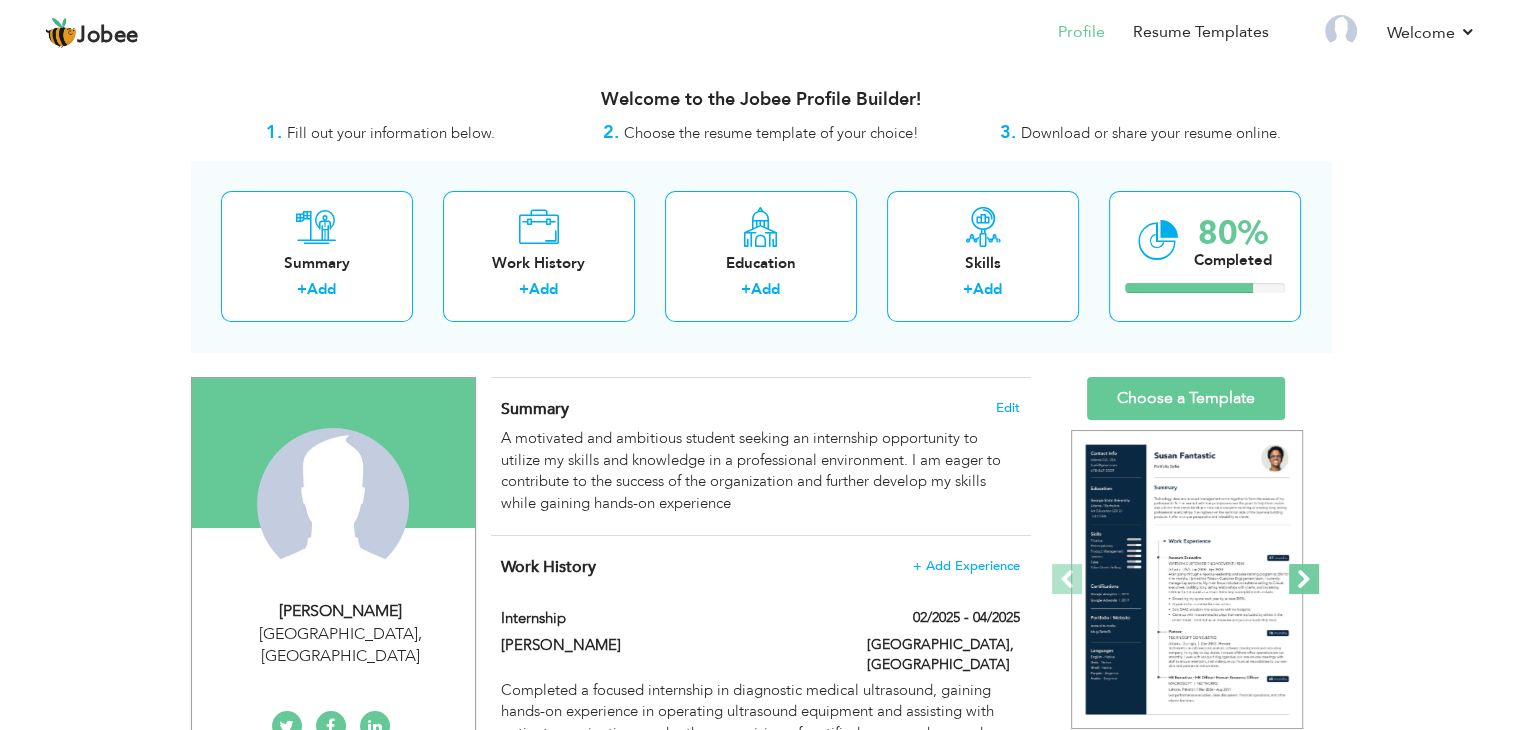 click at bounding box center [1304, 579] 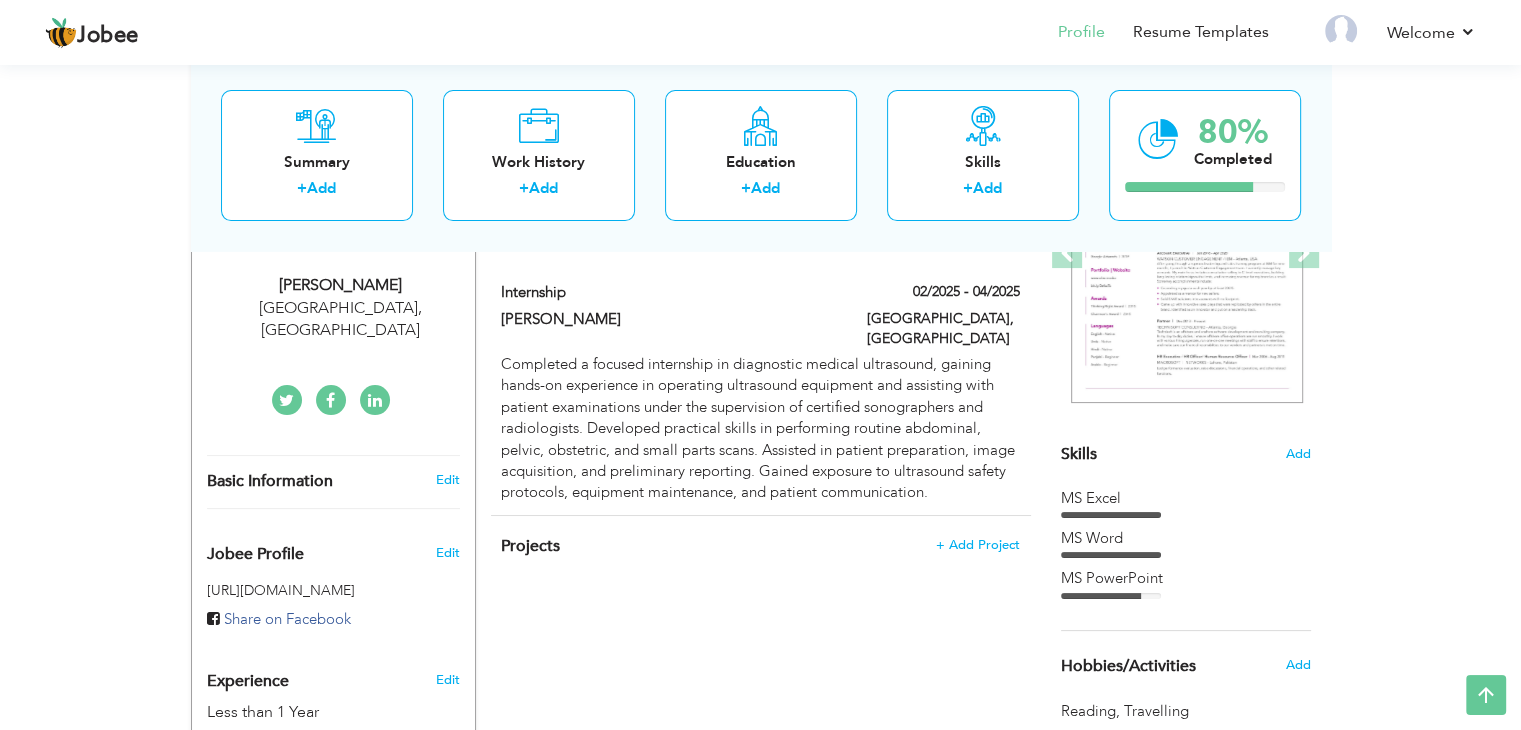 scroll, scrollTop: 0, scrollLeft: 0, axis: both 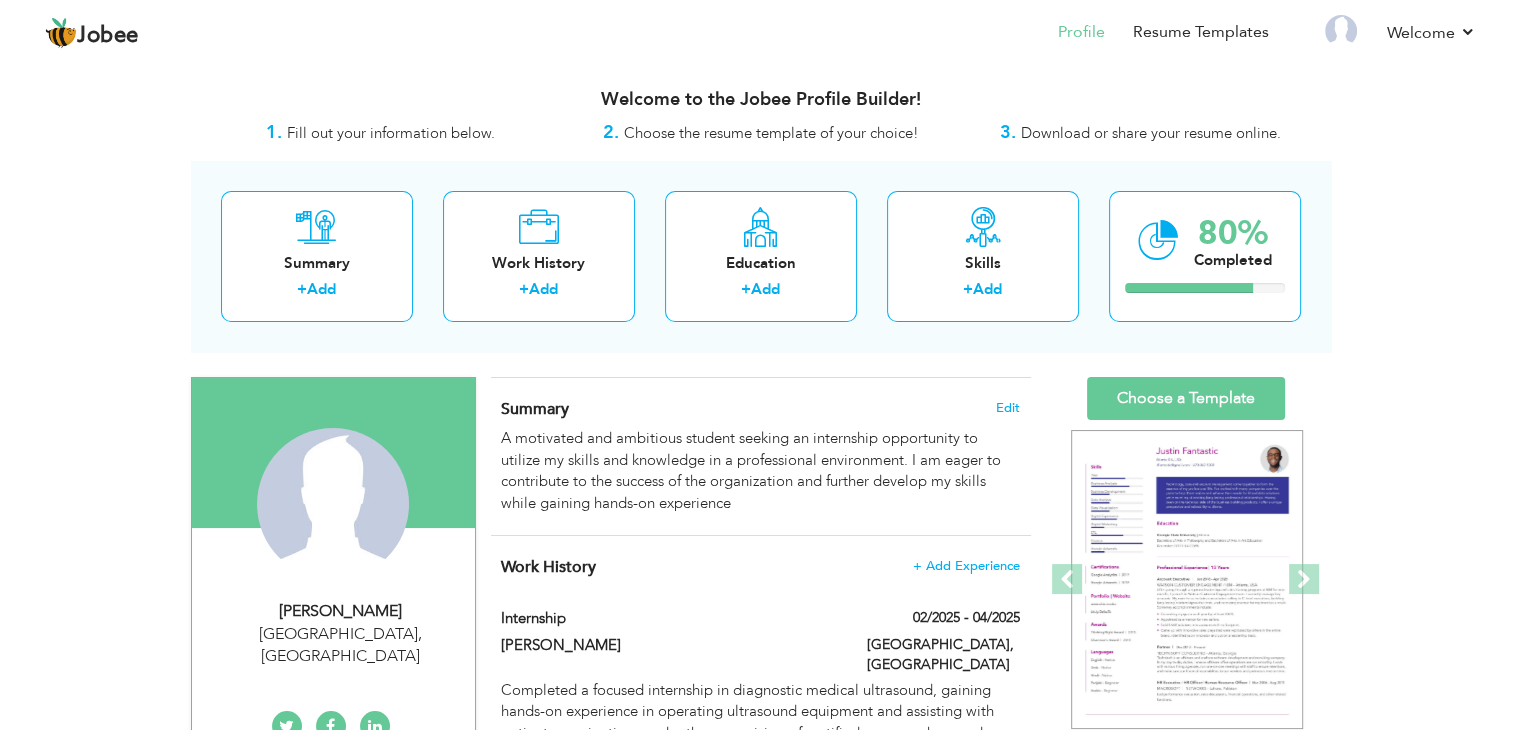 click on "3." at bounding box center [1008, 132] 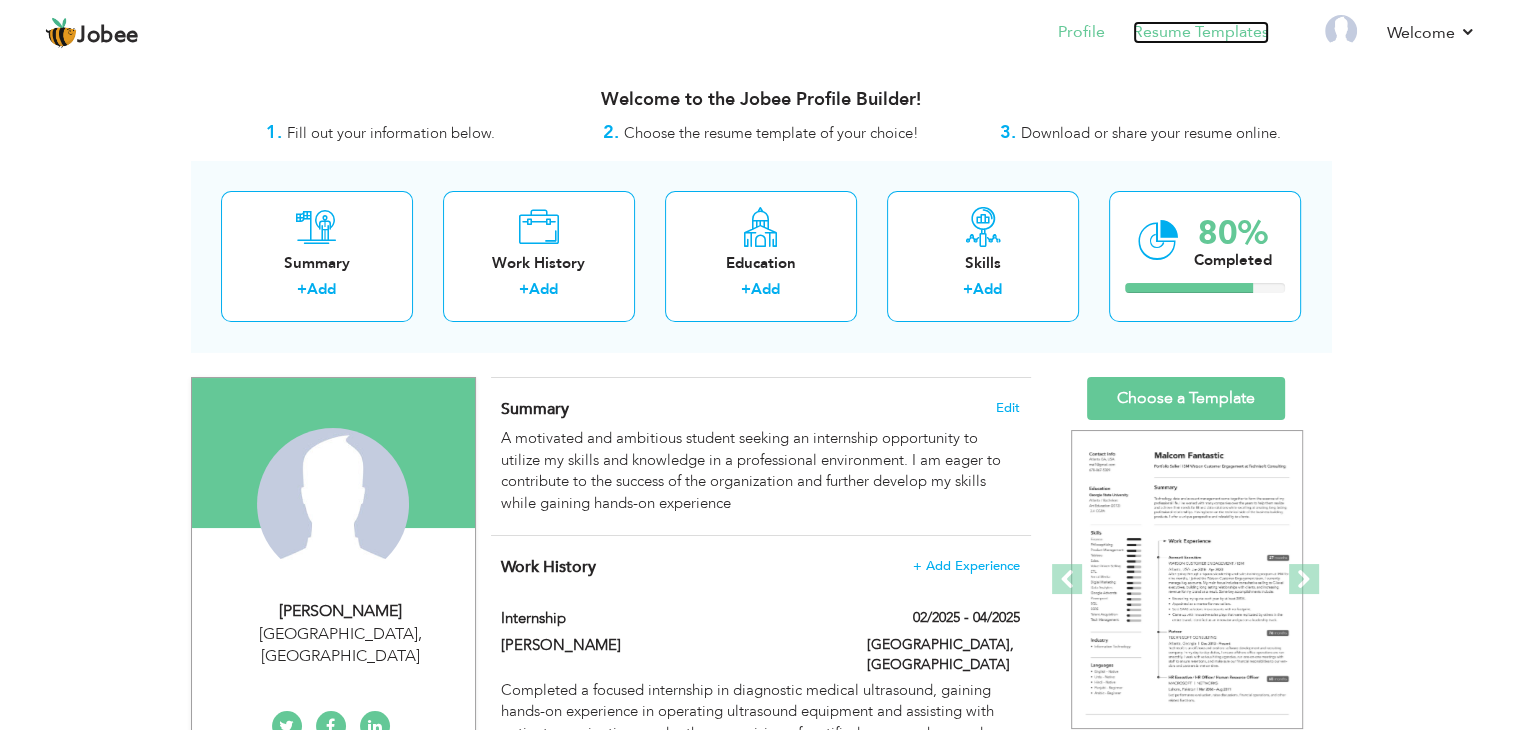 click on "Resume Templates" at bounding box center [1201, 32] 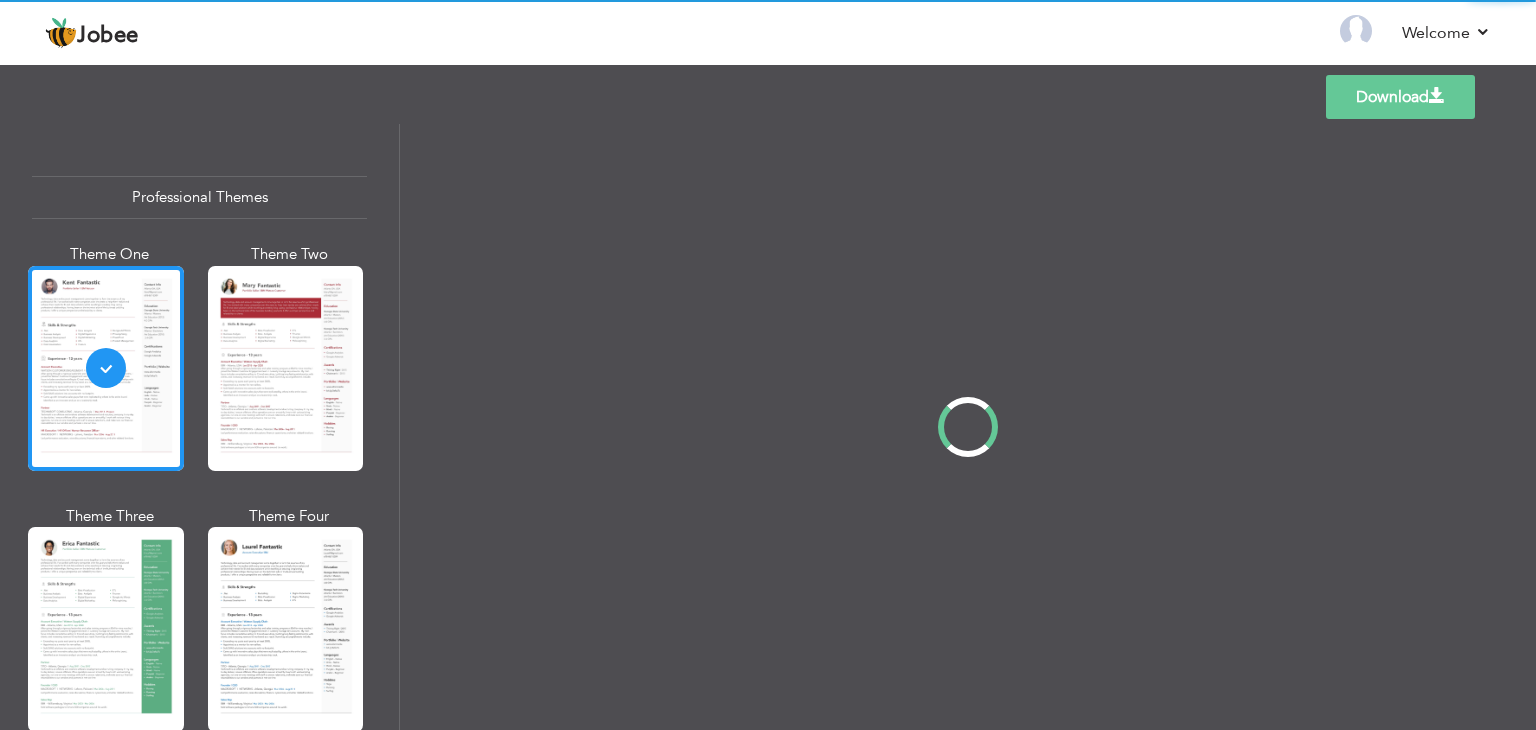 scroll, scrollTop: 0, scrollLeft: 0, axis: both 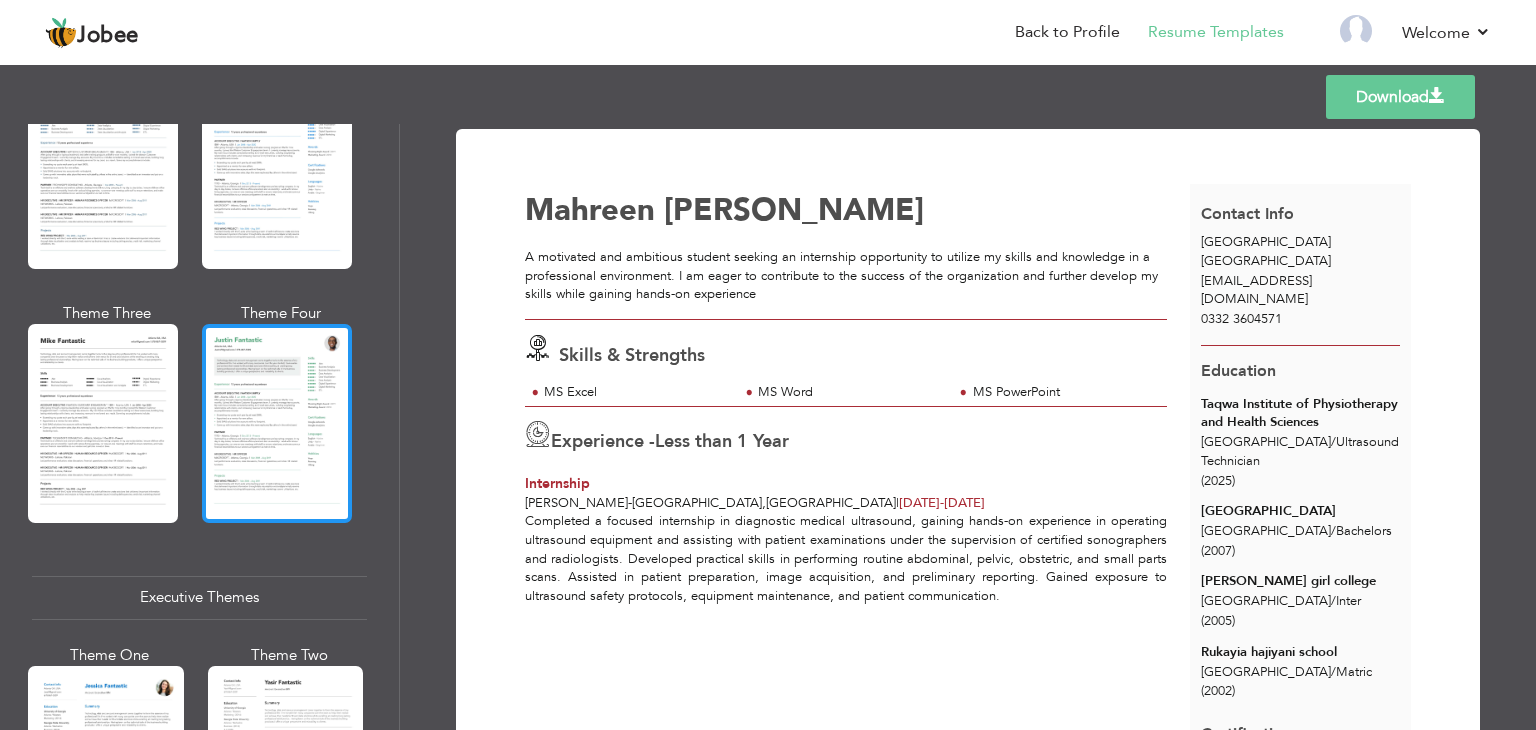 click at bounding box center [277, 423] 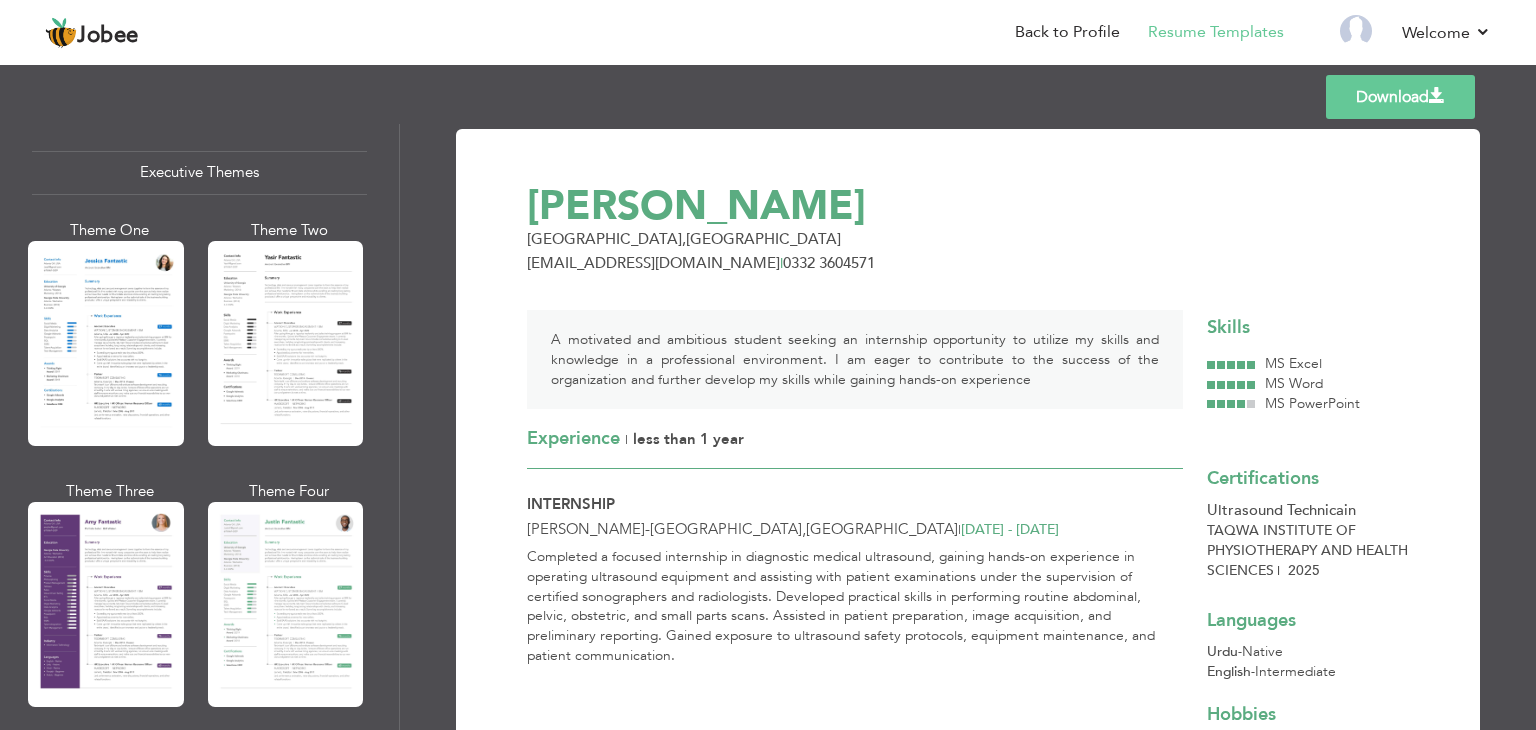 scroll, scrollTop: 1492, scrollLeft: 0, axis: vertical 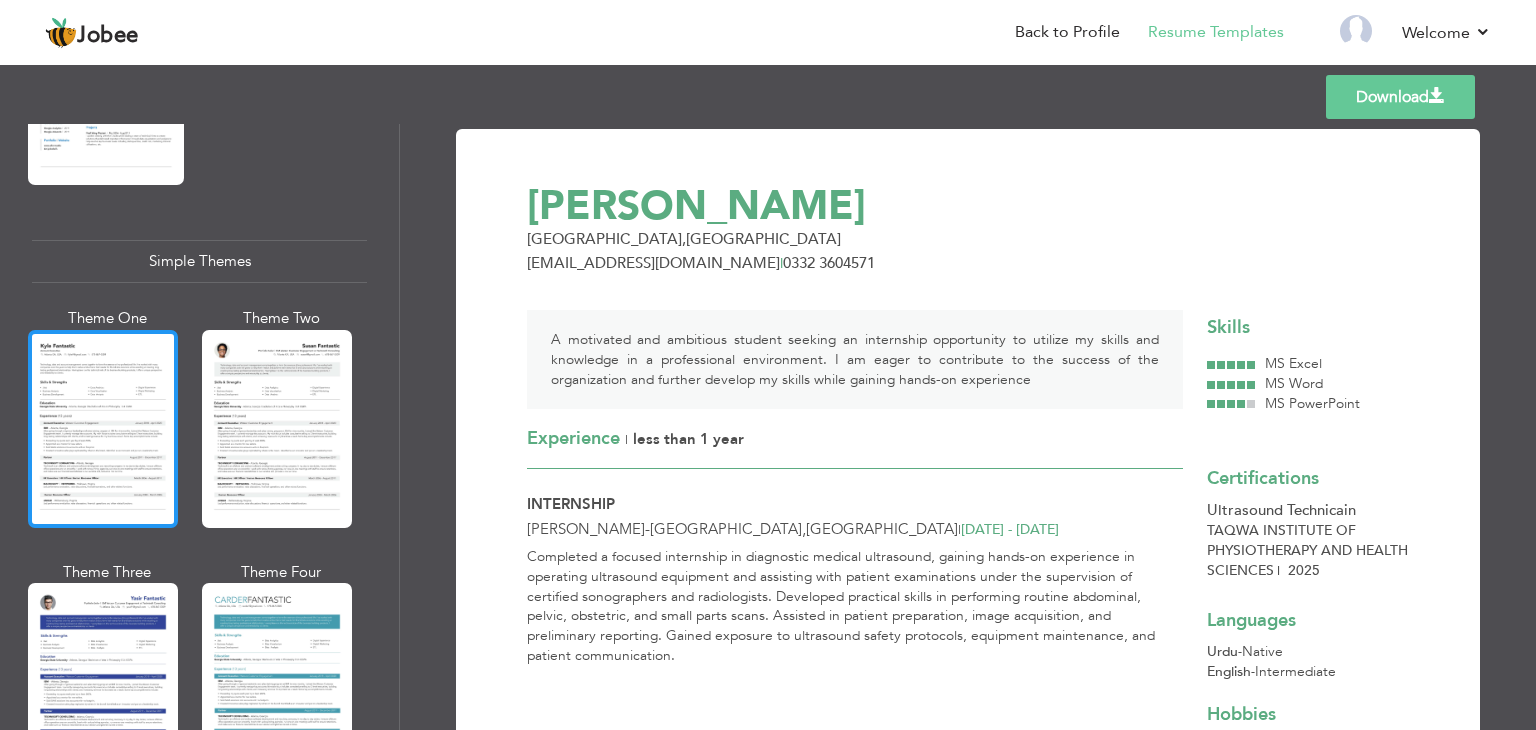 click at bounding box center [103, 429] 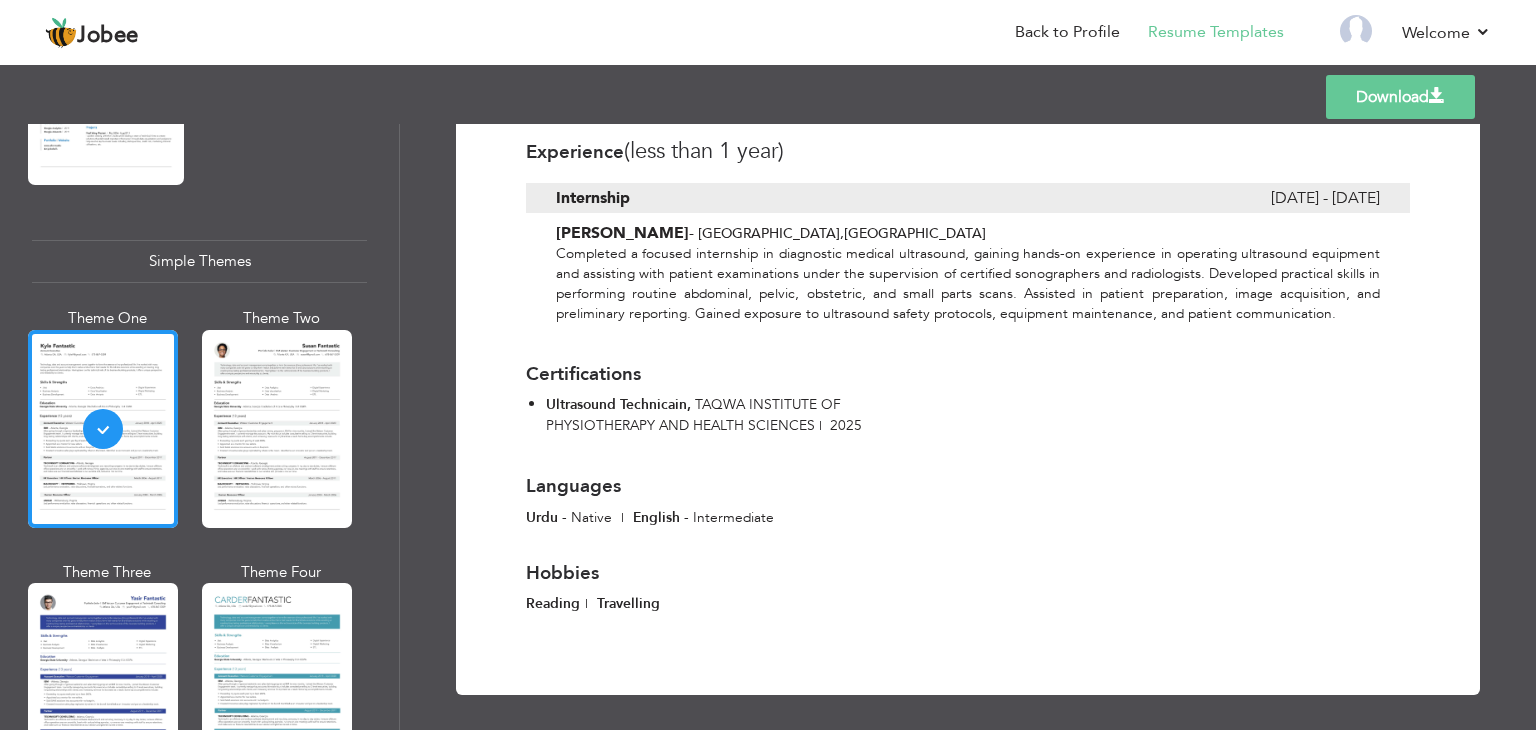 scroll, scrollTop: 531, scrollLeft: 0, axis: vertical 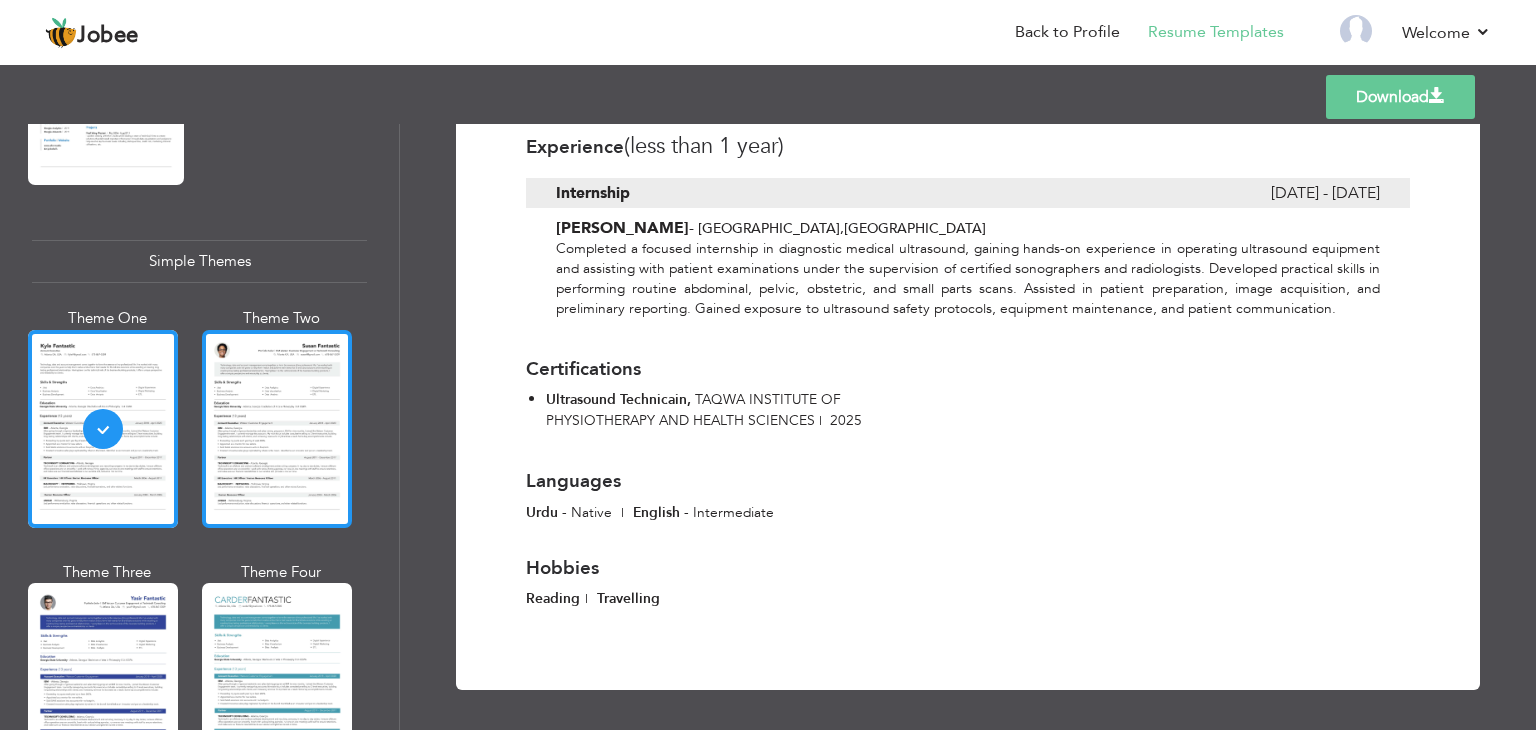 click at bounding box center [277, 429] 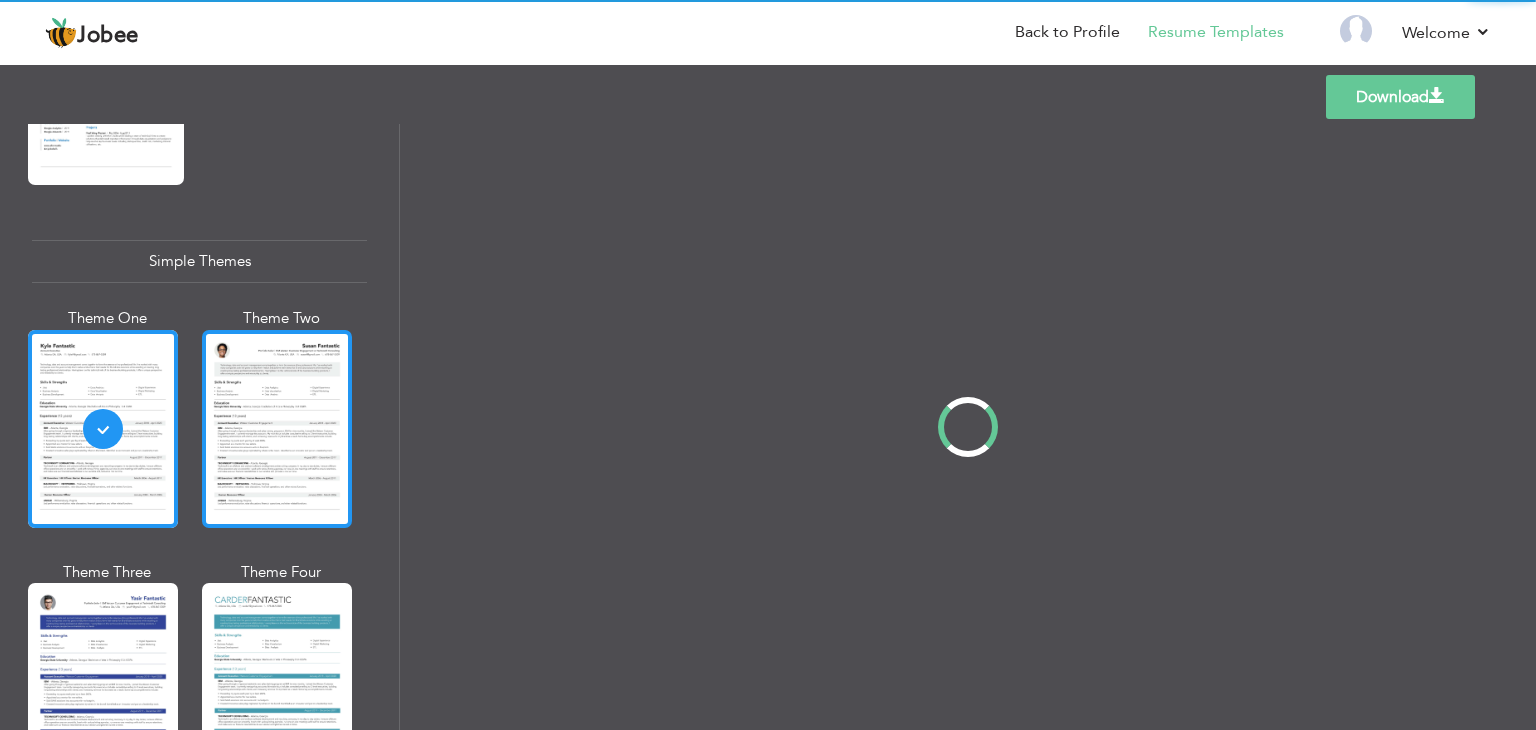 scroll, scrollTop: 0, scrollLeft: 0, axis: both 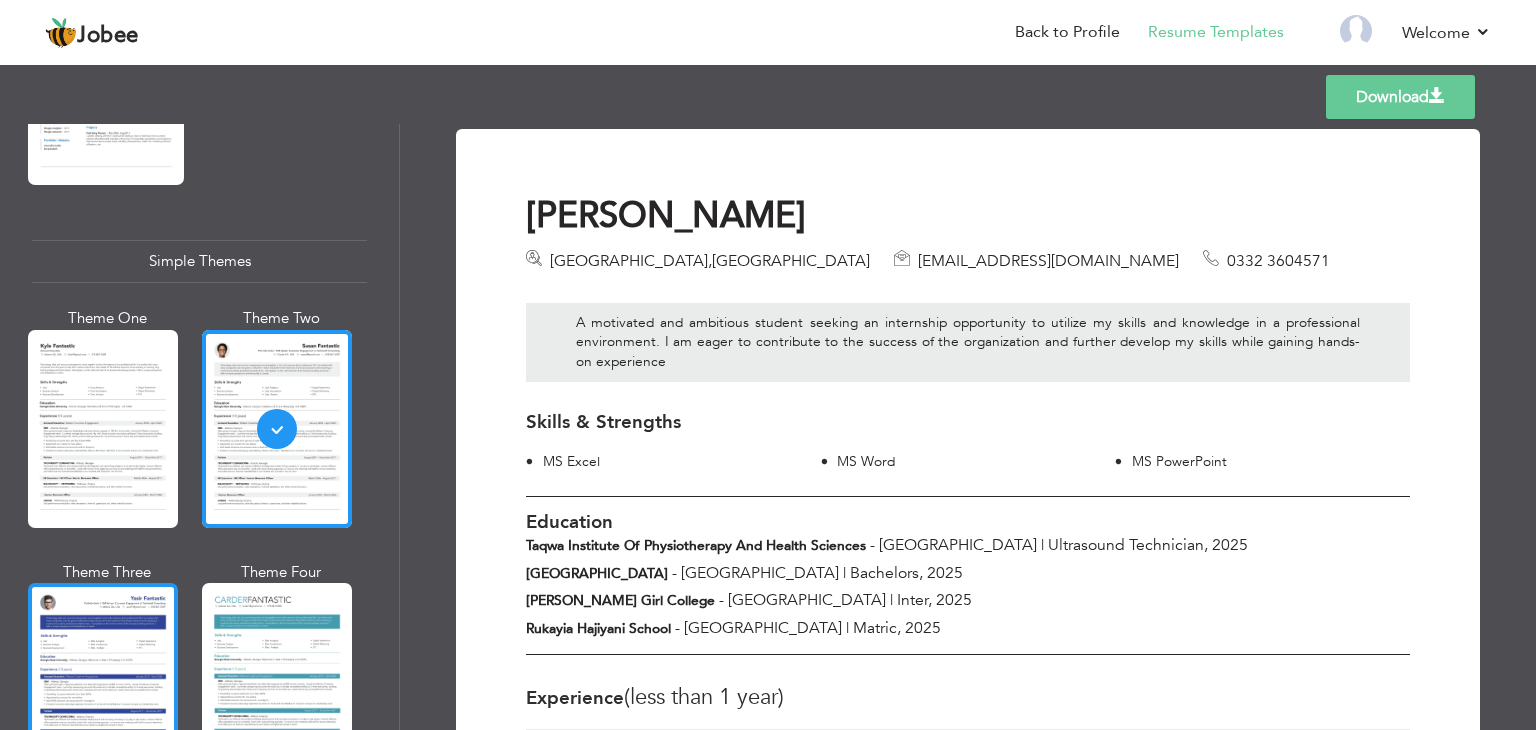 click at bounding box center [103, 682] 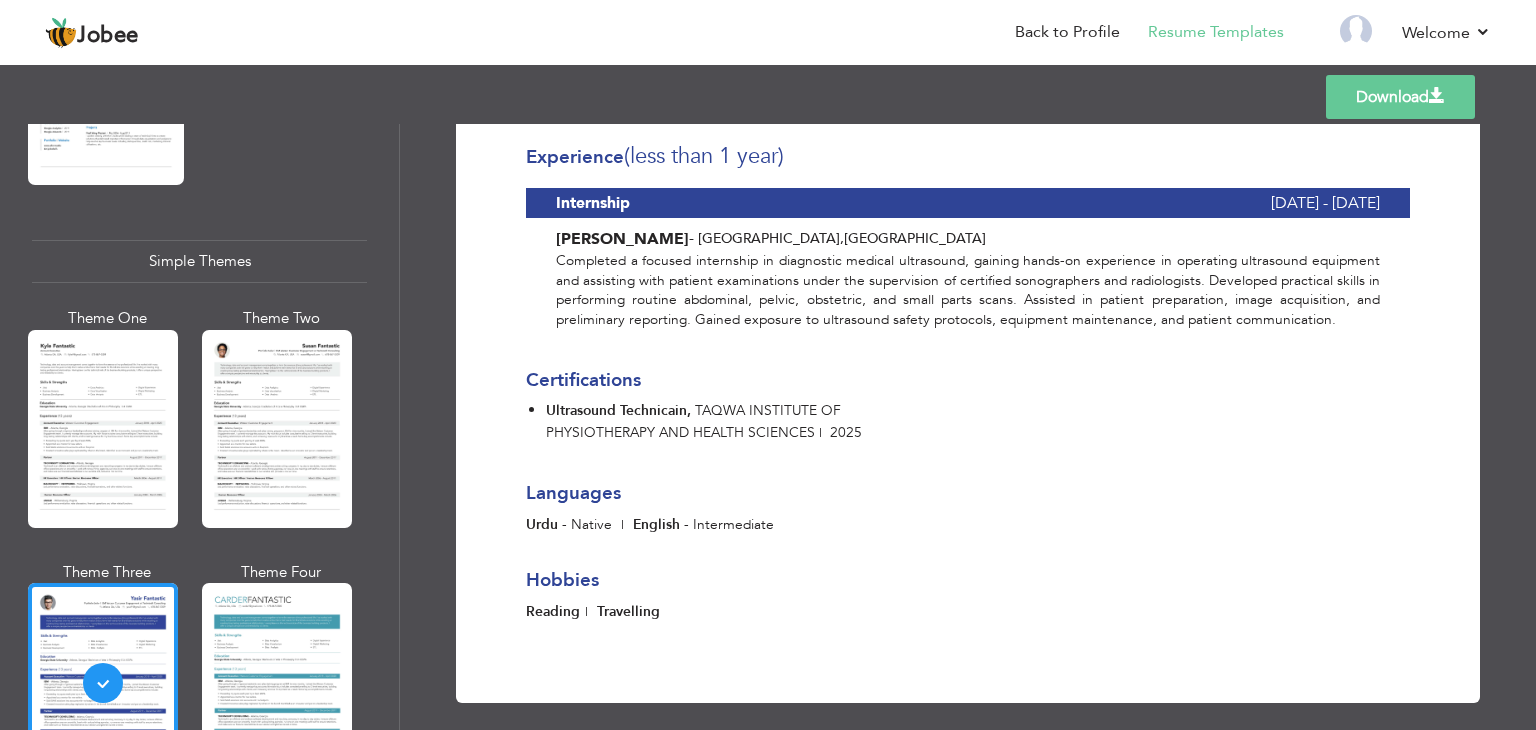 scroll, scrollTop: 558, scrollLeft: 0, axis: vertical 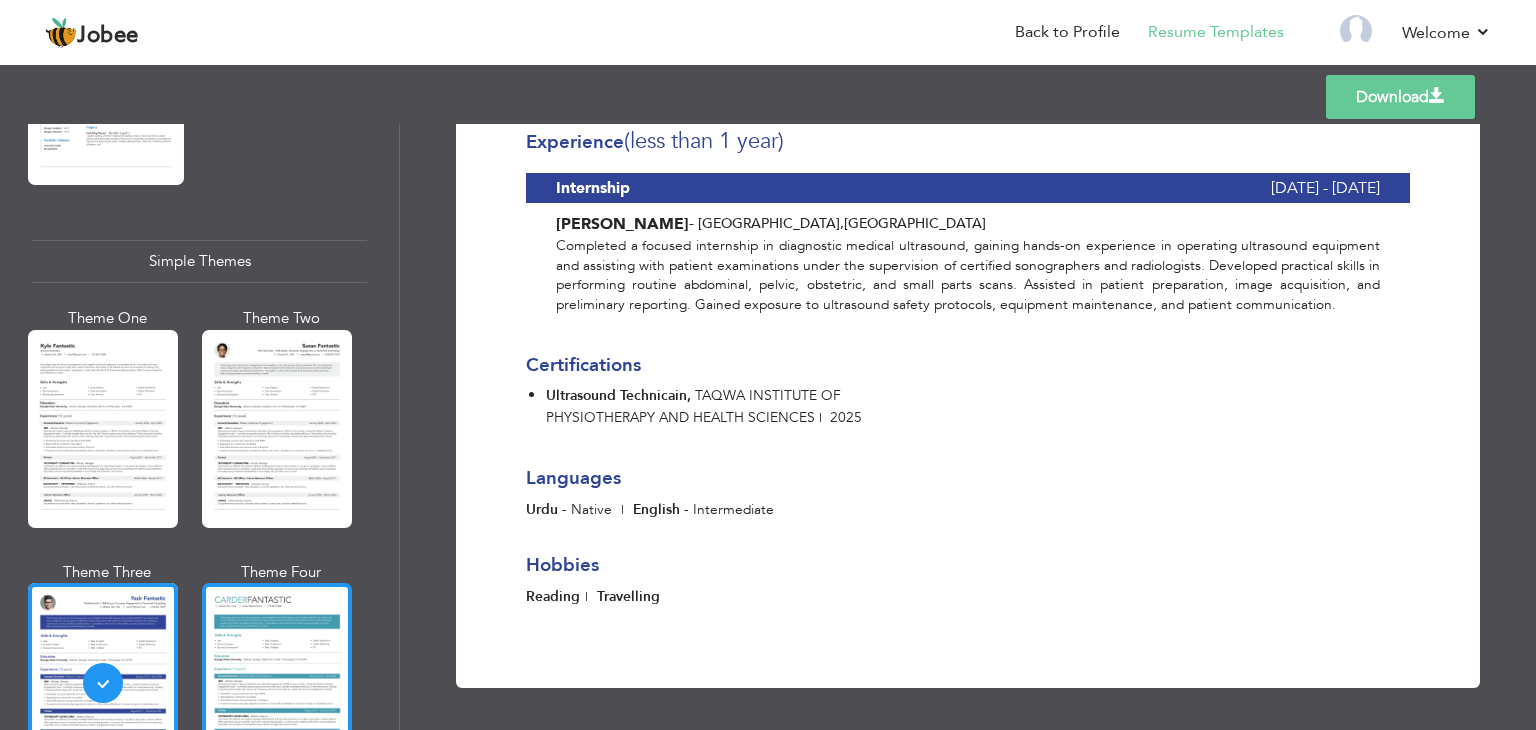 click at bounding box center (277, 682) 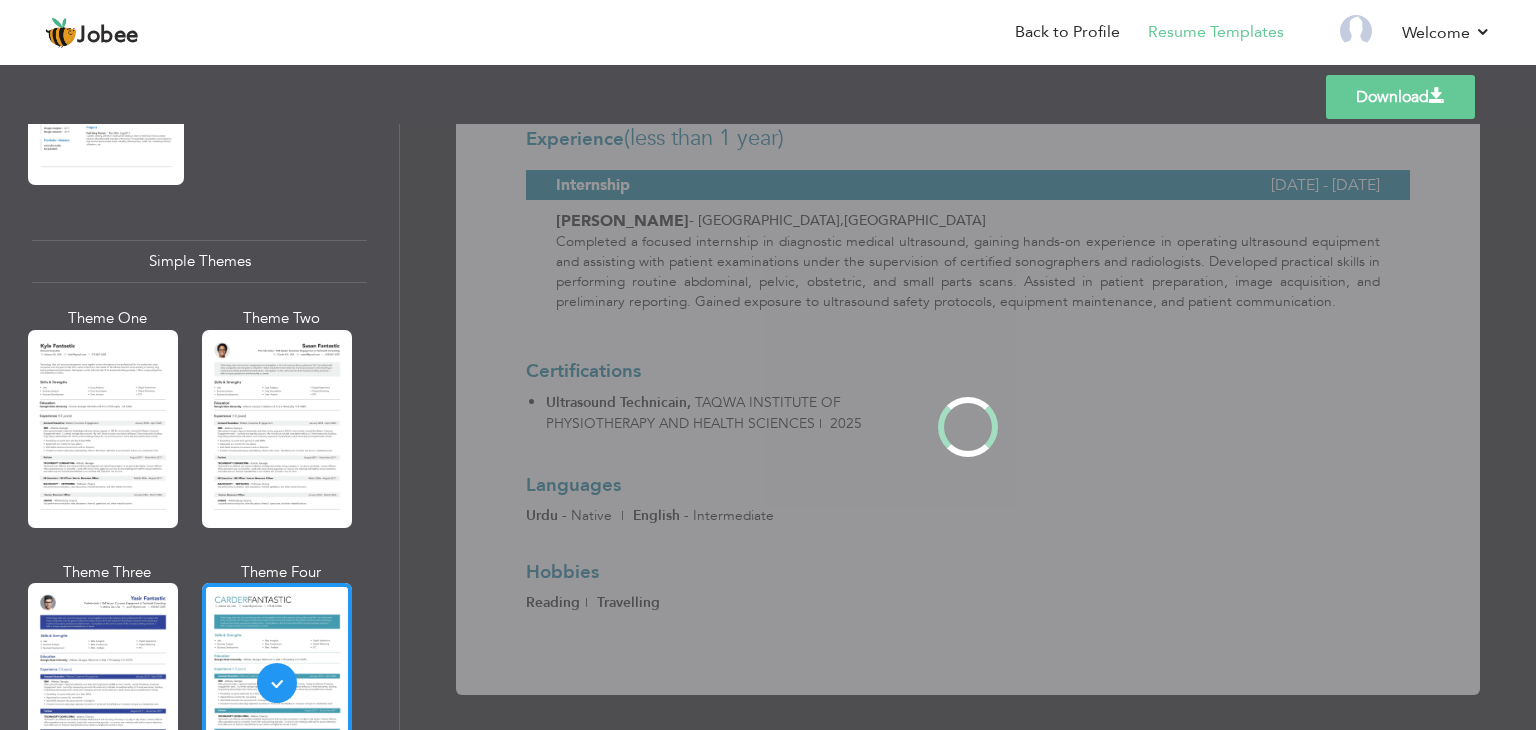 scroll, scrollTop: 0, scrollLeft: 0, axis: both 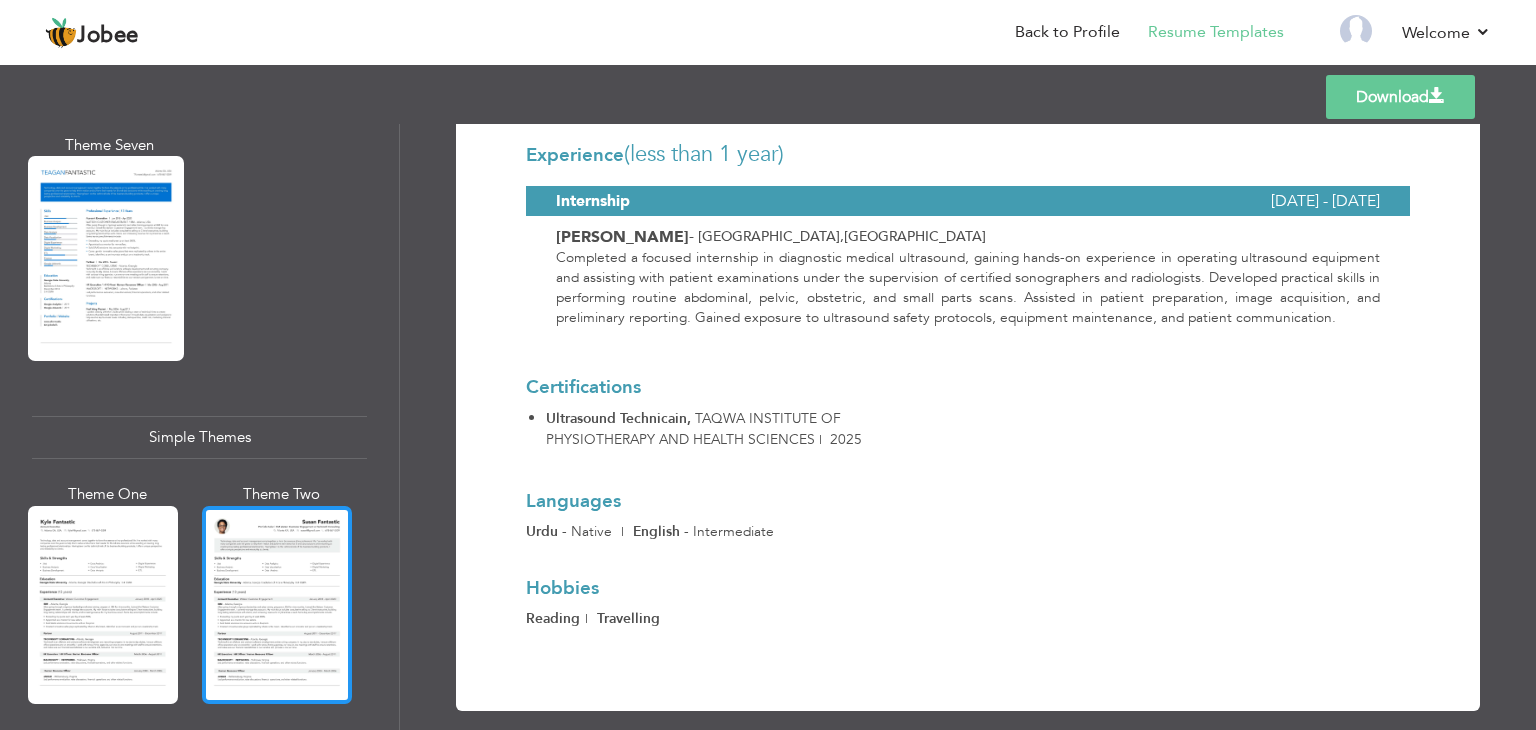 click at bounding box center (277, 605) 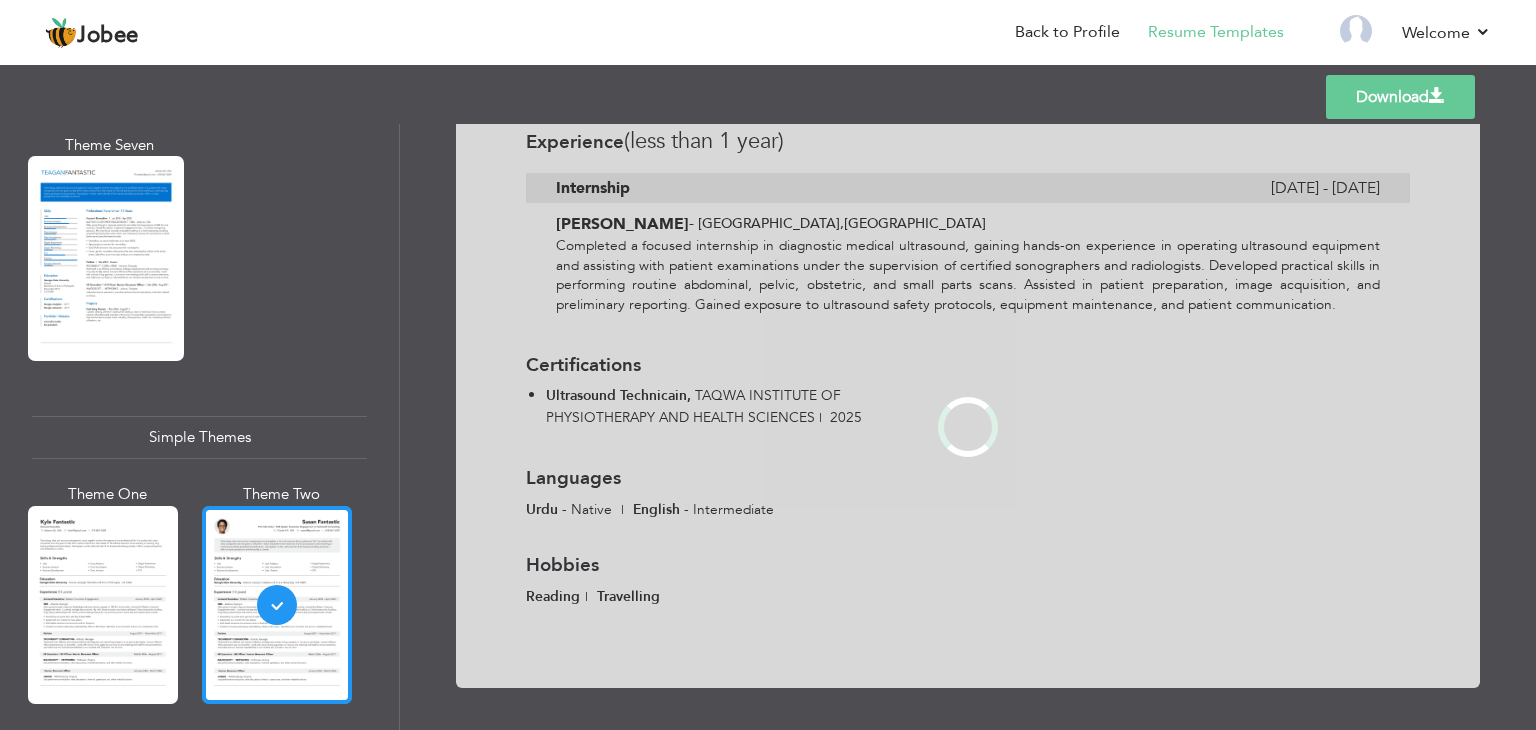 scroll, scrollTop: 0, scrollLeft: 0, axis: both 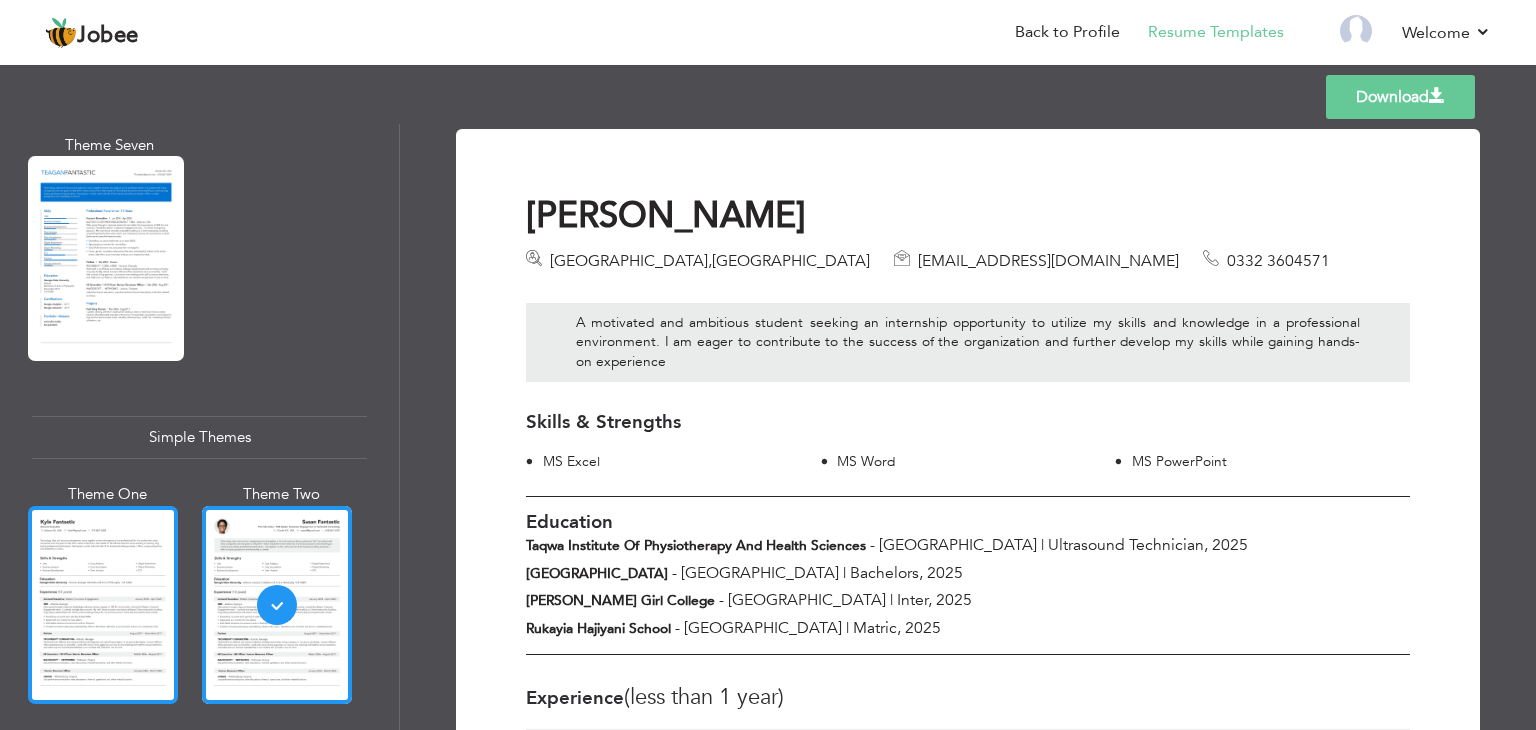 click at bounding box center [103, 605] 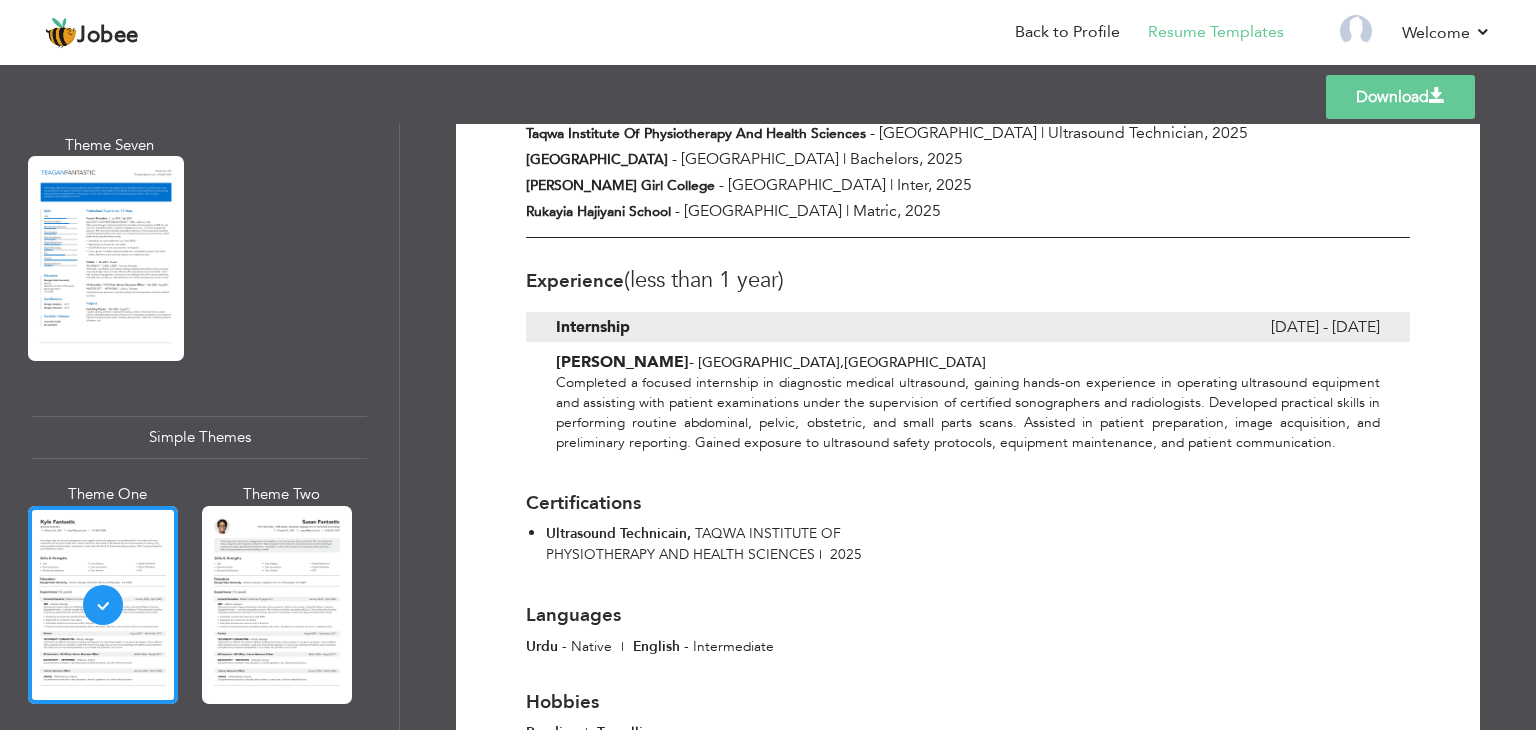 scroll, scrollTop: 531, scrollLeft: 0, axis: vertical 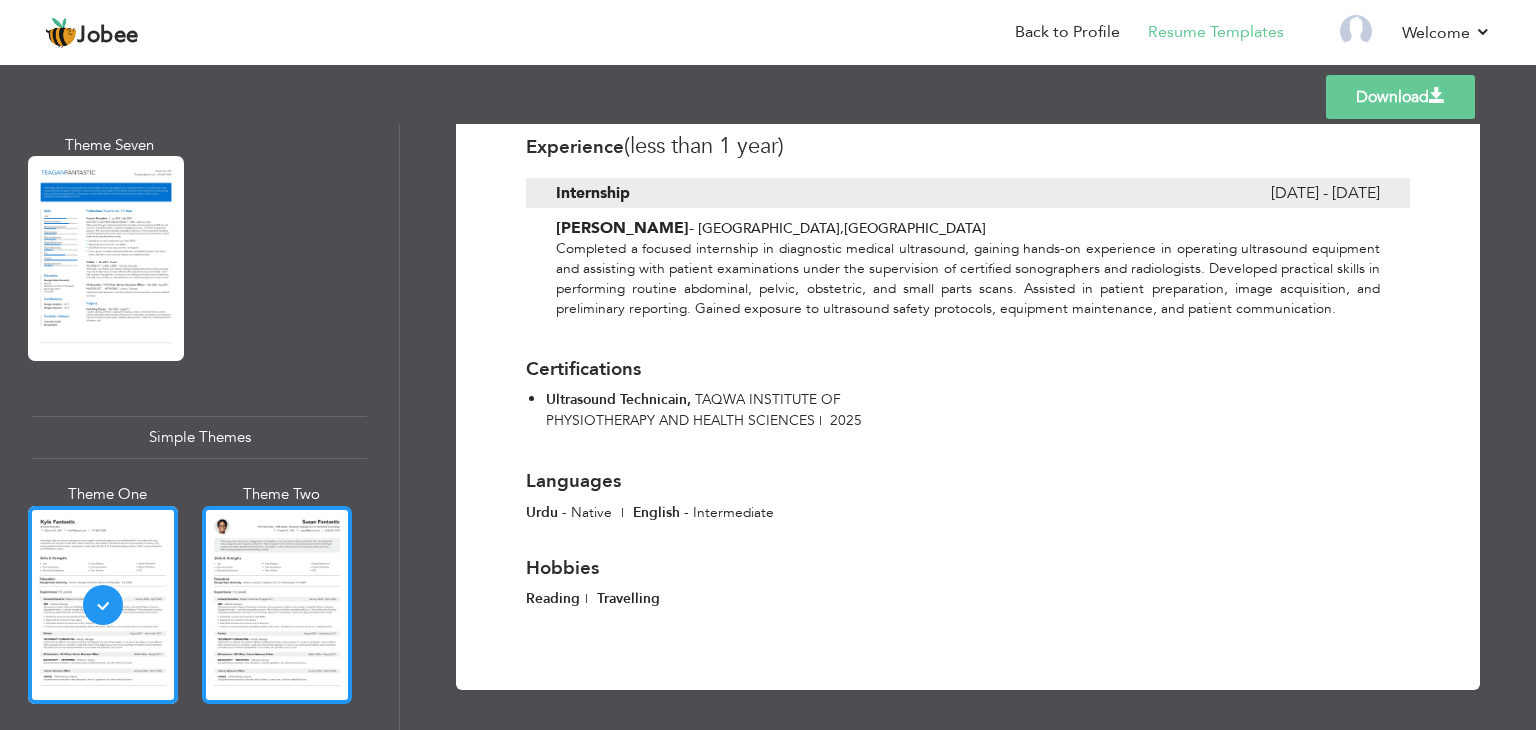 click at bounding box center [277, 605] 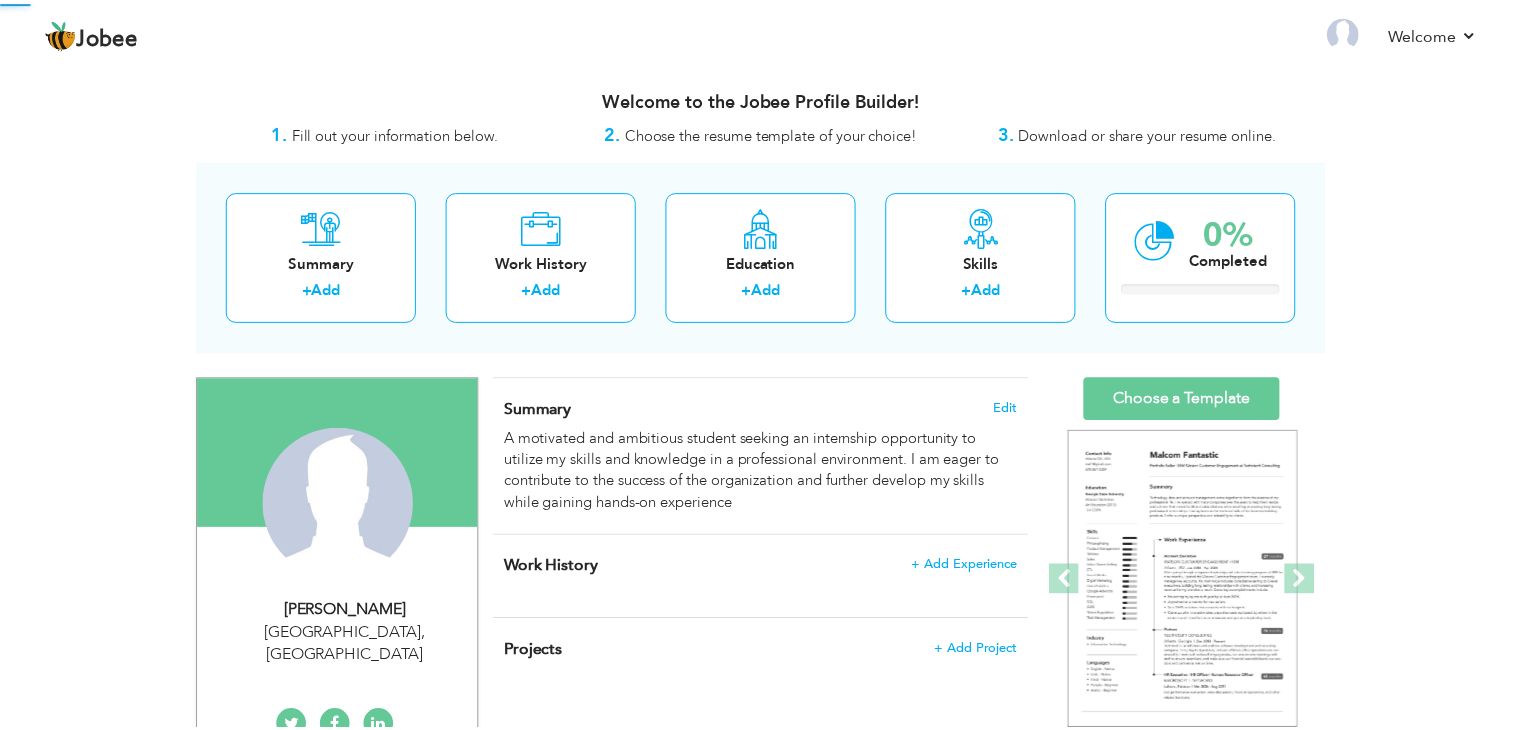 scroll, scrollTop: 0, scrollLeft: 0, axis: both 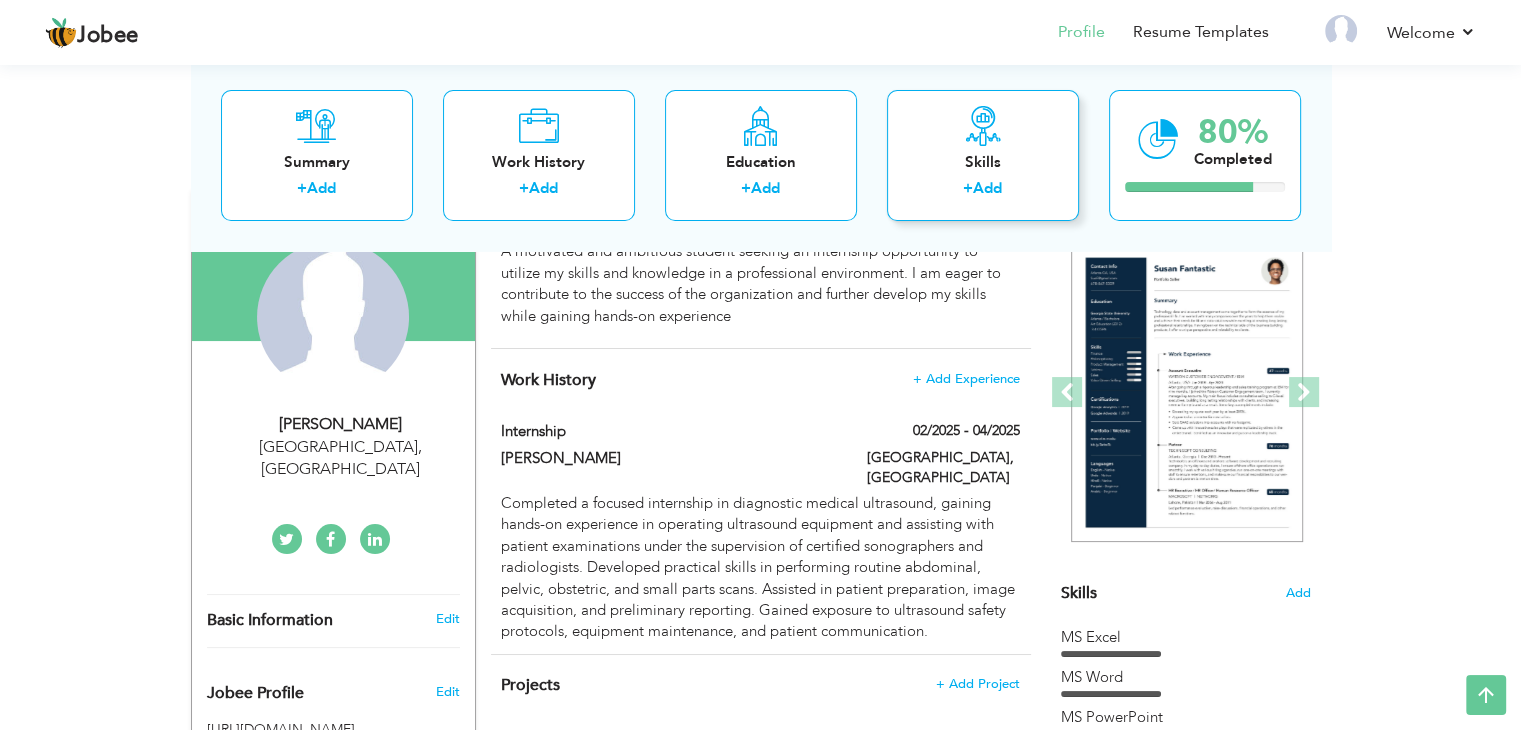 click on "Skills" at bounding box center [983, 162] 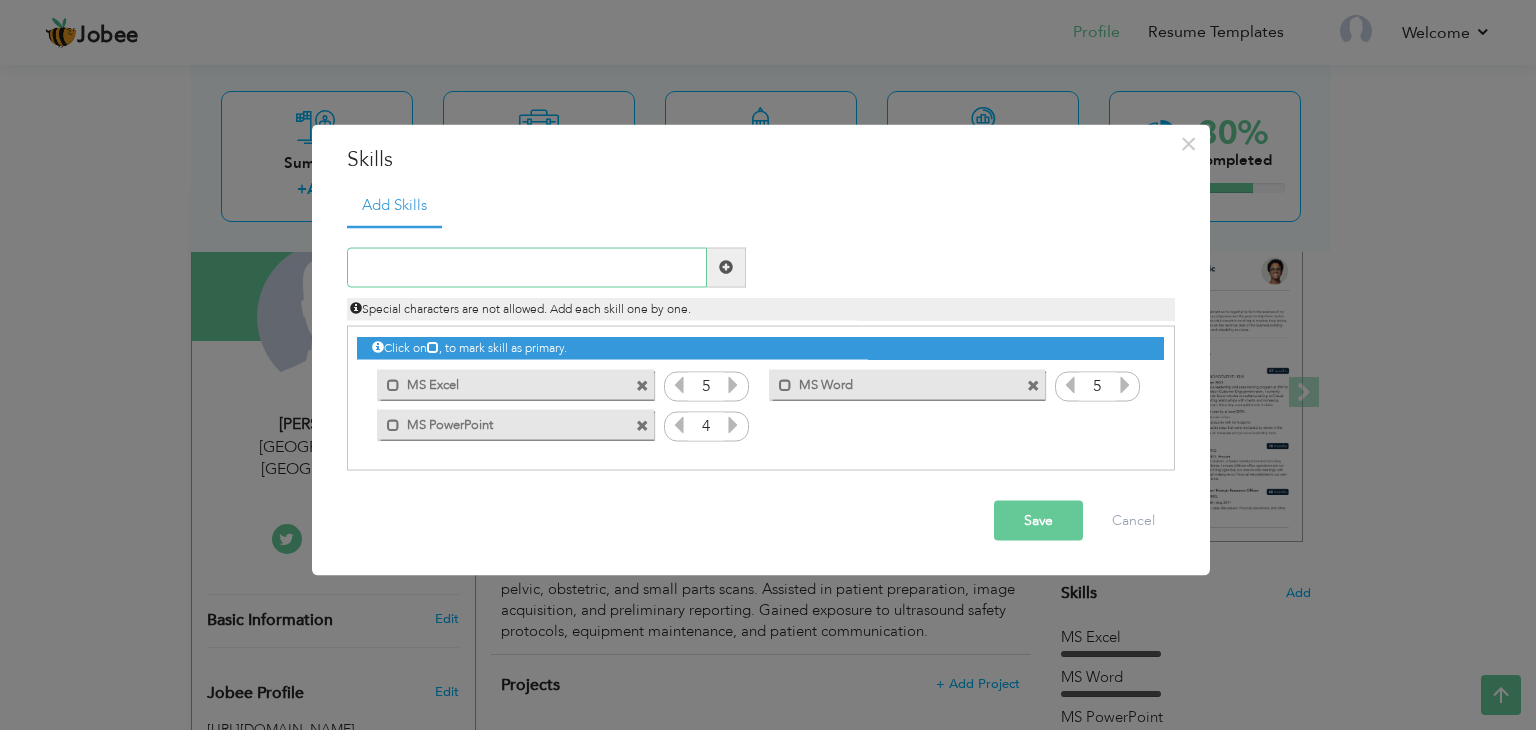click at bounding box center (527, 267) 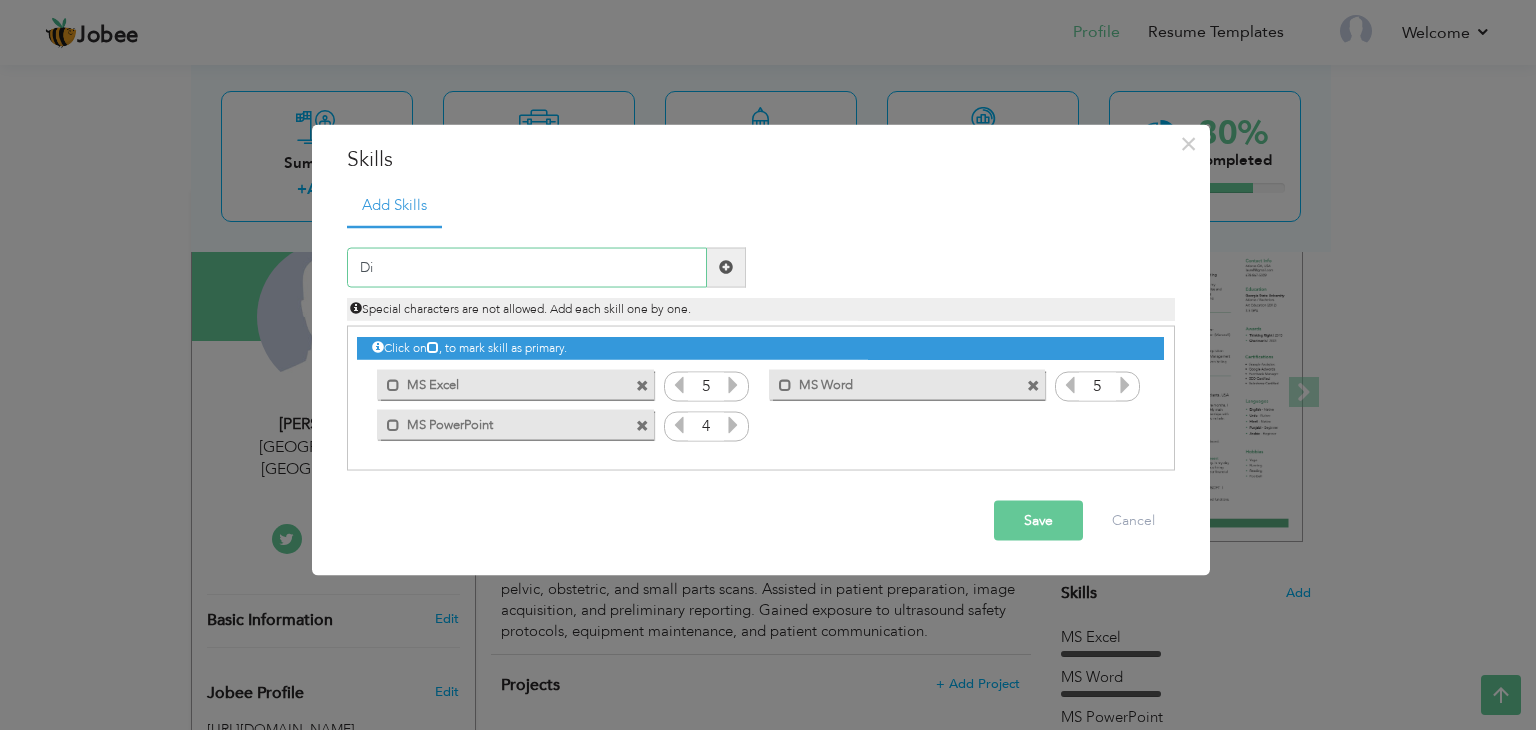 type on "D" 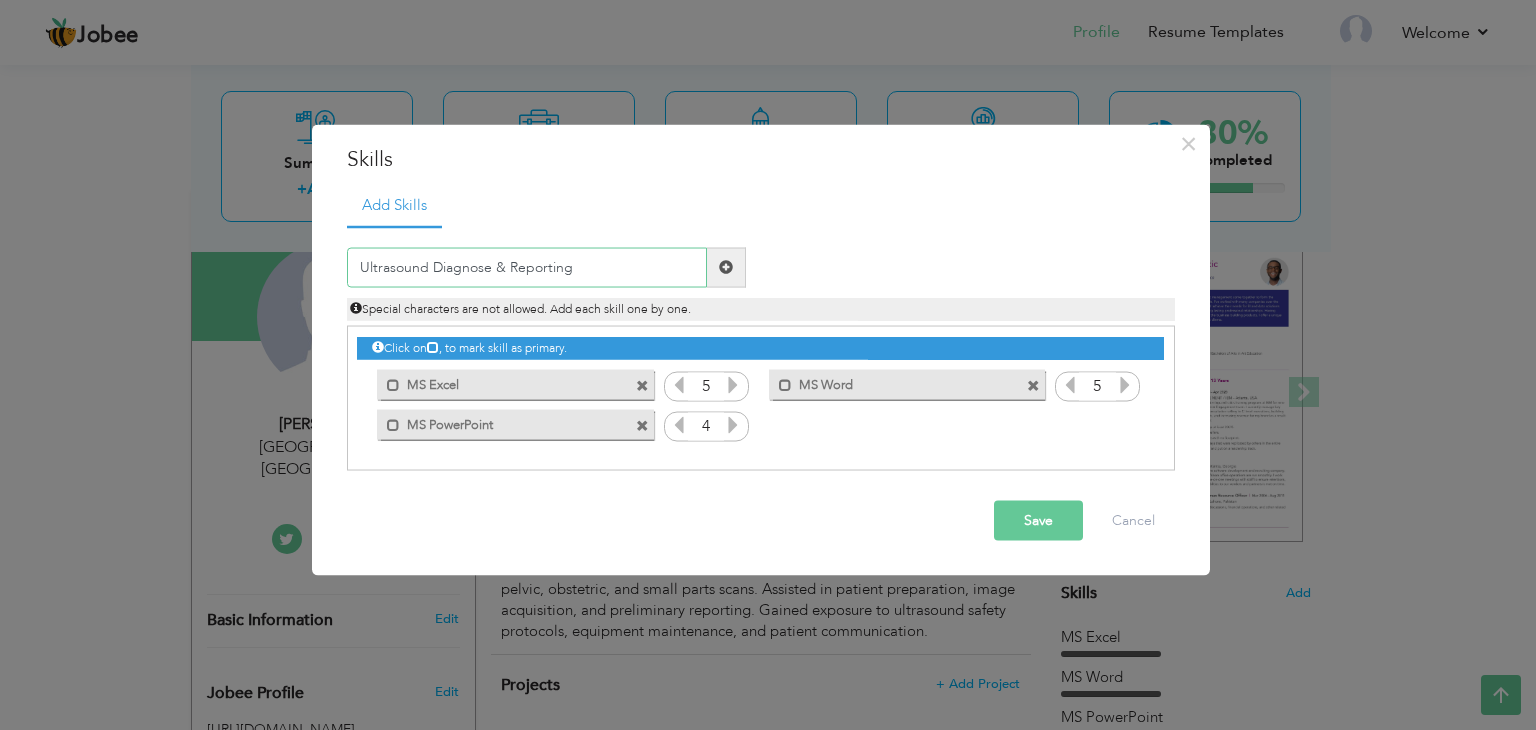 type on "Ultrasound Diagnose & Reporting" 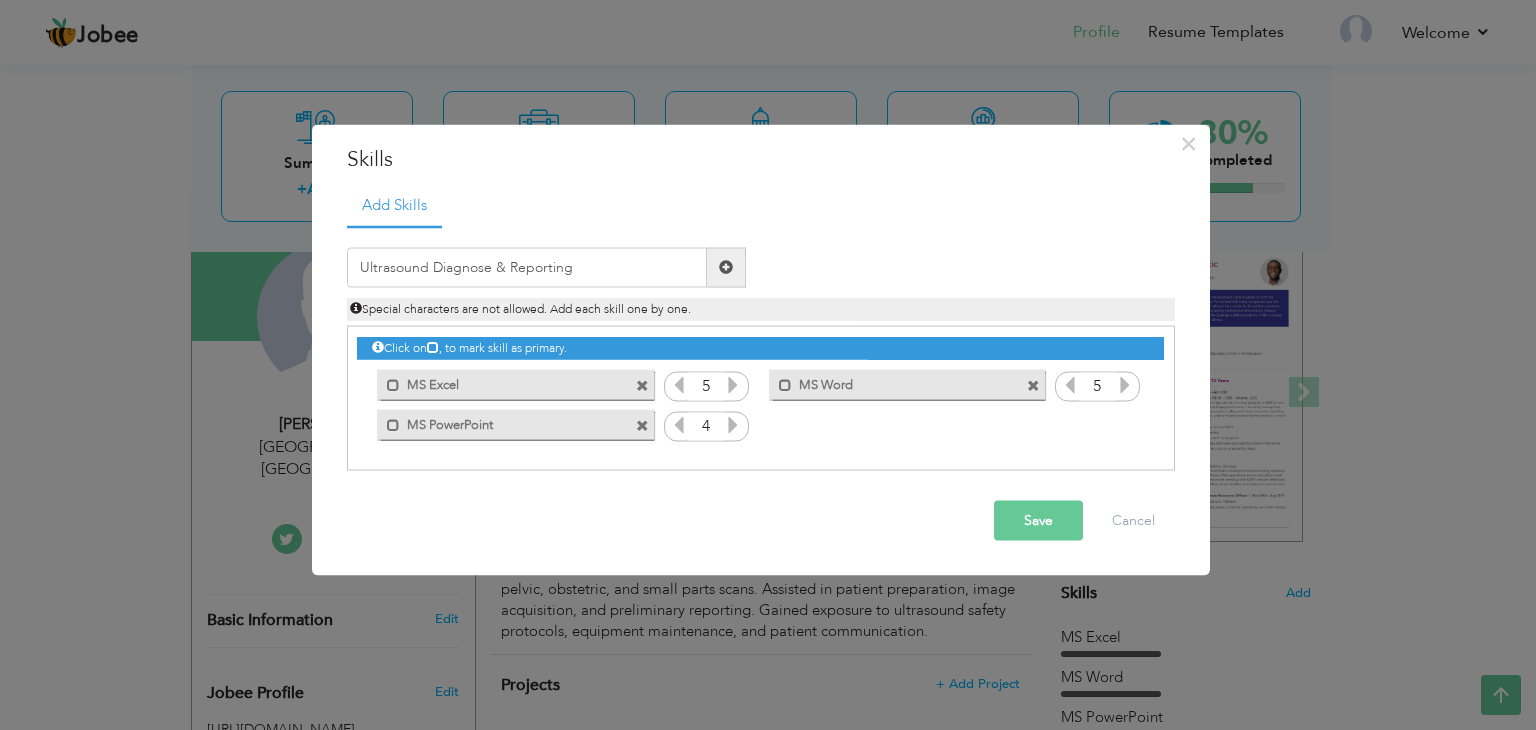 click on "Save" at bounding box center (1038, 520) 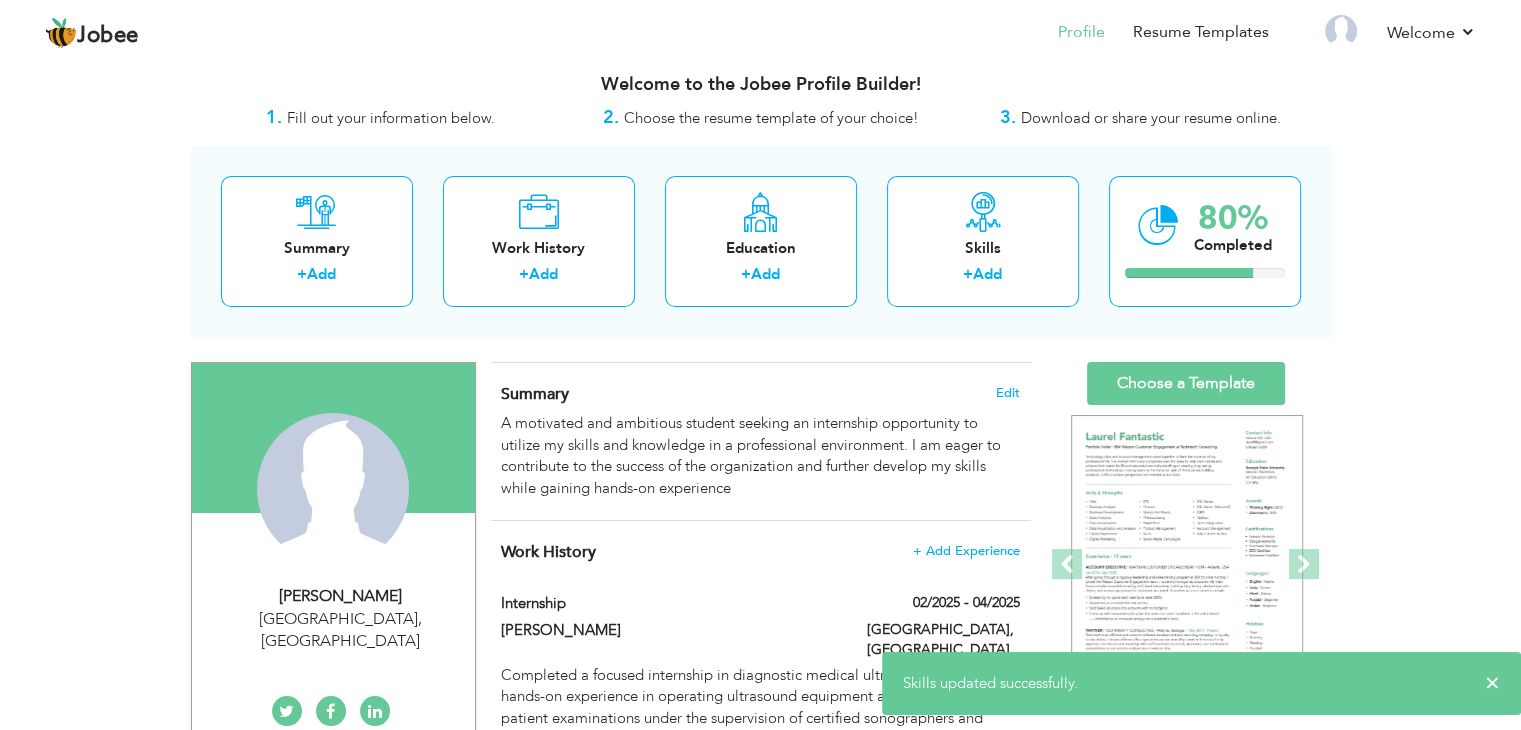 scroll, scrollTop: 0, scrollLeft: 0, axis: both 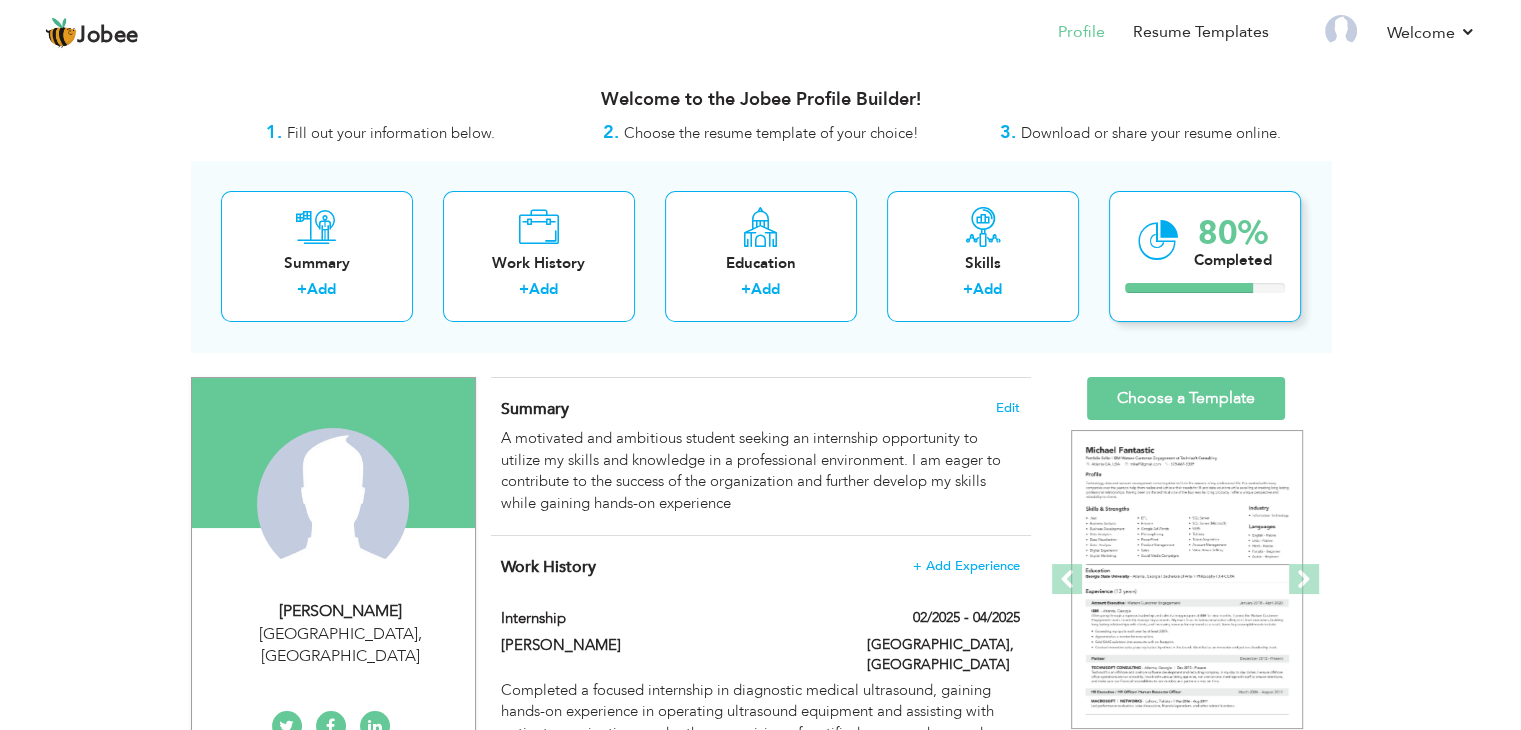 drag, startPoint x: 1146, startPoint y: 141, endPoint x: 1168, endPoint y: 306, distance: 166.4602 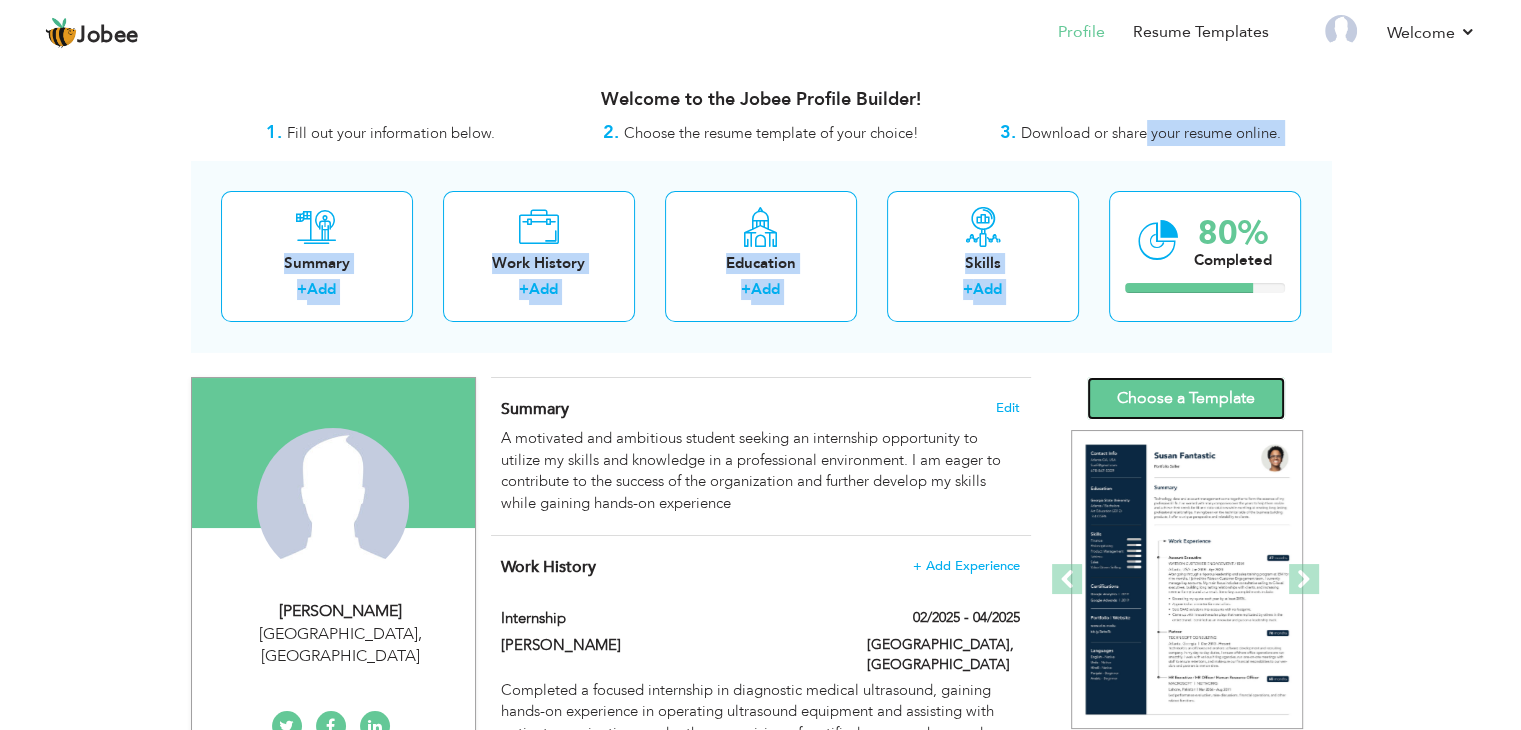 click on "Choose a Template" at bounding box center (1186, 398) 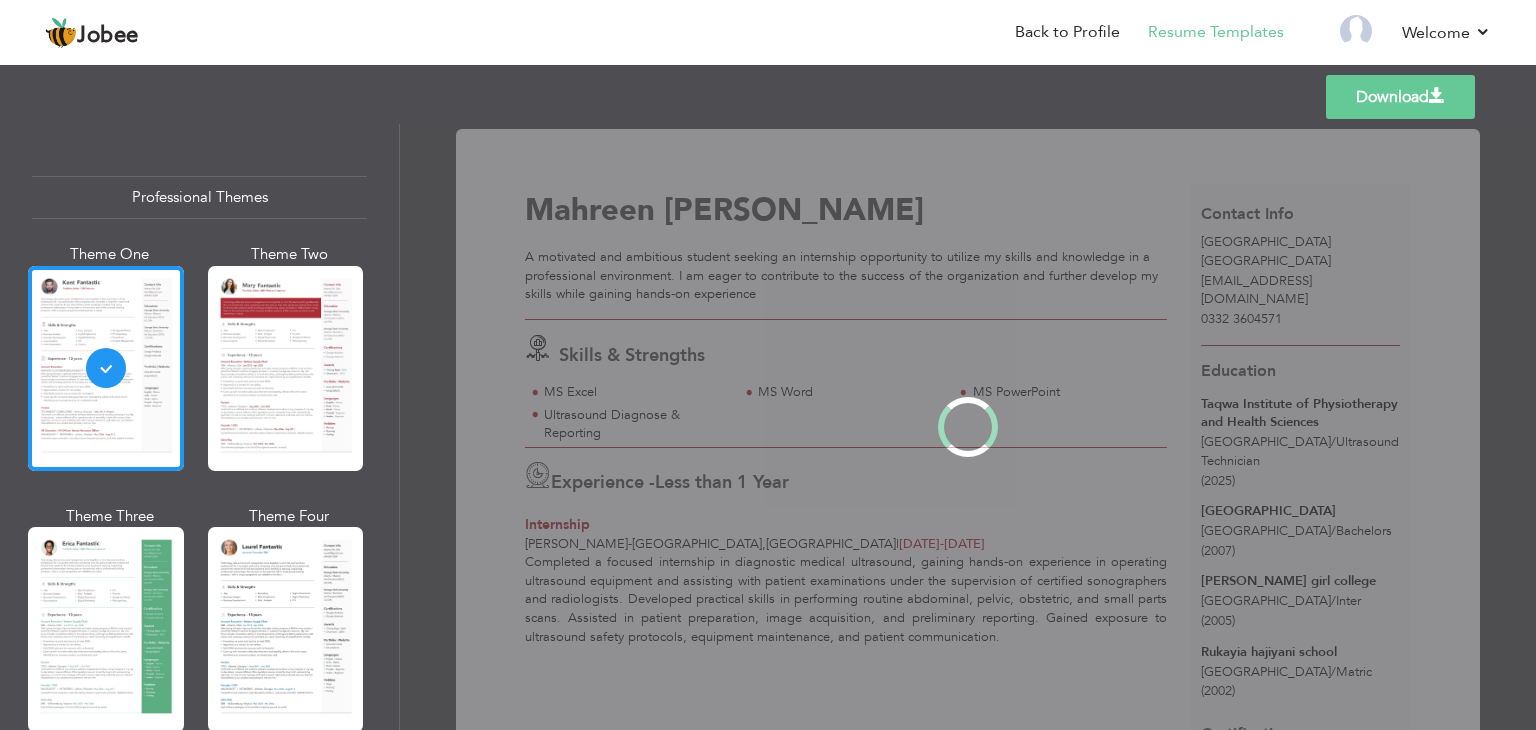 scroll, scrollTop: 0, scrollLeft: 0, axis: both 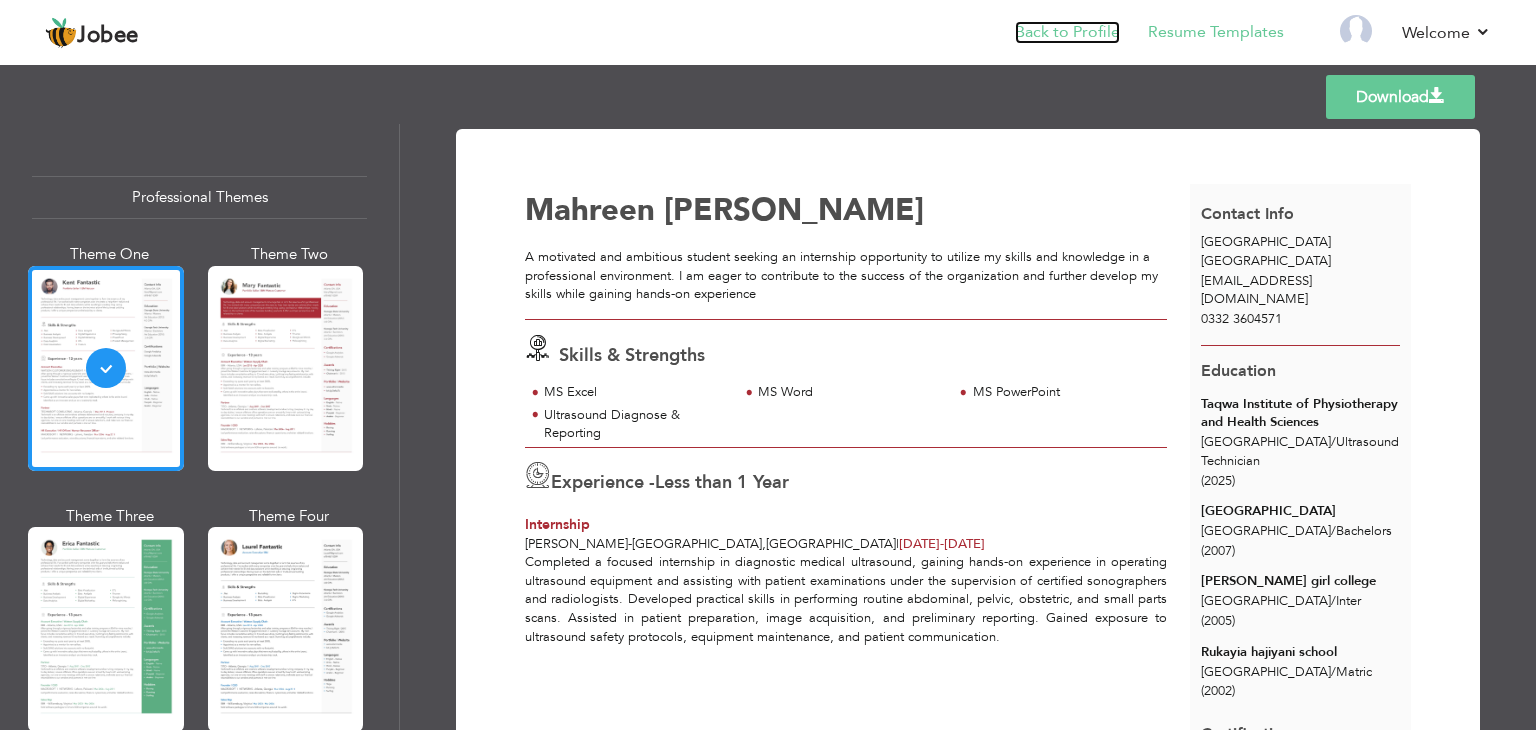 click on "Back to Profile" at bounding box center (1067, 32) 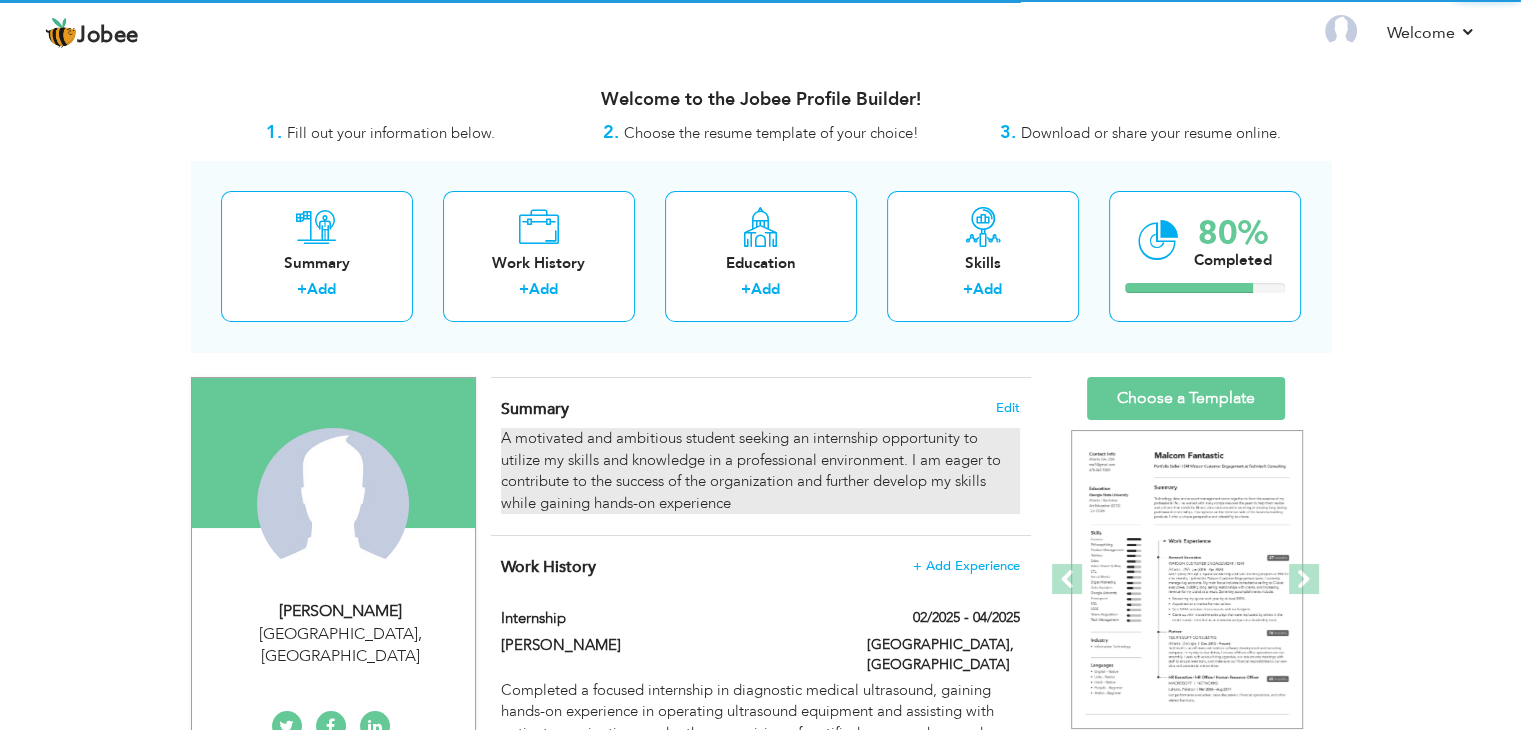 scroll, scrollTop: 0, scrollLeft: 0, axis: both 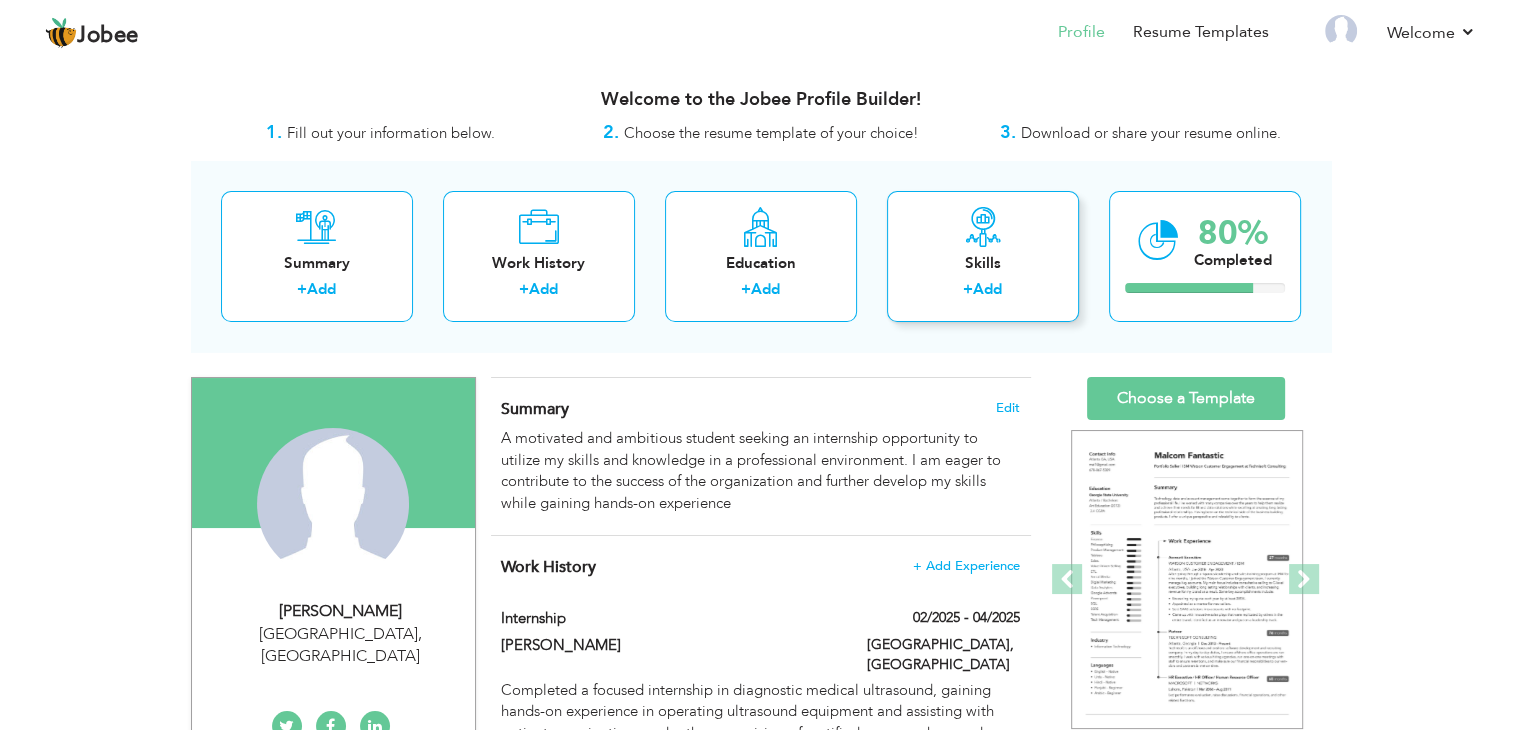 click on "+  Add" at bounding box center (983, 292) 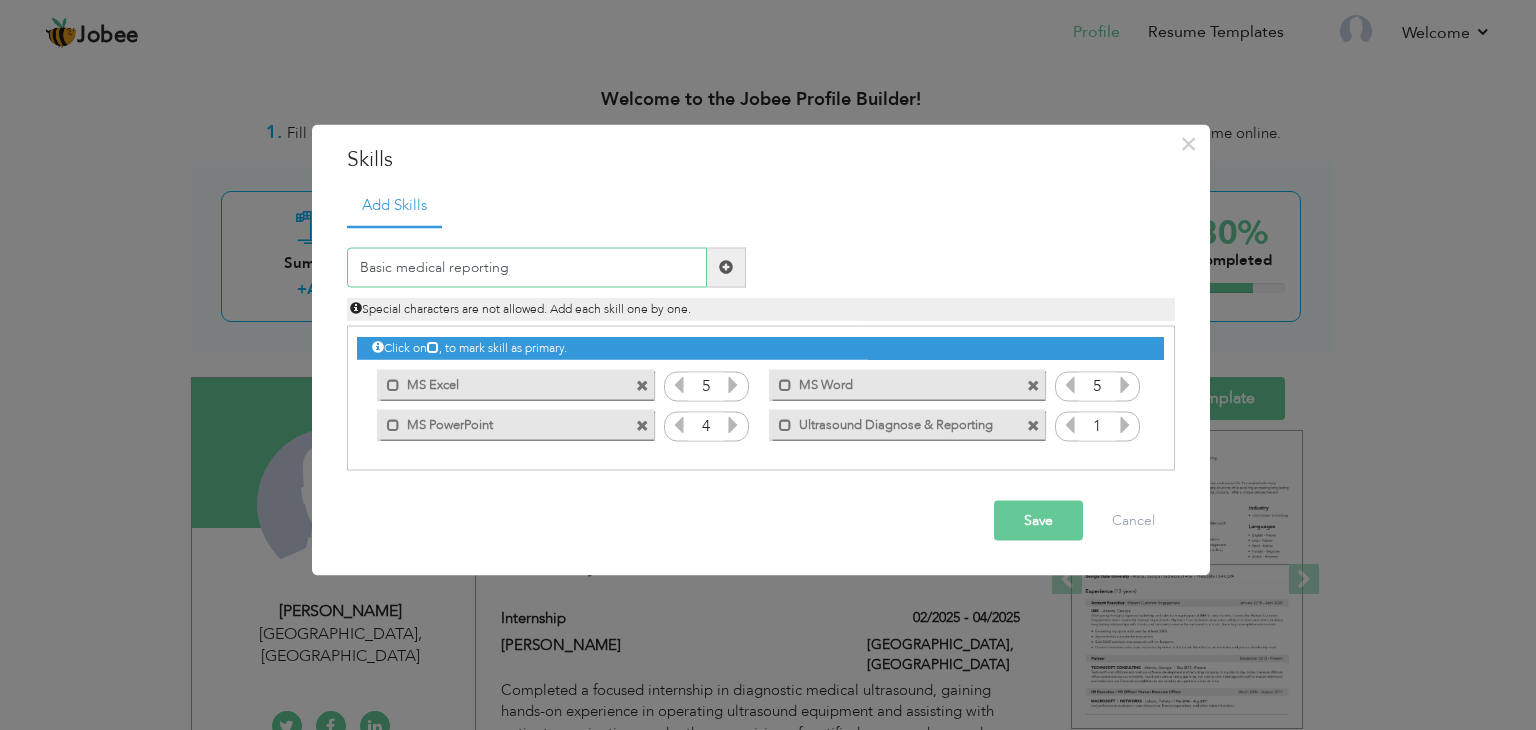 type on "Basic medical reporting" 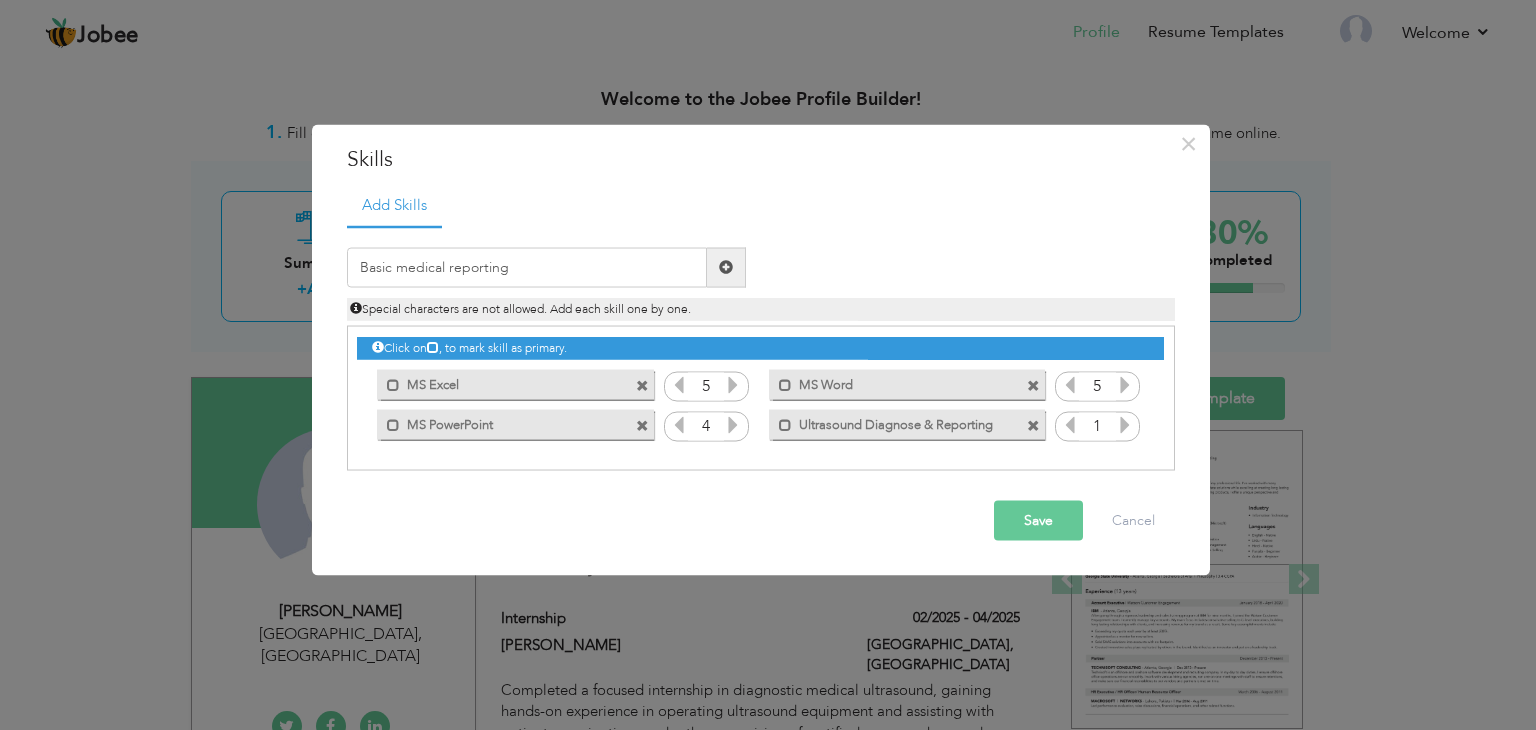 click at bounding box center [726, 267] 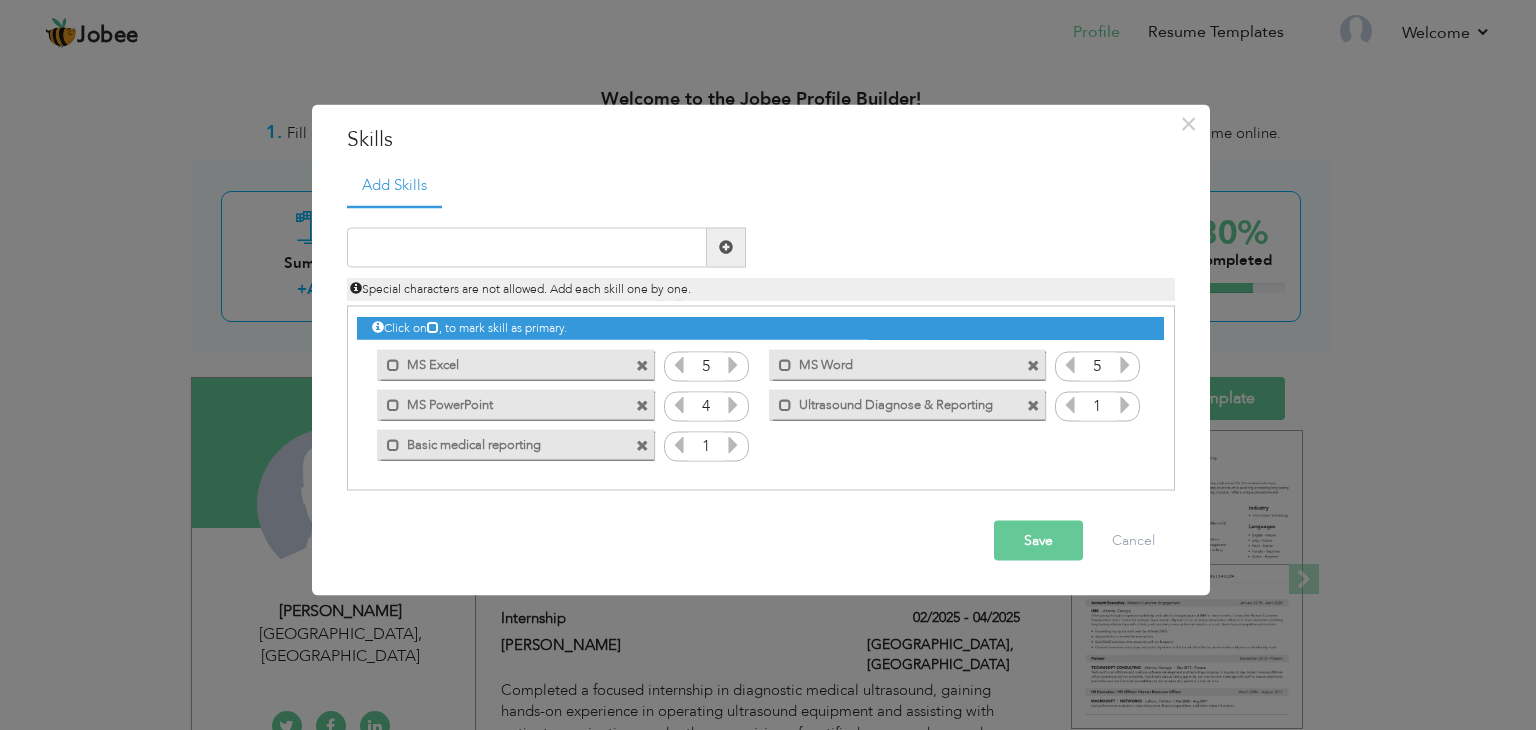 click at bounding box center [1033, 406] 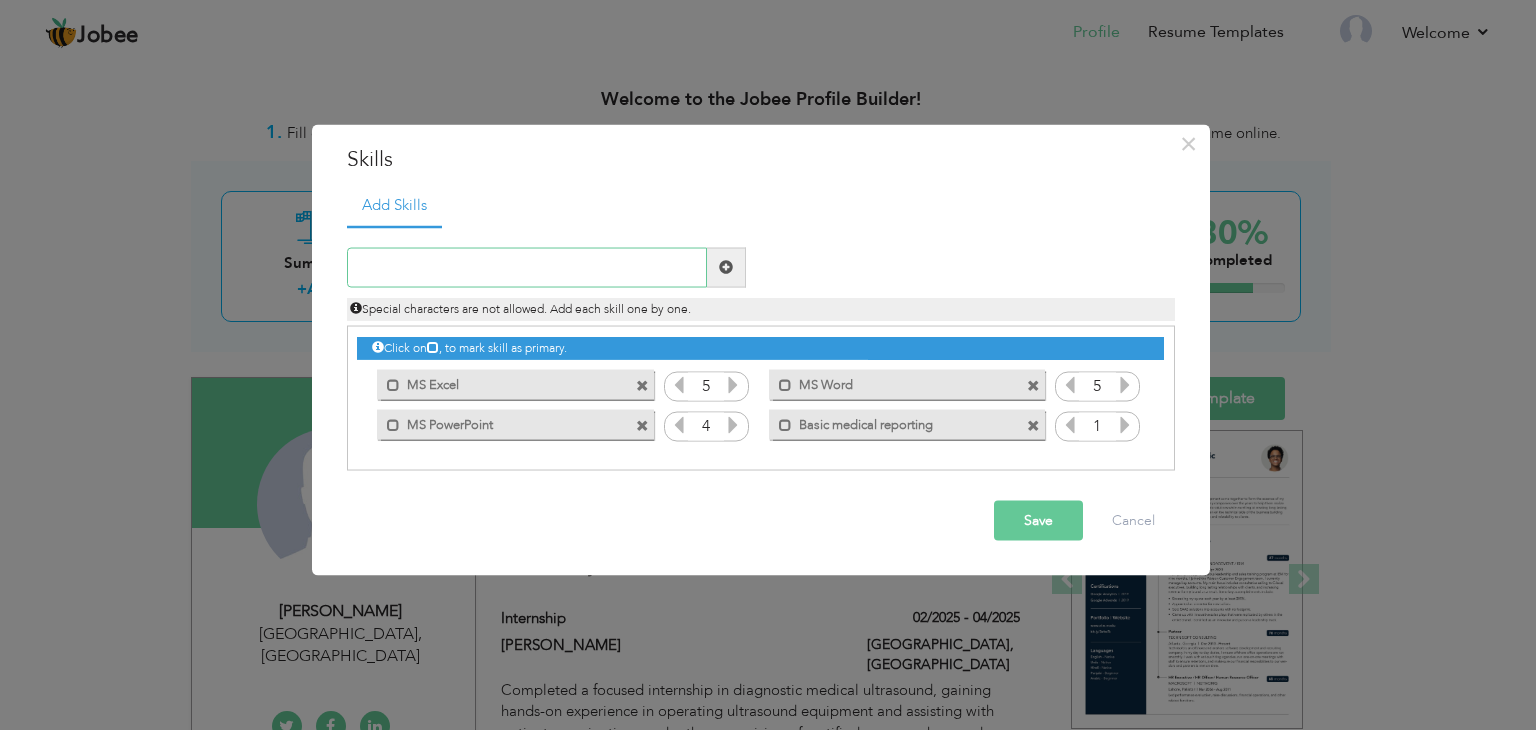 click at bounding box center (527, 267) 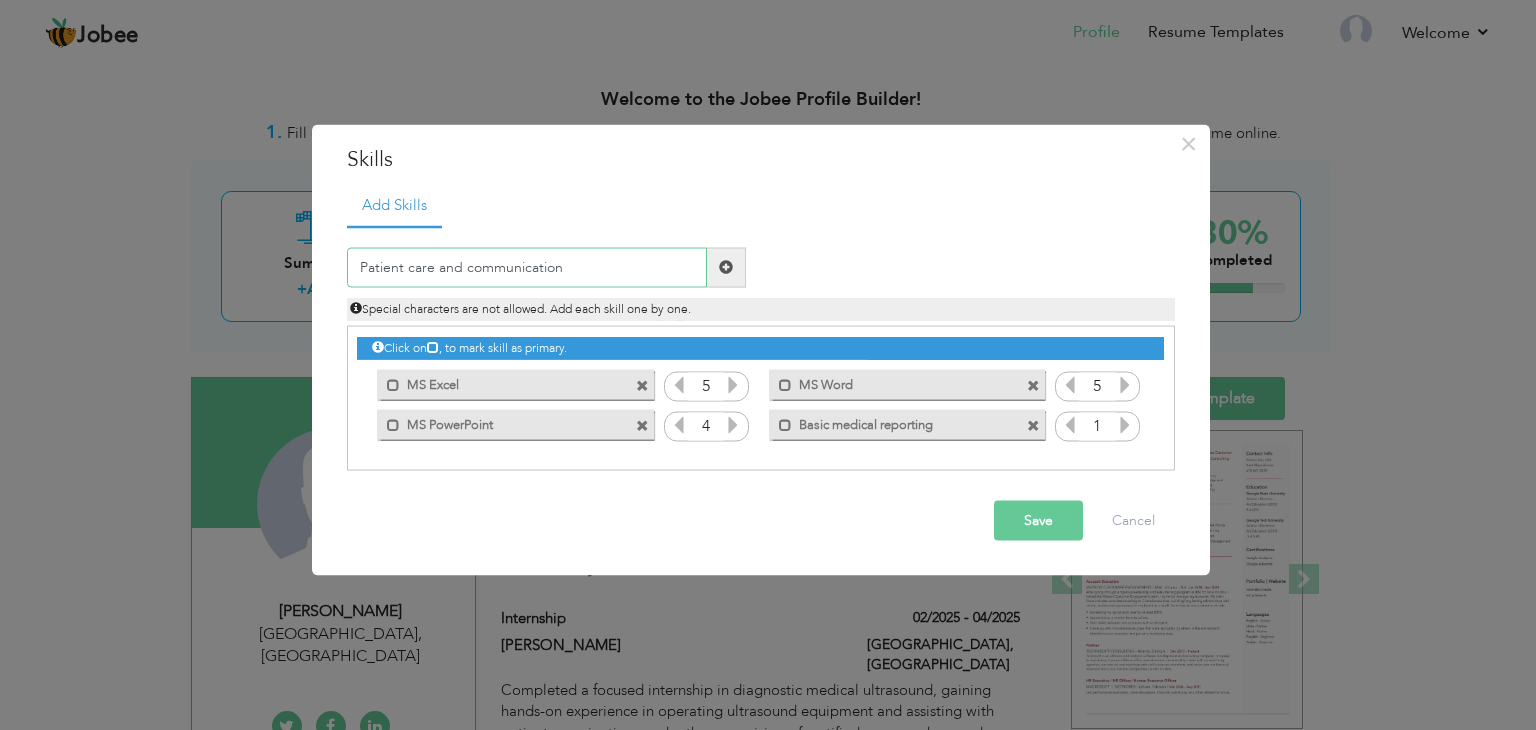 type on "Patient care and communication" 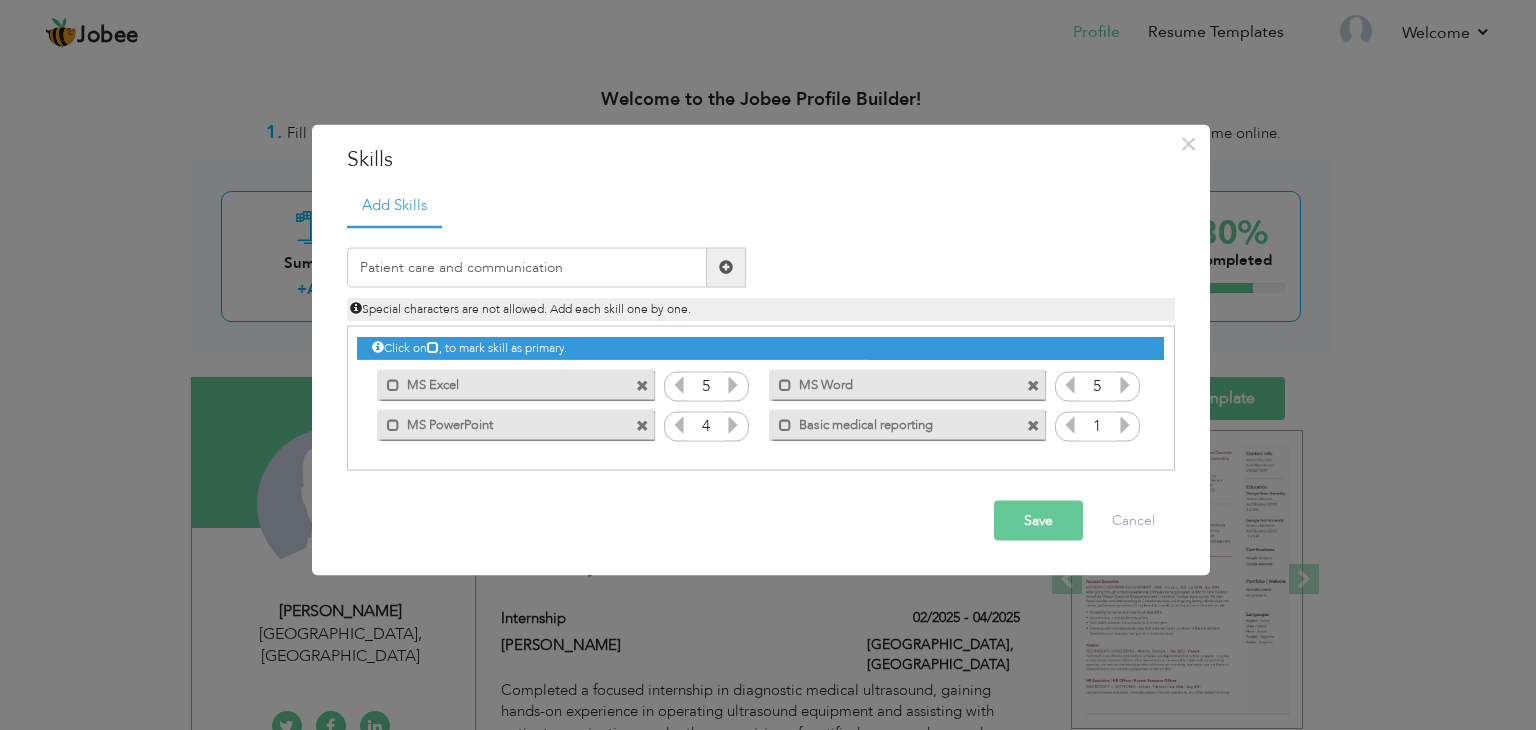 click at bounding box center (726, 267) 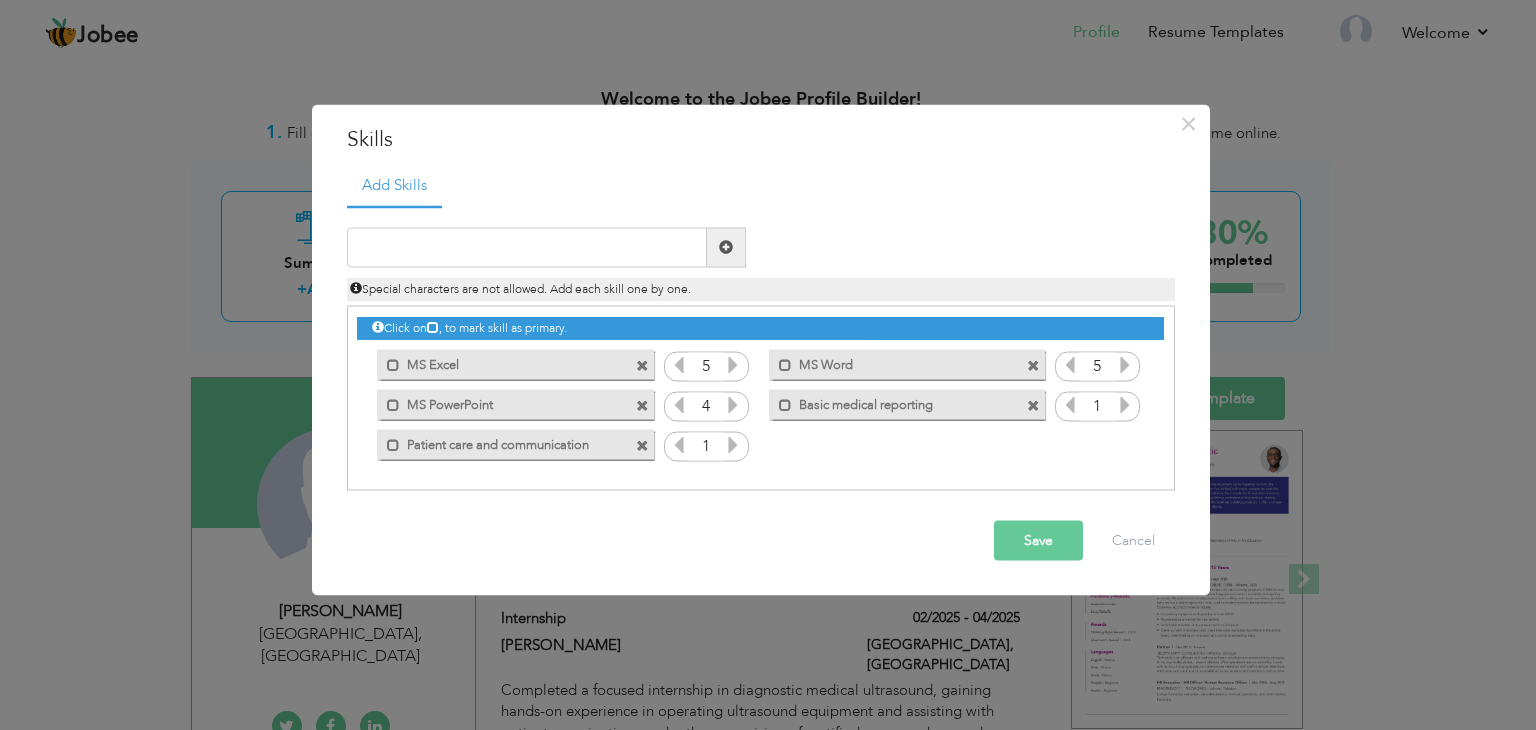 click at bounding box center [642, 366] 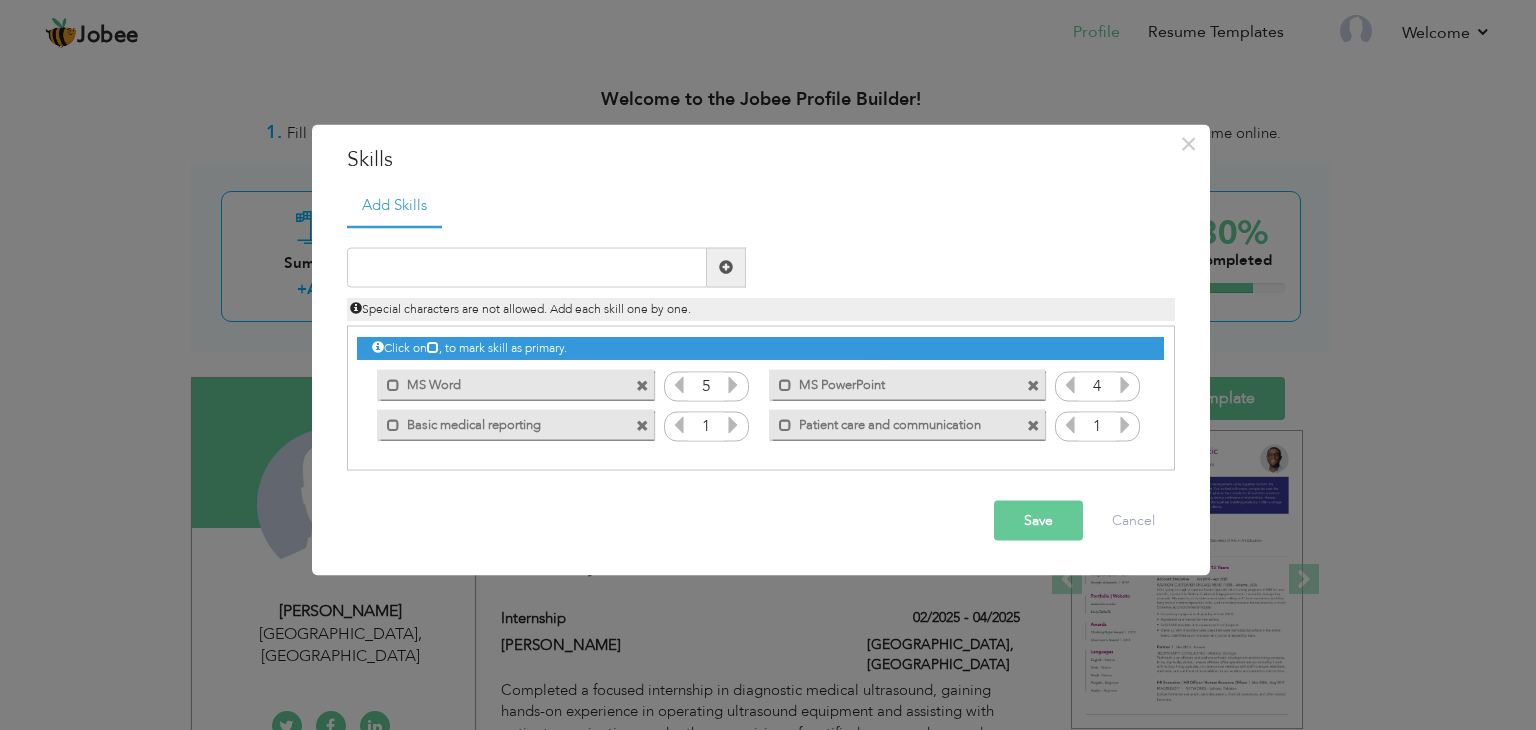 click at bounding box center (642, 386) 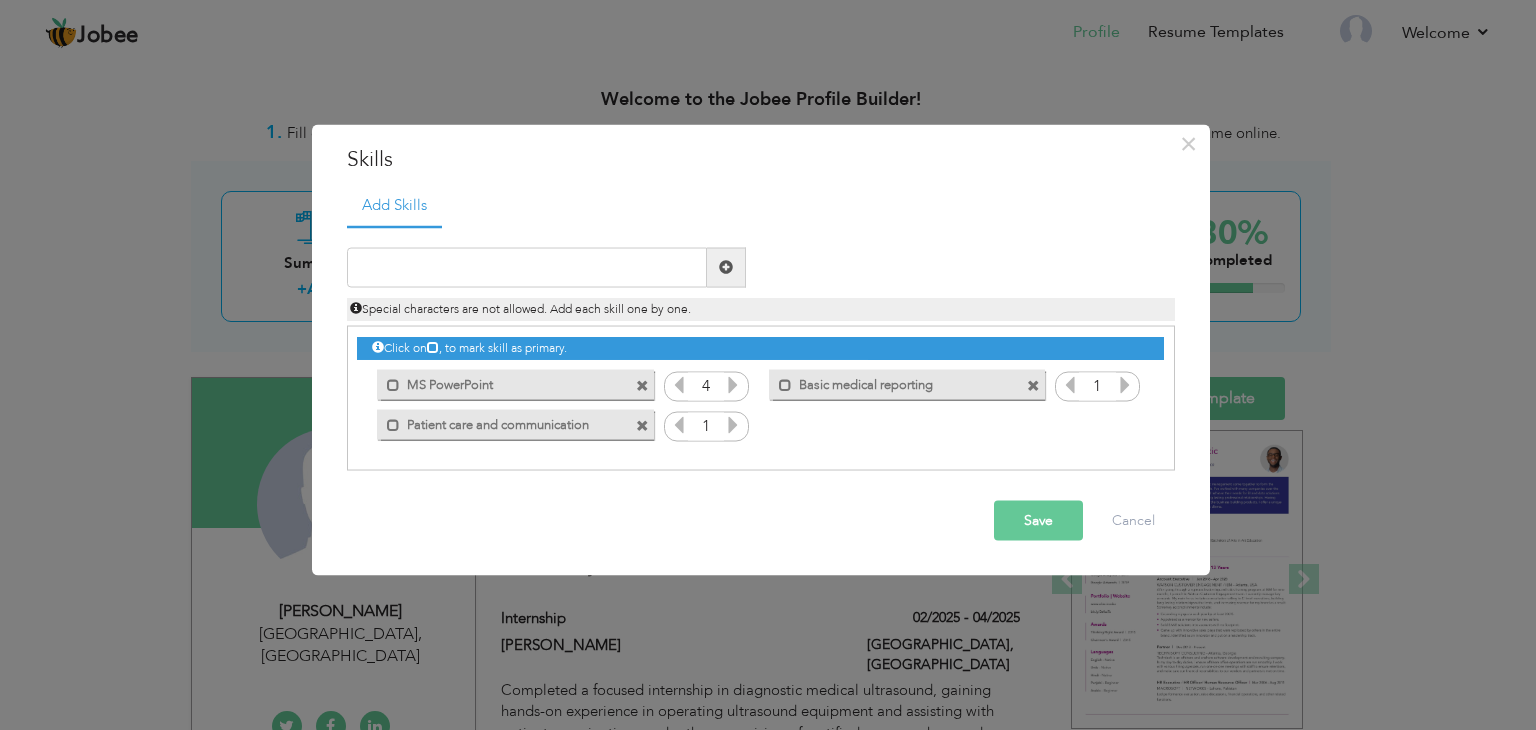 click at bounding box center (642, 386) 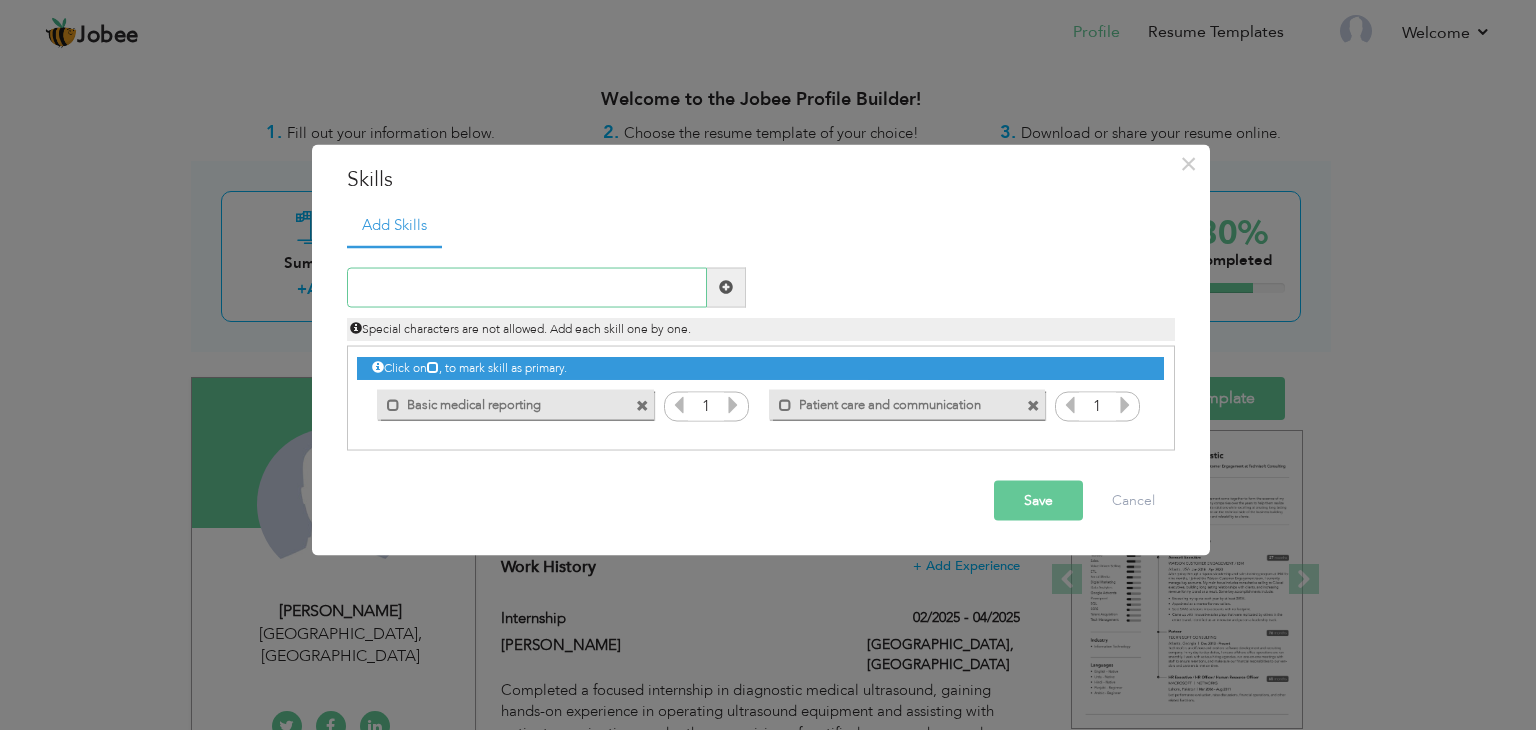 click at bounding box center (527, 287) 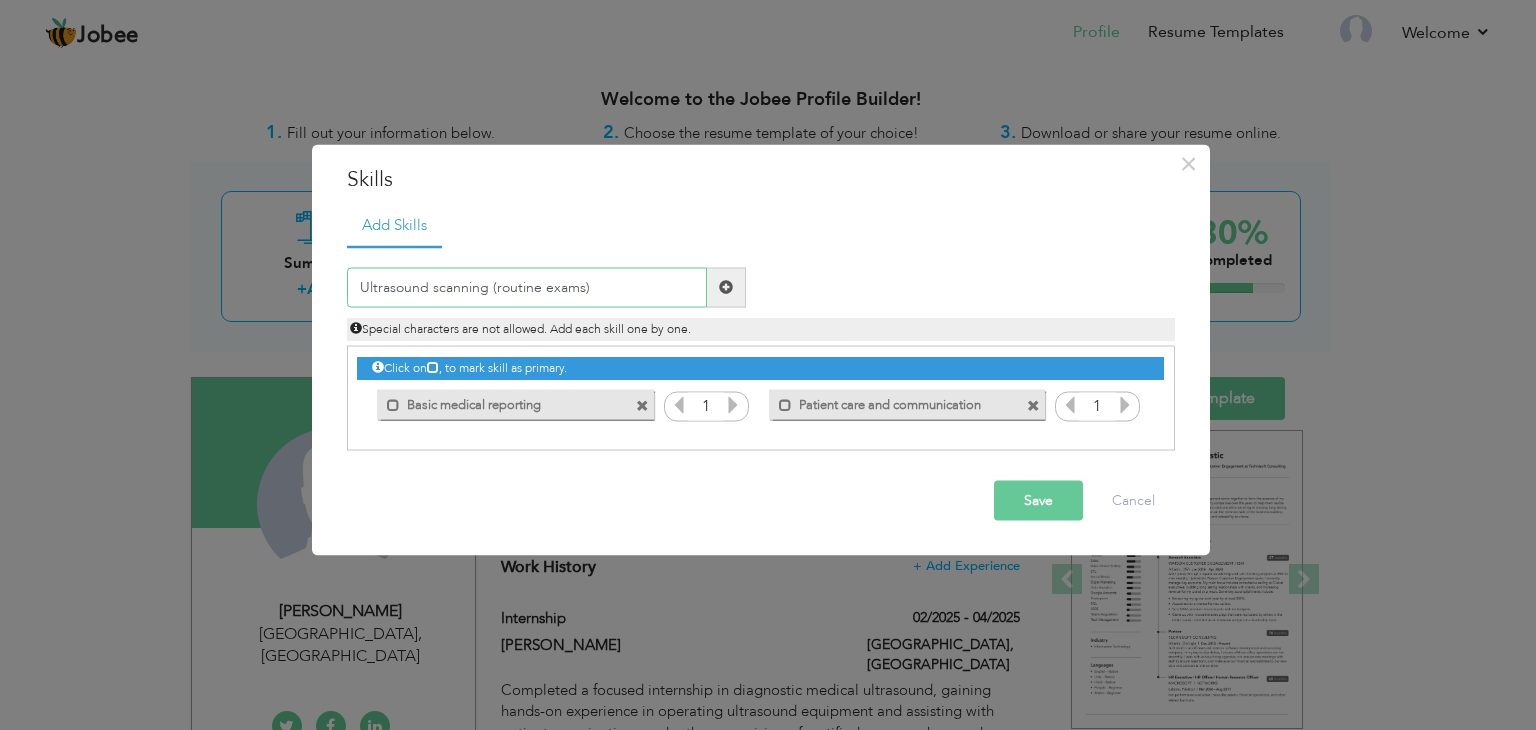 type on "Ultrasound scanning (routine exams)" 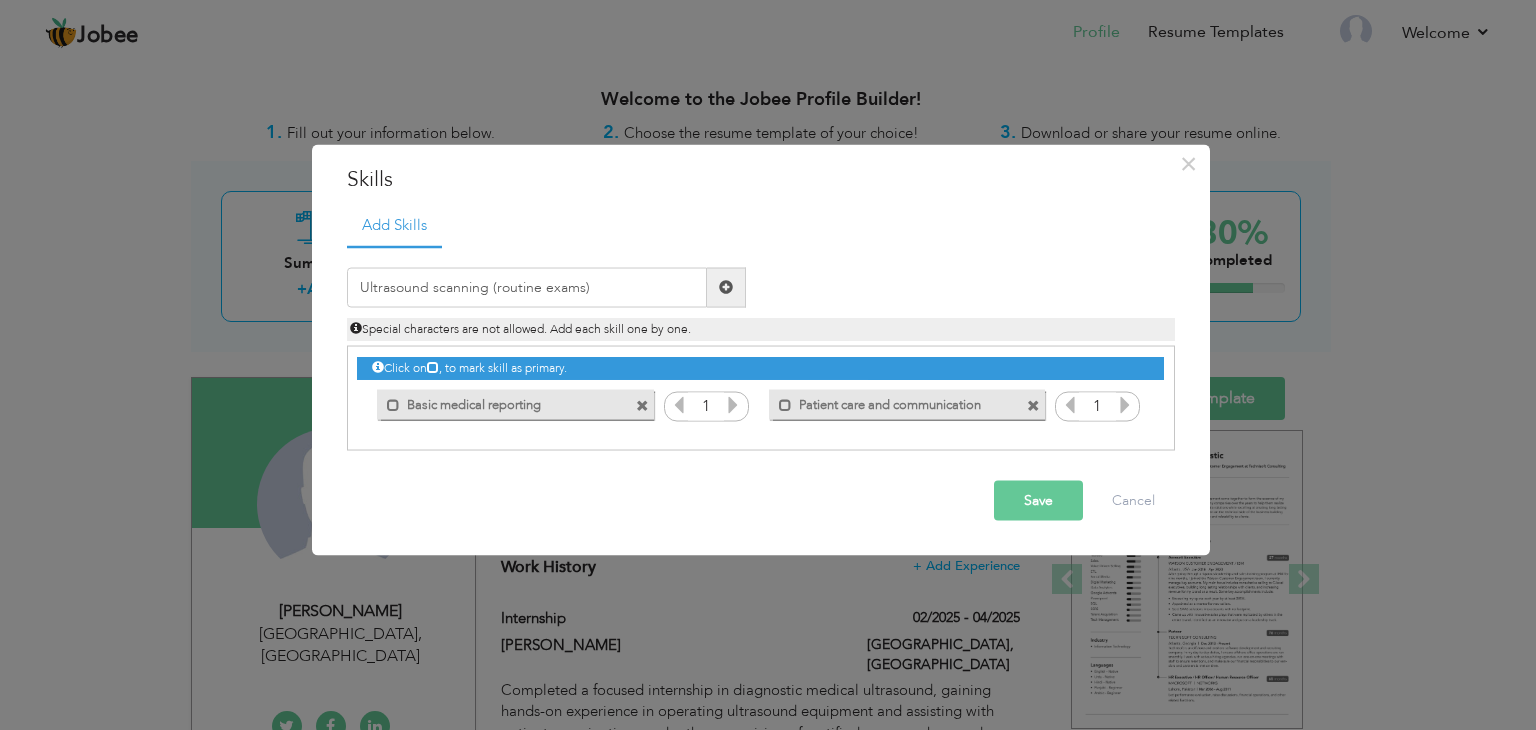 click at bounding box center [726, 287] 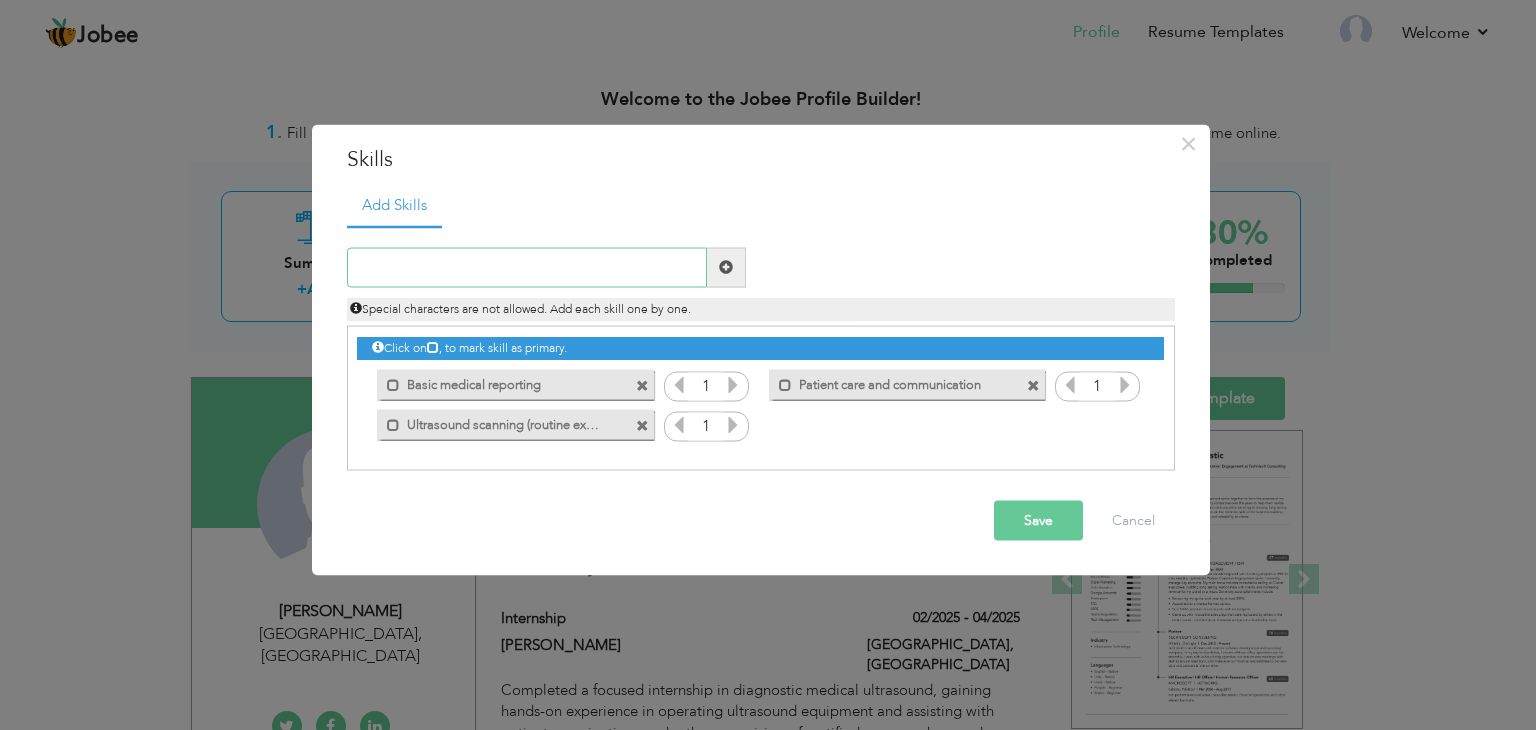 click at bounding box center (527, 267) 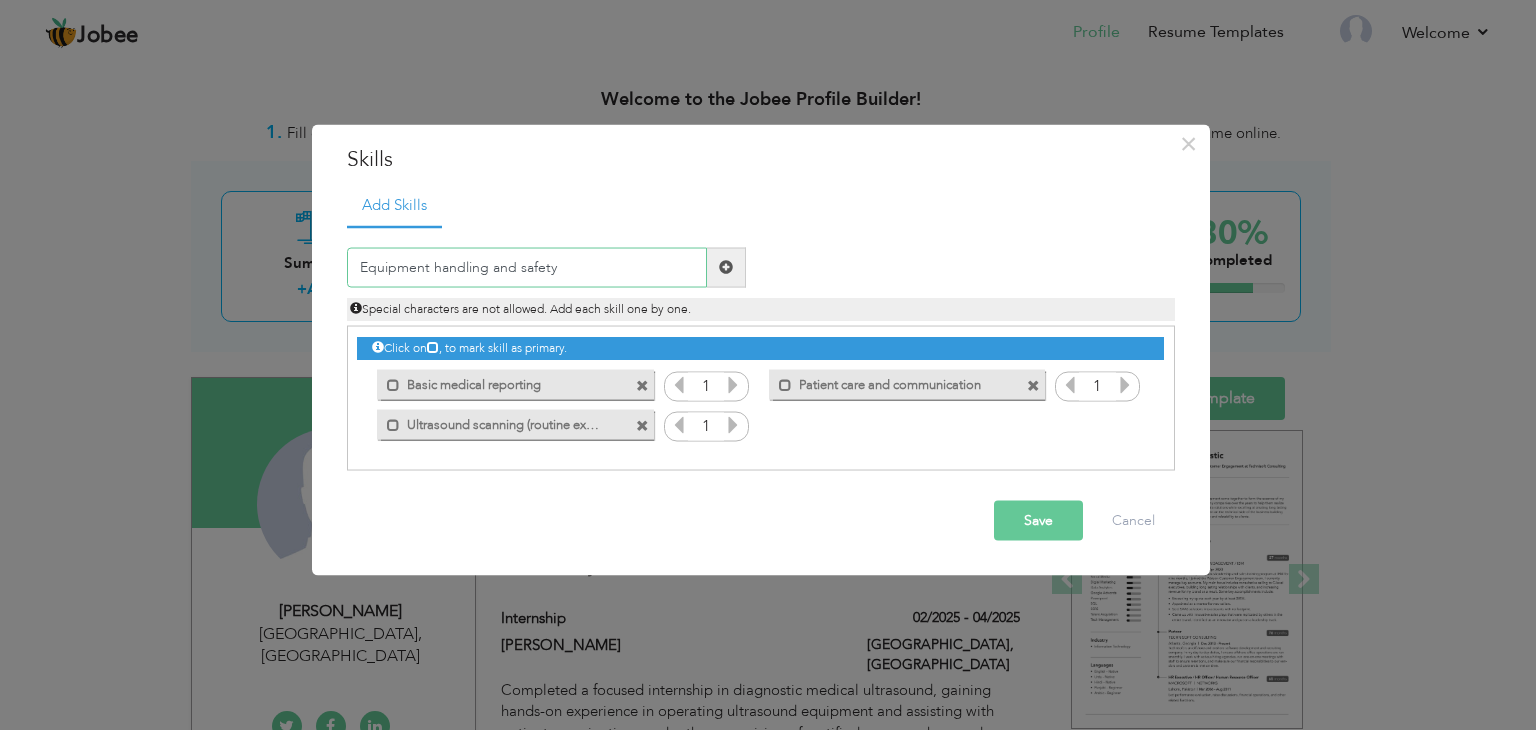 type on "Equipment handling and safety" 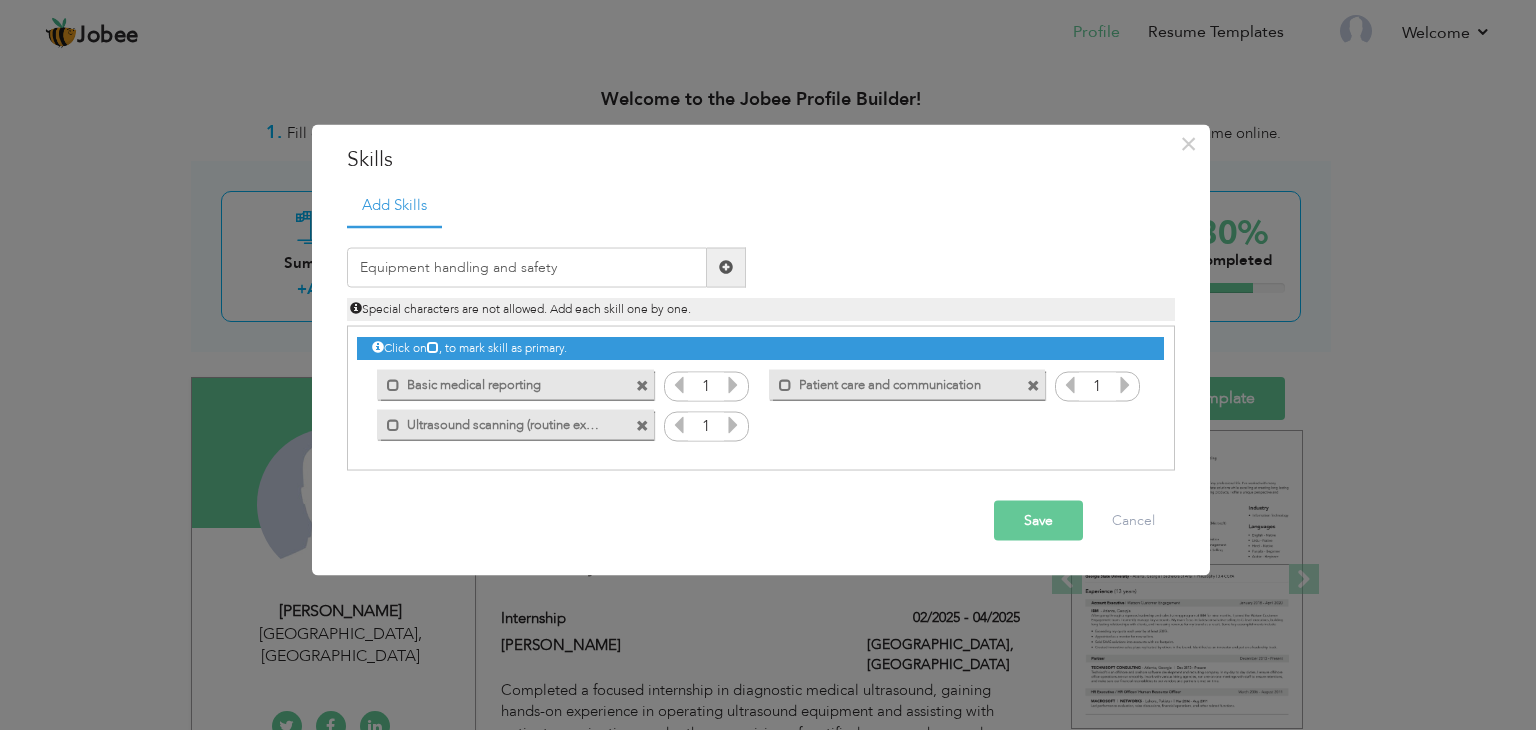 click at bounding box center (726, 267) 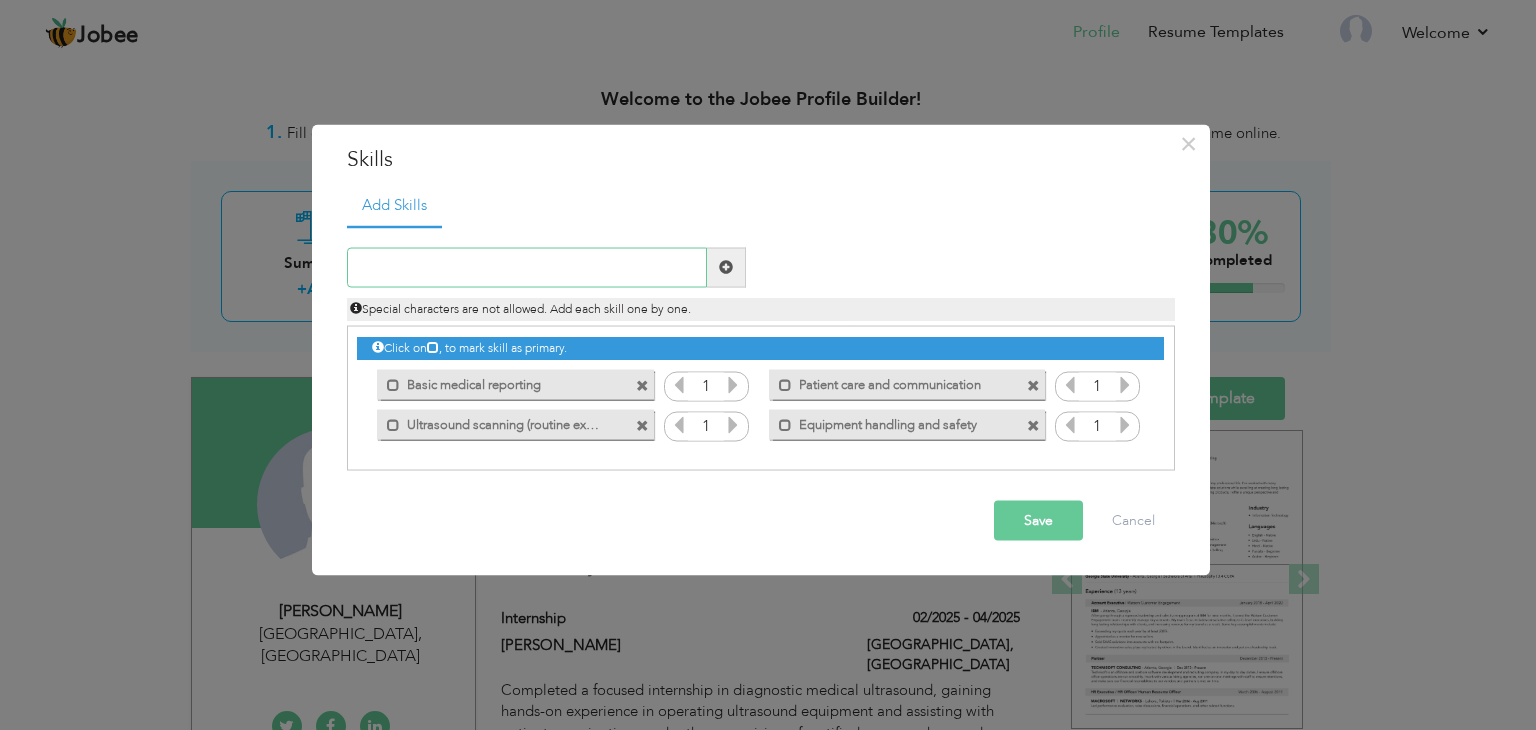 click at bounding box center [527, 267] 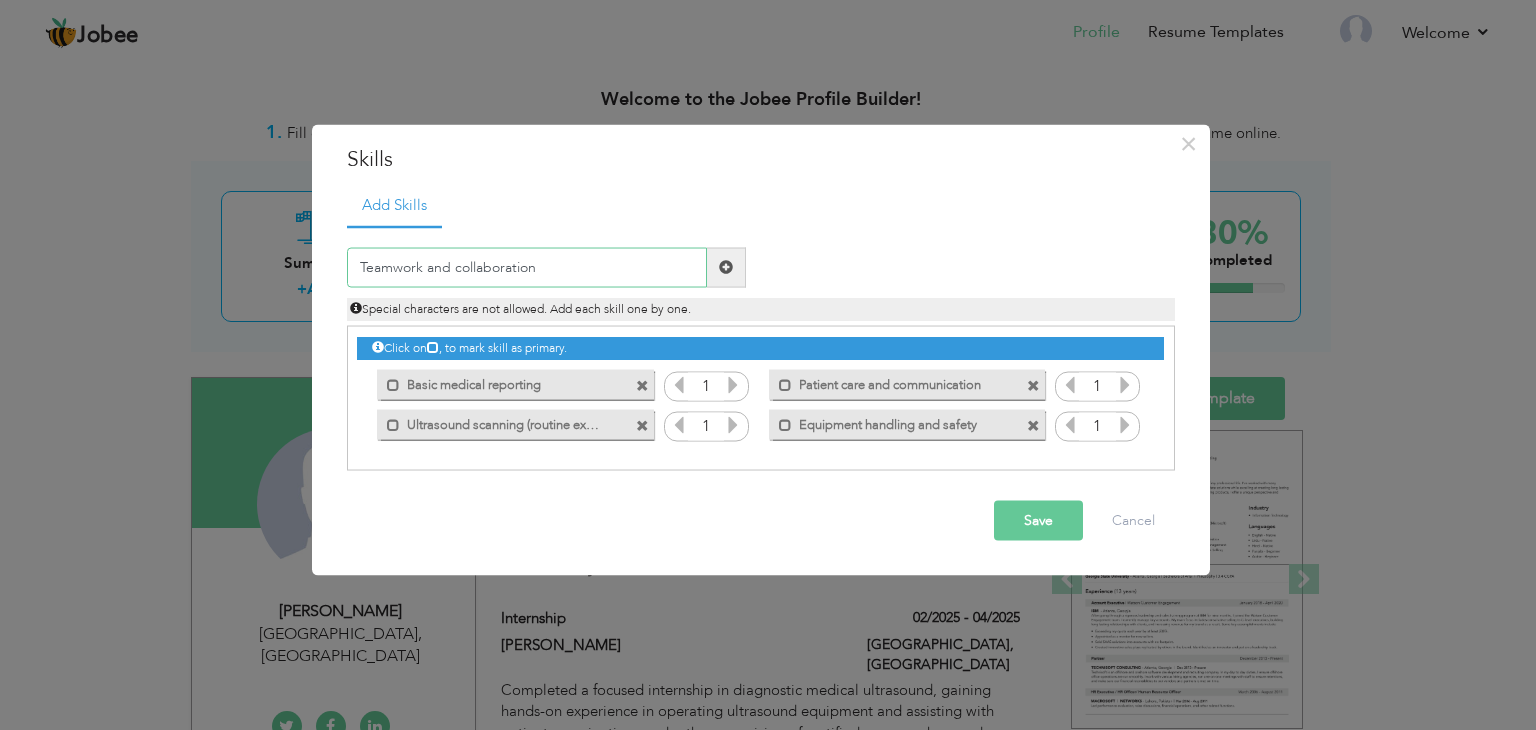 type on "Teamwork and collaboration" 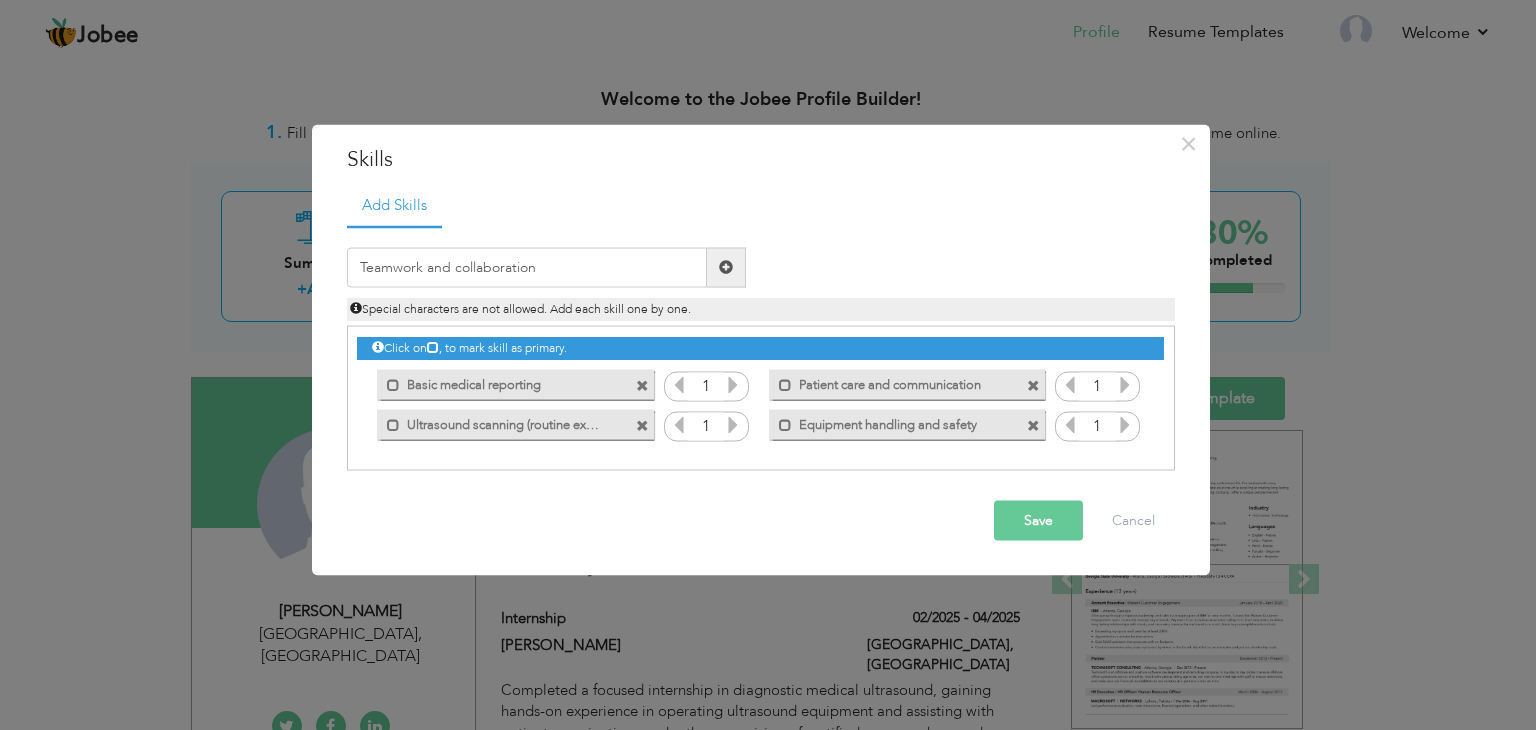 click at bounding box center [726, 267] 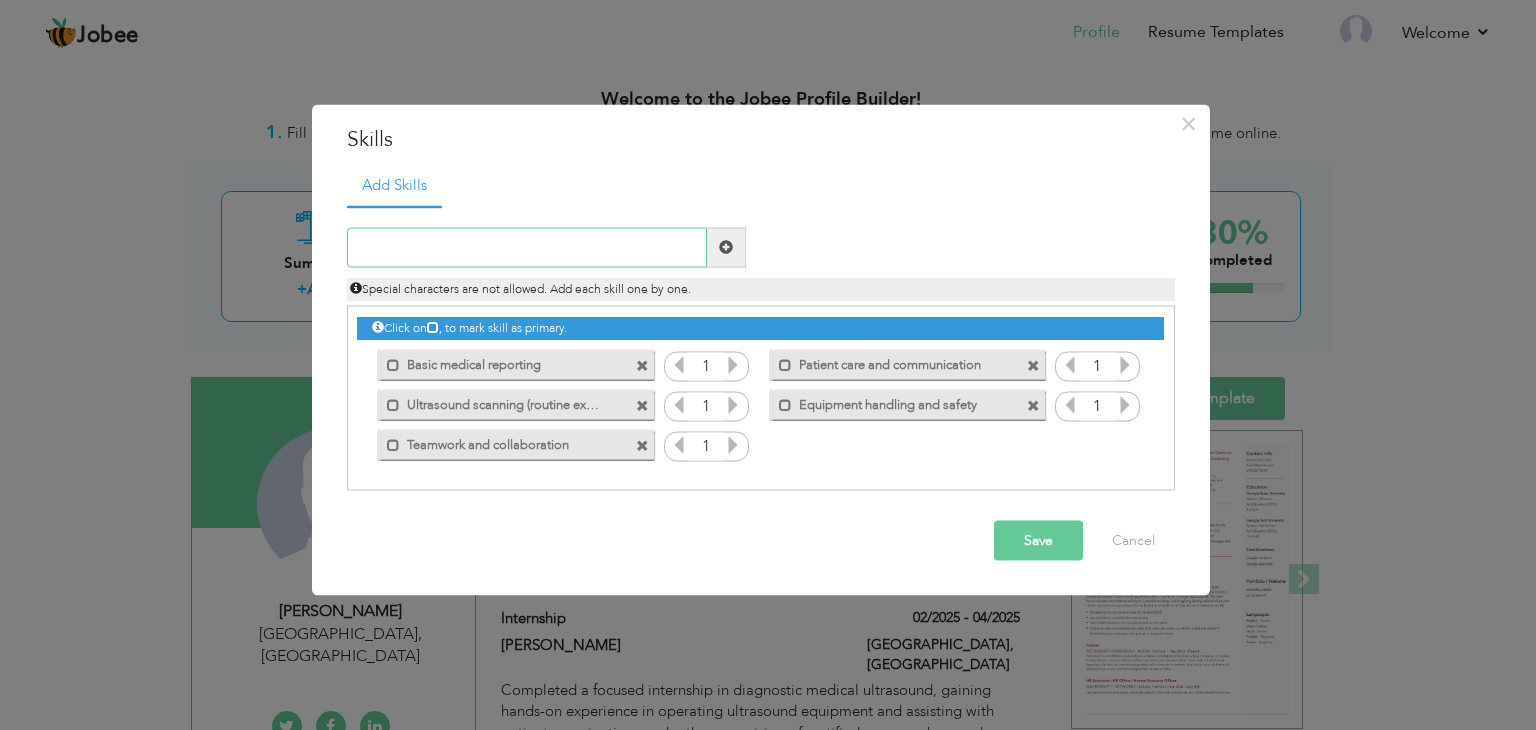 click at bounding box center [527, 247] 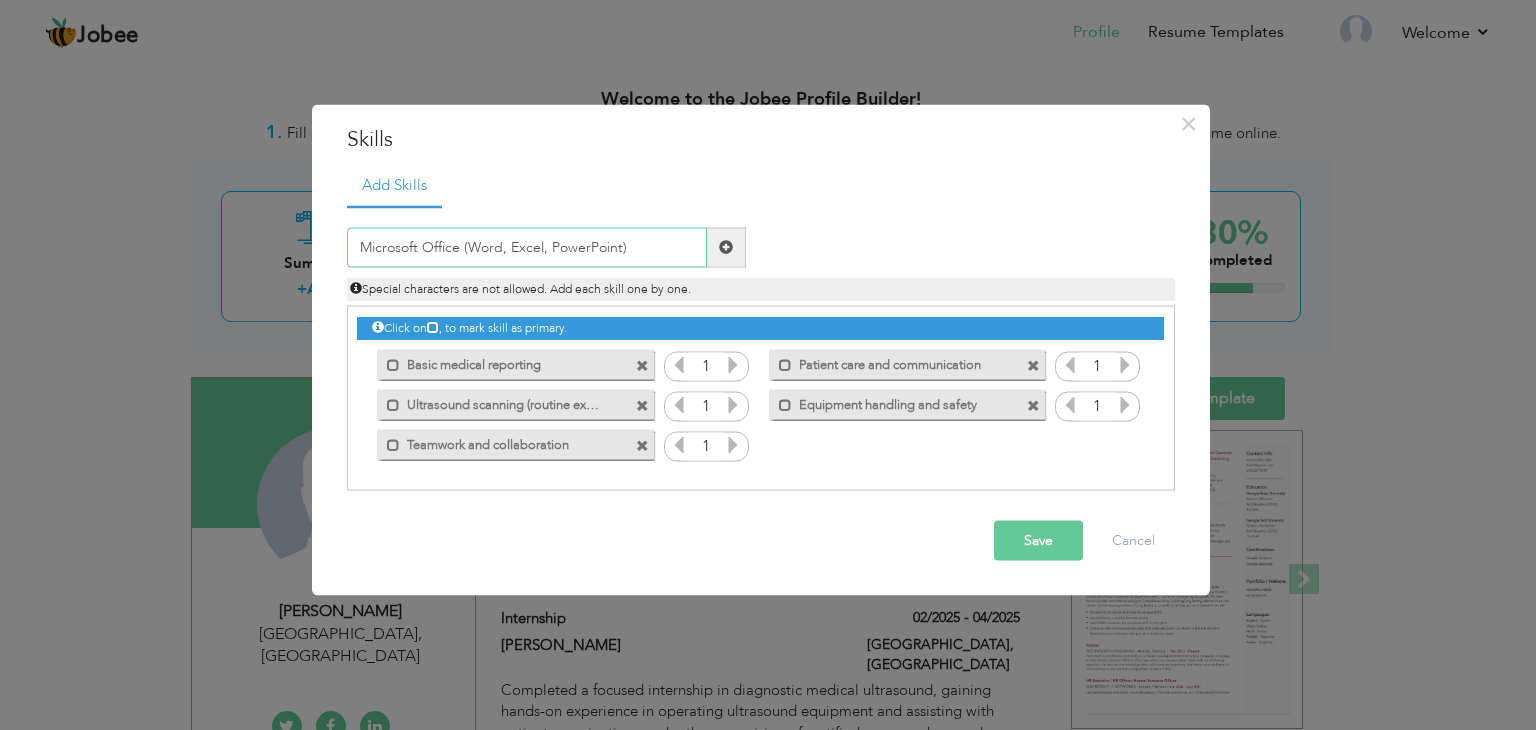 type on "Microsoft Office (Word, Excel, PowerPoint)" 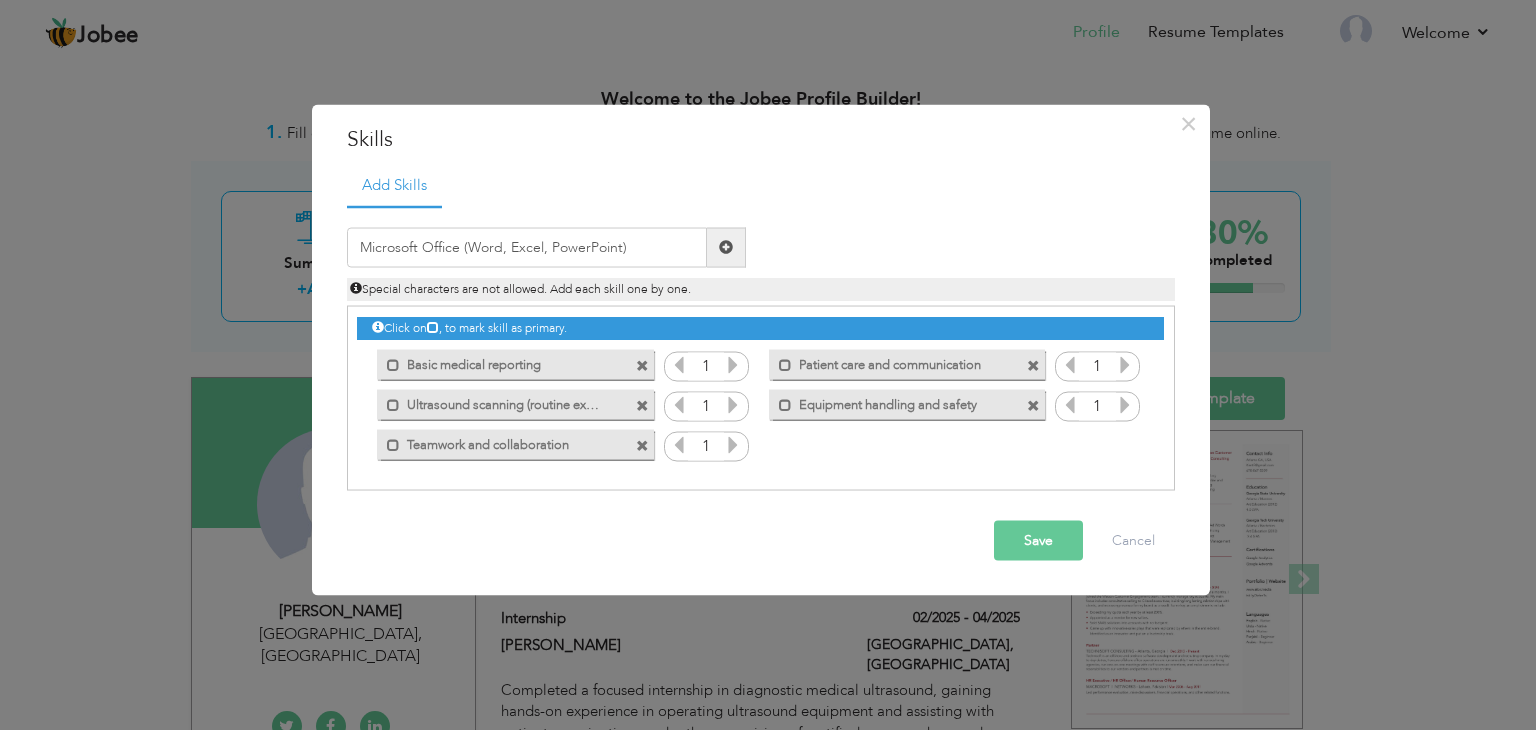 click at bounding box center [726, 247] 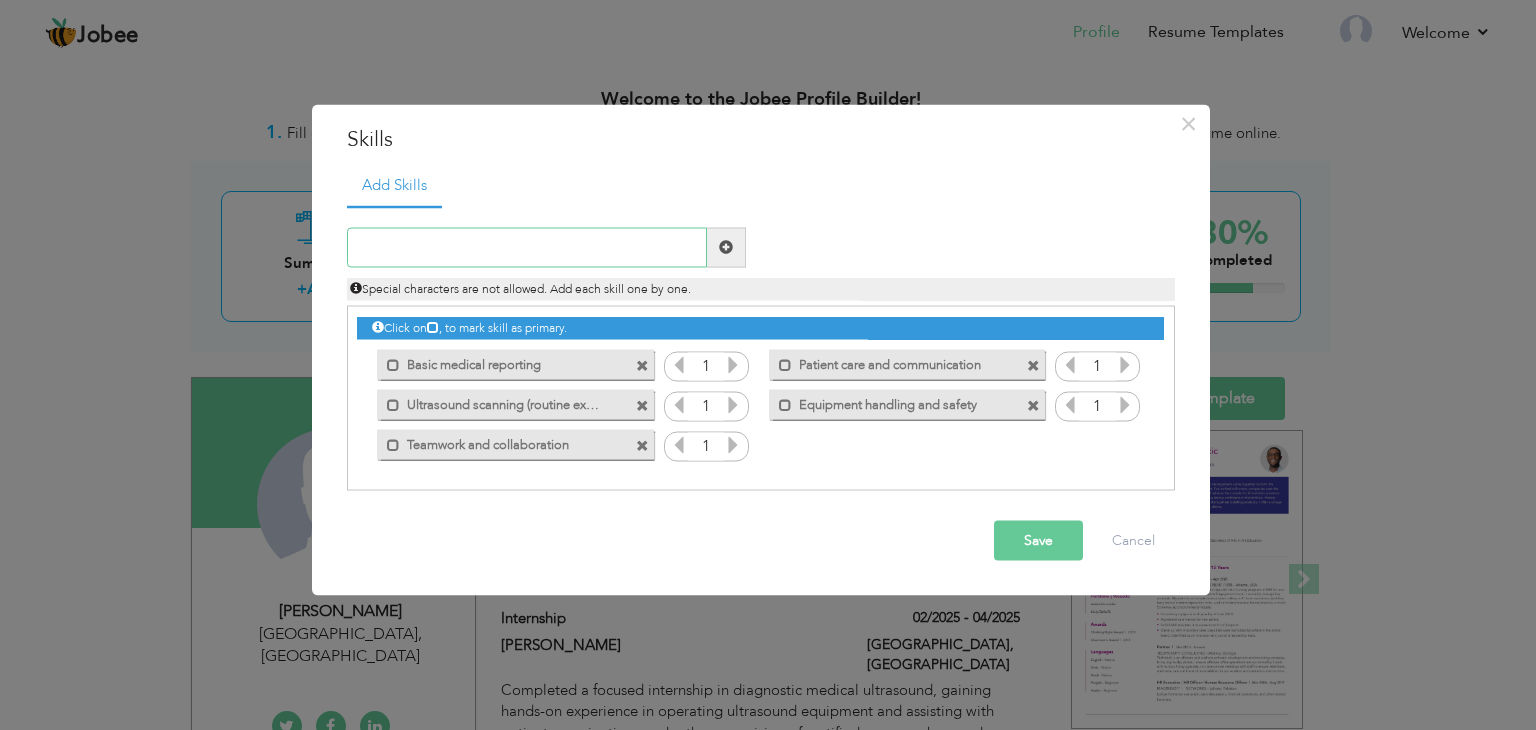 click at bounding box center [527, 247] 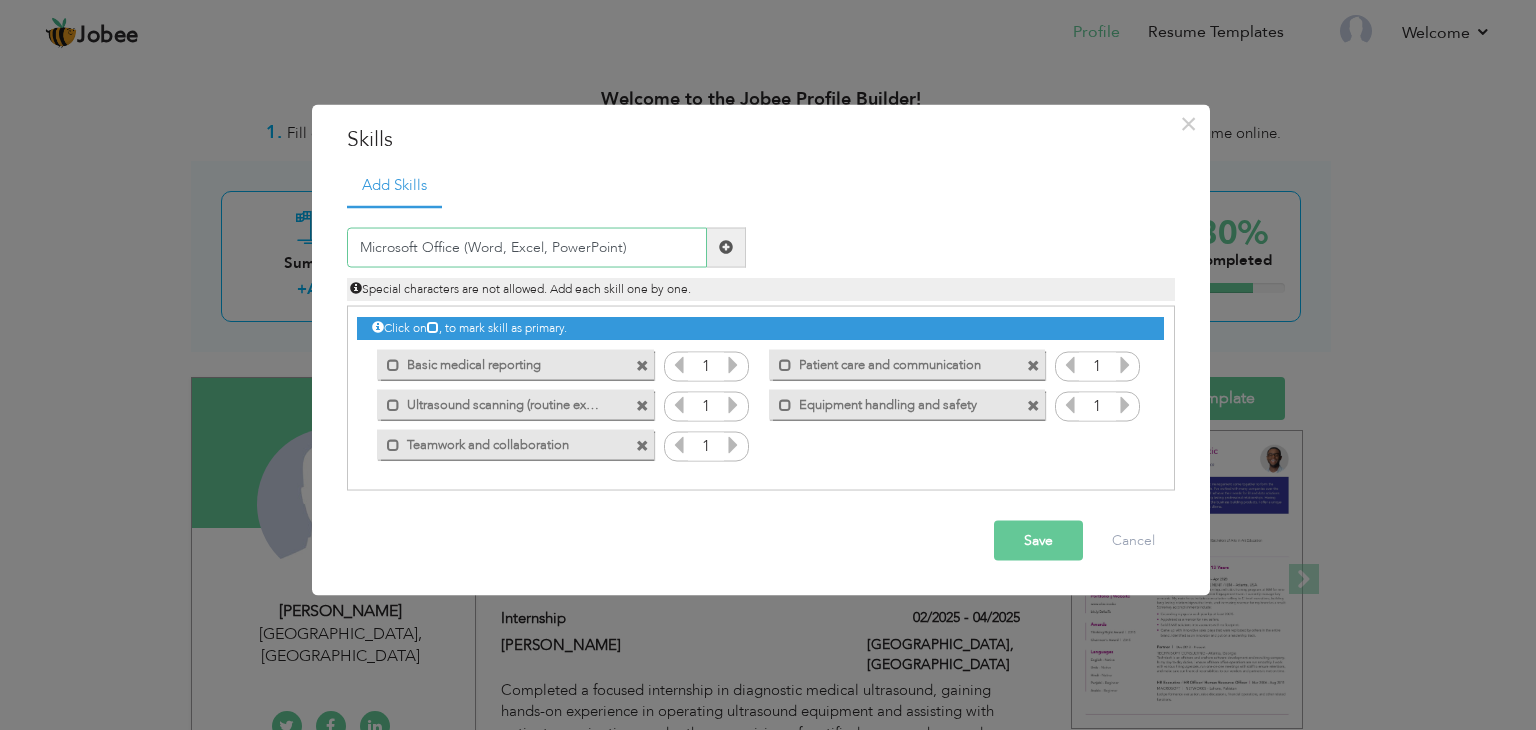 click on "Microsoft Office (Word, Excel, PowerPoint)" at bounding box center (527, 247) 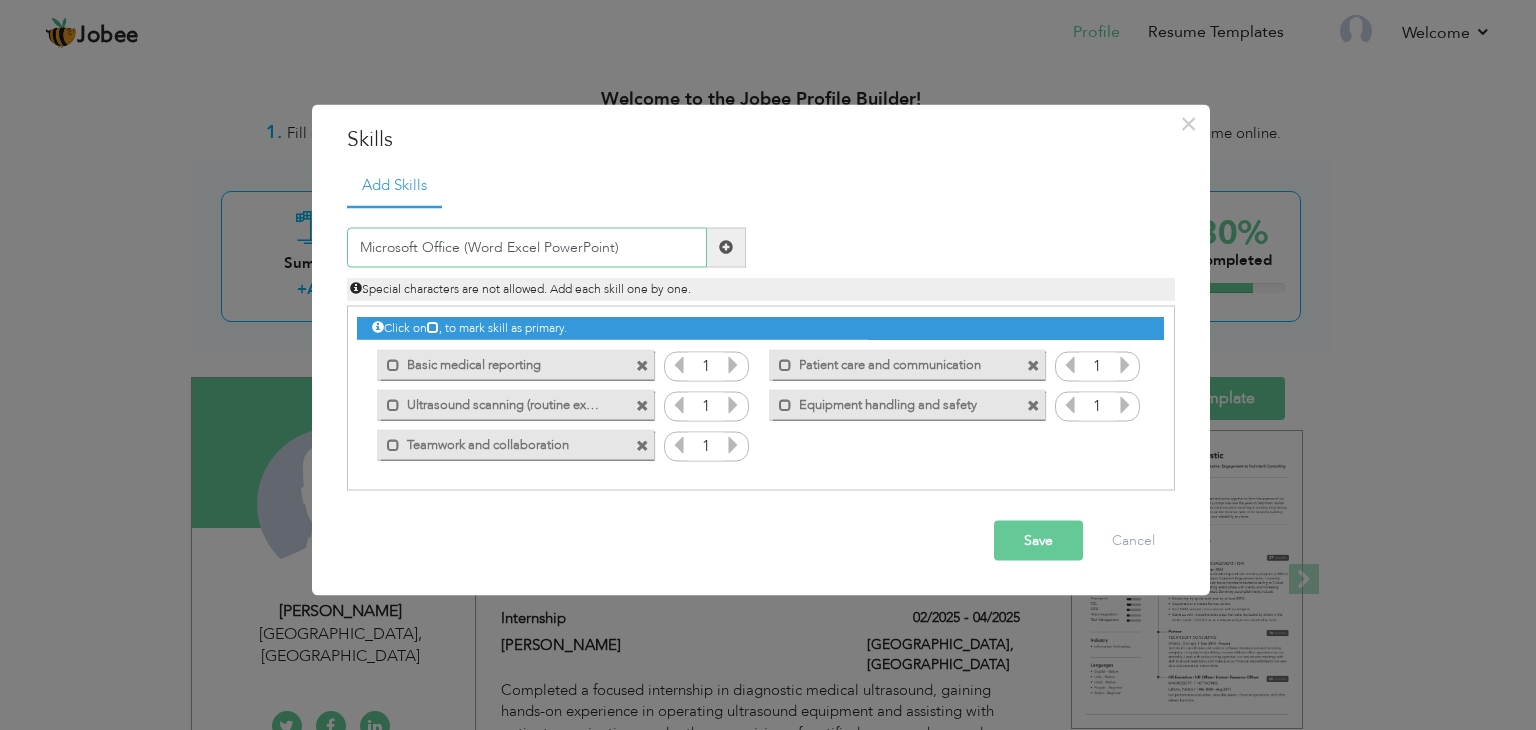 type on "Microsoft Office (Word Excel PowerPoint)" 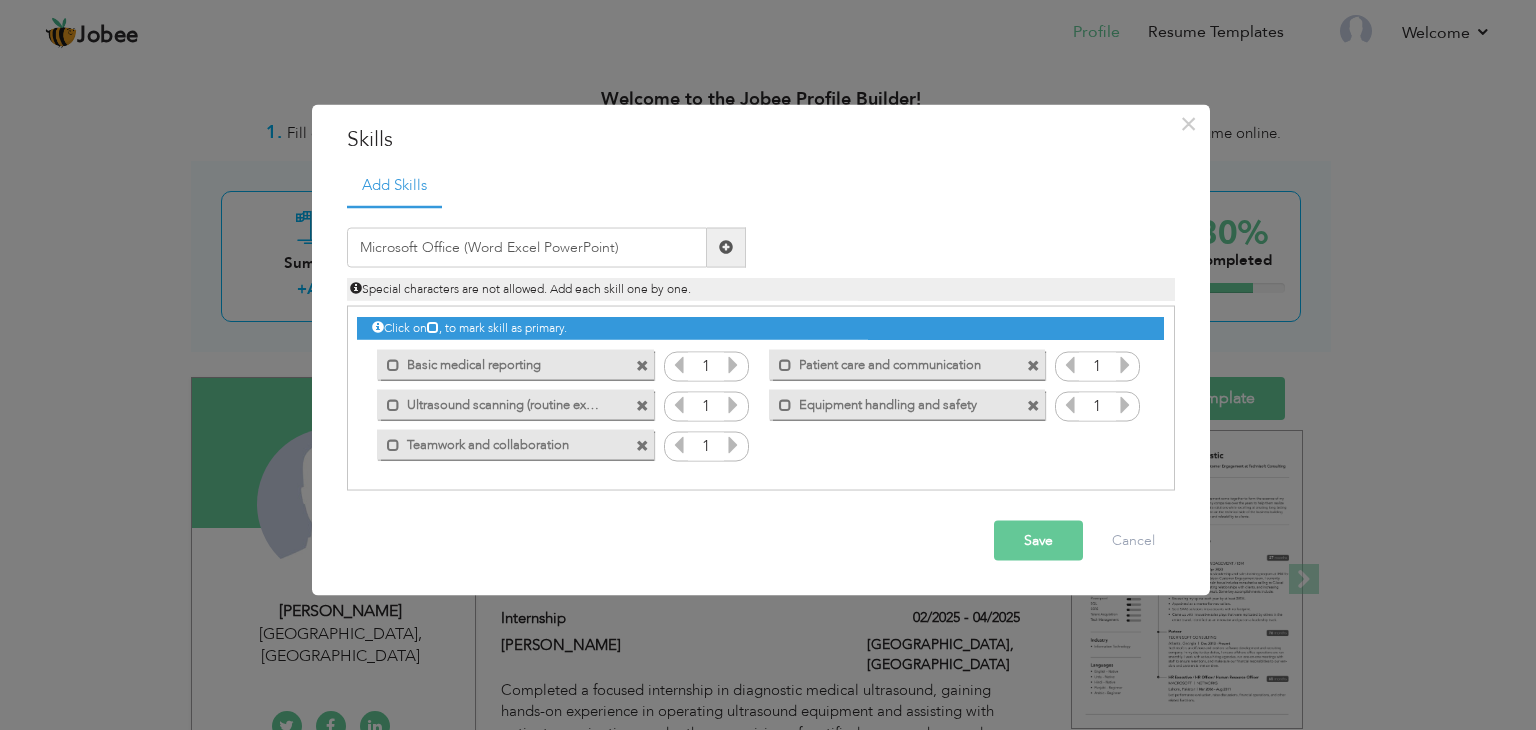 click at bounding box center [726, 247] 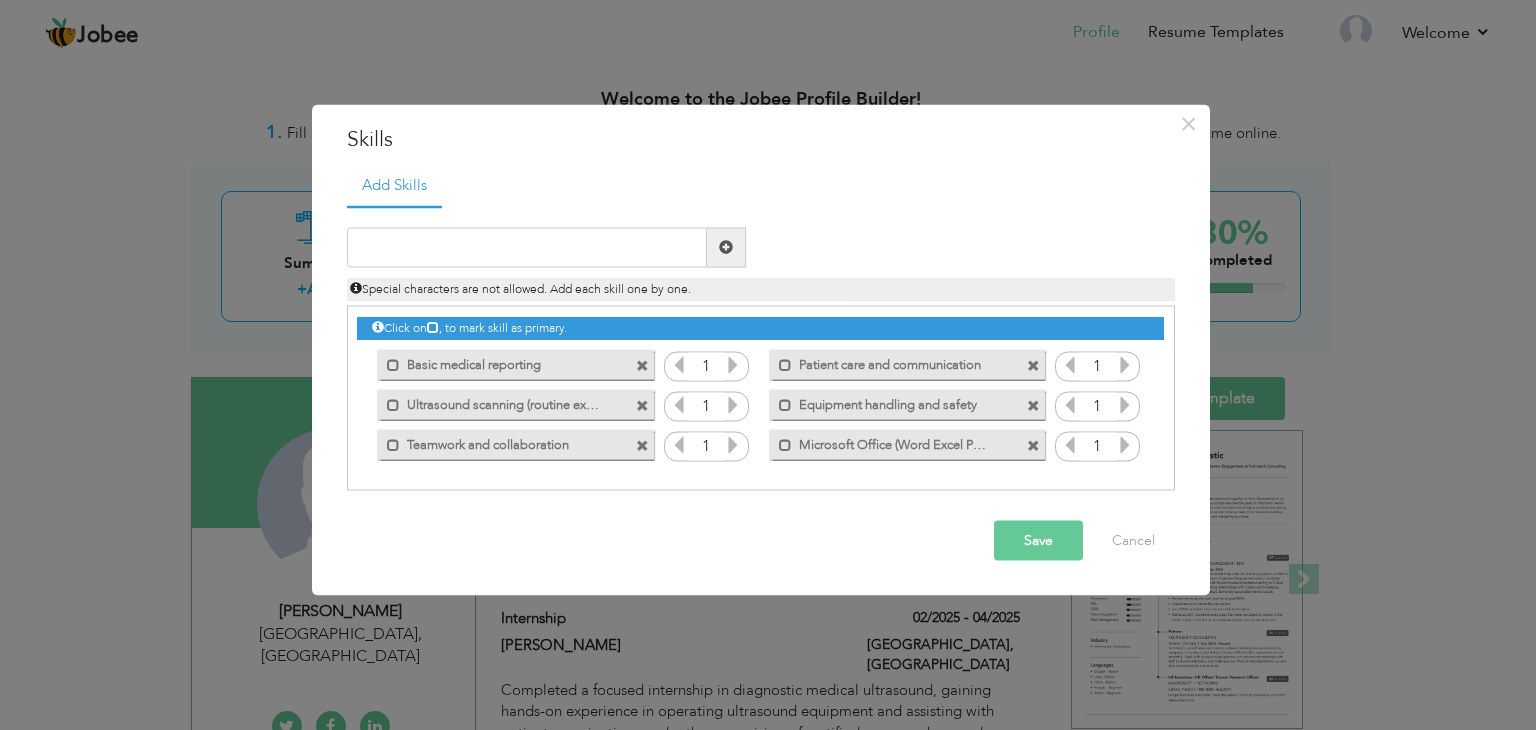 click on "Save" at bounding box center [1038, 540] 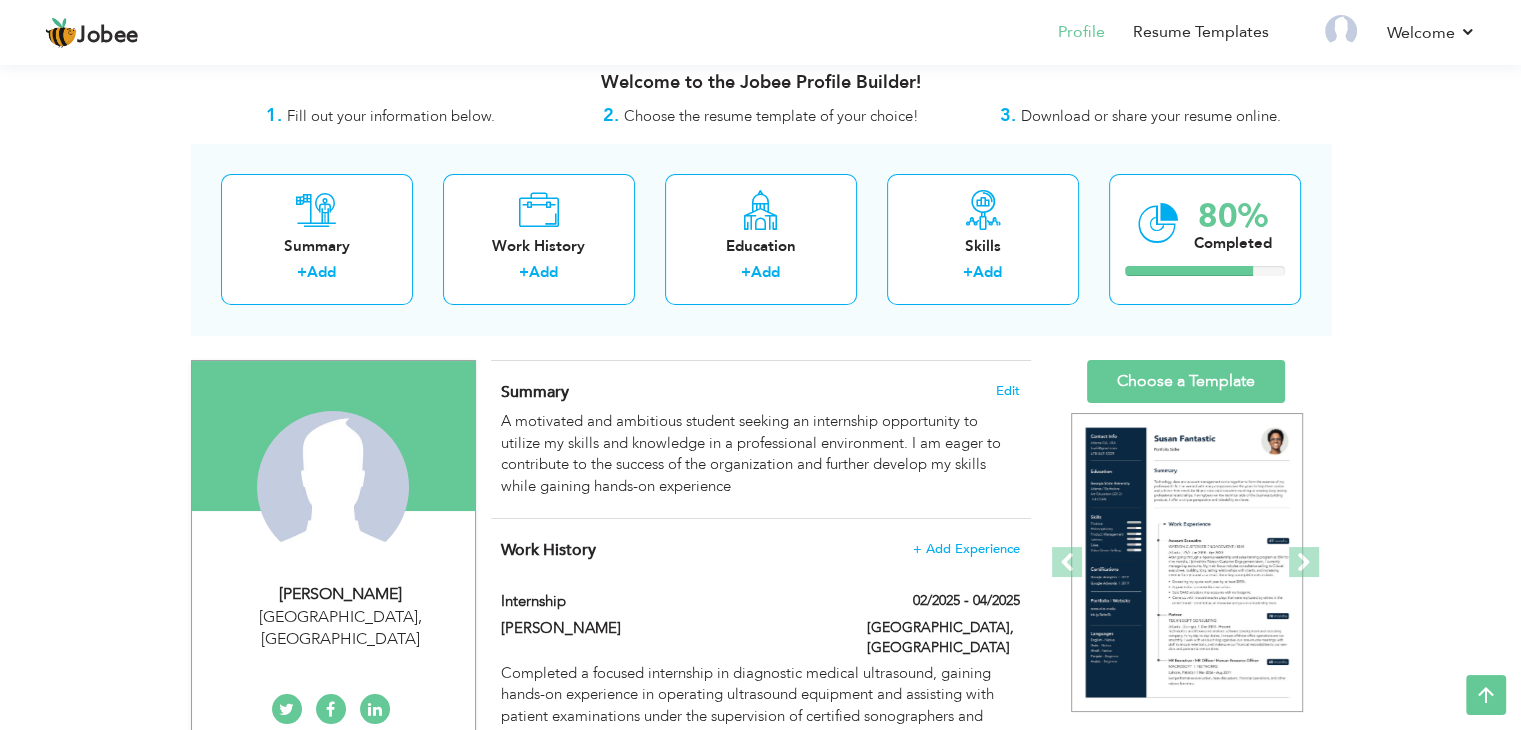 scroll, scrollTop: 9, scrollLeft: 0, axis: vertical 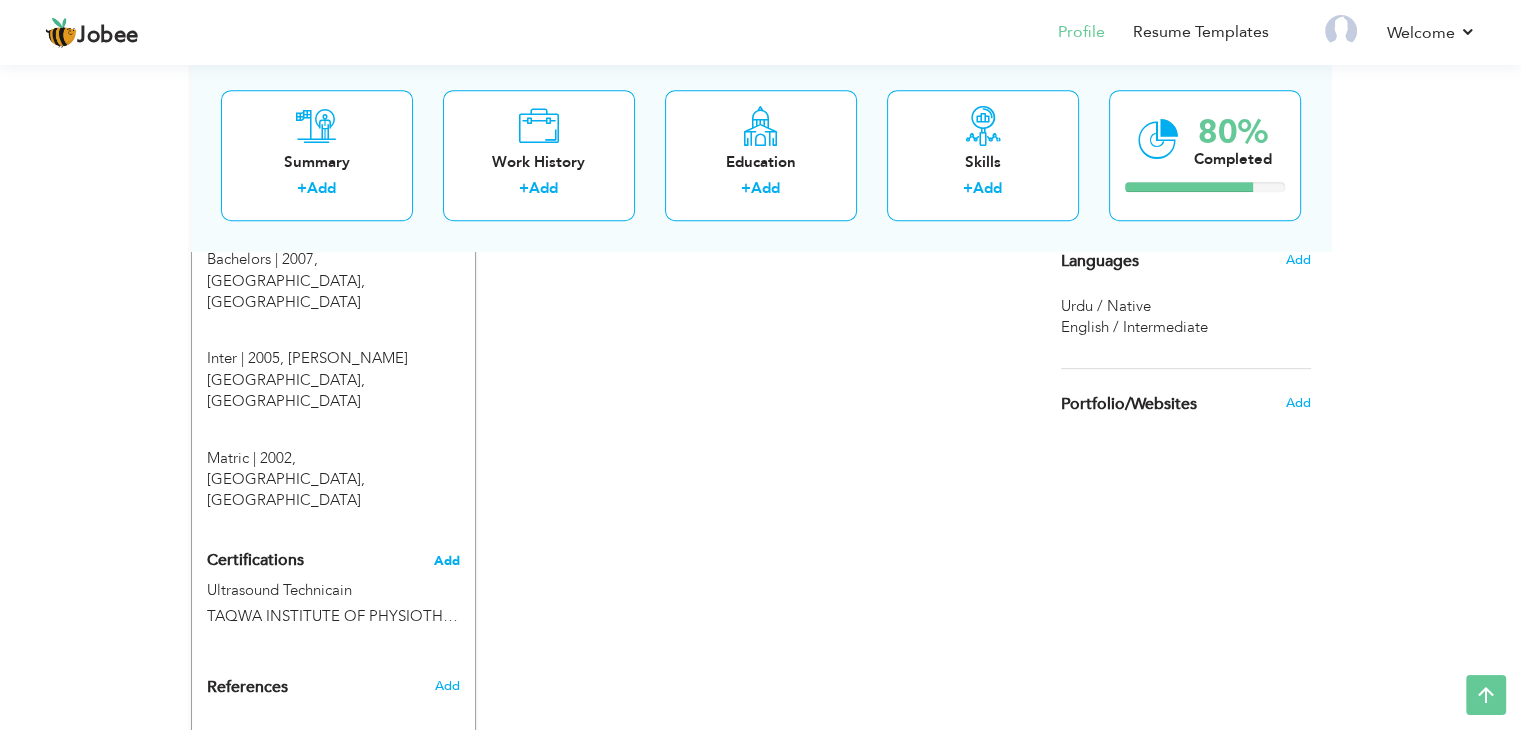 click on "Add" at bounding box center (447, 561) 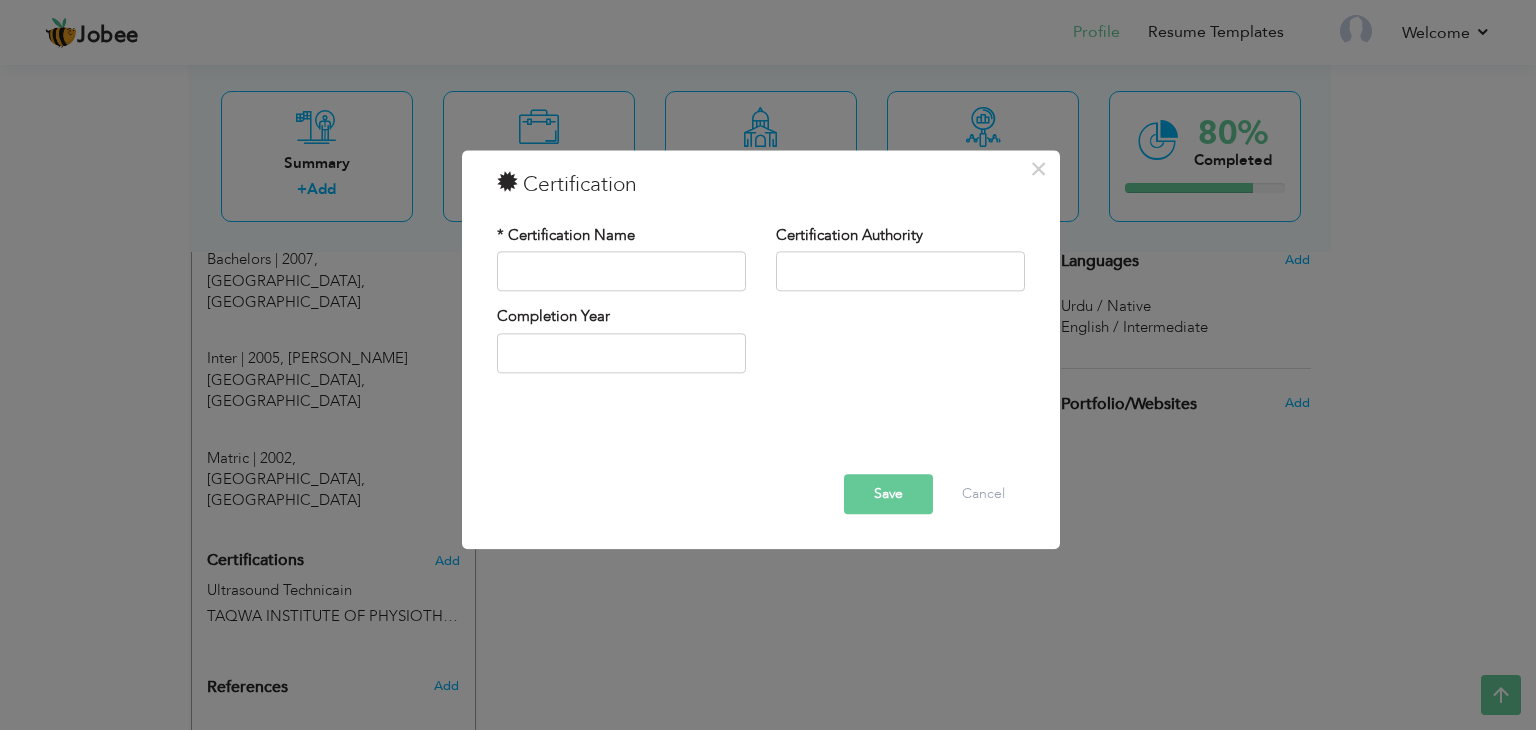 click on "Completion Year" at bounding box center (621, 340) 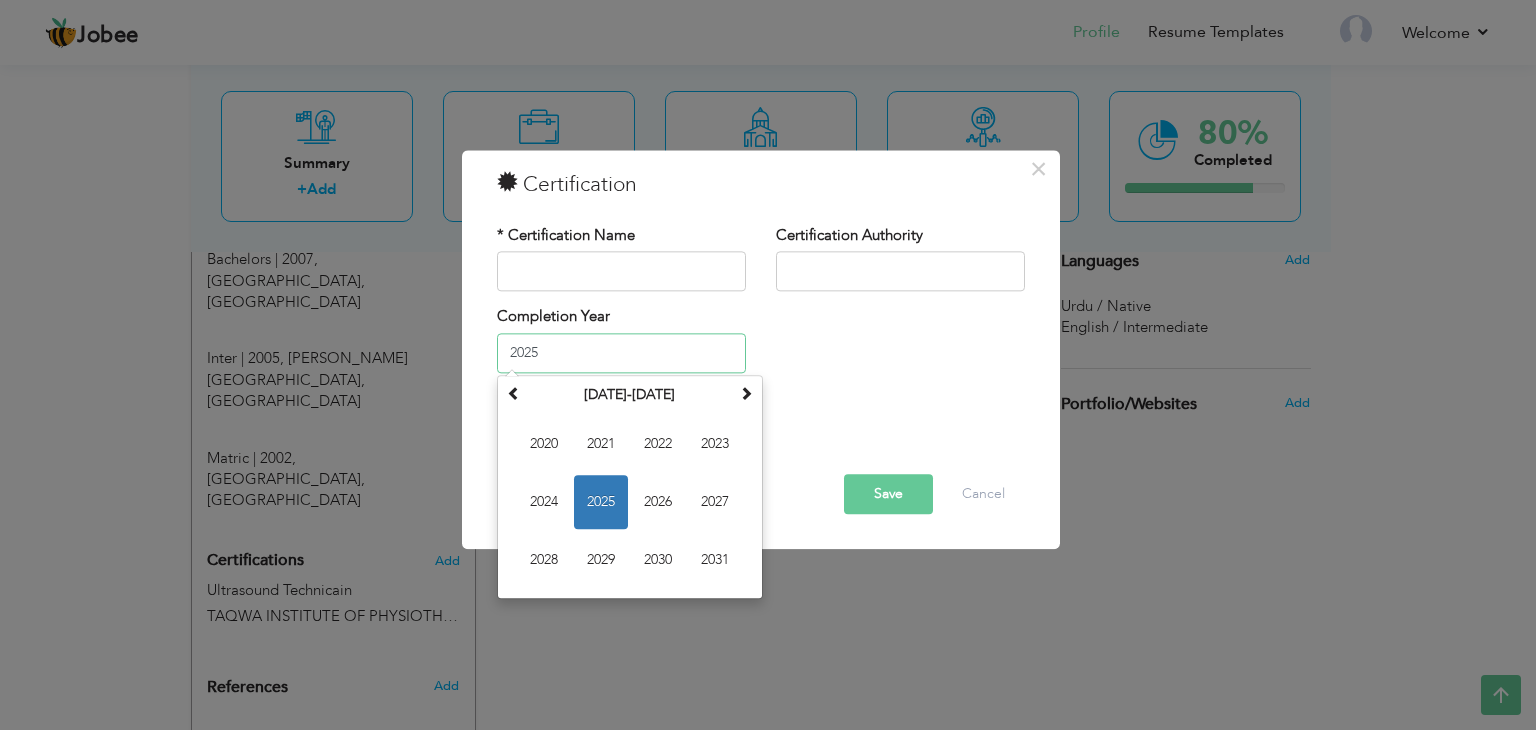click on "2025" at bounding box center (621, 353) 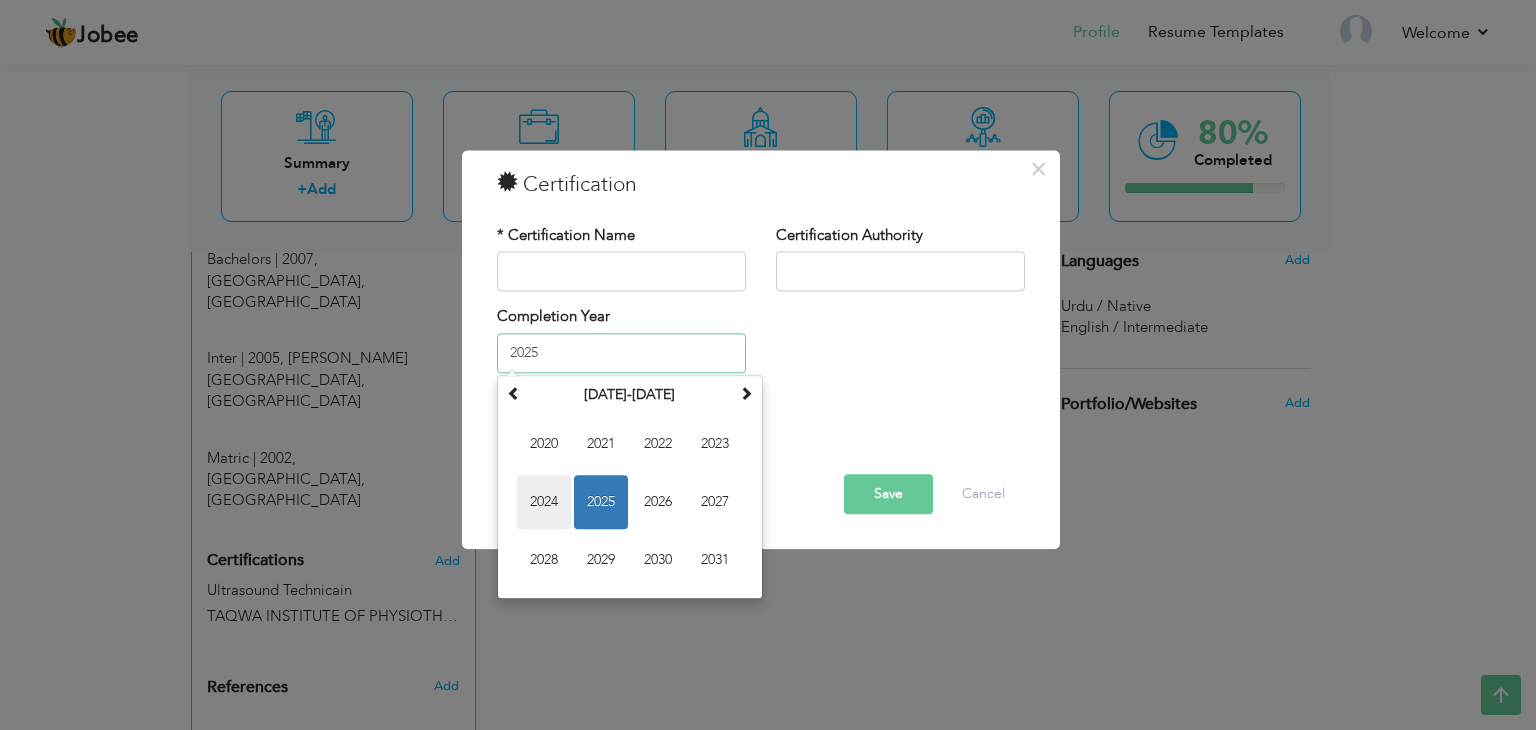 click on "2024" at bounding box center (544, 502) 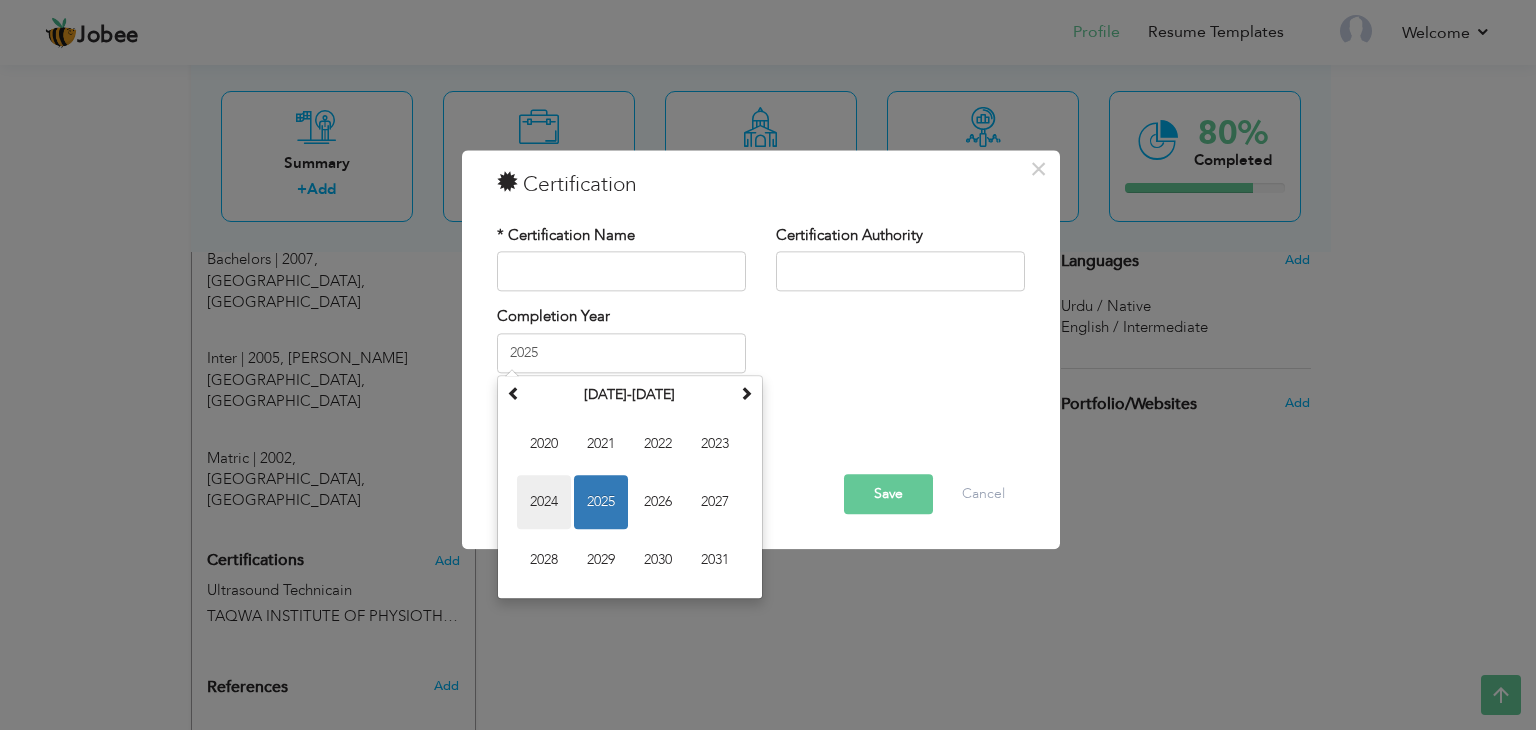 type on "2024" 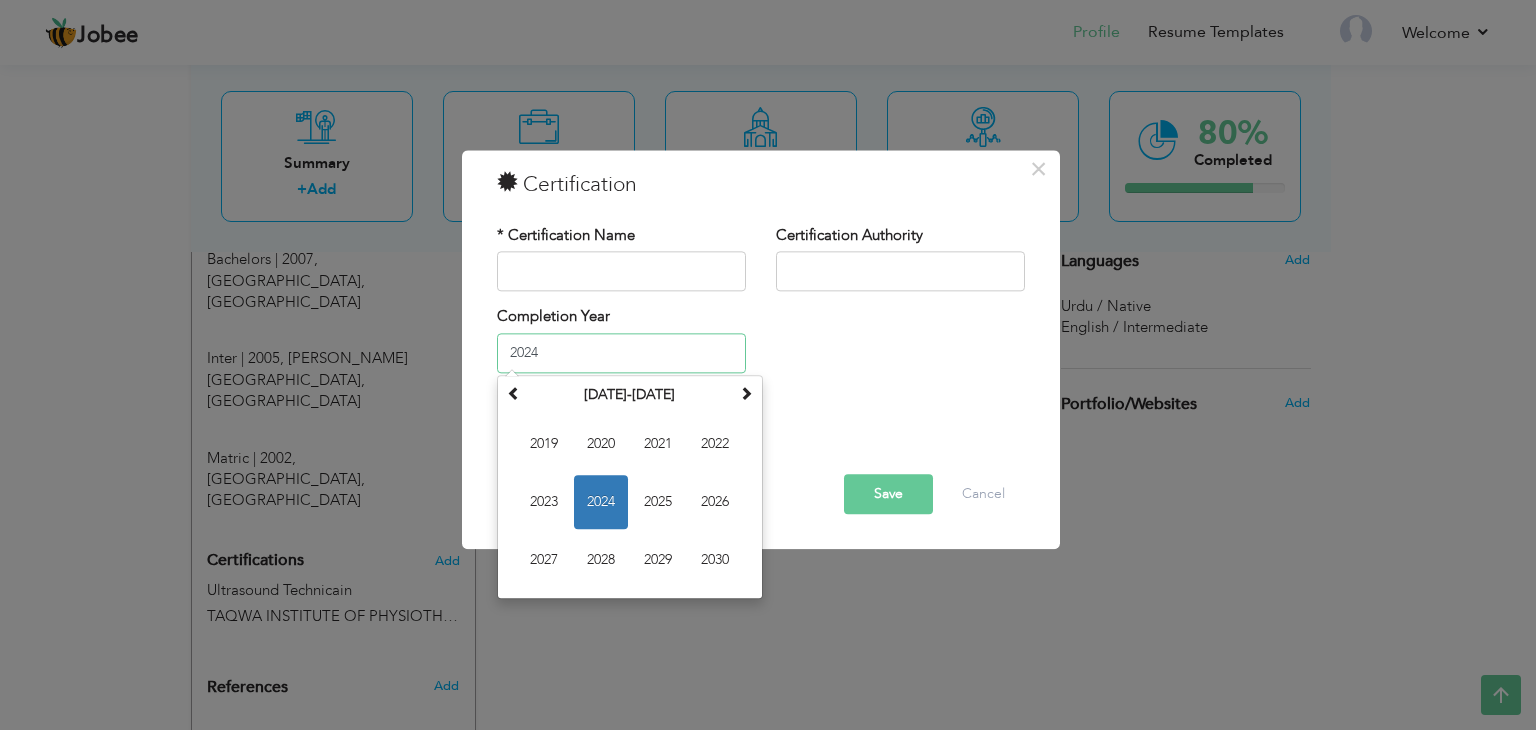 click on "2024" at bounding box center [621, 353] 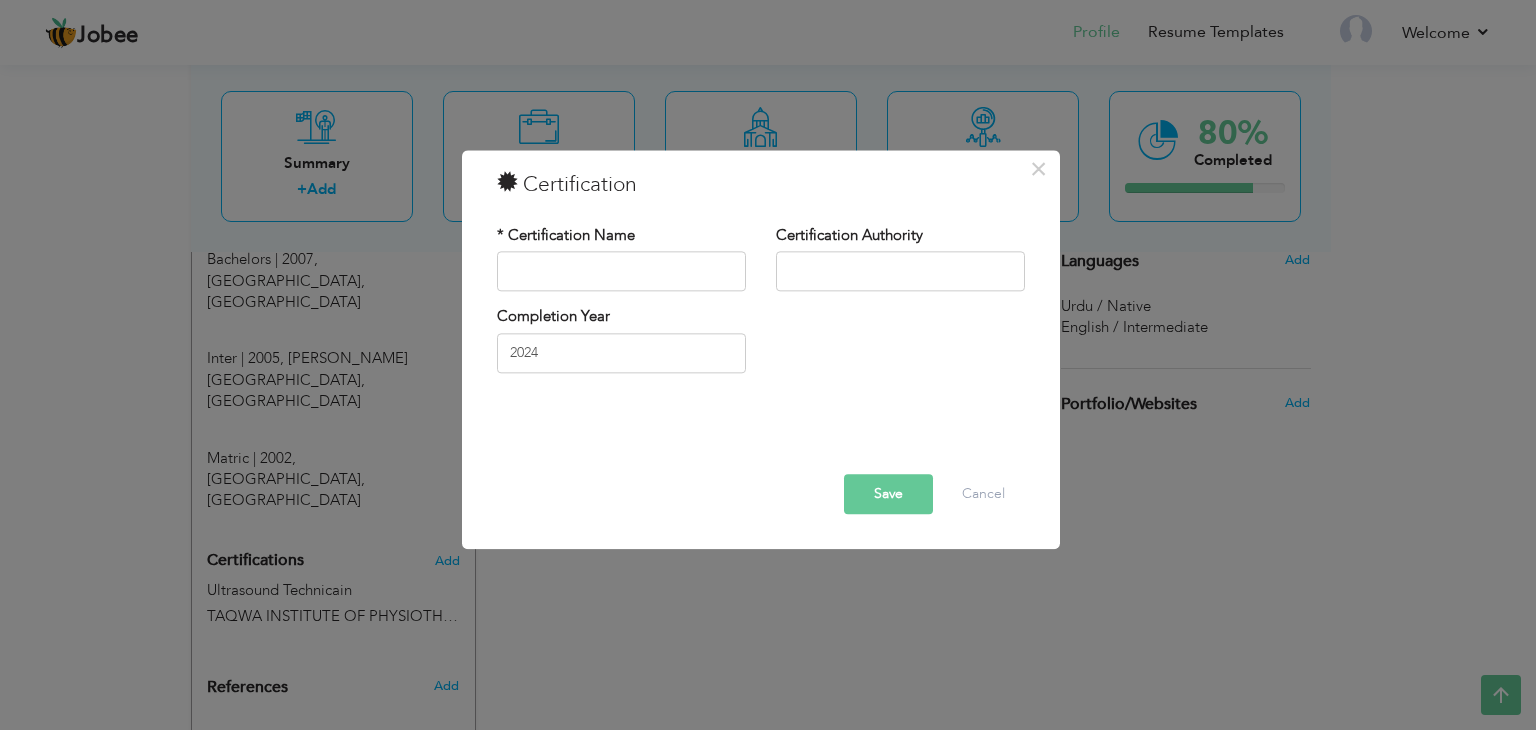 drag, startPoint x: 882, startPoint y: 389, endPoint x: 819, endPoint y: 270, distance: 134.64769 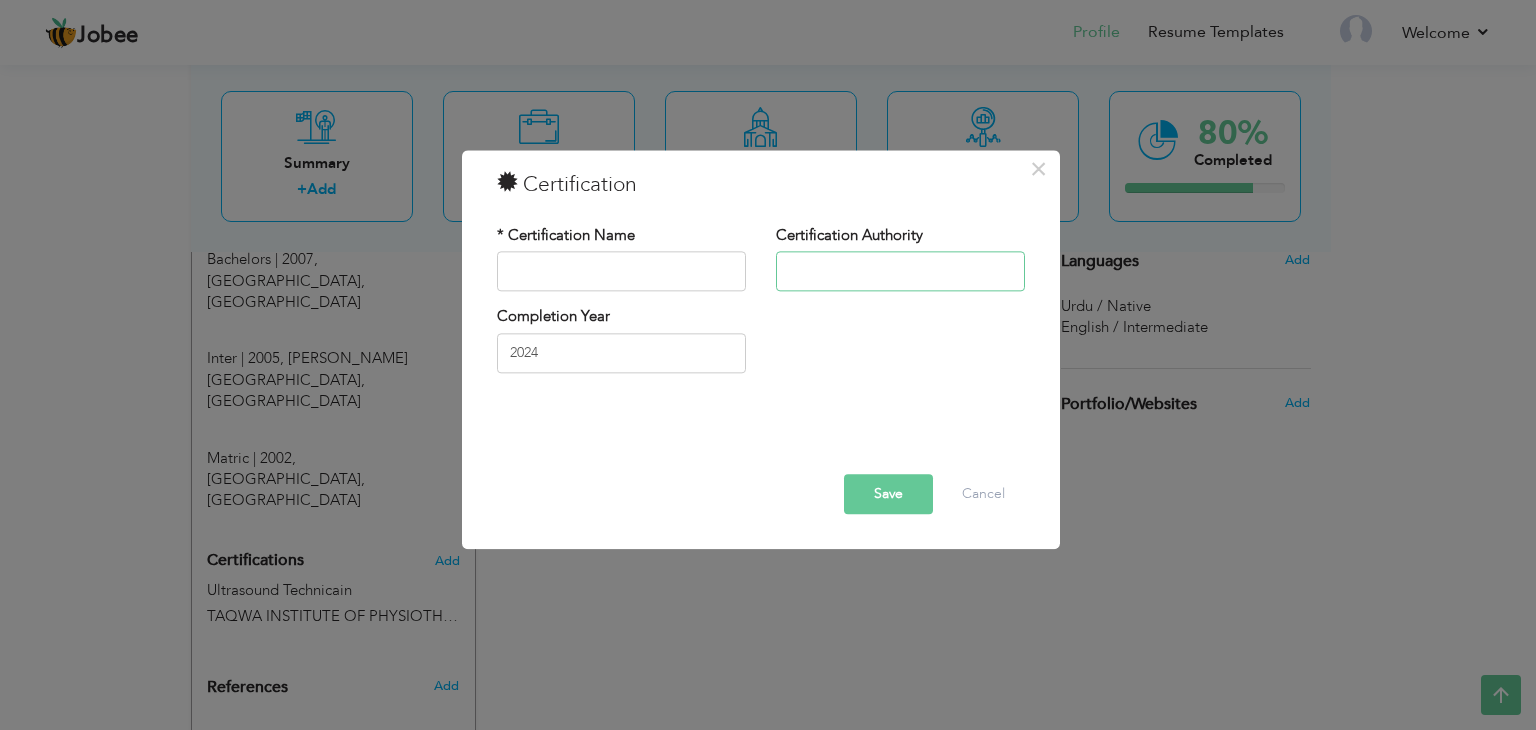 click at bounding box center (900, 272) 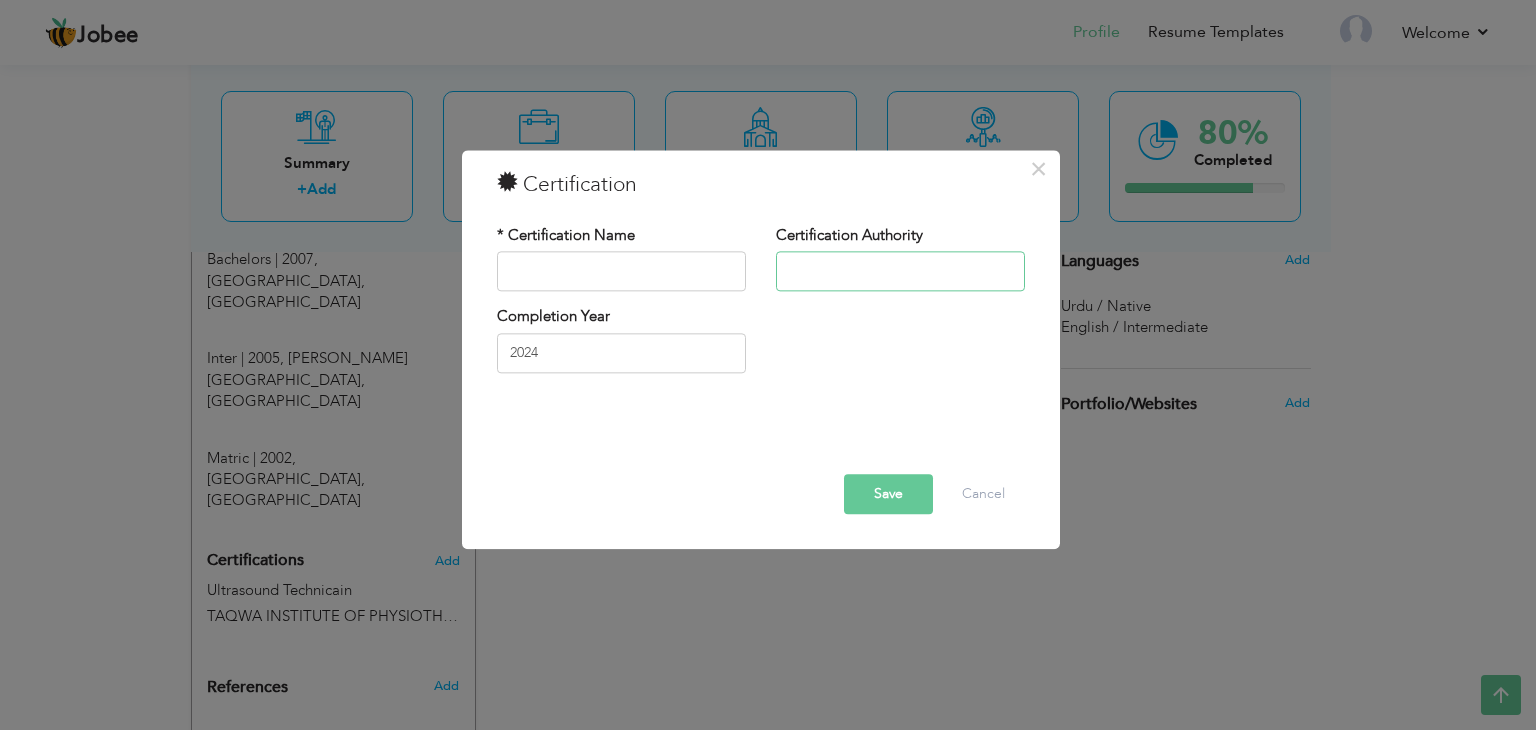 type on "TAQWA INSTITUTE OF PHYSIOTHERAPY AND HEALTH SCIENCES" 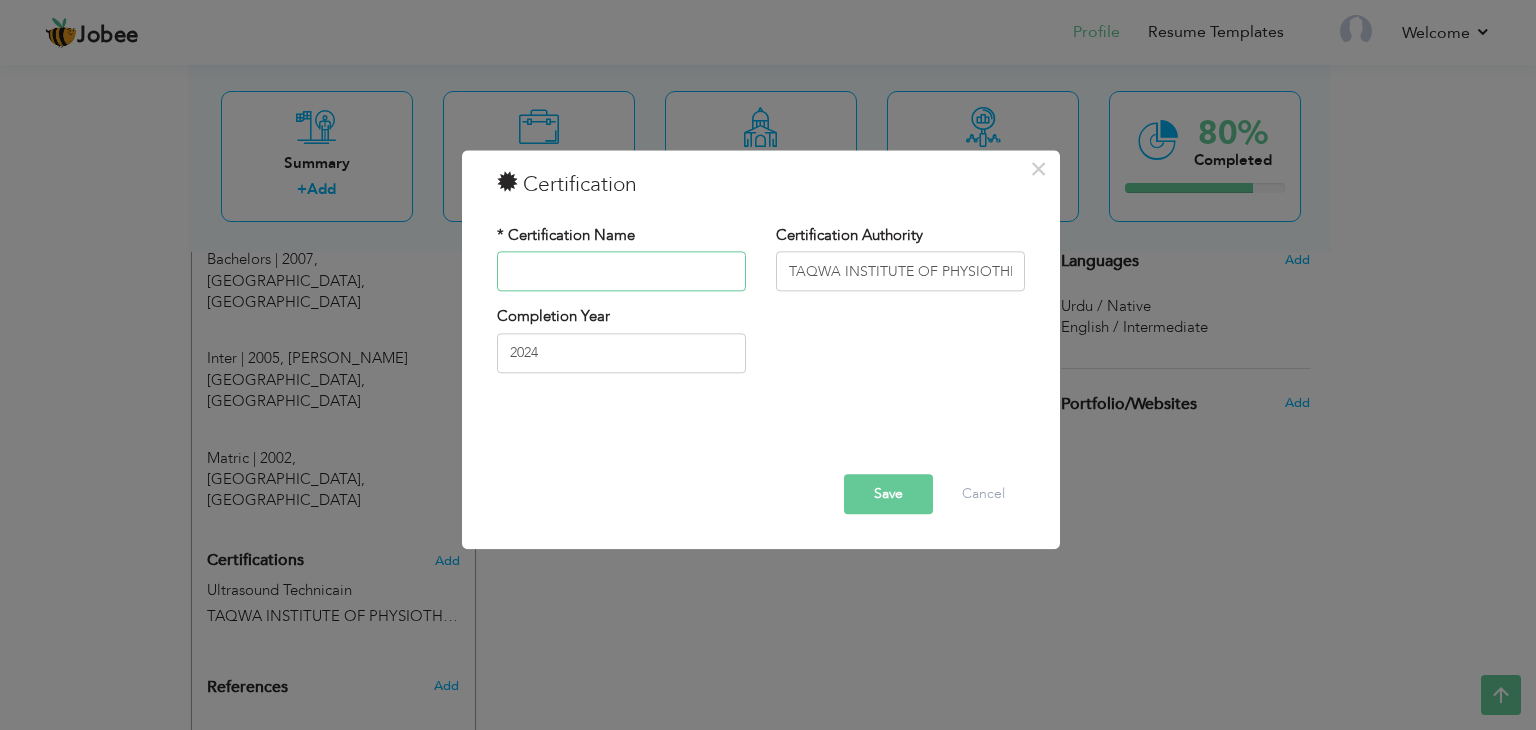 click at bounding box center [621, 272] 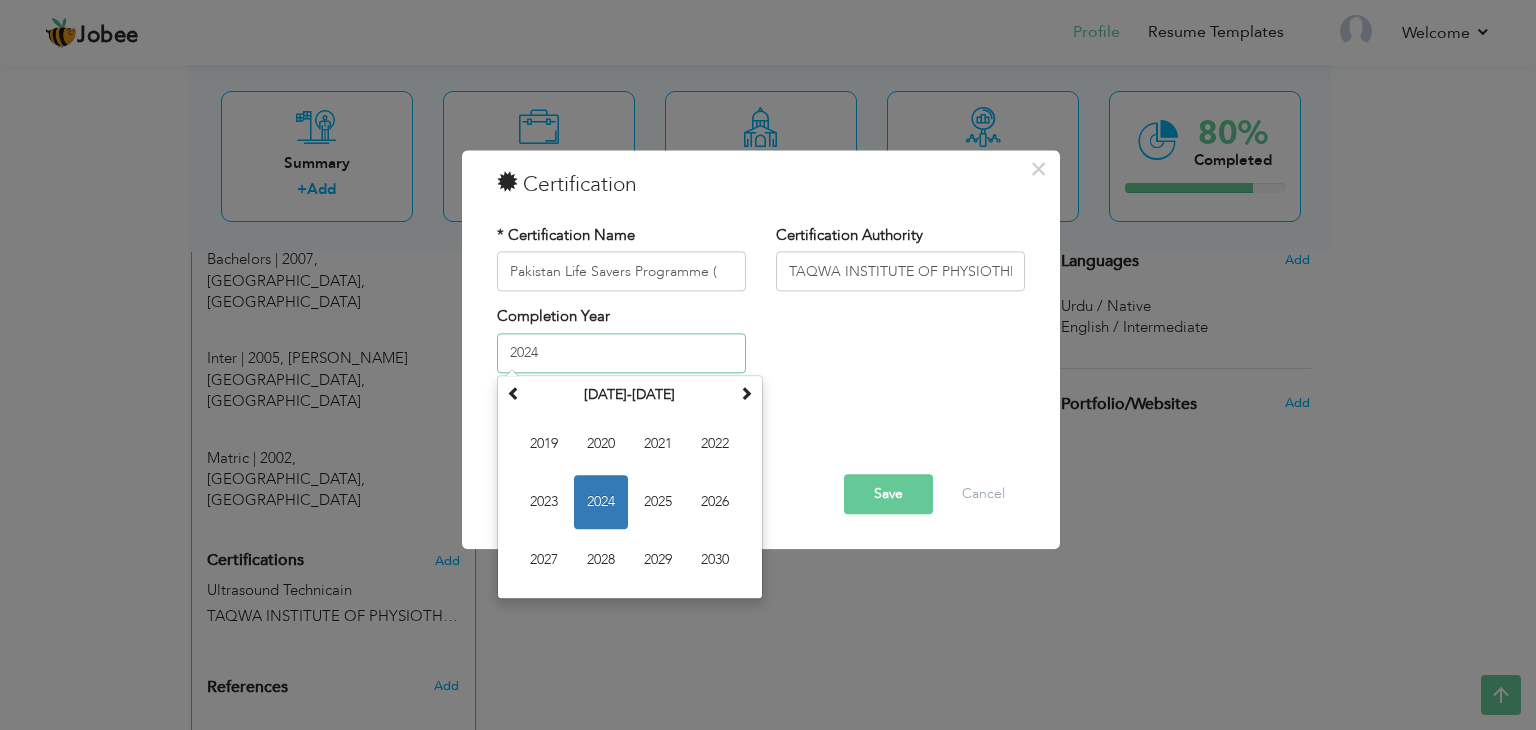 drag, startPoint x: 664, startPoint y: 274, endPoint x: 604, endPoint y: 364, distance: 108.16654 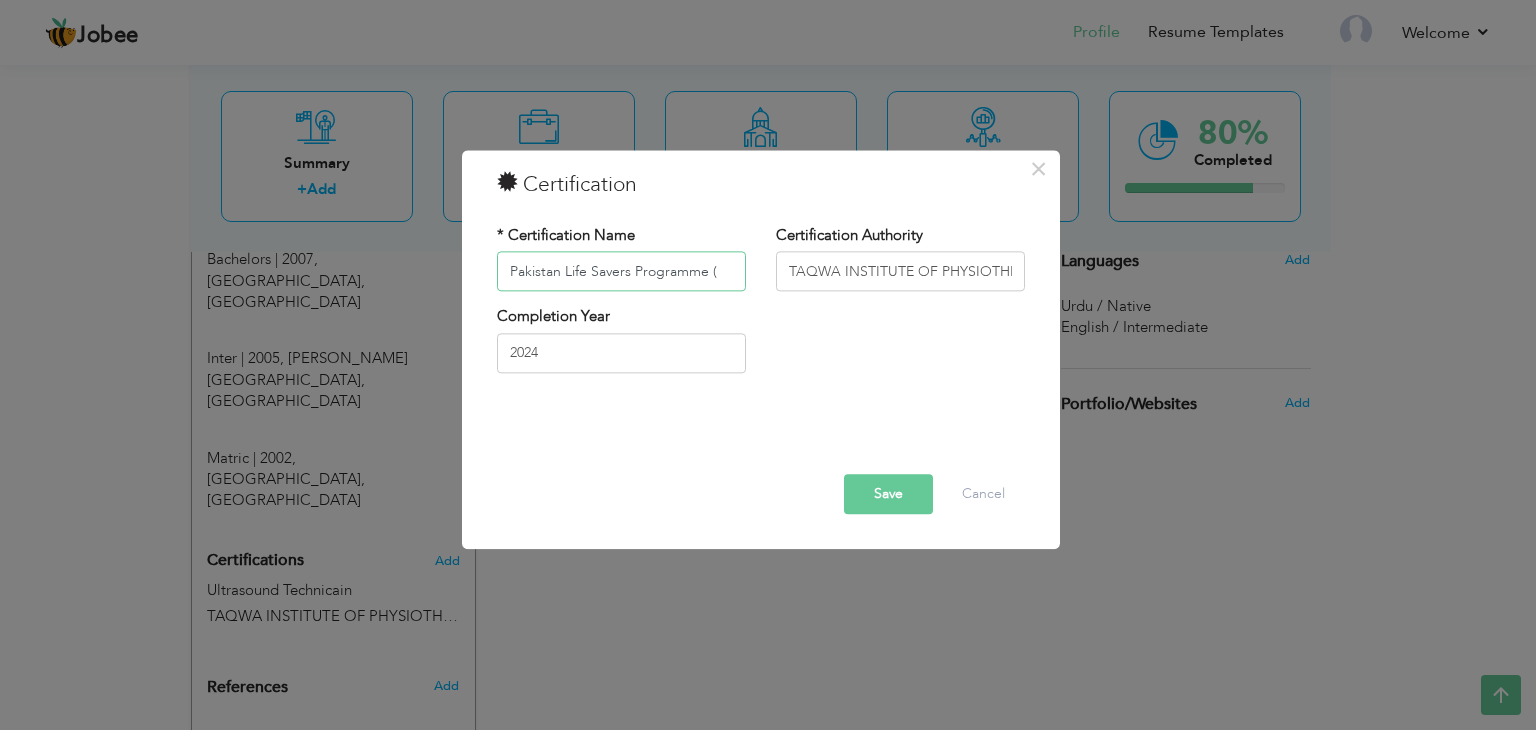 click on "Pakistan Life Savers Programme (" at bounding box center (621, 272) 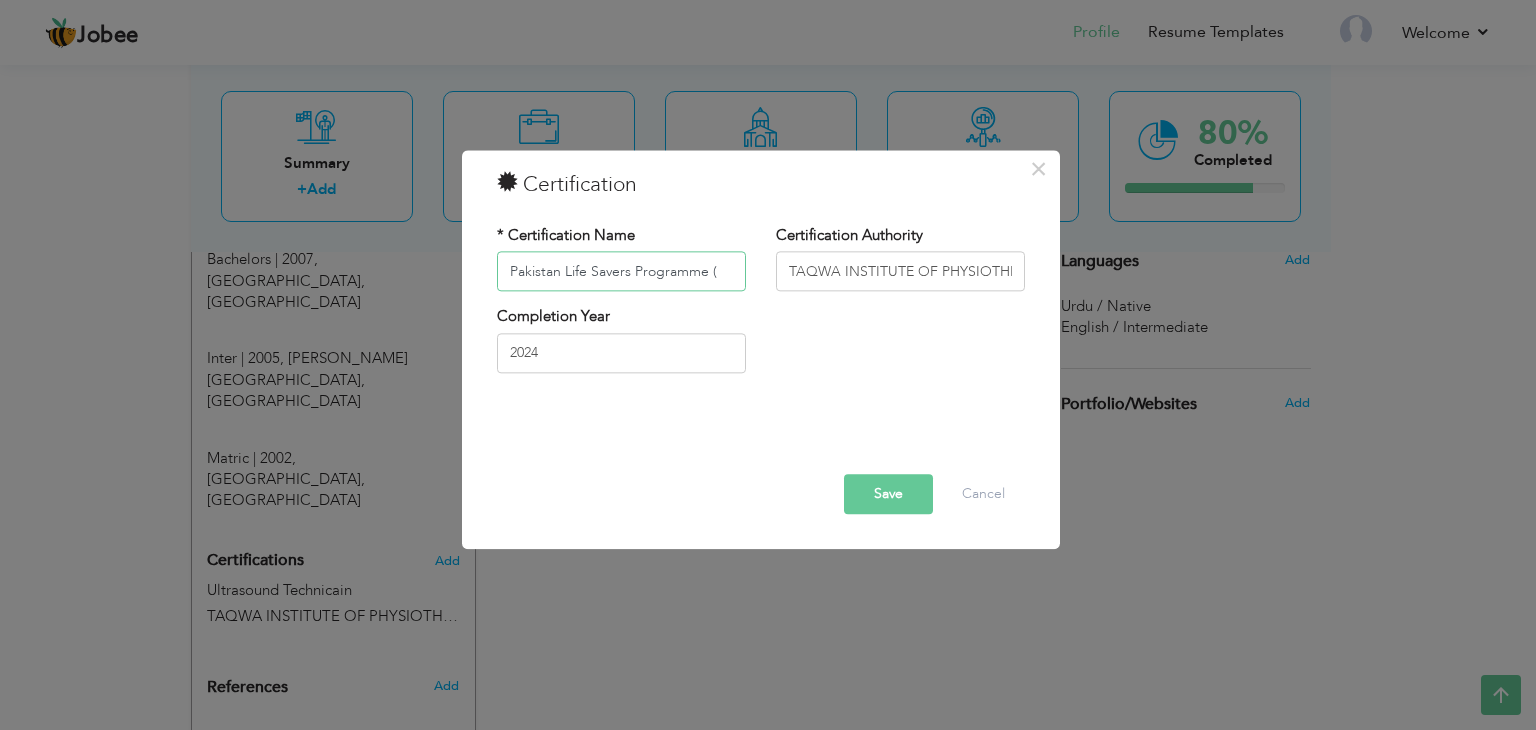 click on "Pakistan Life Savers Programme (" at bounding box center (621, 272) 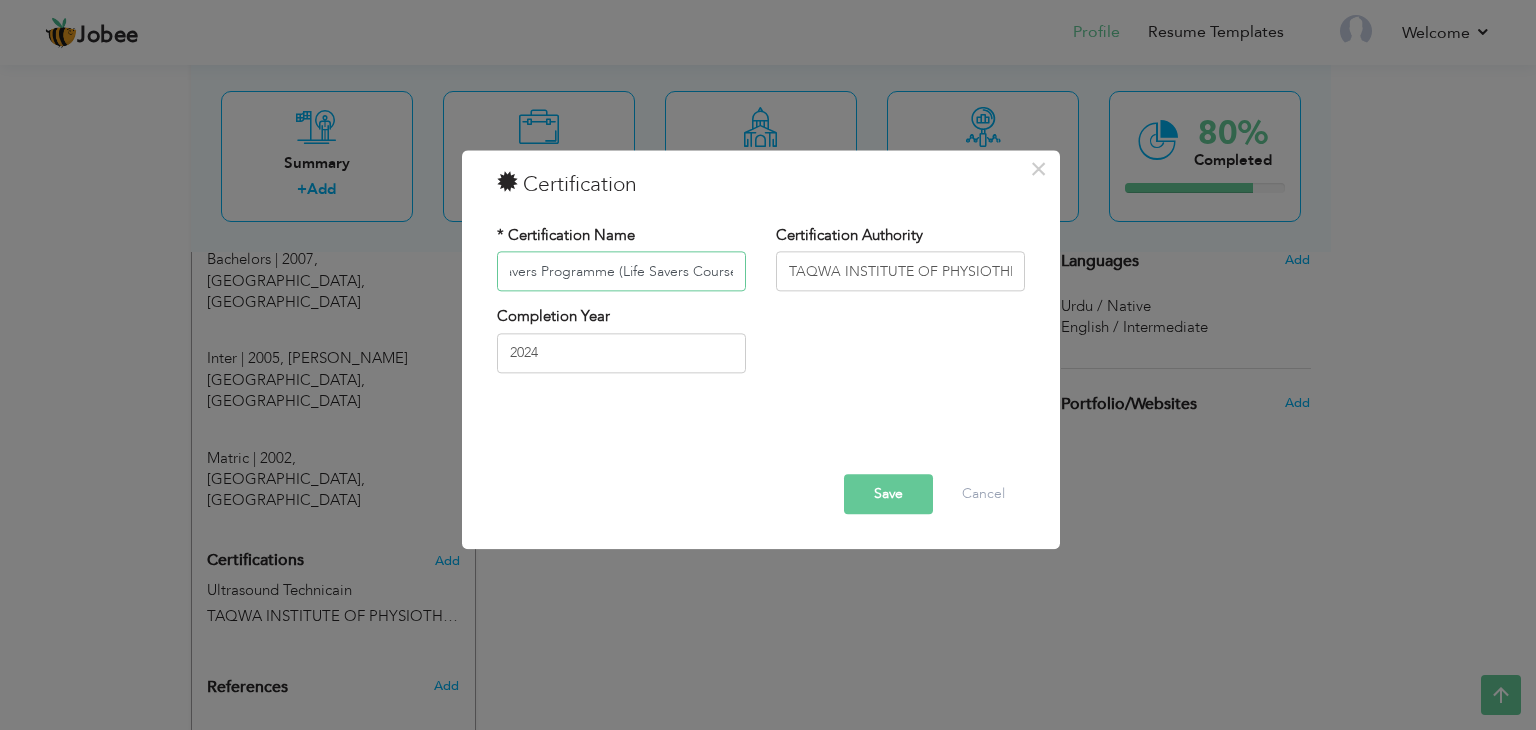 scroll, scrollTop: 0, scrollLeft: 97, axis: horizontal 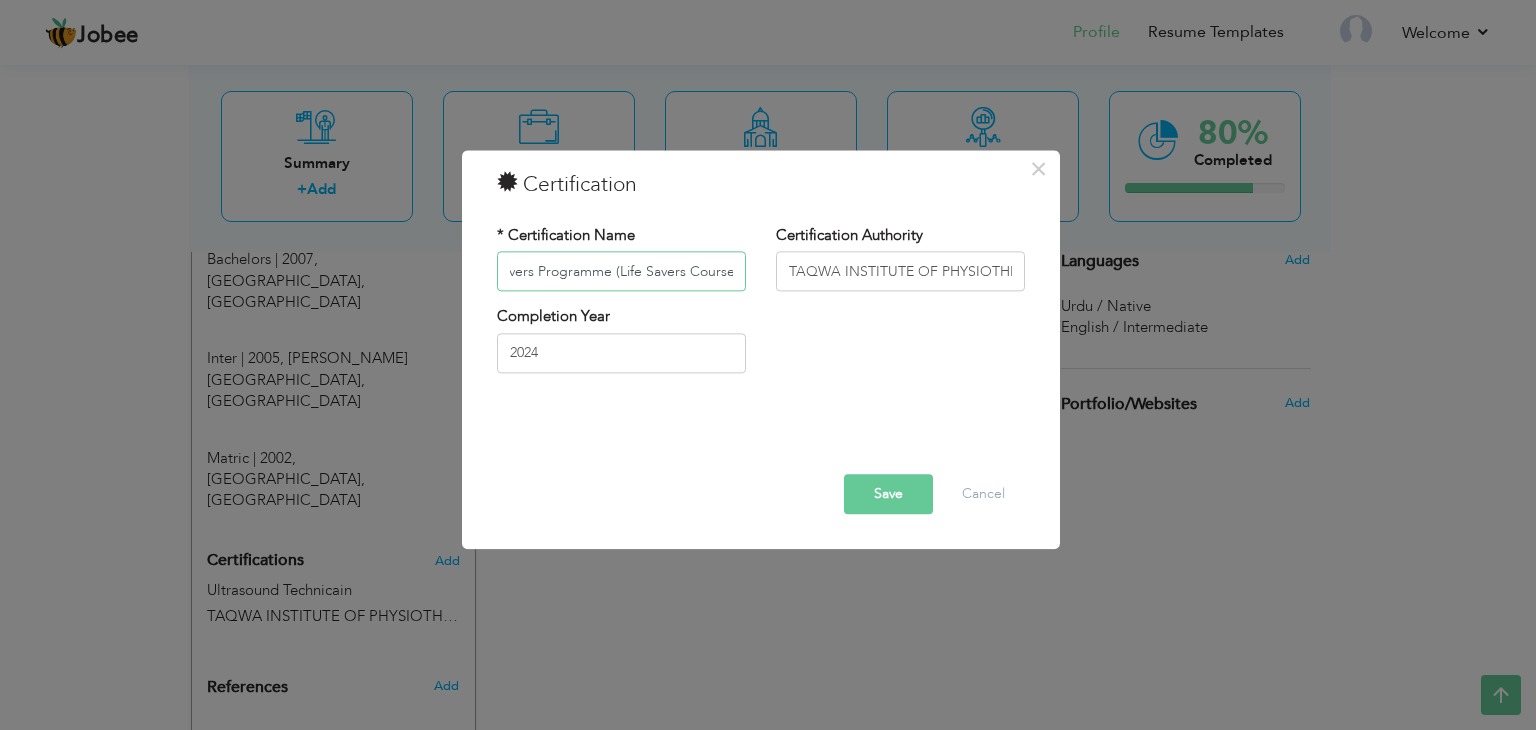 type on "Pakistan Life Savers Programme (Life Savers Course)" 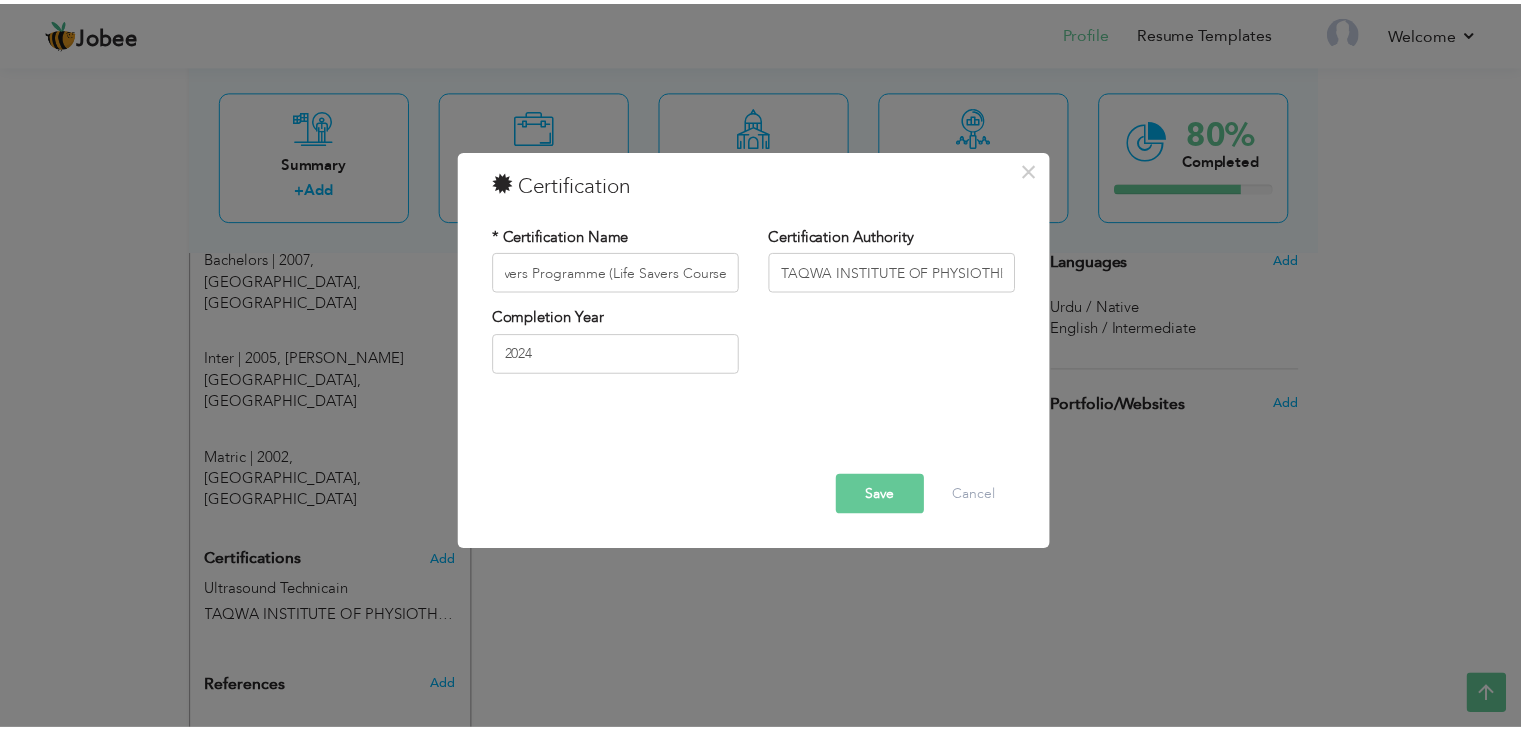 scroll, scrollTop: 0, scrollLeft: 0, axis: both 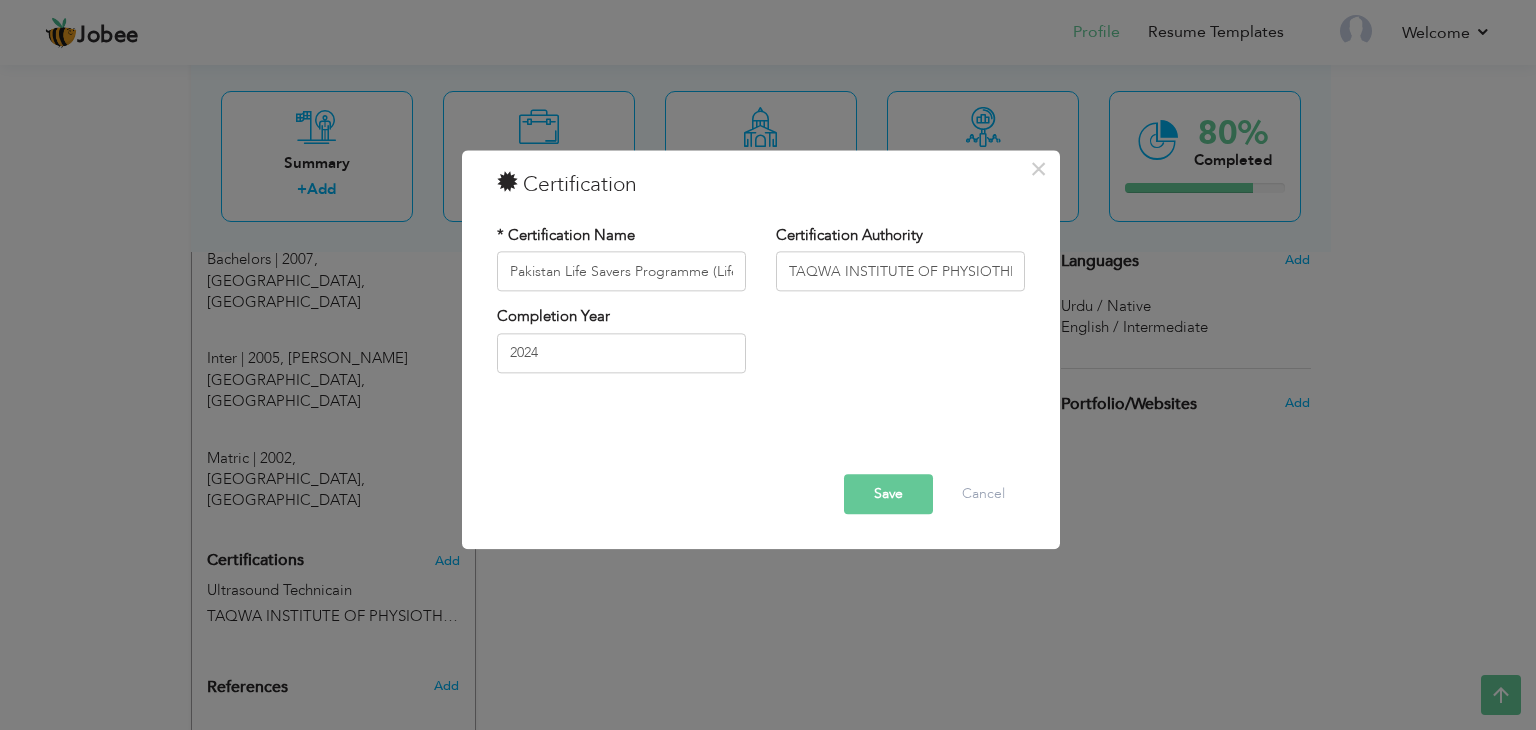 click on "Save" at bounding box center (888, 495) 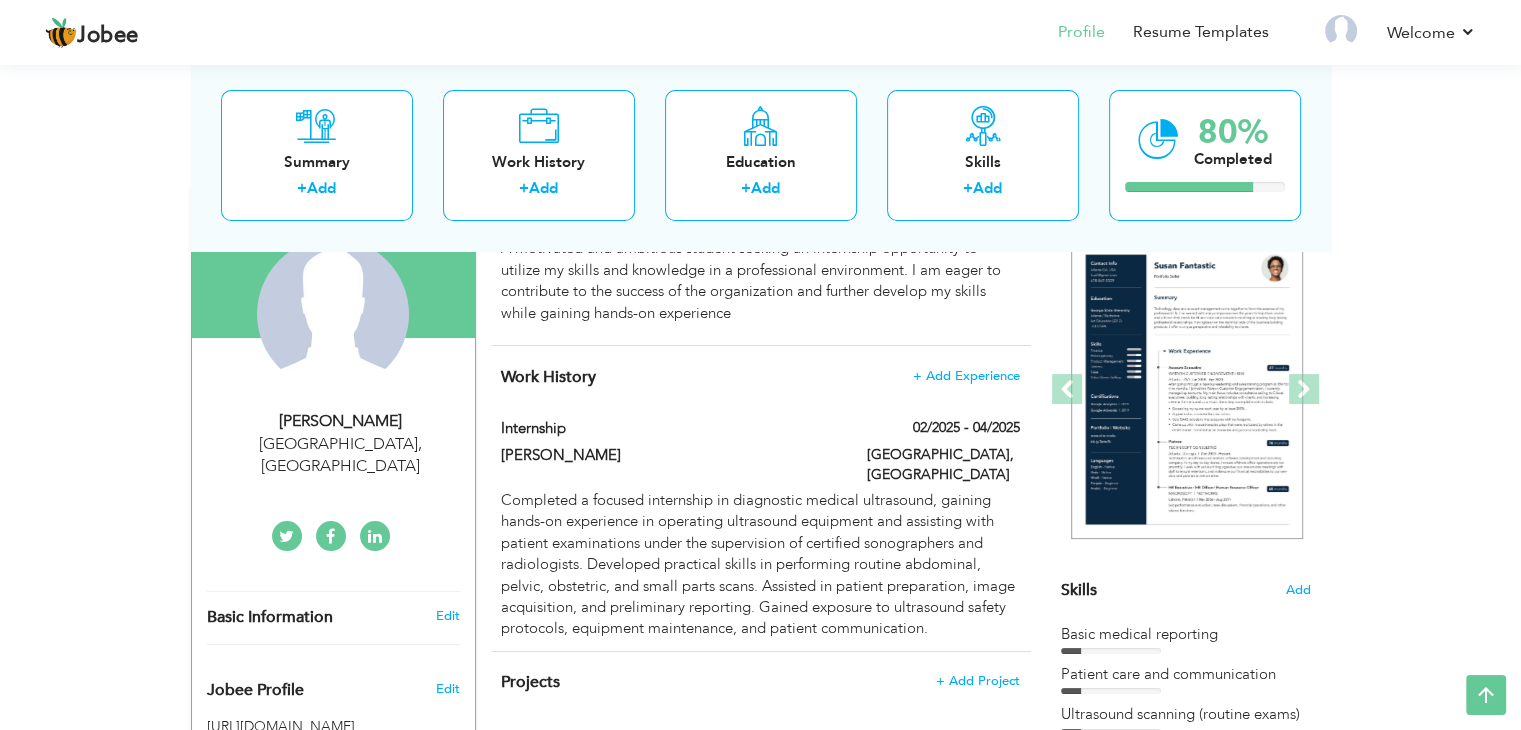 scroll, scrollTop: 175, scrollLeft: 0, axis: vertical 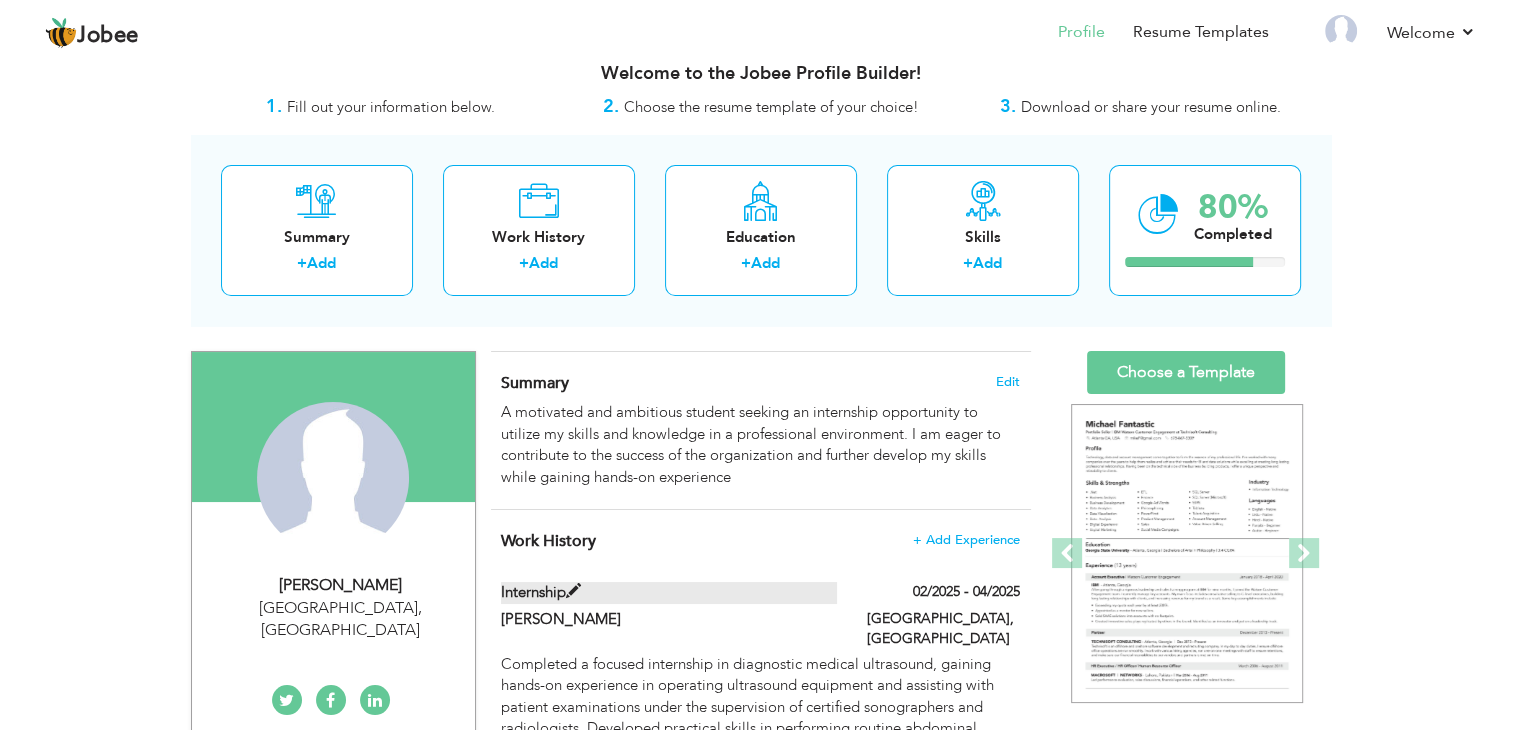 click at bounding box center (573, 591) 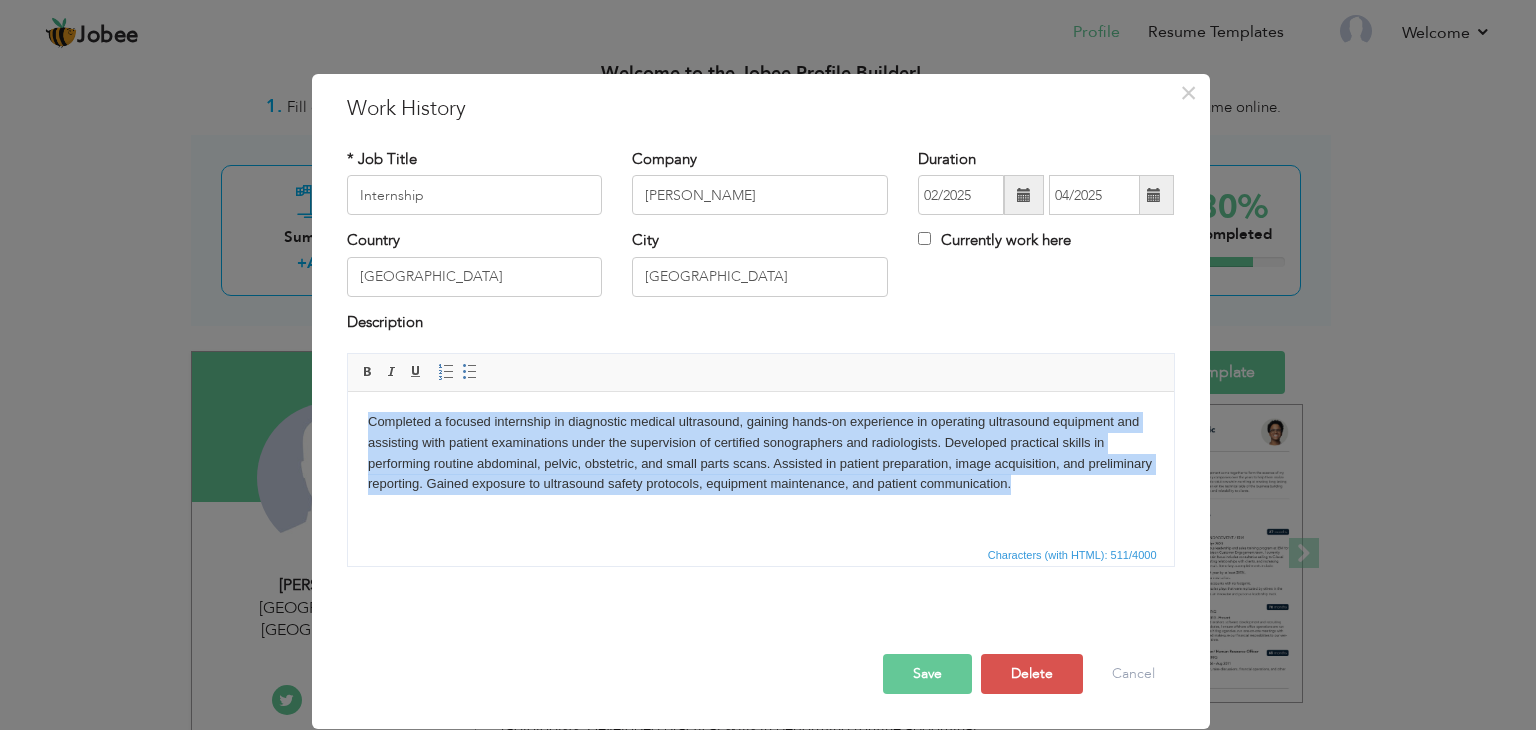 drag, startPoint x: 1061, startPoint y: 492, endPoint x: 231, endPoint y: 394, distance: 835.7655 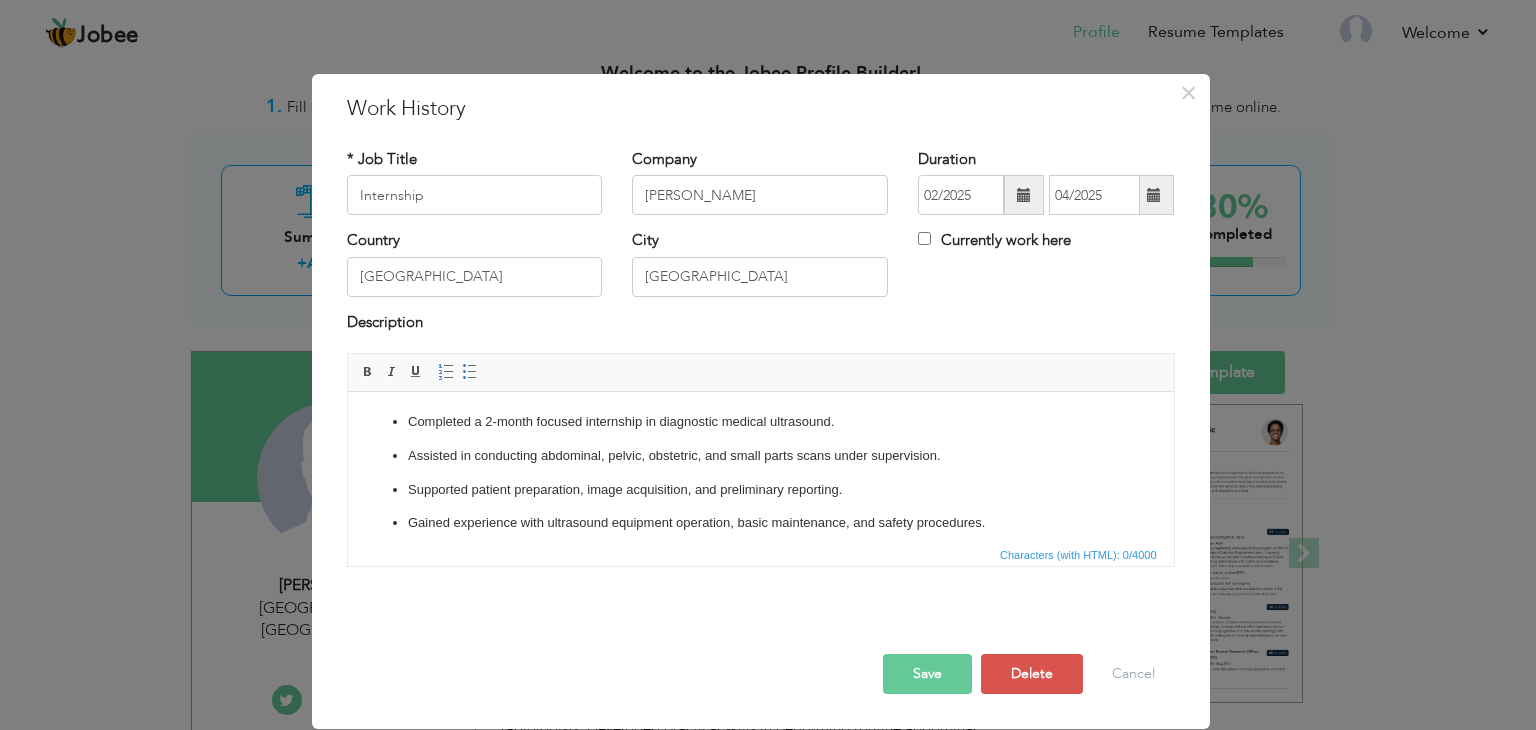 scroll, scrollTop: 56, scrollLeft: 0, axis: vertical 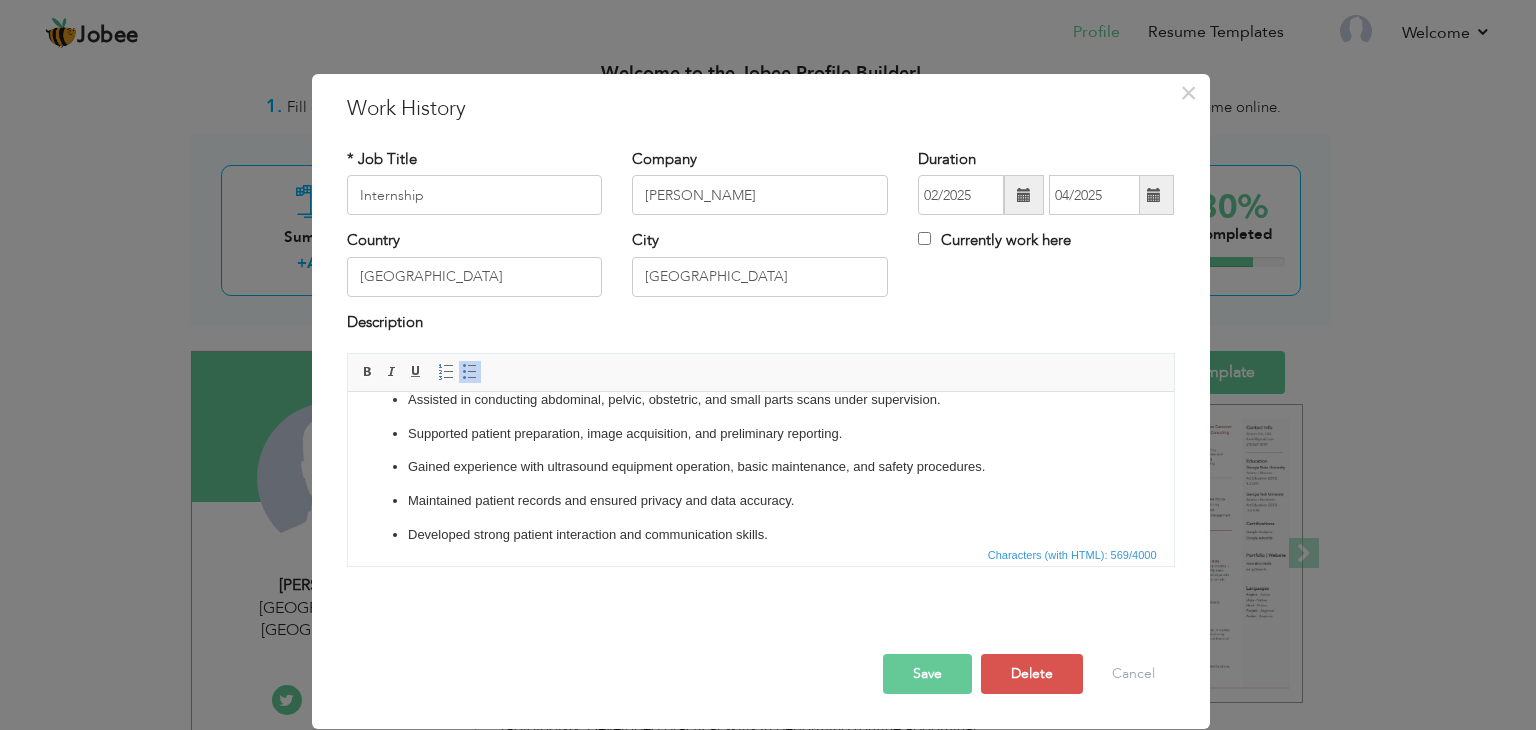 click on "Completed a 2-month focused internship in diagnostic medical ultrasound. Assisted in conducting abdominal, pelvic, obstetric, and small parts scans under supervision. Supported patient preparation, image acquisition, and preliminary reporting. Gained experience with ultrasound equipment operation, basic maintenance, and safety procedures. Maintained patient records and ensured privacy and data accuracy. Developed strong patient interaction and communication skills." at bounding box center (760, 451) 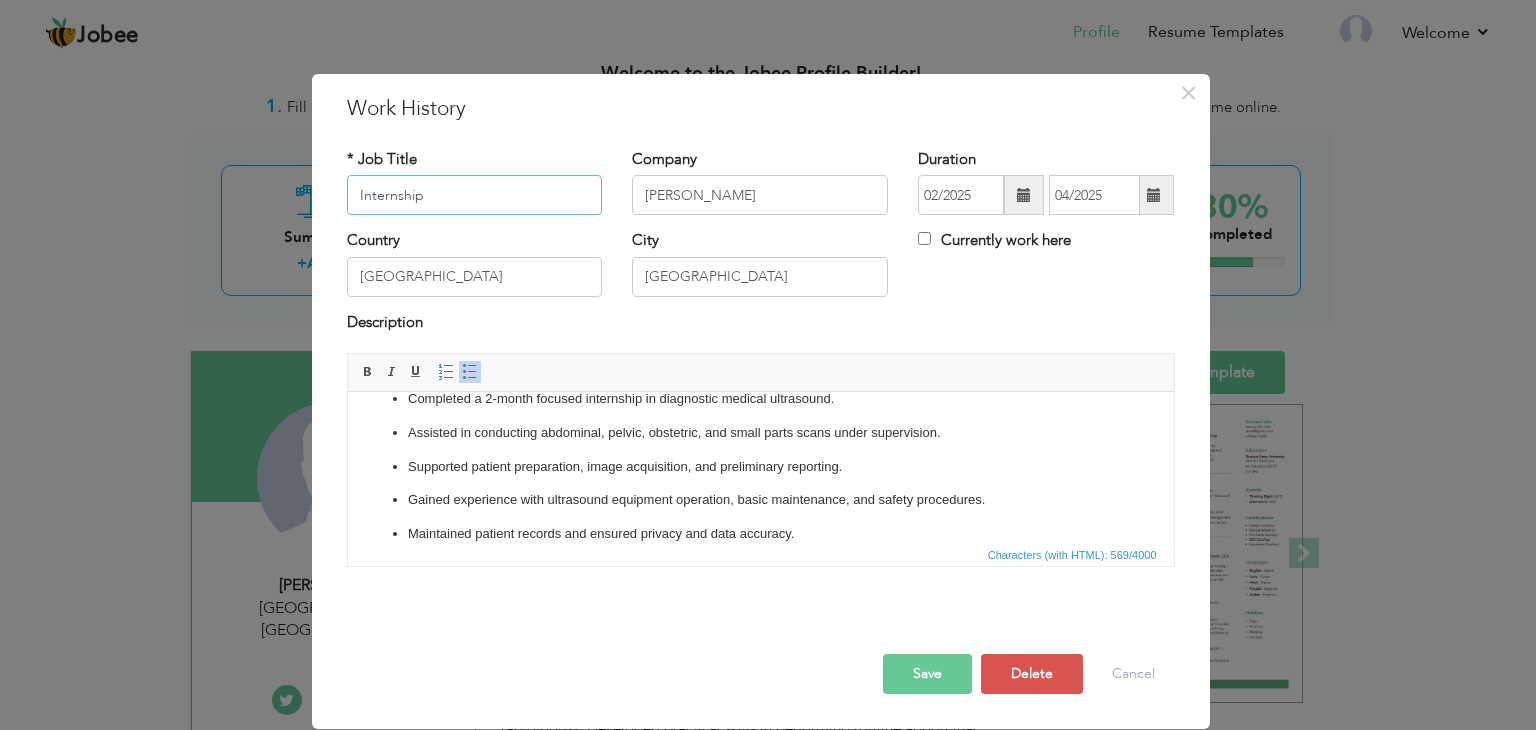click on "Internship" at bounding box center (475, 195) 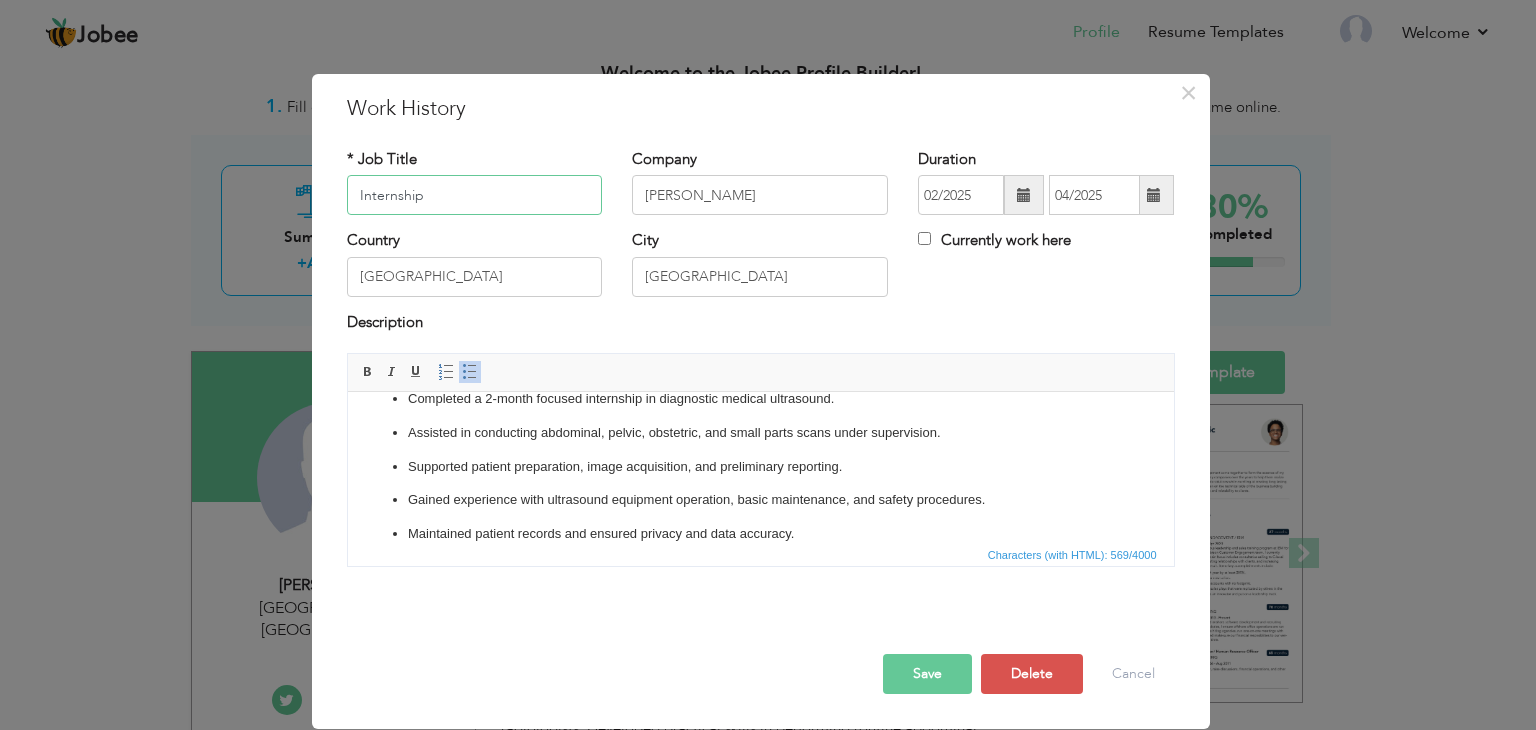 click on "Internship" at bounding box center (475, 195) 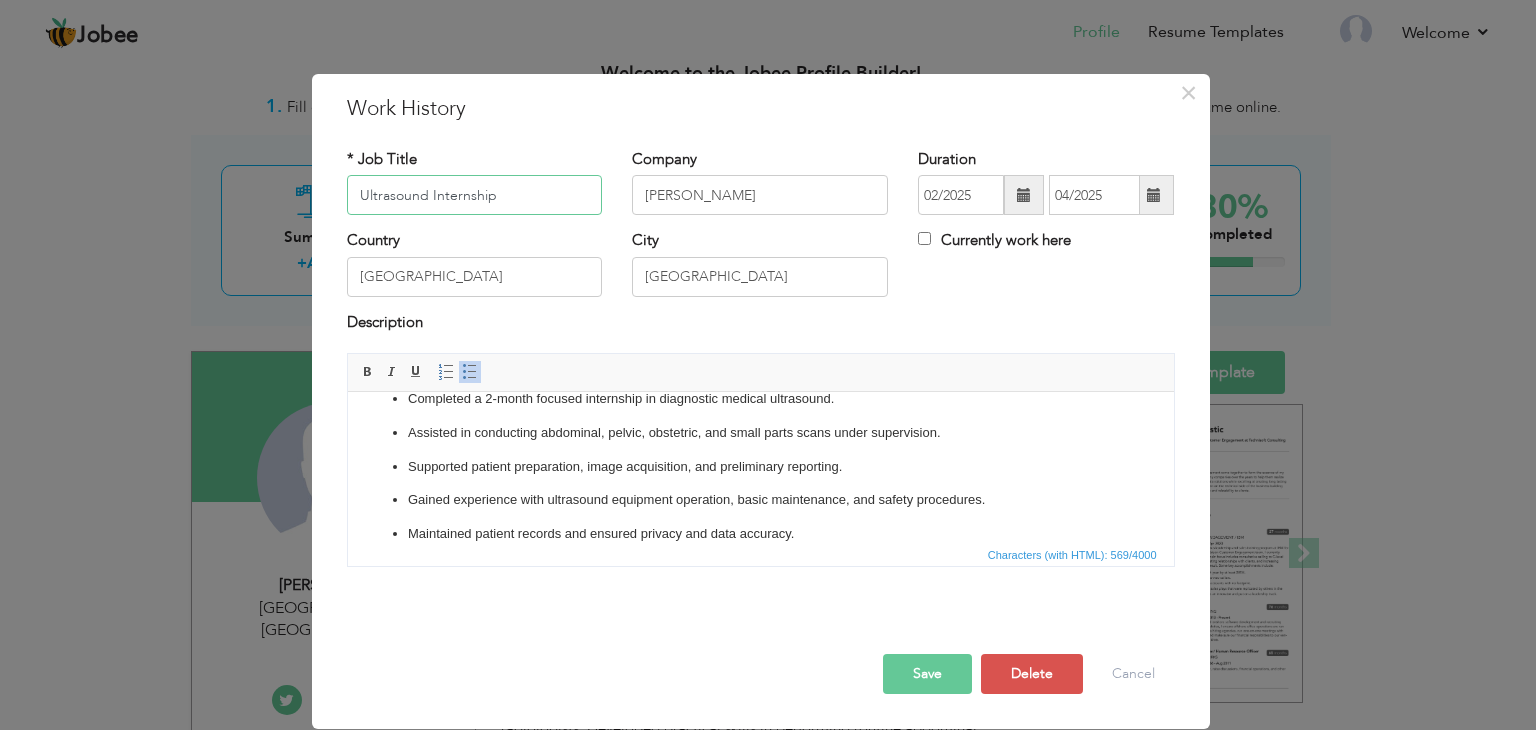 type on "Ultrasound Internship" 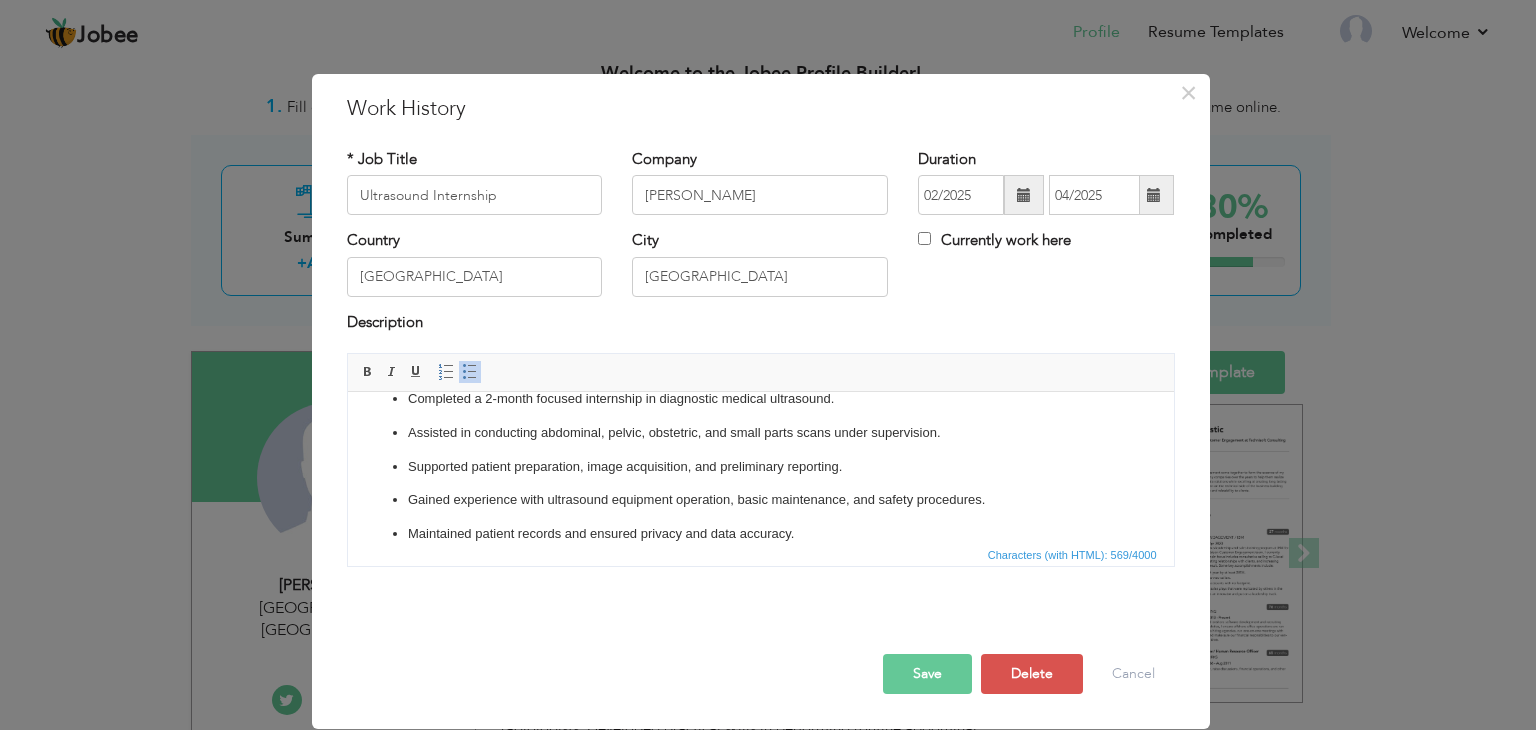 click on "Save" at bounding box center (927, 674) 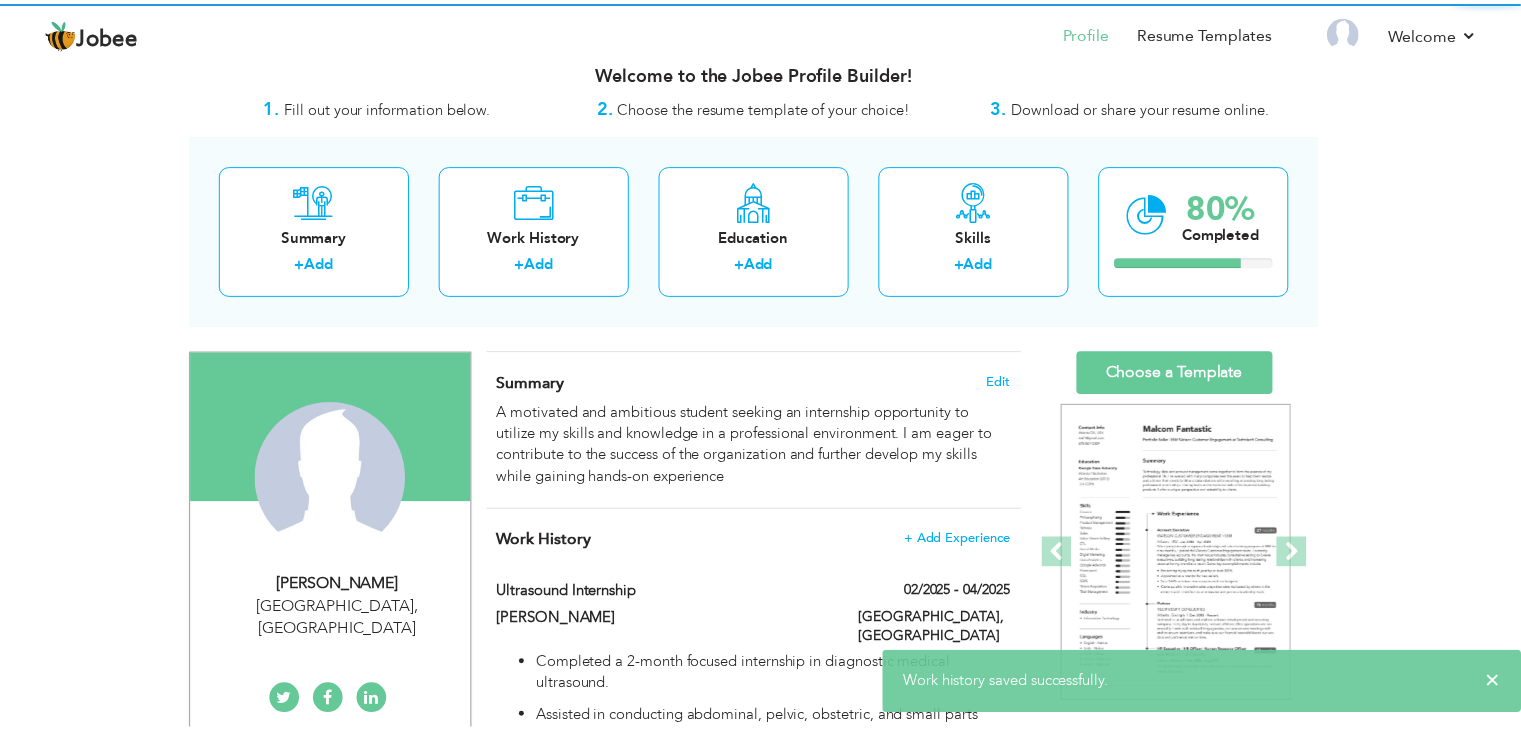 scroll, scrollTop: 0, scrollLeft: 0, axis: both 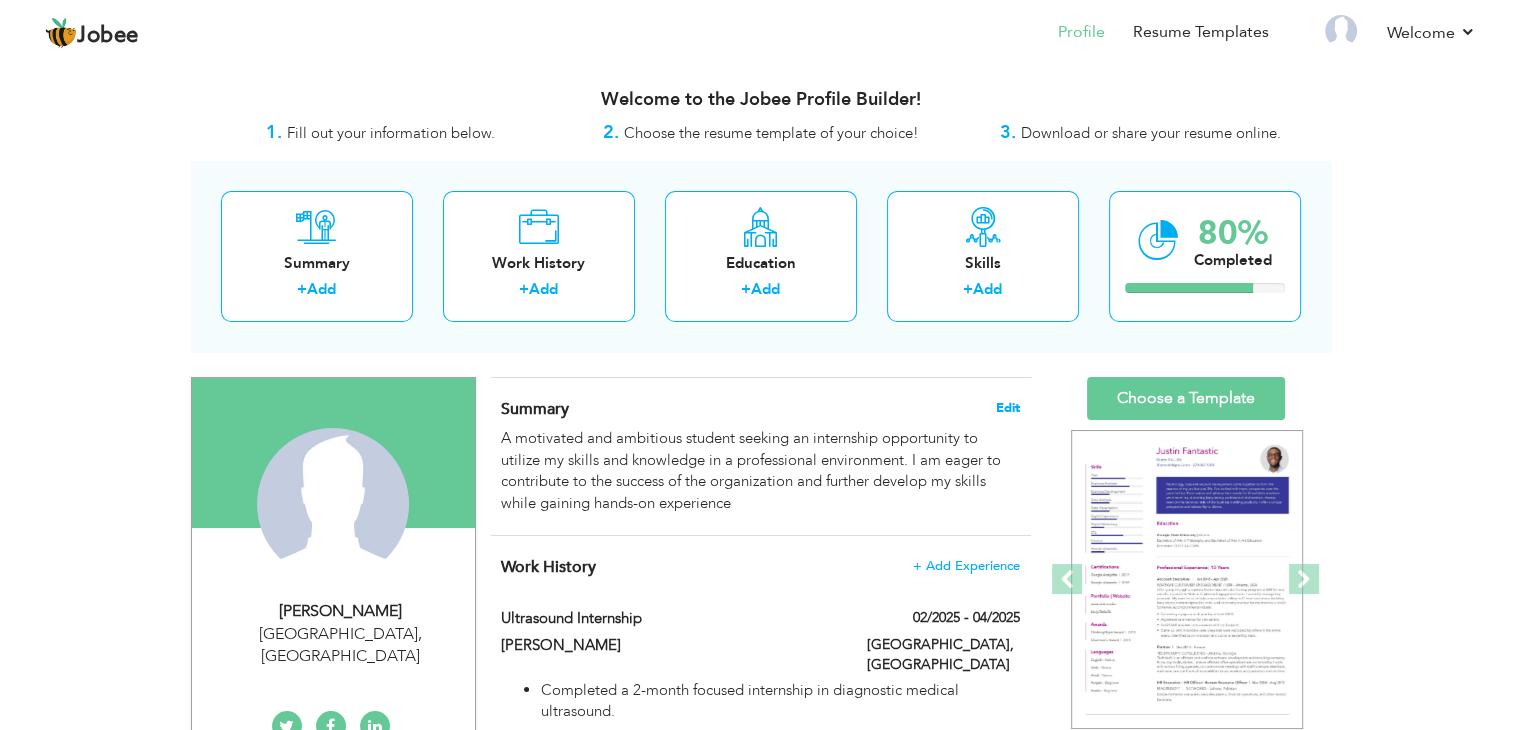 click on "Edit" at bounding box center (1008, 408) 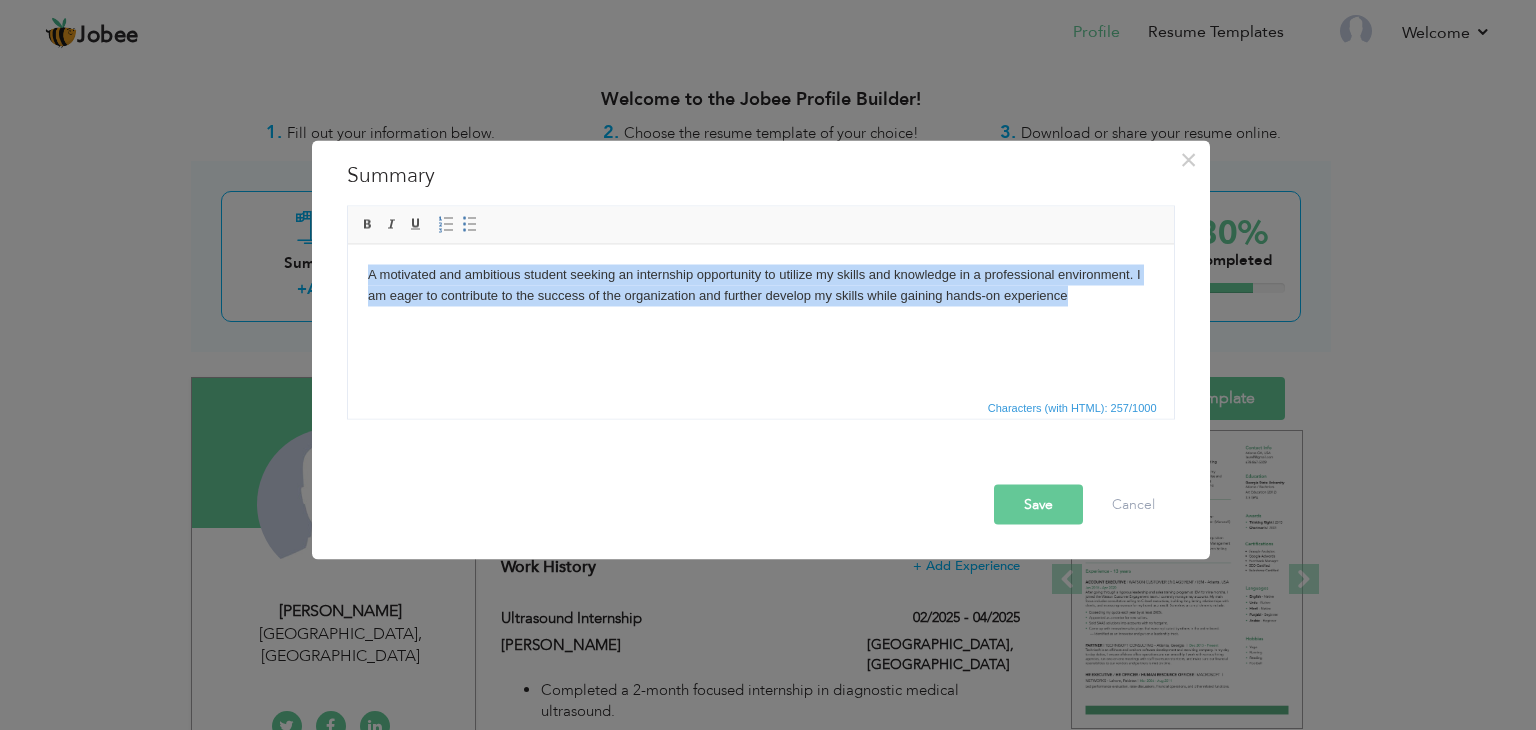 drag, startPoint x: 1070, startPoint y: 290, endPoint x: 190, endPoint y: 225, distance: 882.3973 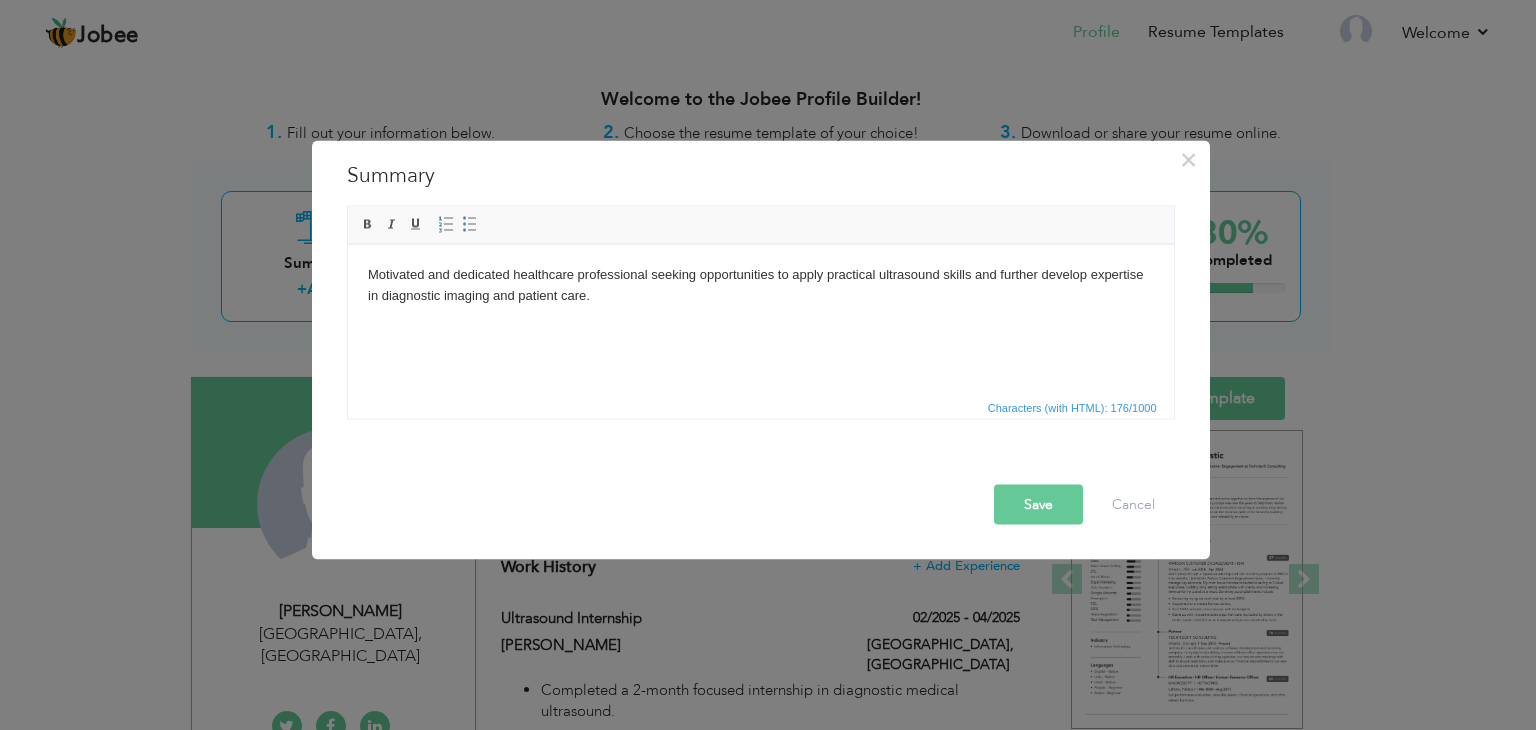 click on "Save" at bounding box center (1038, 505) 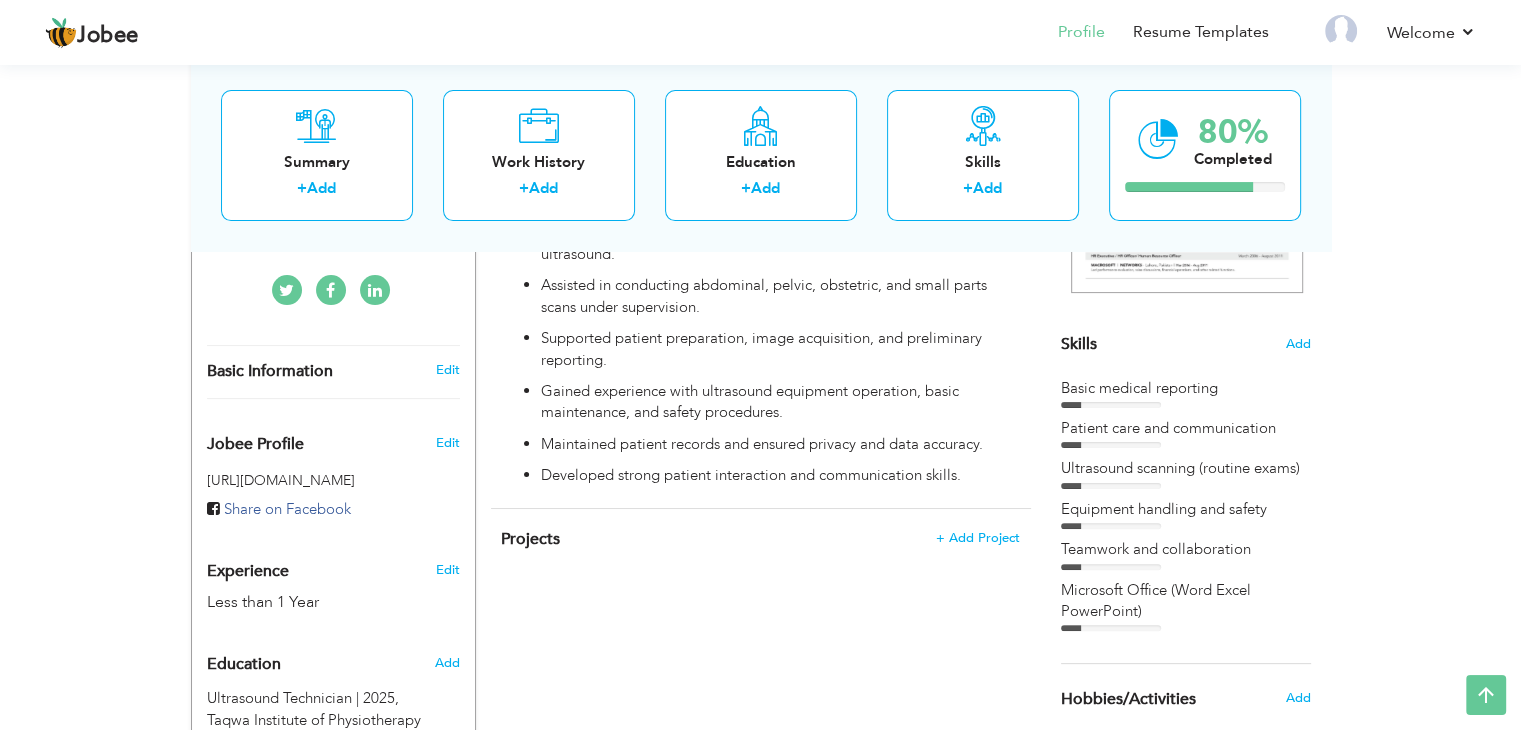 scroll, scrollTop: 1084, scrollLeft: 0, axis: vertical 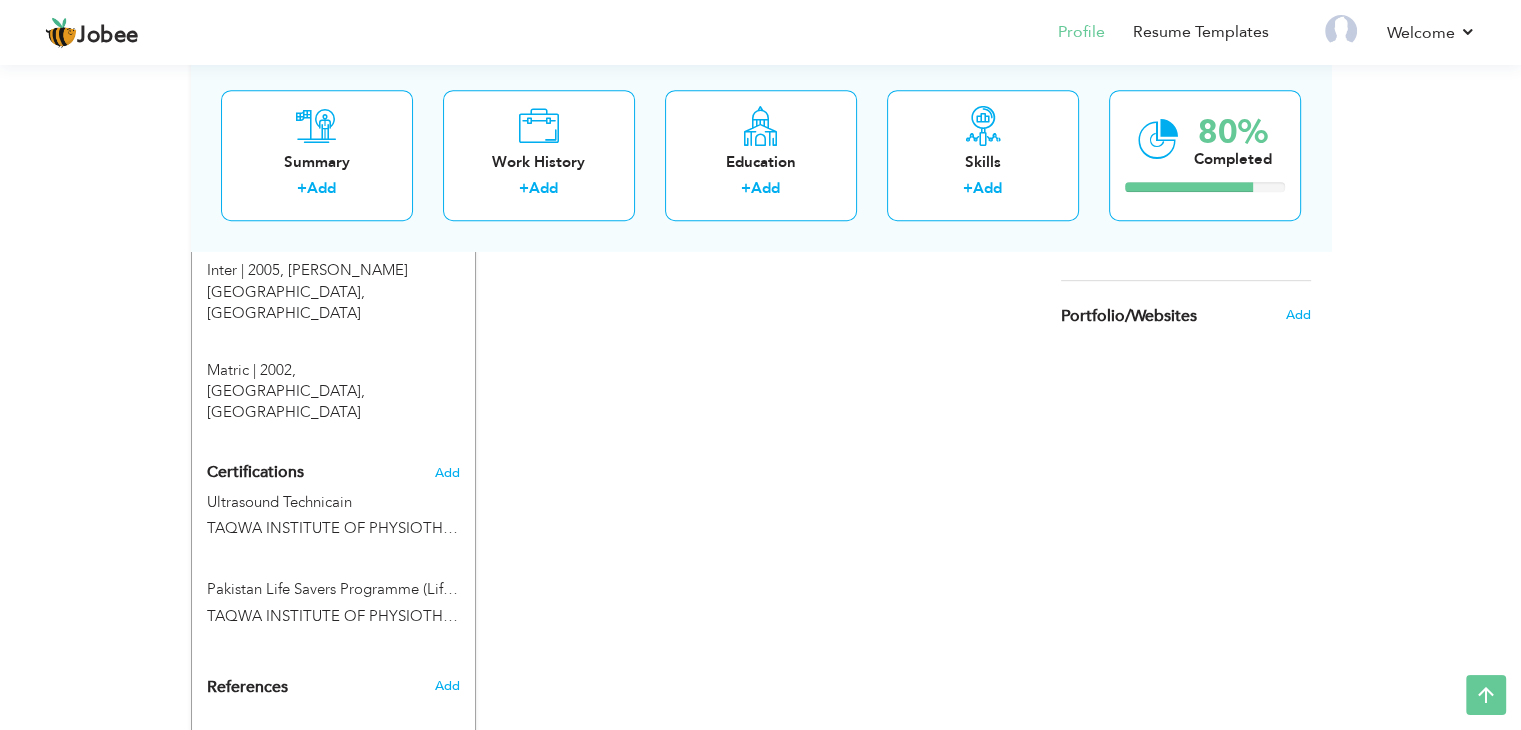 click on "Change
Remove
Mahreen Malik
Karachi ,   Pakistan
× × ," at bounding box center [333, 40] 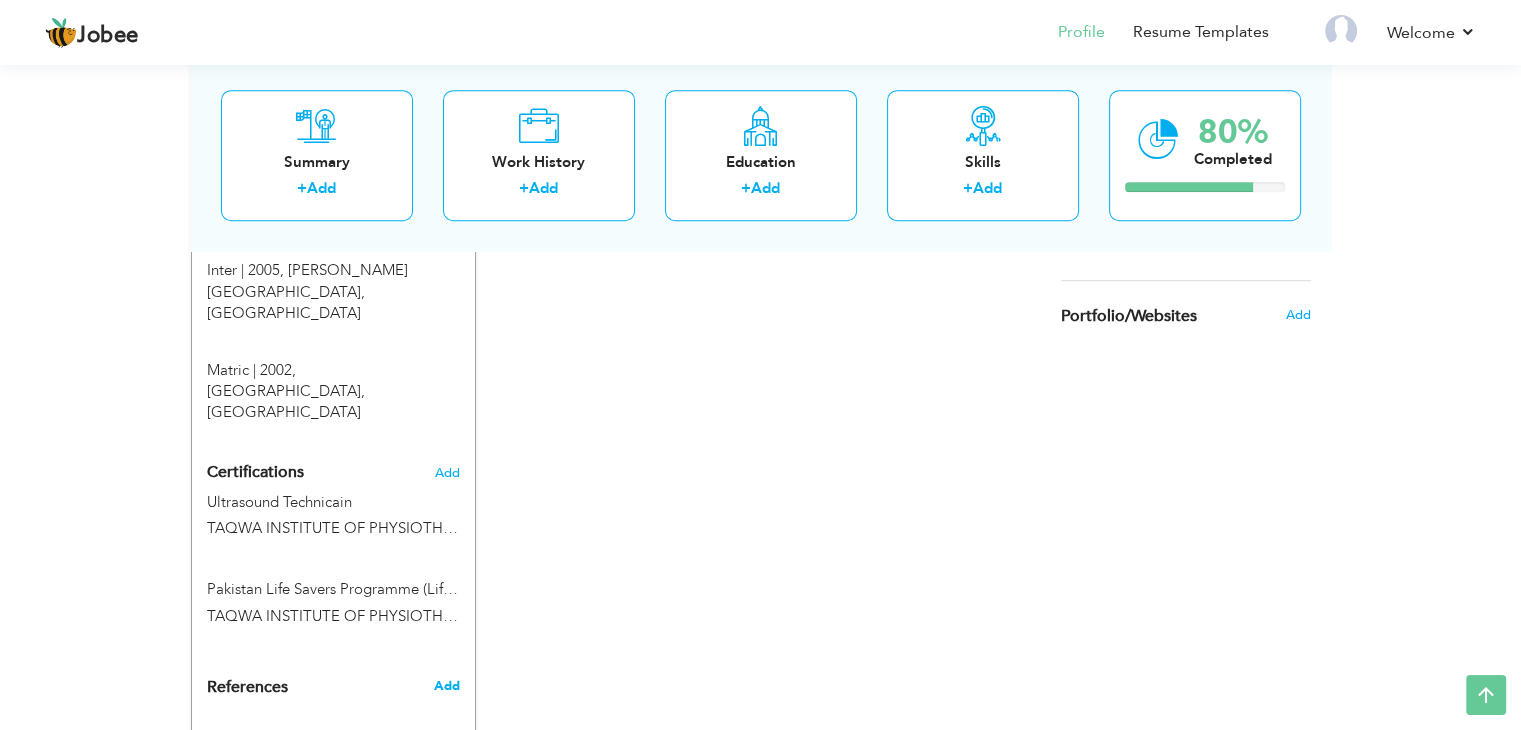 click on "Add" at bounding box center (446, 686) 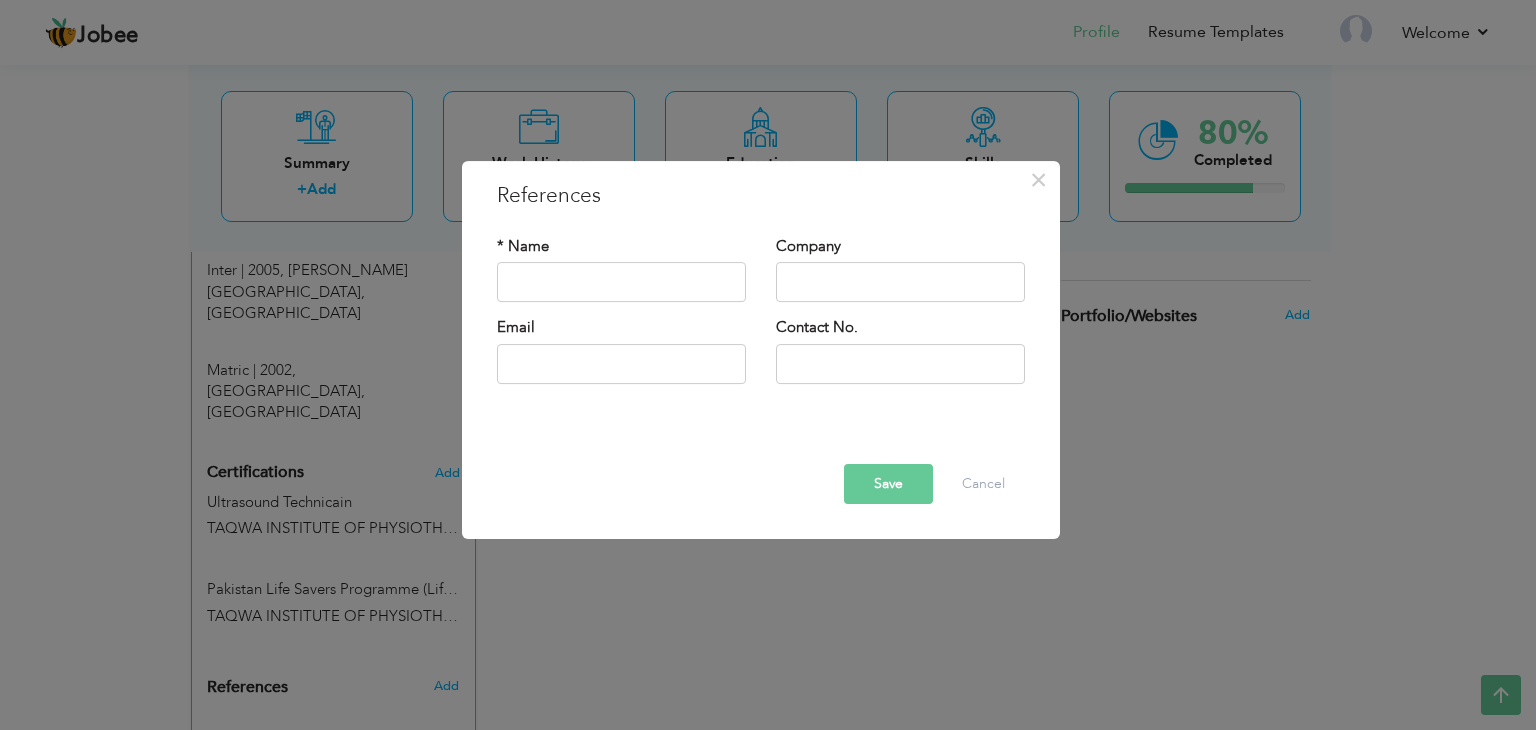 click on "Save" at bounding box center [888, 484] 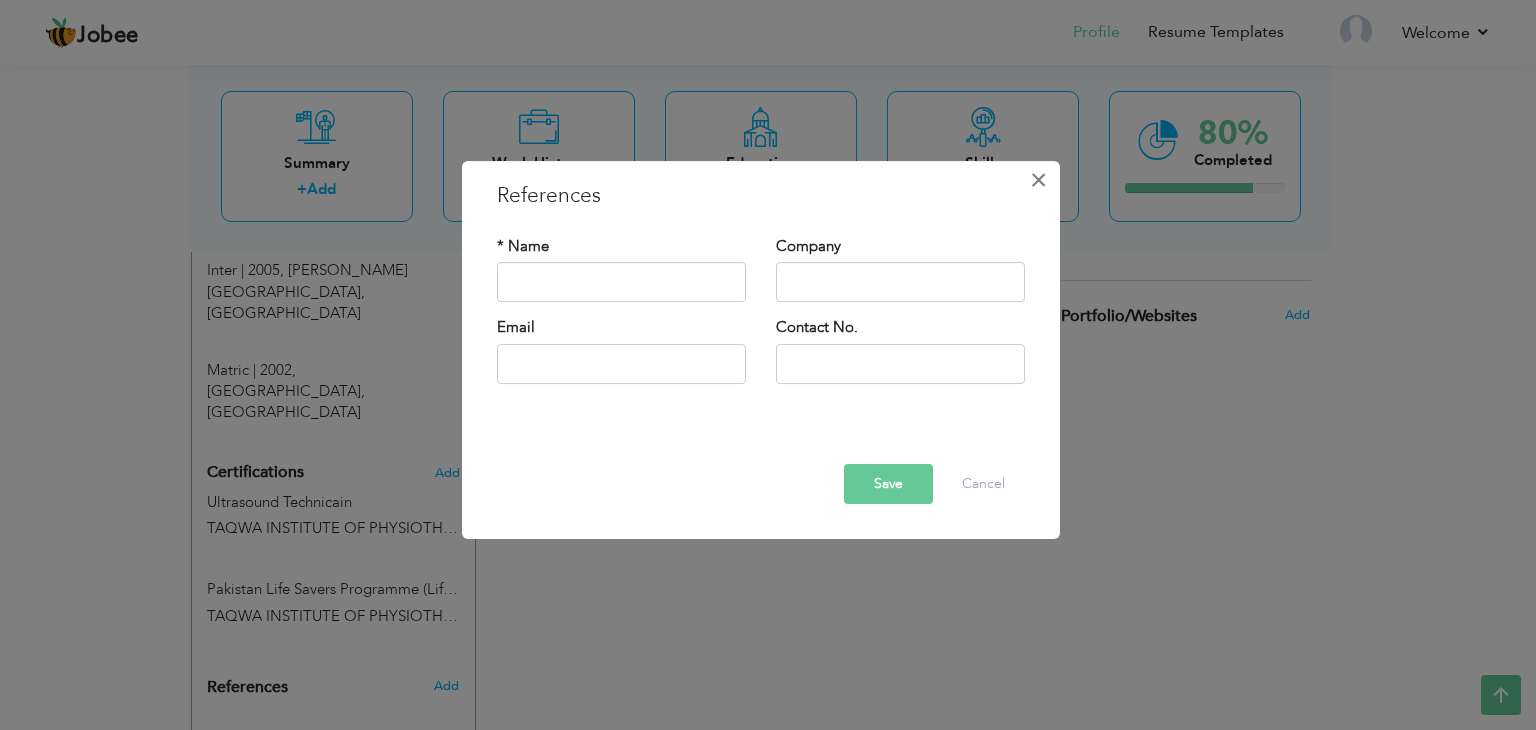 click on "×" at bounding box center [1039, 180] 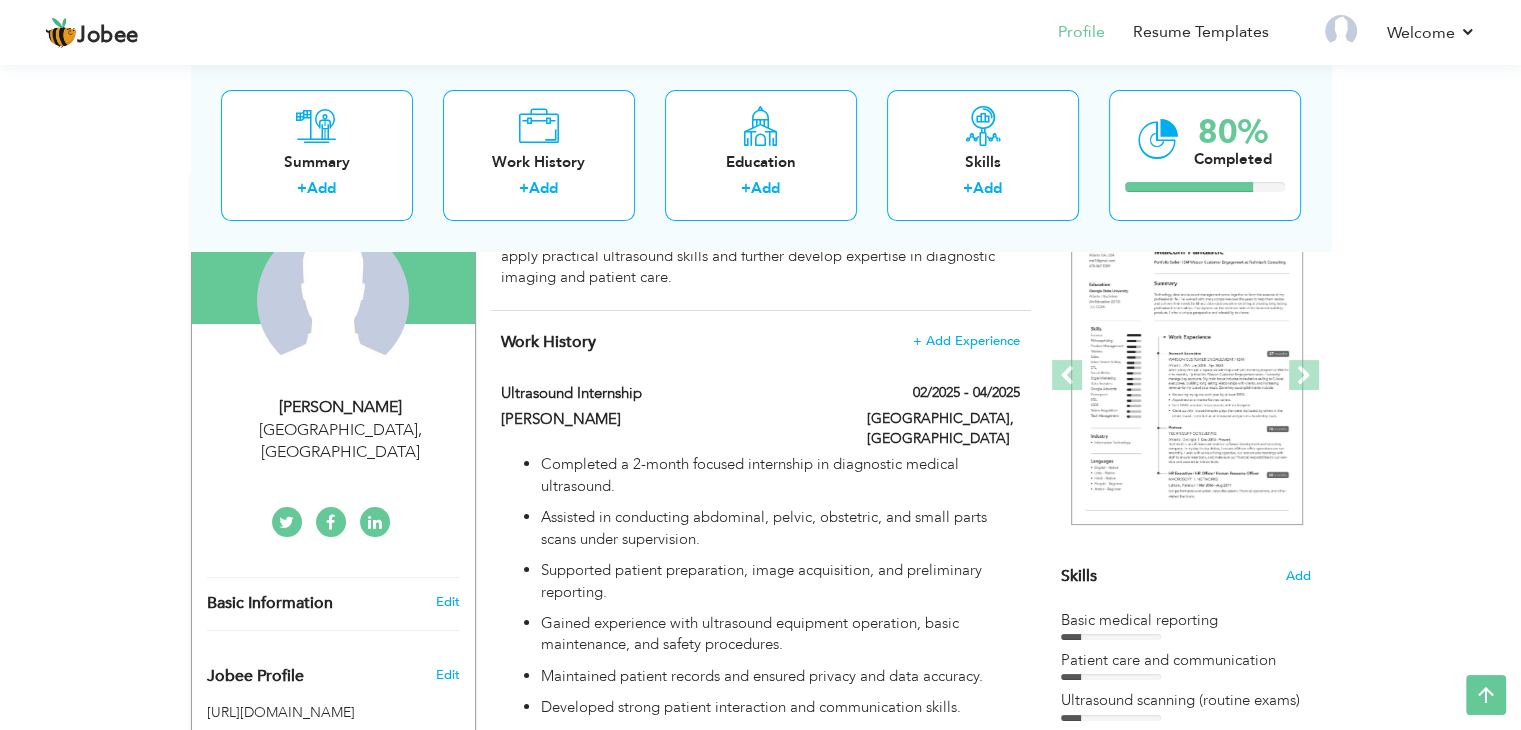 scroll, scrollTop: 207, scrollLeft: 0, axis: vertical 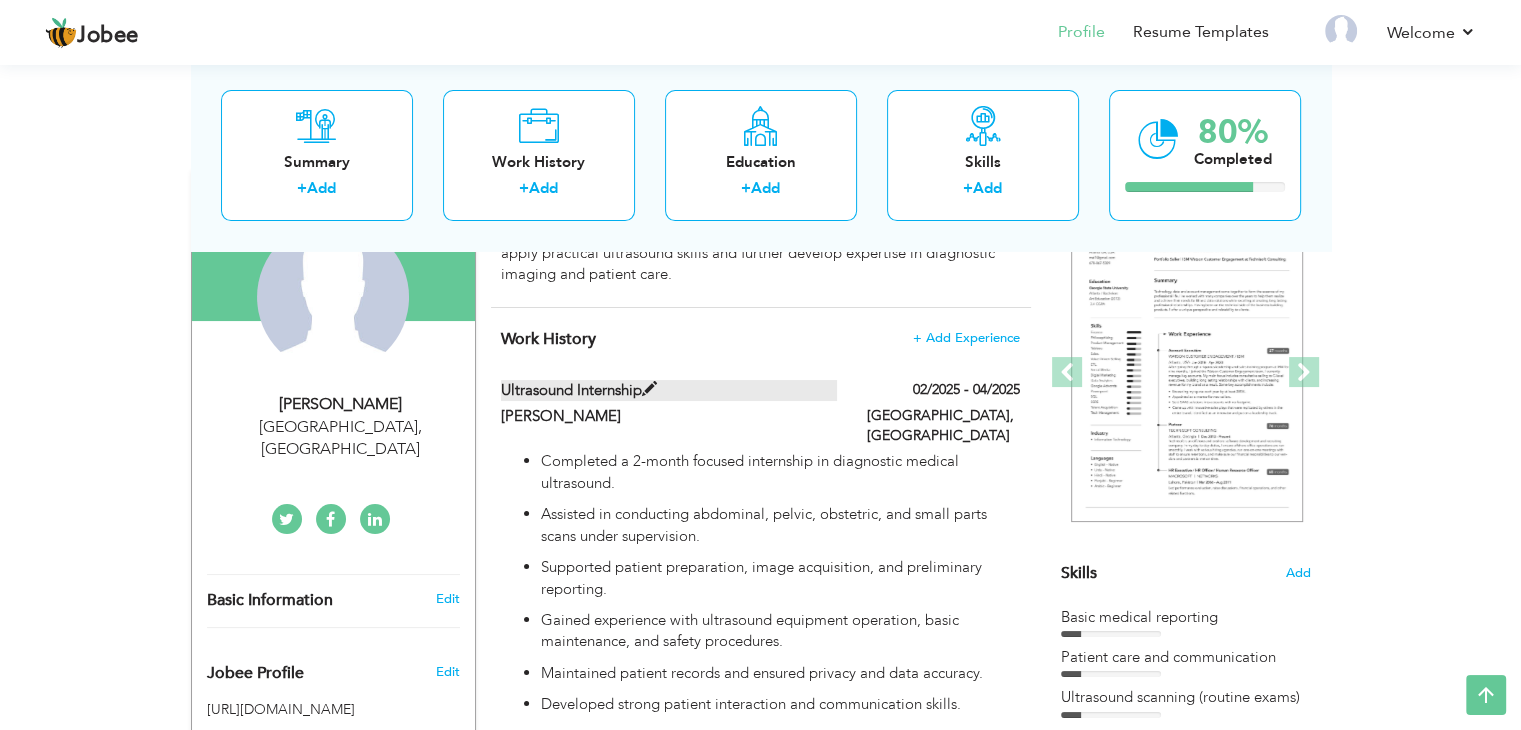 click at bounding box center (649, 389) 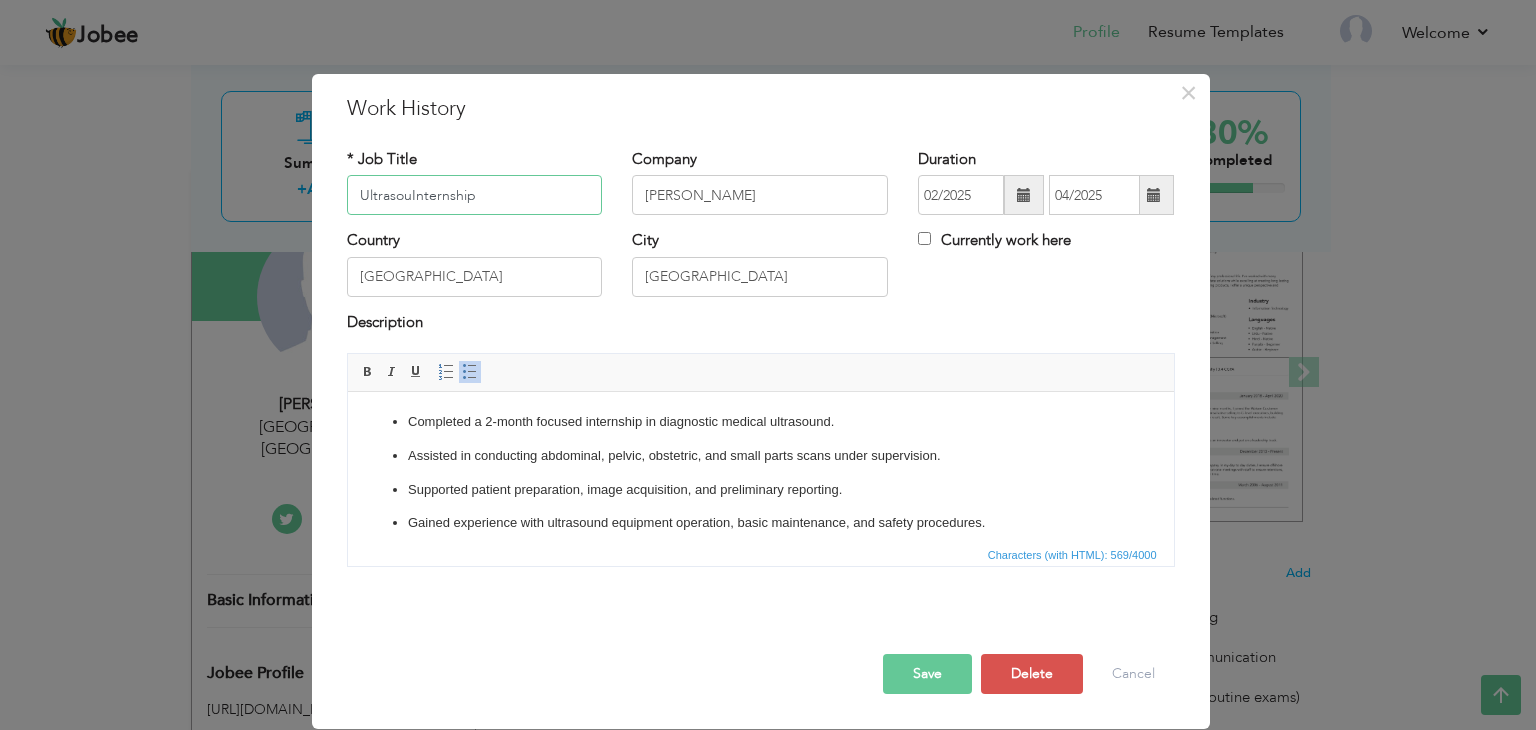click on "UltrasouInternship" at bounding box center (475, 195) 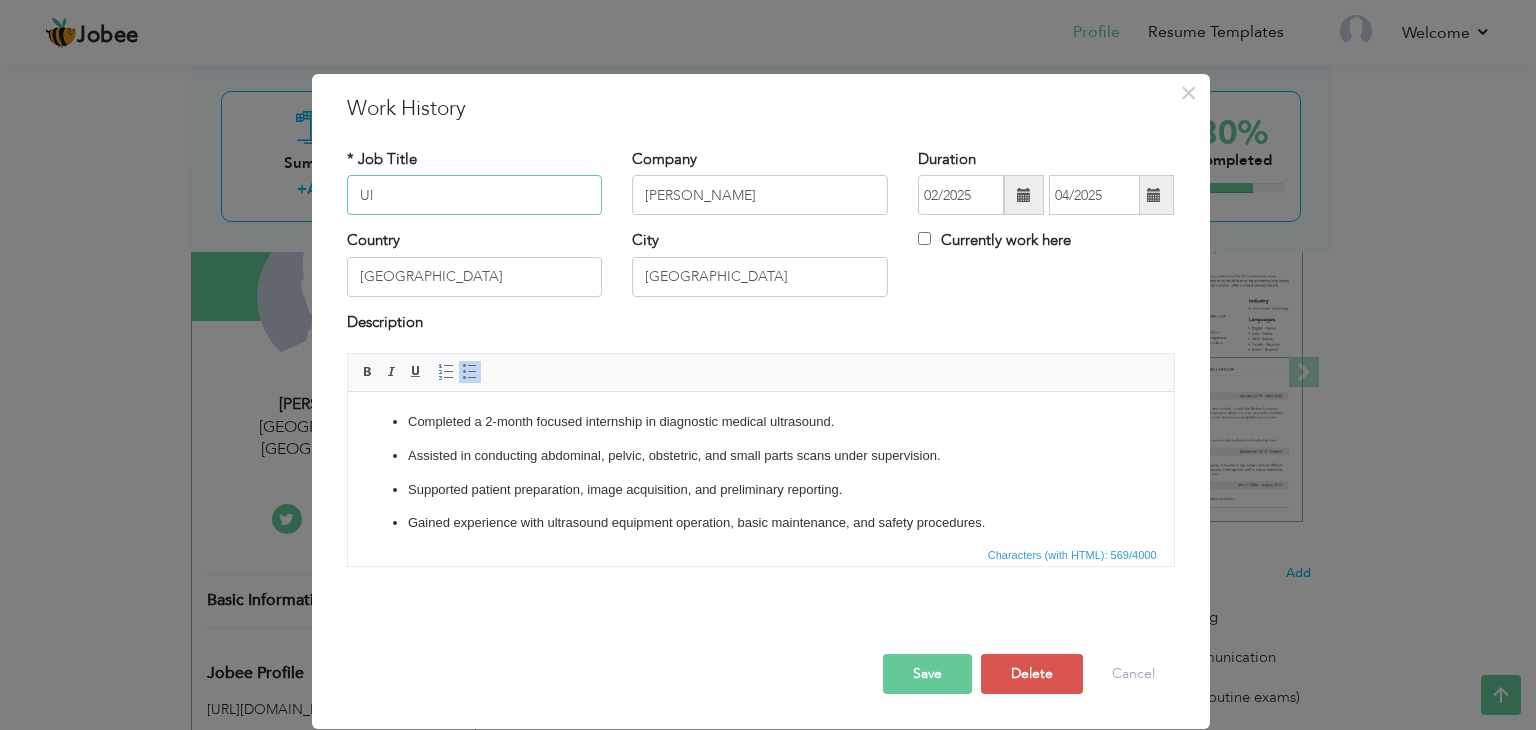 type on "U" 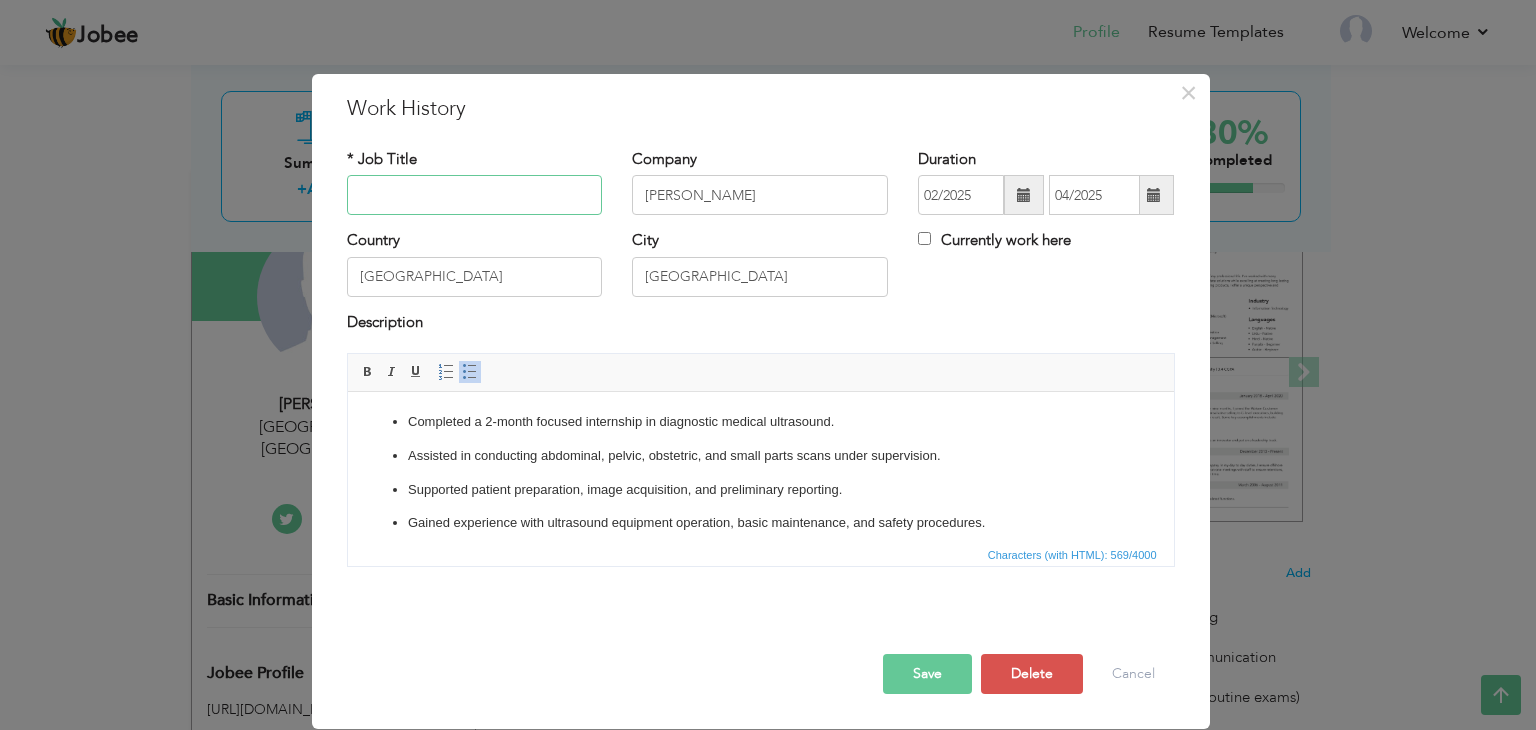 paste on "Ultrasound Intern" 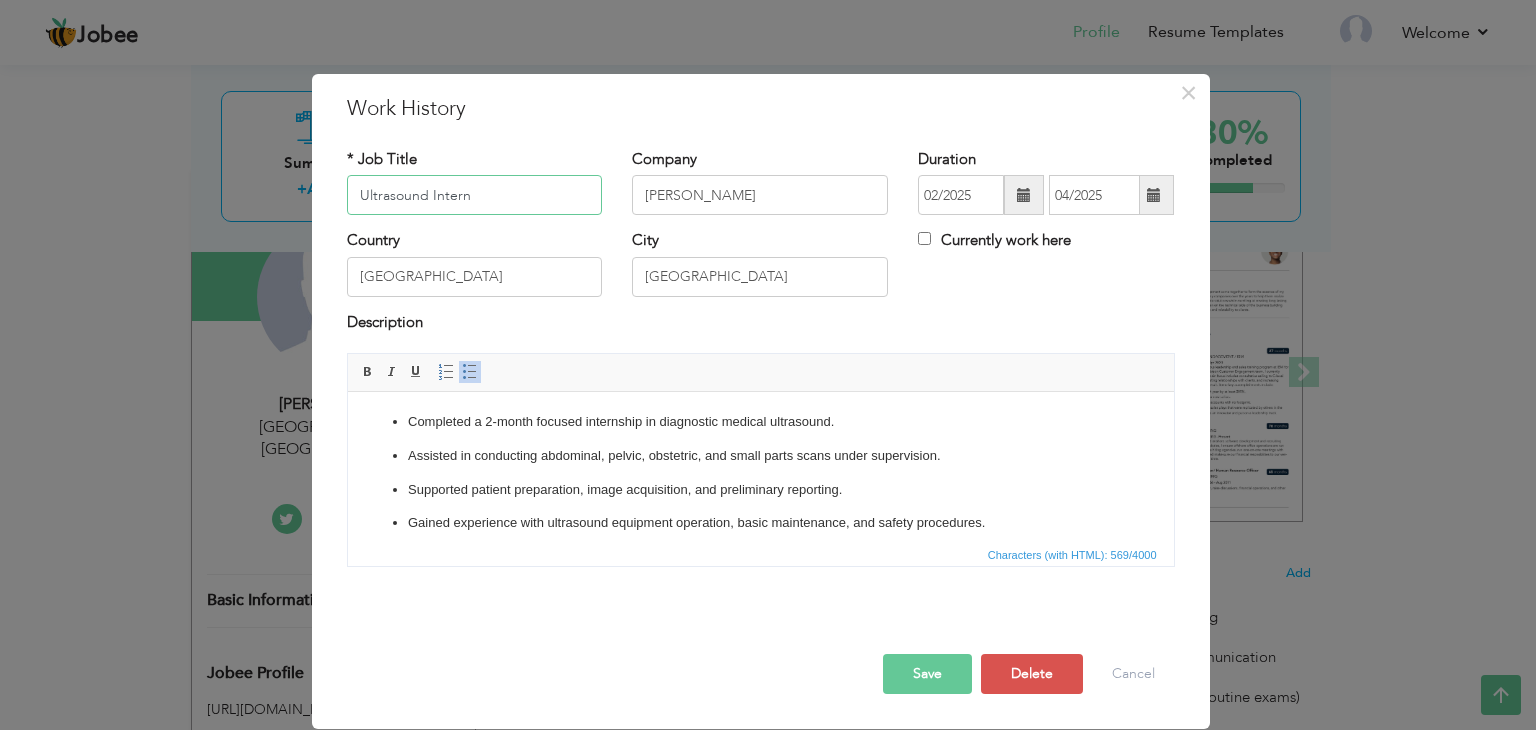 type on "Ultrasound Intern" 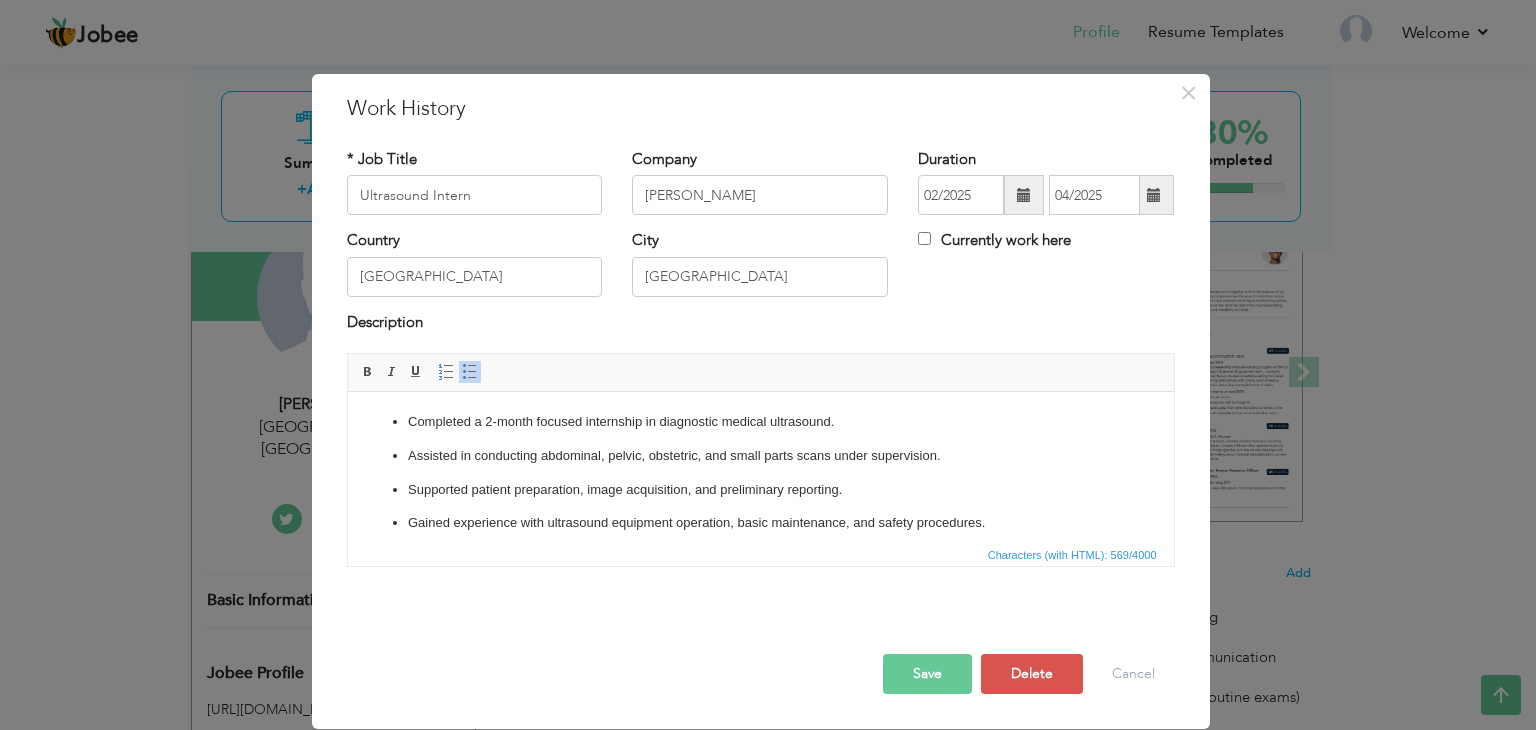 click on "Save" at bounding box center (927, 674) 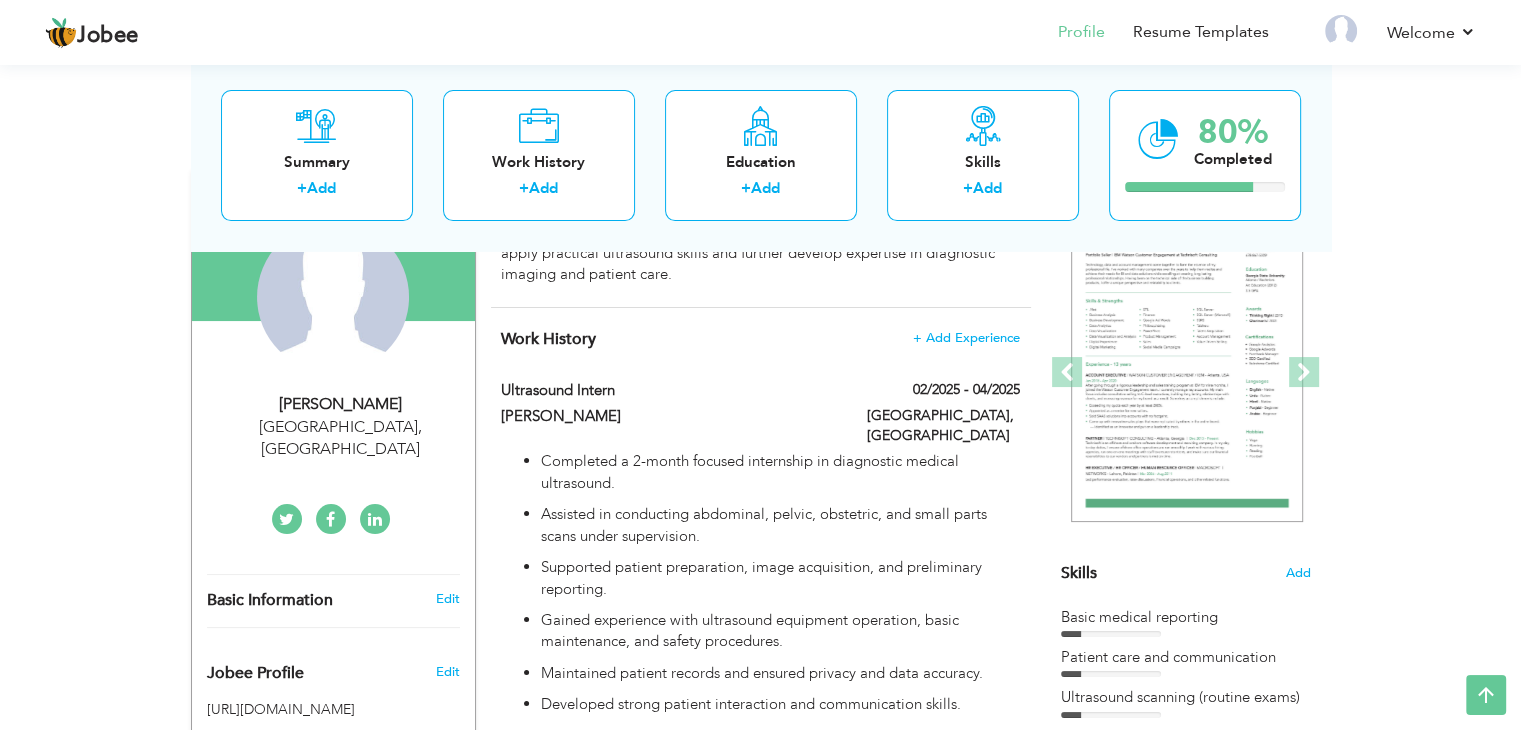 scroll, scrollTop: 0, scrollLeft: 0, axis: both 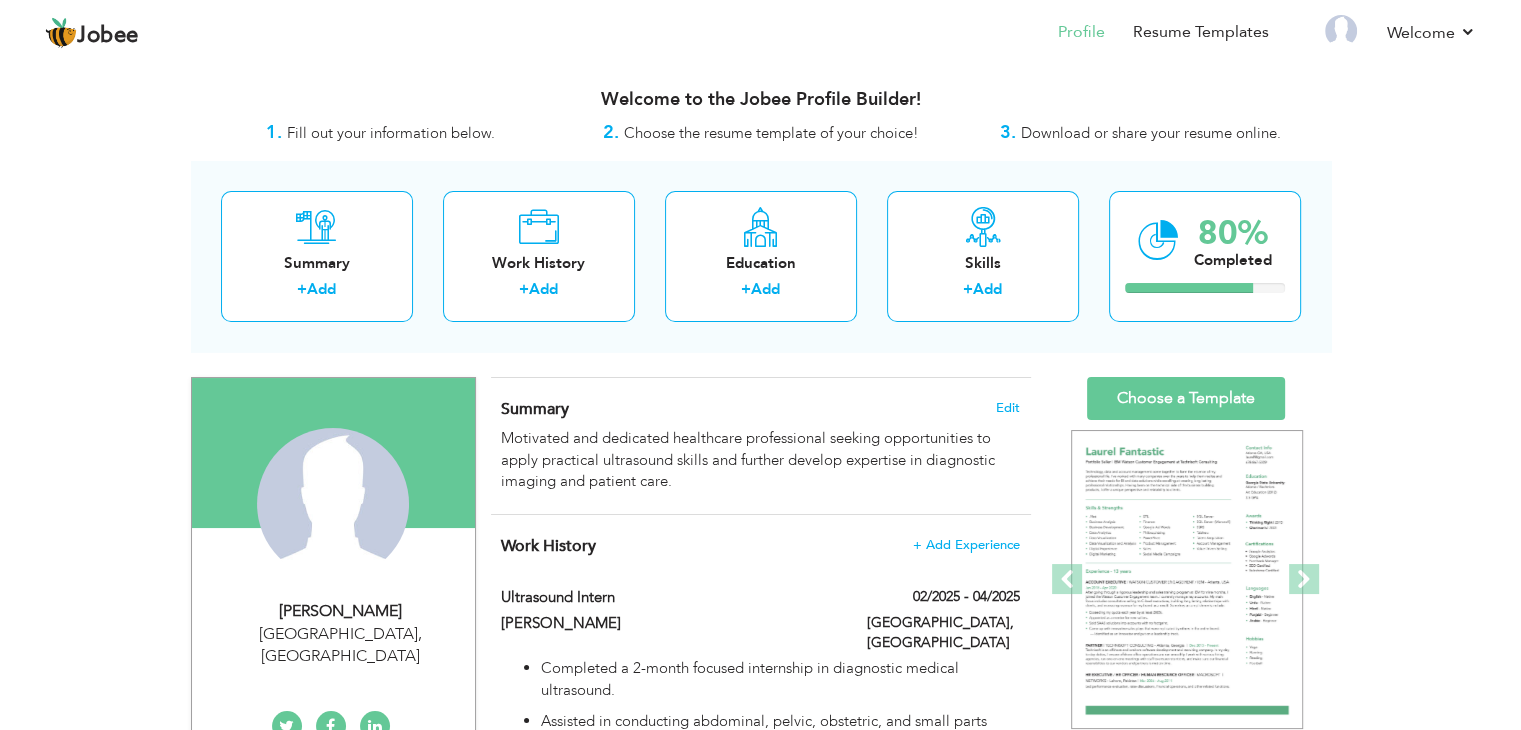 click on "Download or share your resume online." at bounding box center [1151, 133] 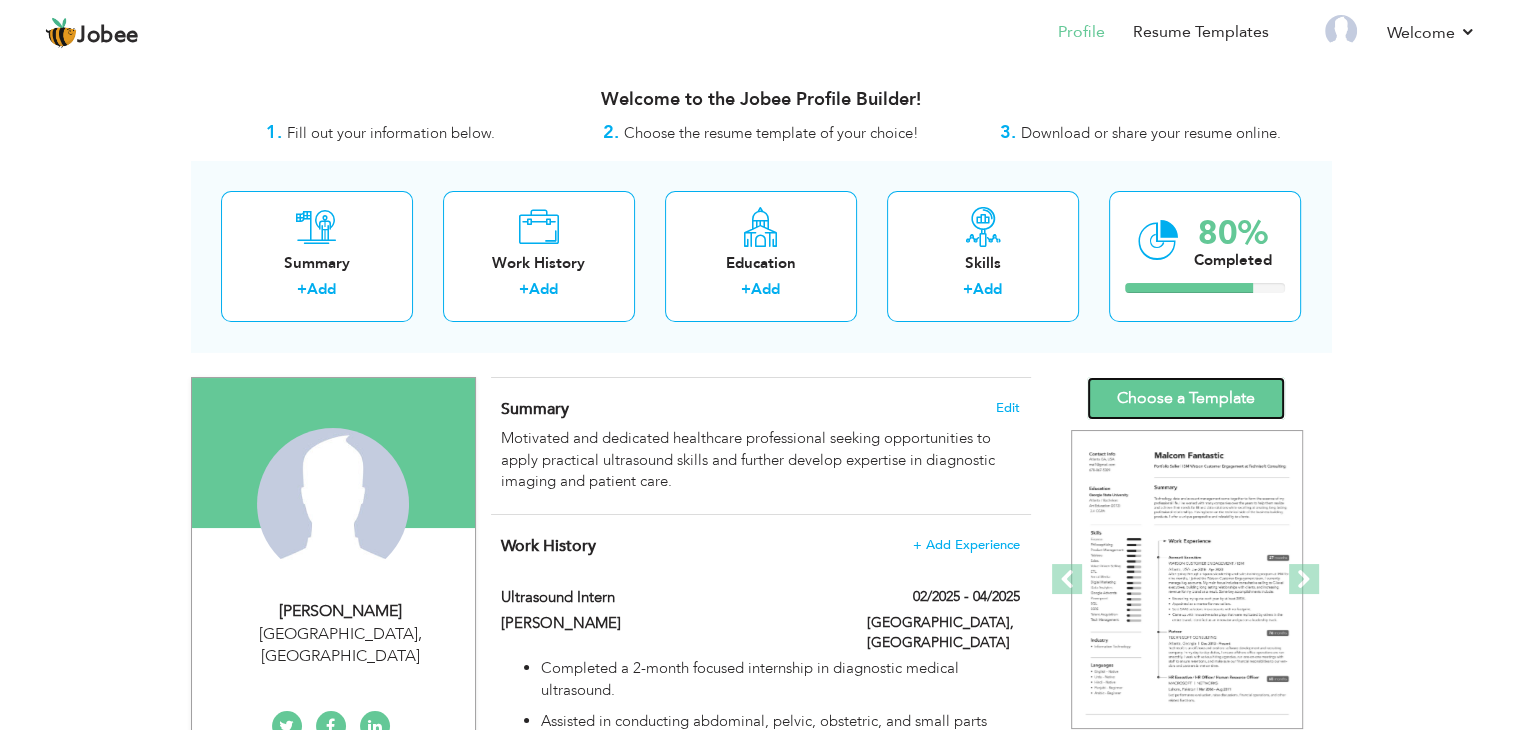 click on "Choose a Template" at bounding box center (1186, 398) 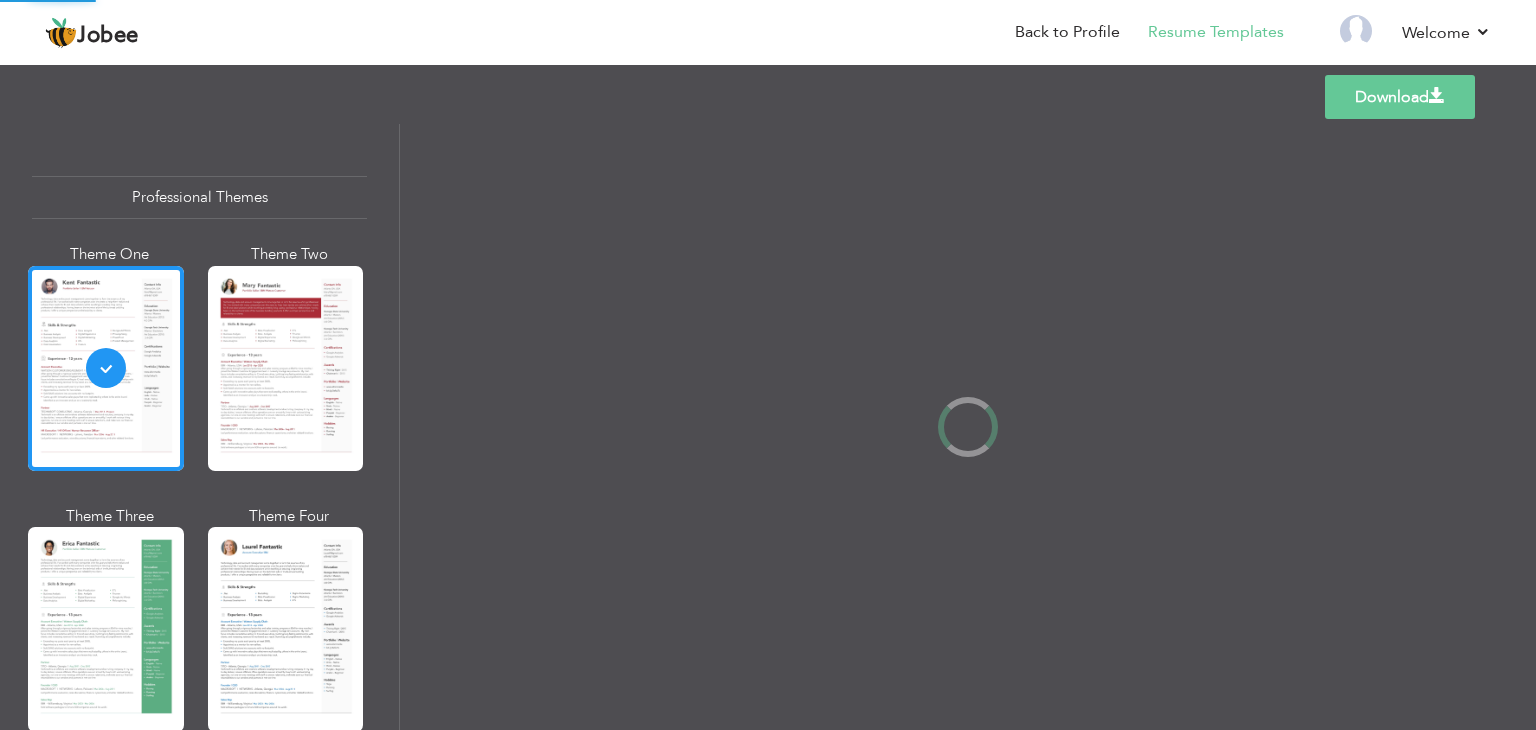 scroll, scrollTop: 0, scrollLeft: 0, axis: both 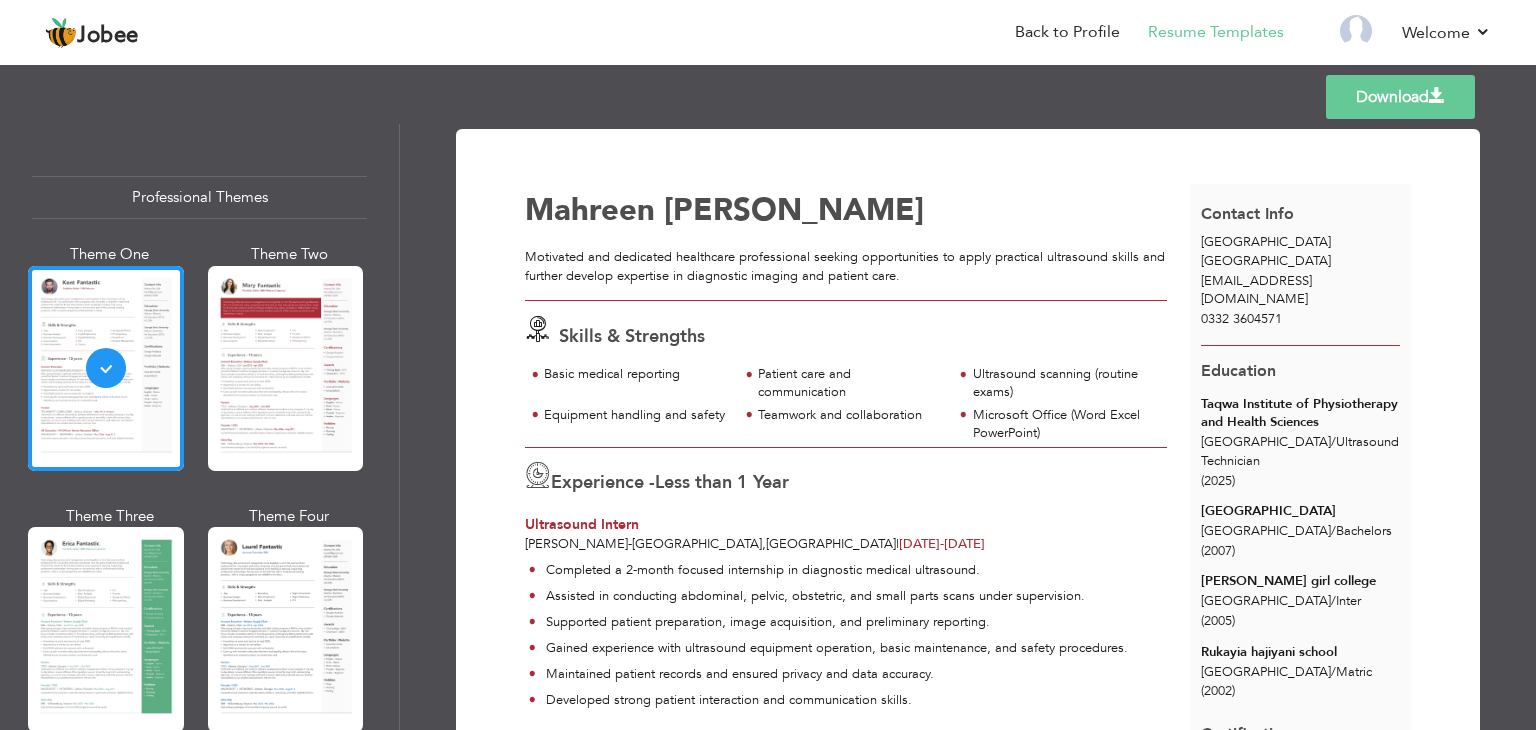 drag, startPoint x: 1528, startPoint y: 425, endPoint x: 1535, endPoint y: 480, distance: 55.443665 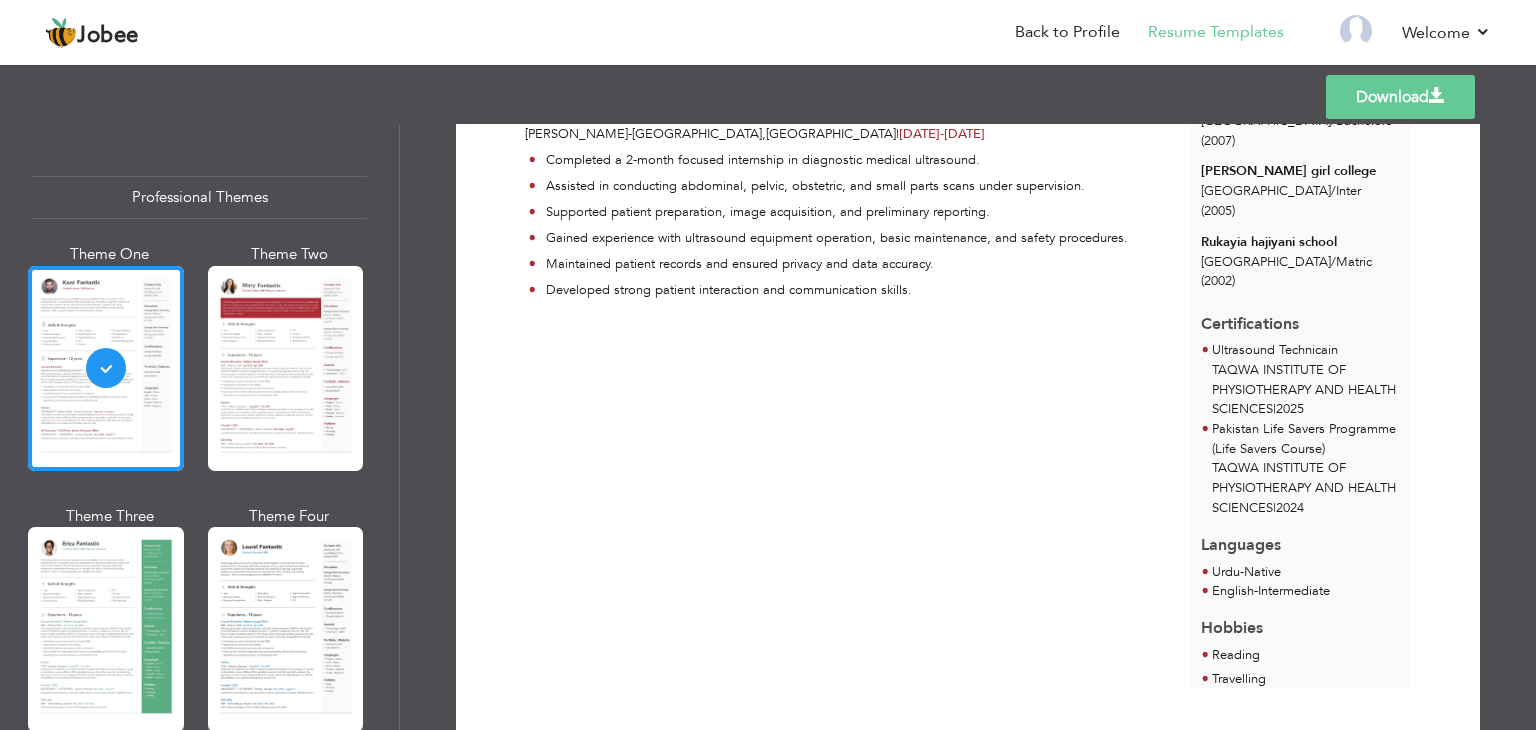 scroll, scrollTop: 448, scrollLeft: 0, axis: vertical 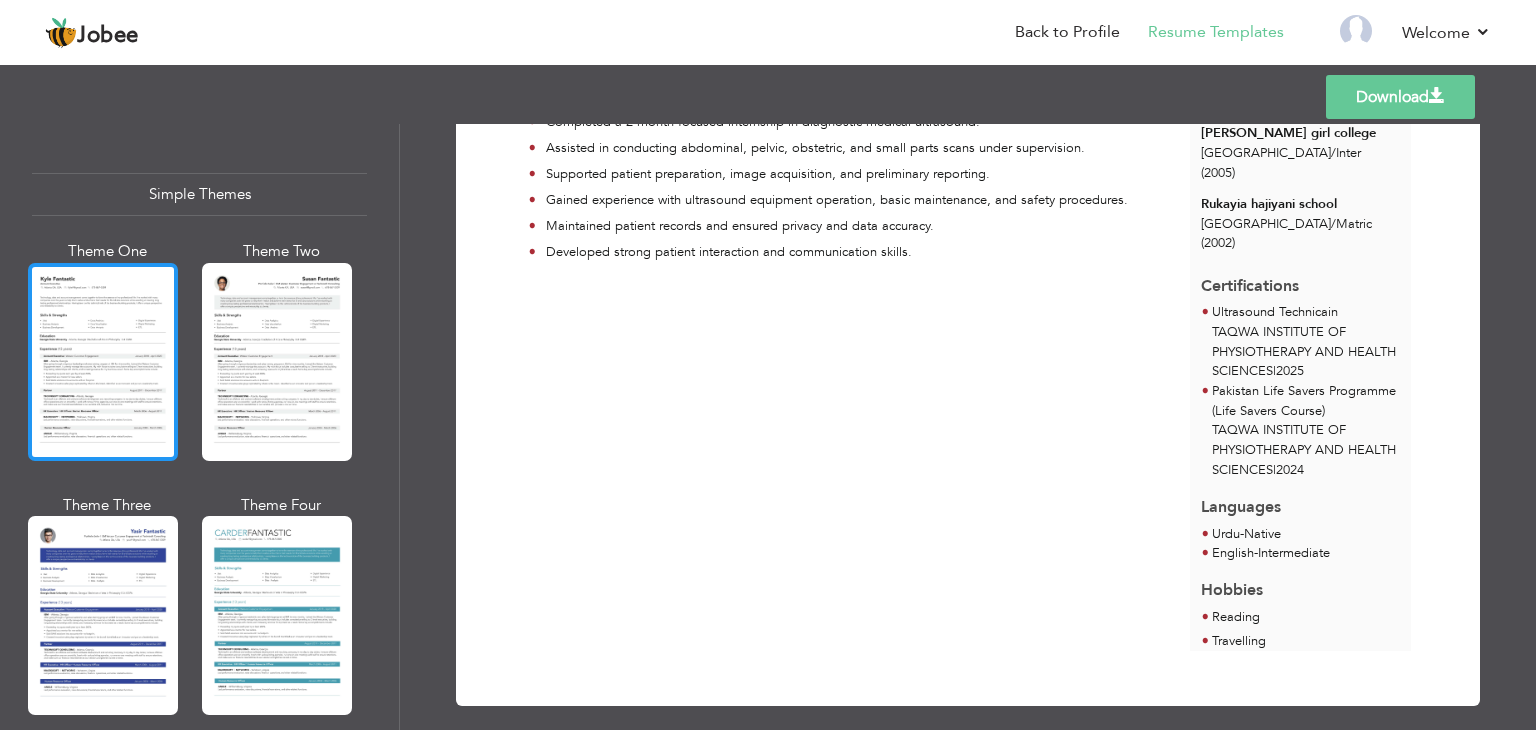 click at bounding box center [103, 362] 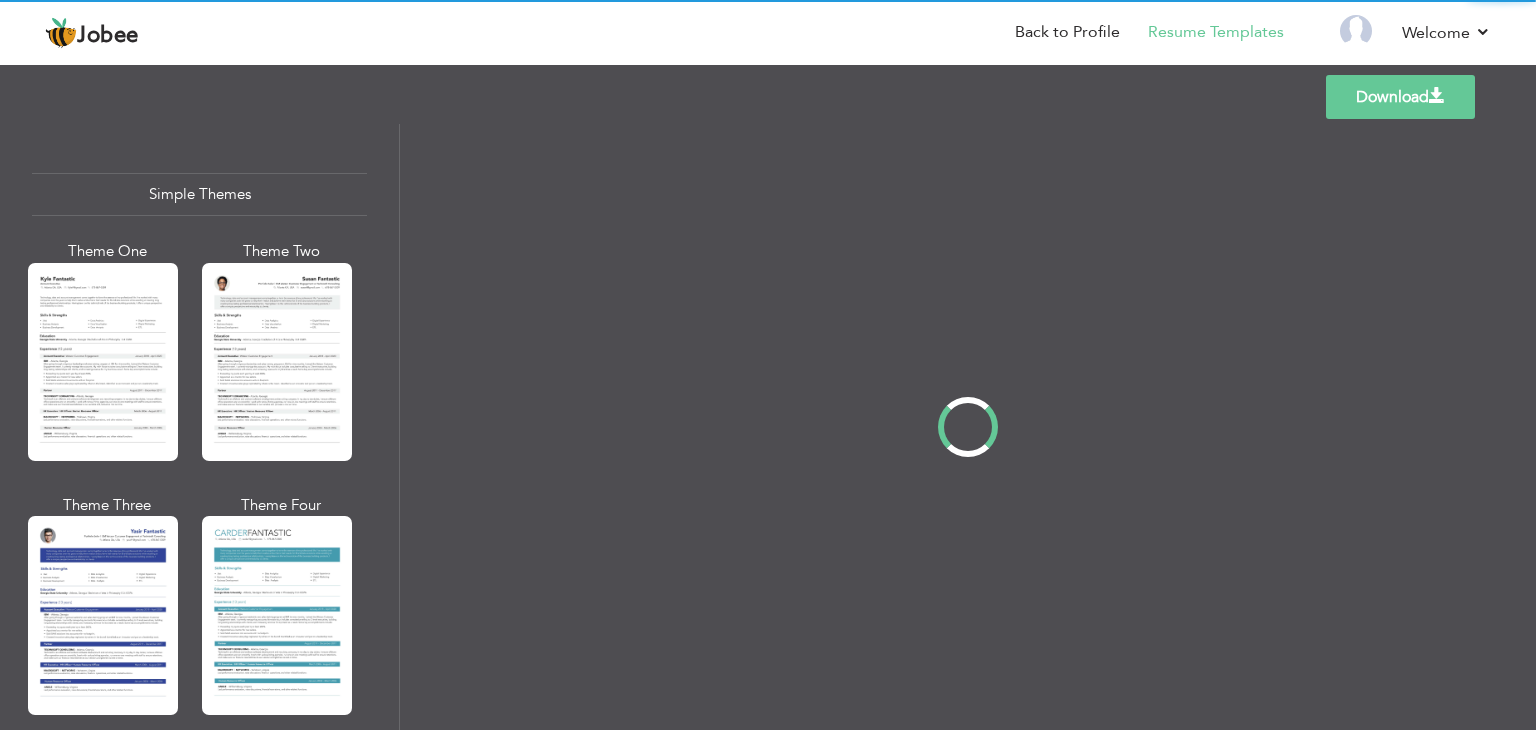 scroll, scrollTop: 0, scrollLeft: 0, axis: both 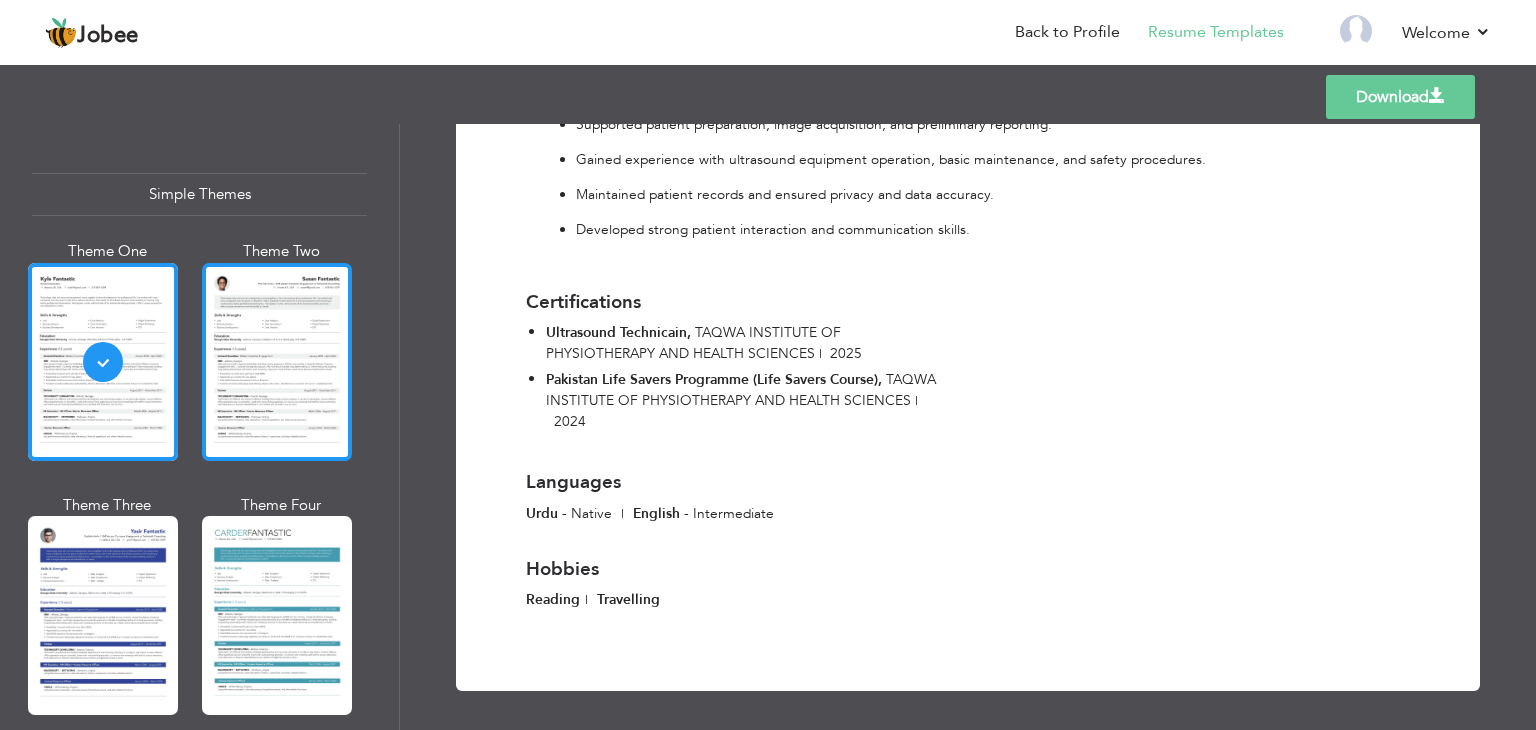 click at bounding box center (277, 362) 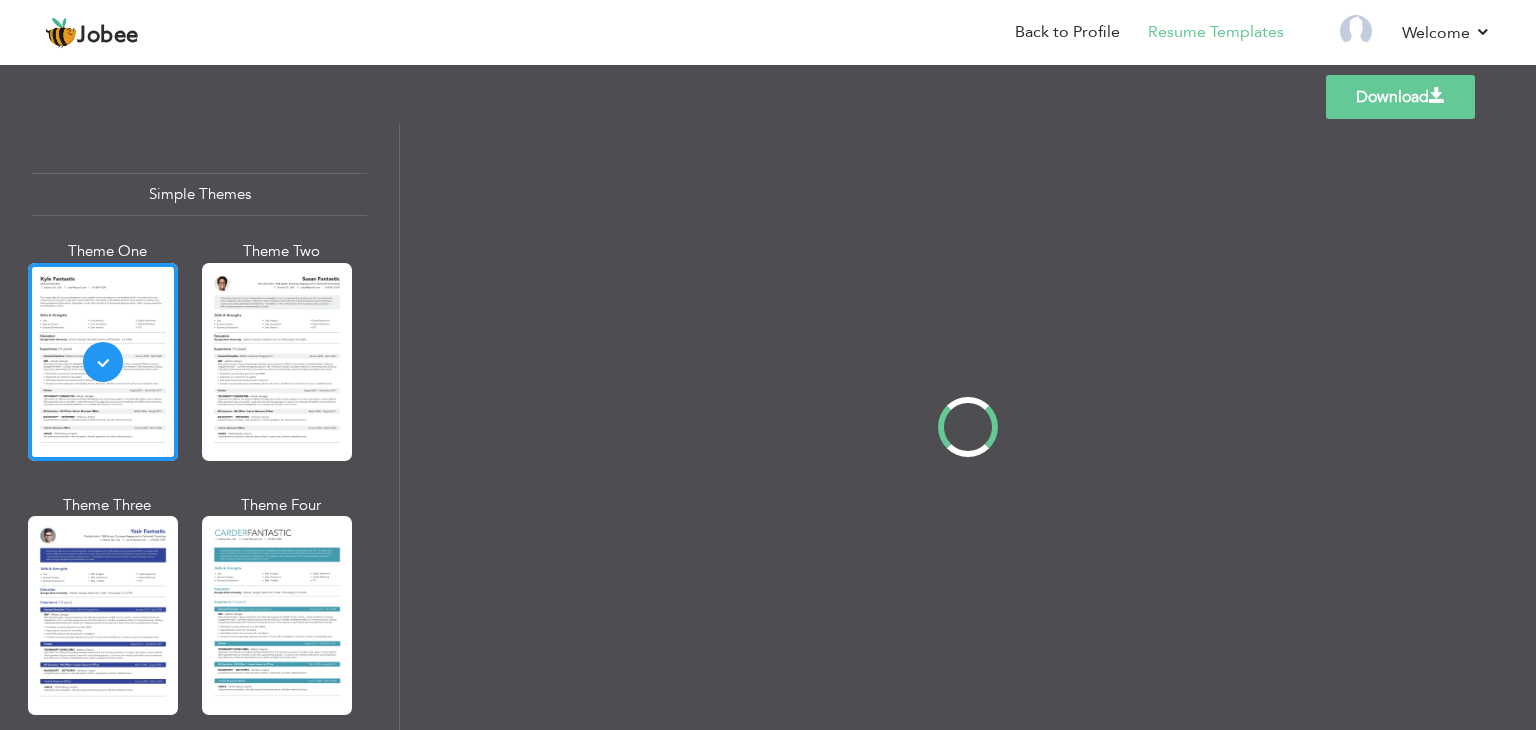 scroll, scrollTop: 0, scrollLeft: 0, axis: both 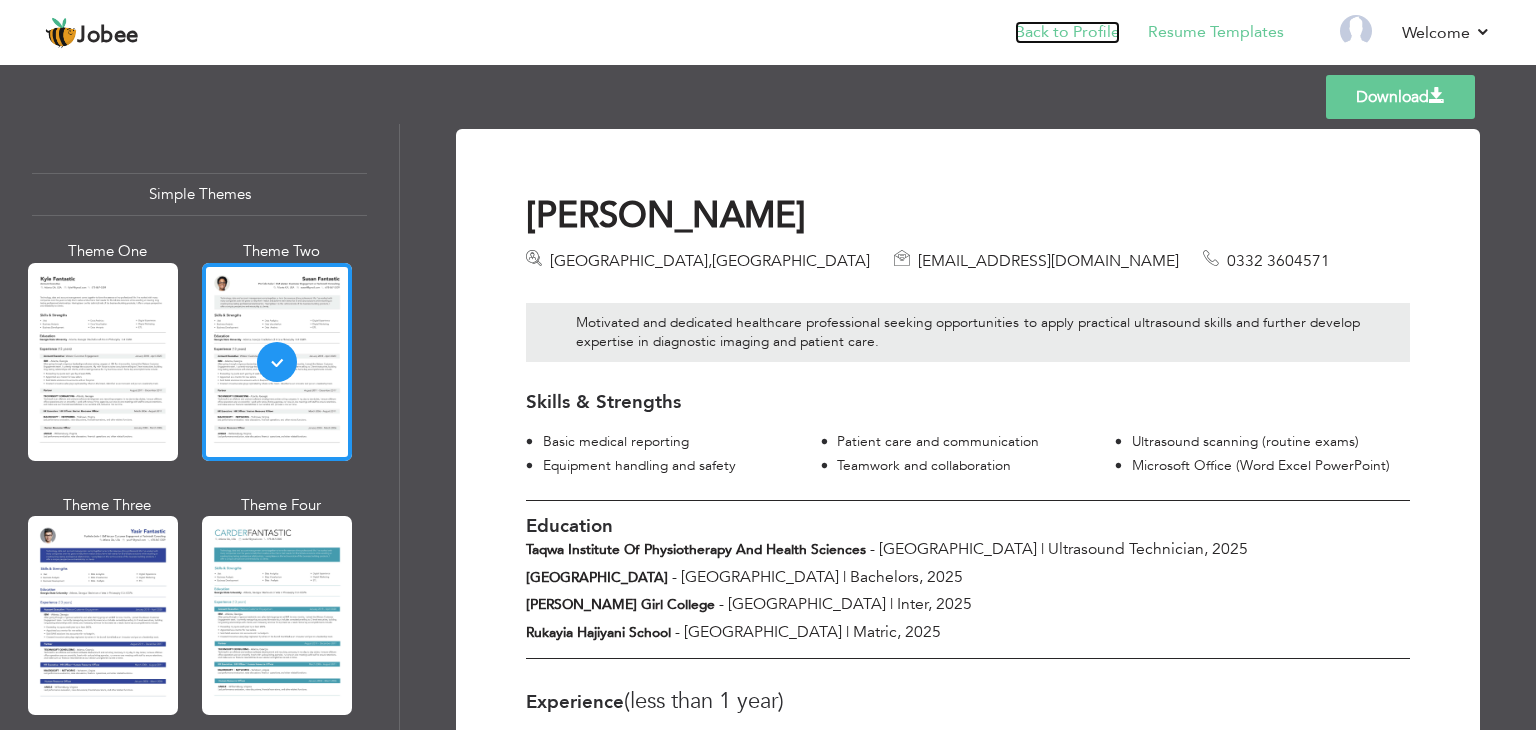 click on "Back to Profile" at bounding box center [1067, 32] 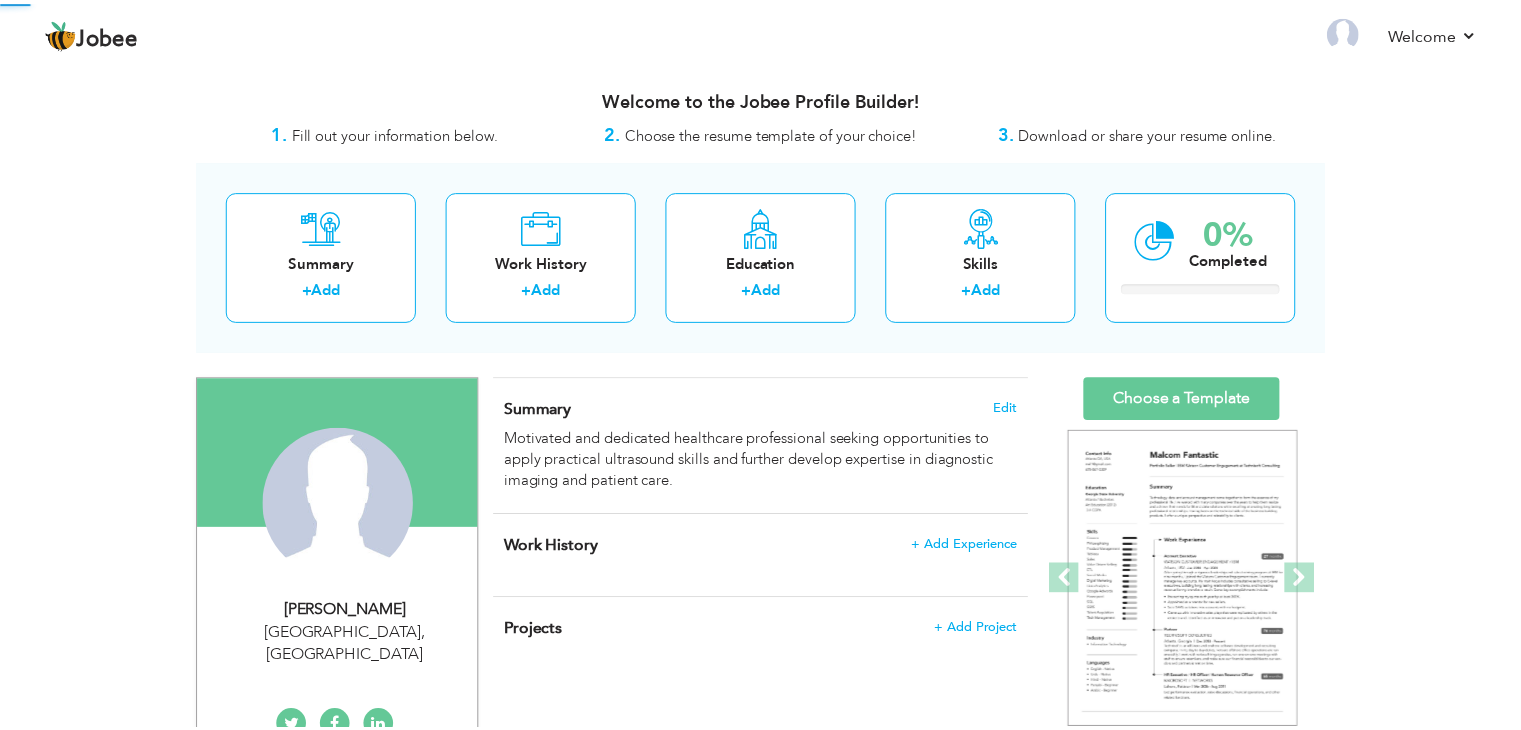 scroll, scrollTop: 0, scrollLeft: 0, axis: both 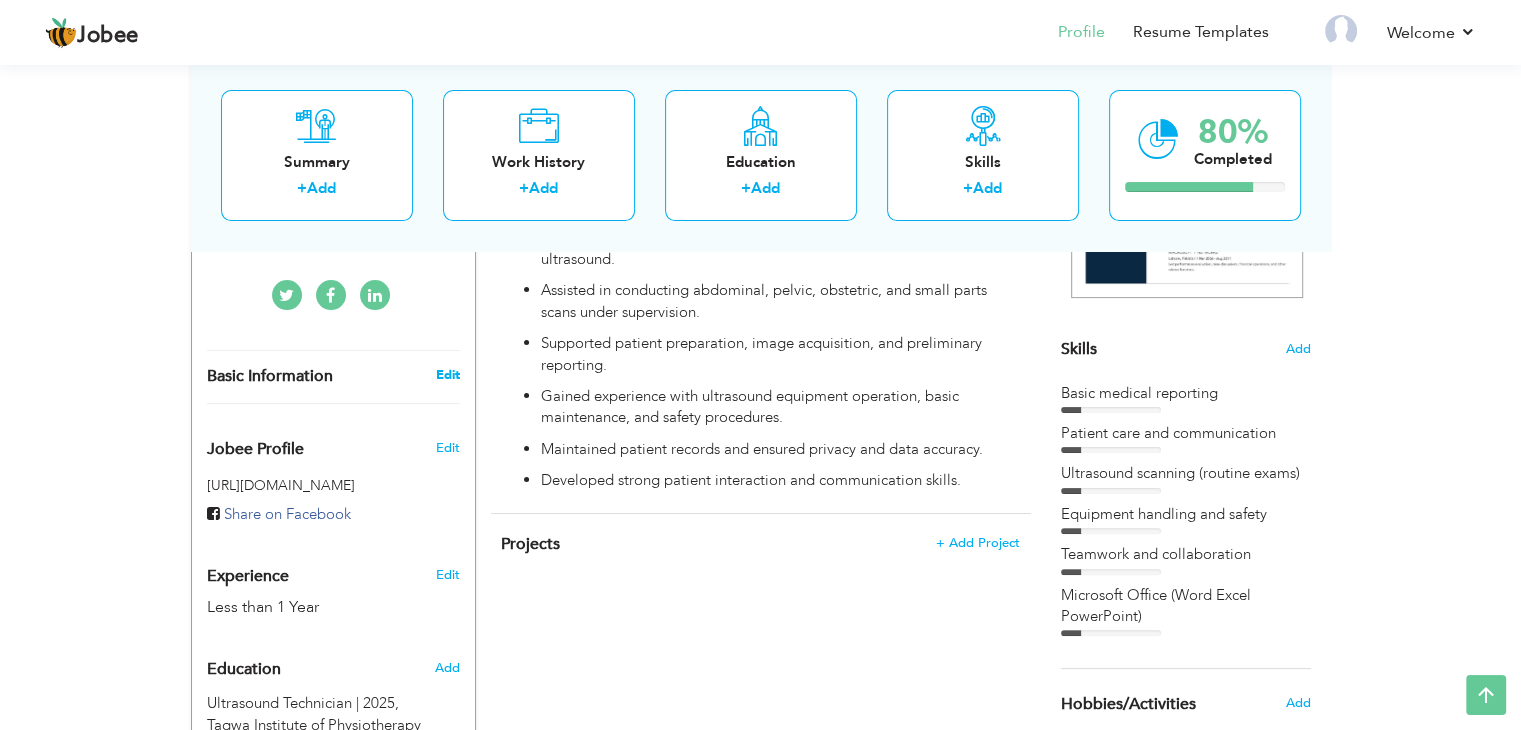 click on "Edit" at bounding box center (447, 375) 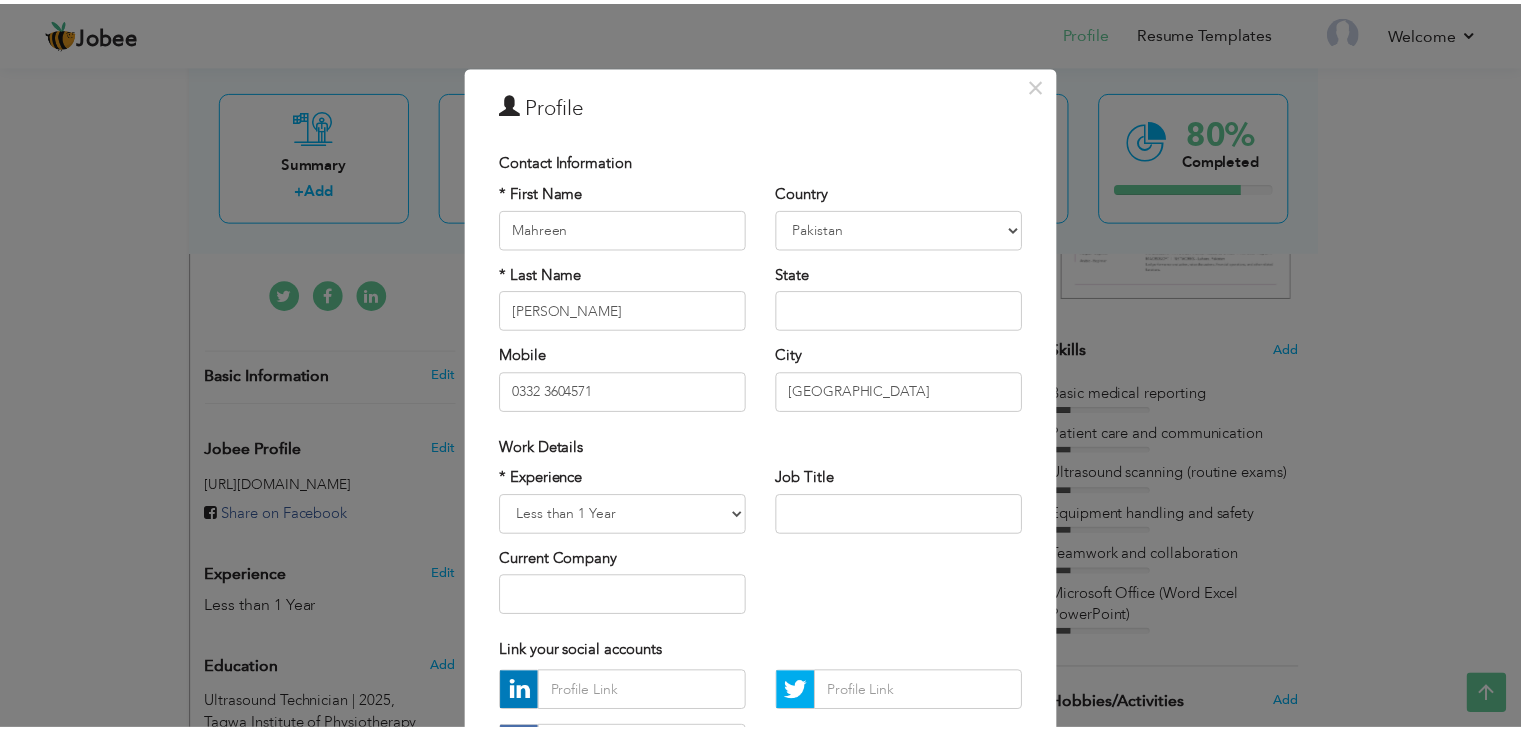 scroll, scrollTop: 8, scrollLeft: 0, axis: vertical 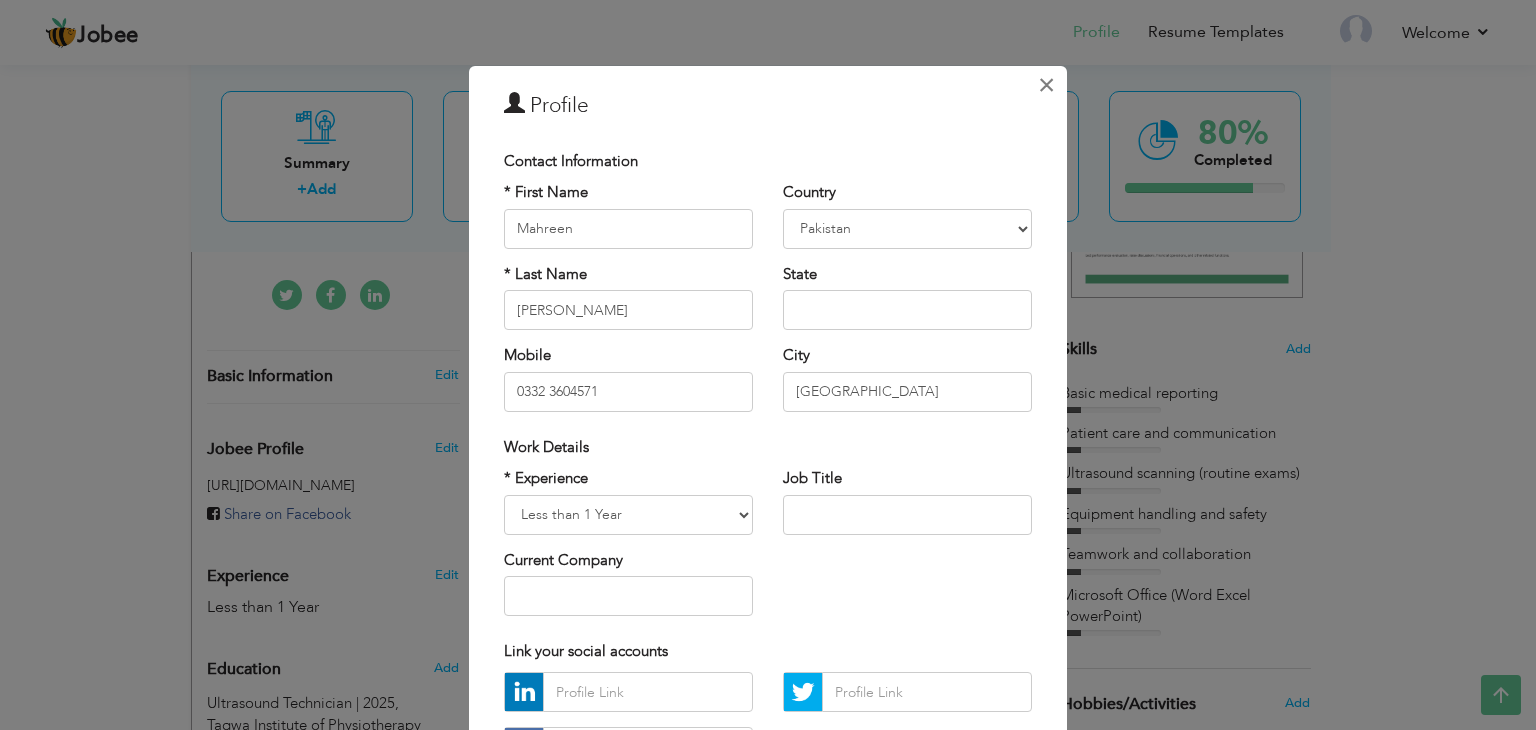 click on "×" at bounding box center [1046, 85] 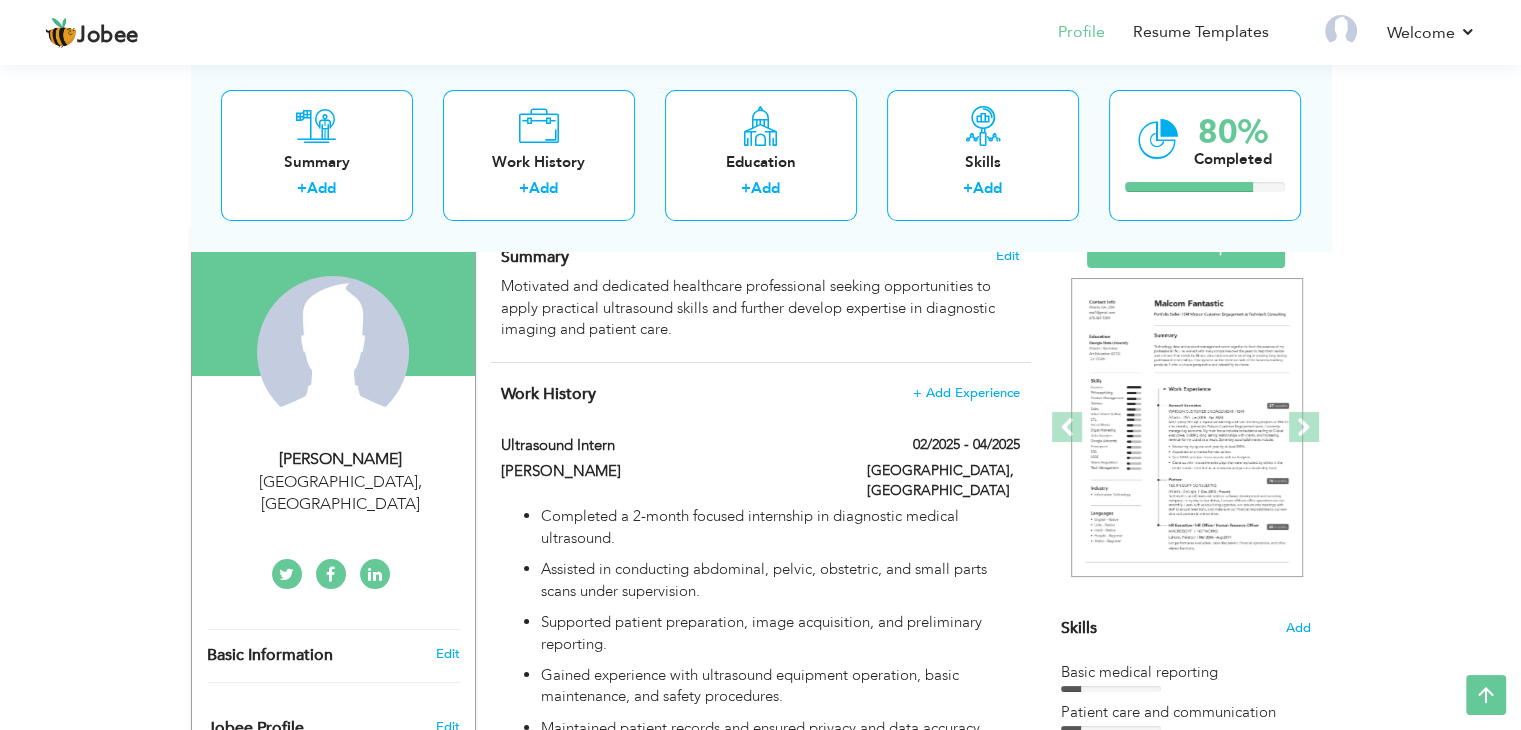scroll, scrollTop: 0, scrollLeft: 0, axis: both 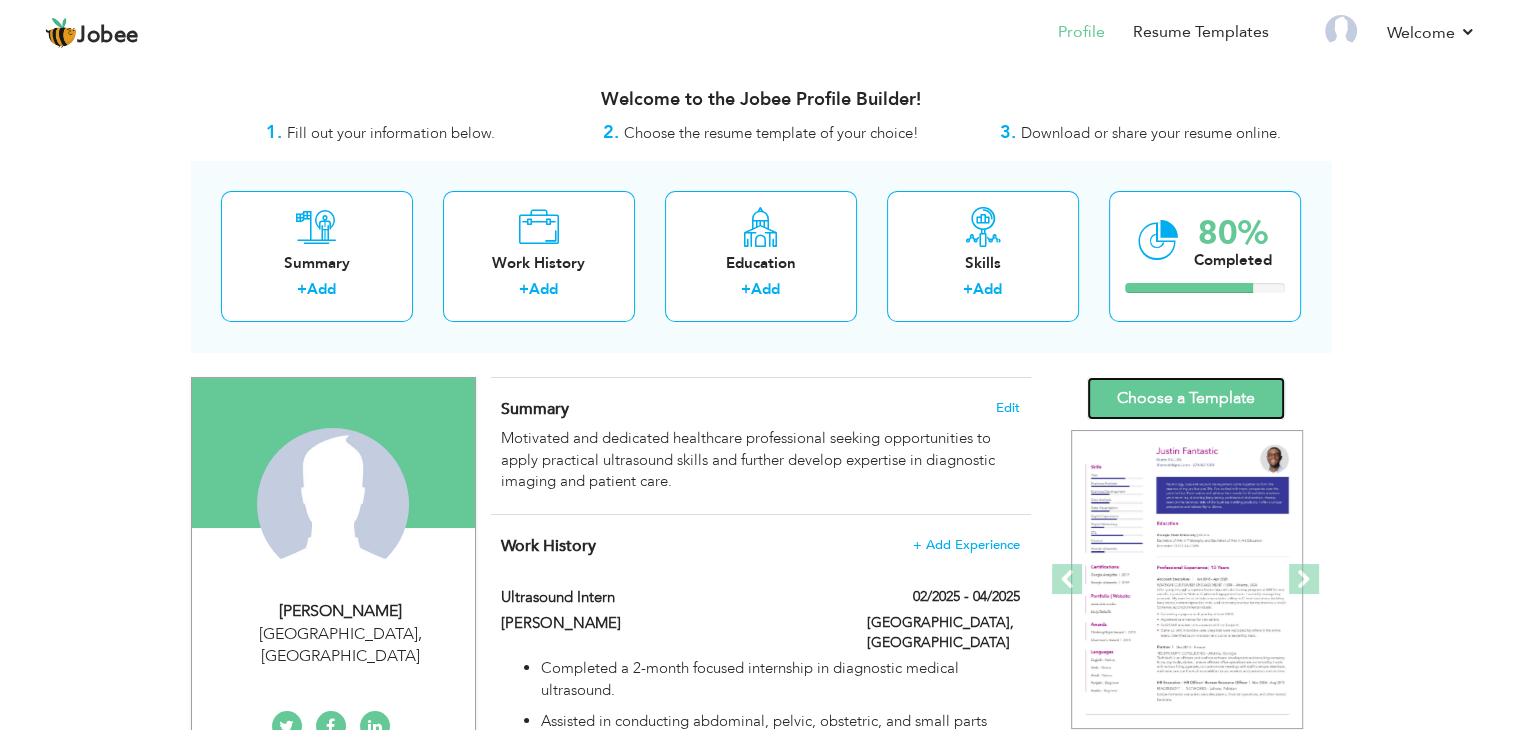 click on "Choose a Template" at bounding box center (1186, 398) 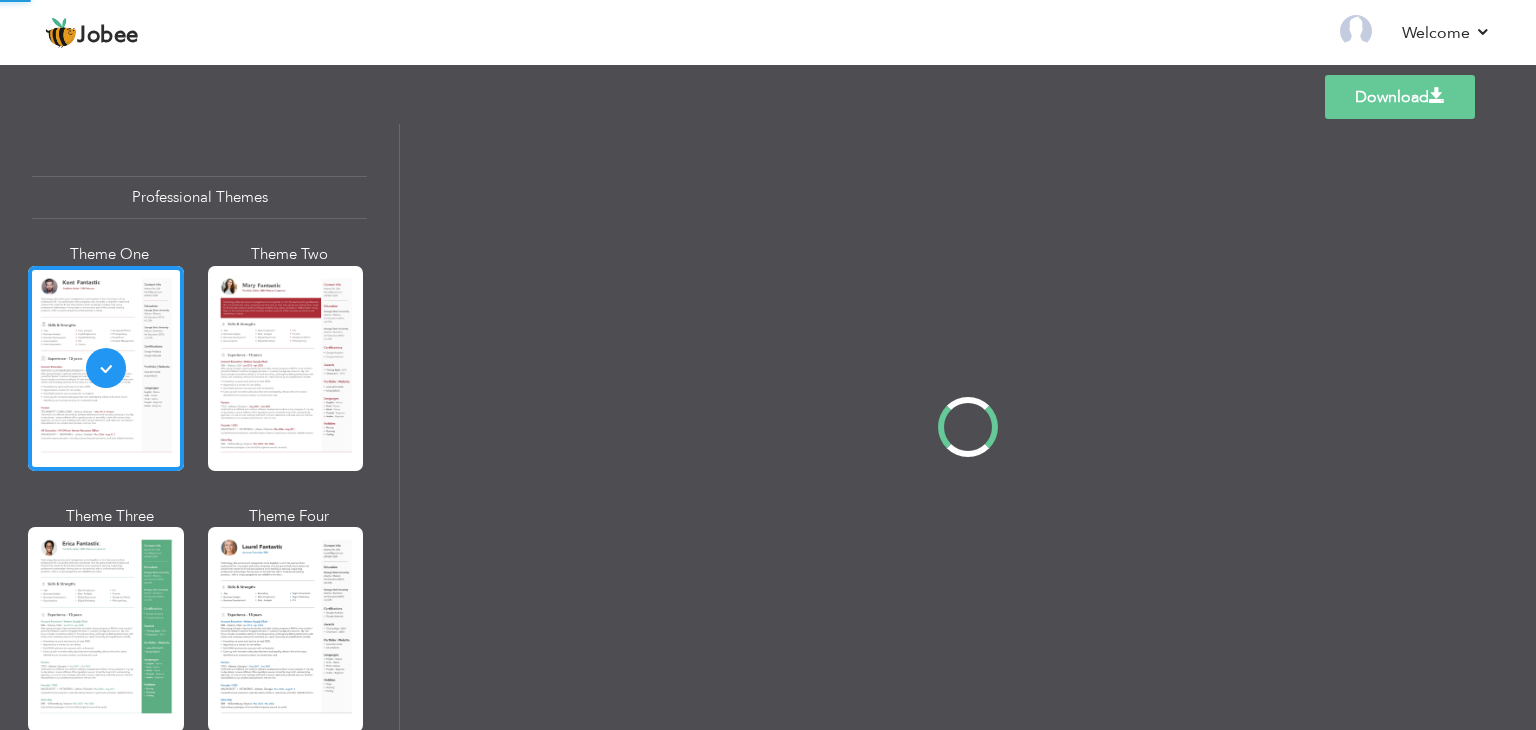 scroll, scrollTop: 0, scrollLeft: 0, axis: both 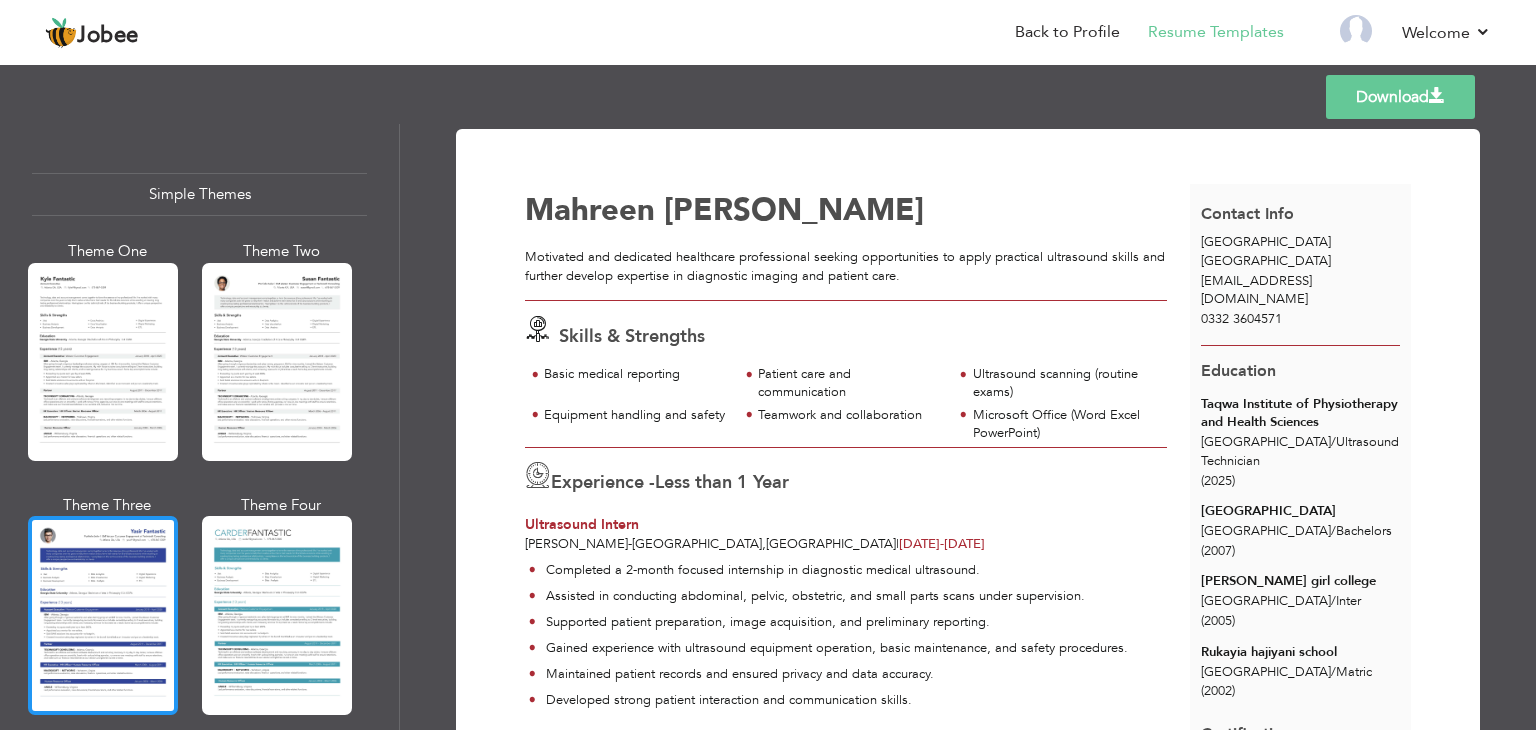 click at bounding box center (103, 615) 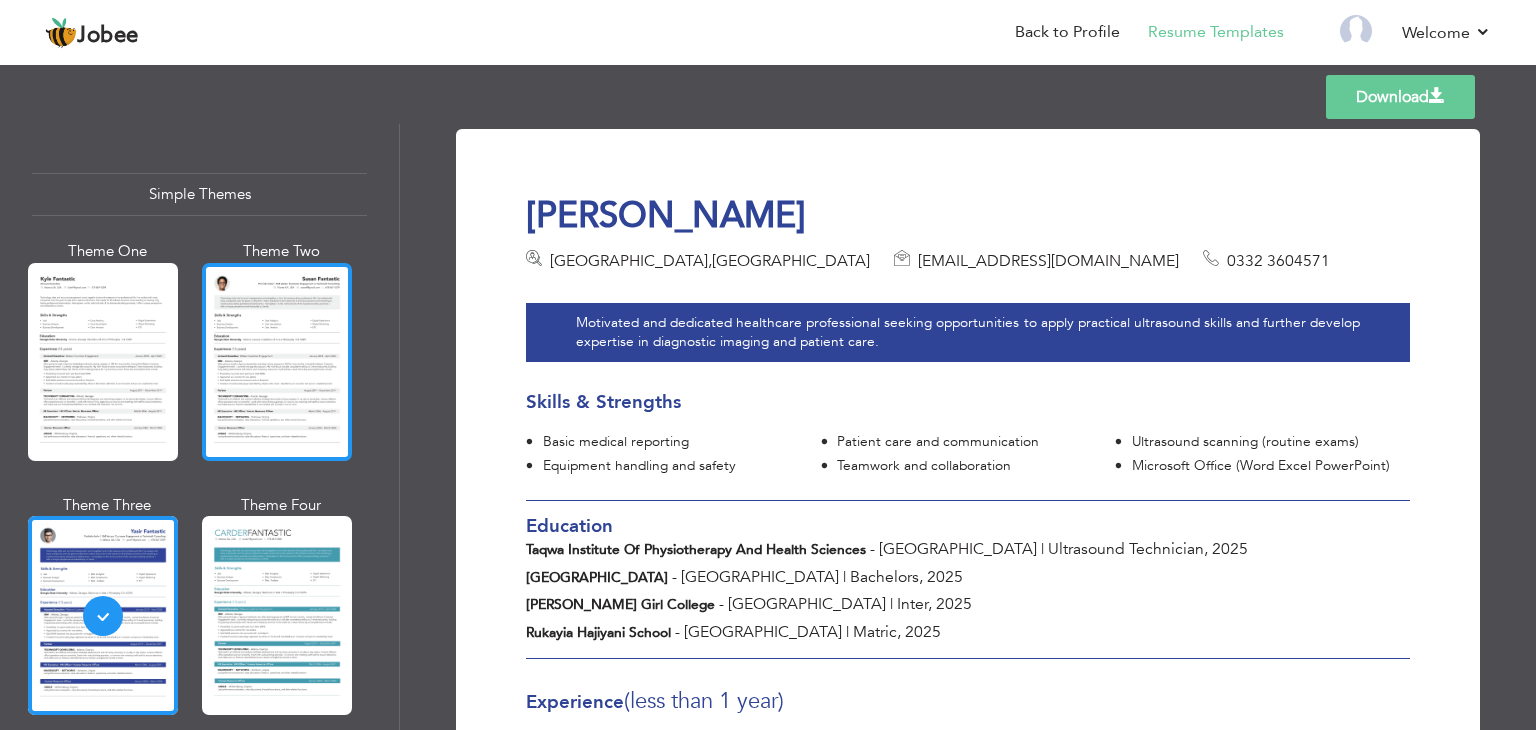 click at bounding box center [277, 362] 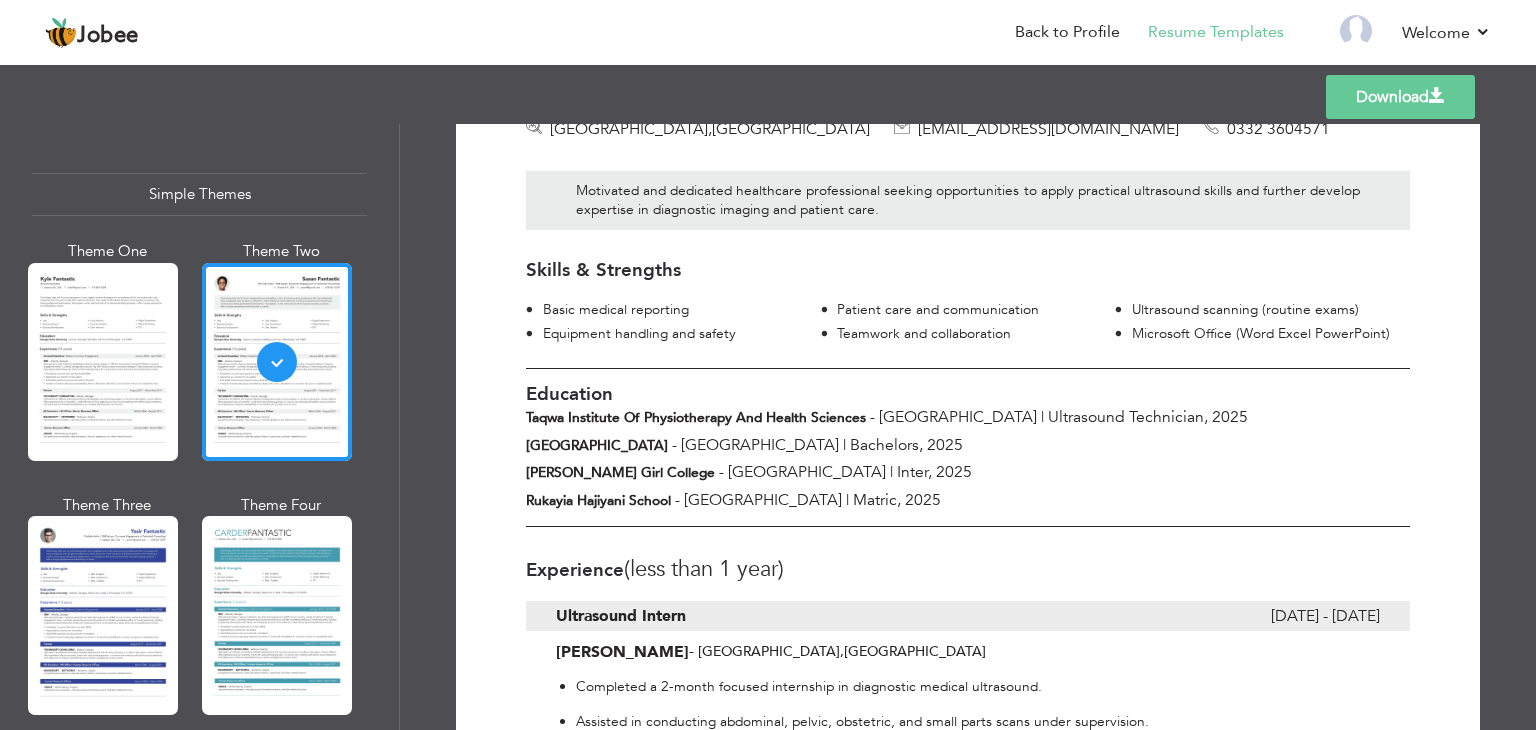 scroll, scrollTop: 0, scrollLeft: 0, axis: both 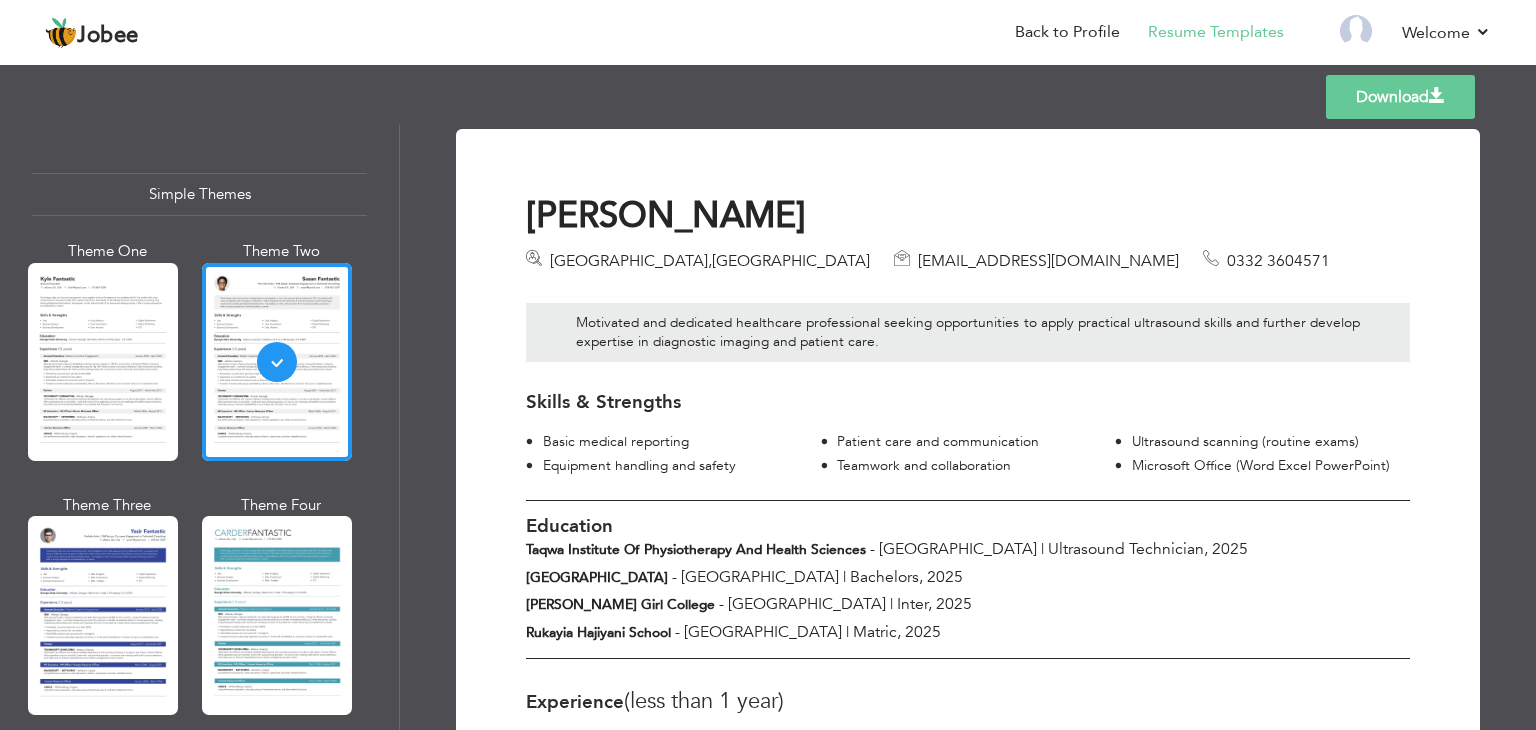 click on "Professional Themes
Theme One
Theme Two
Theme Three
Theme Six" at bounding box center (199, 427) 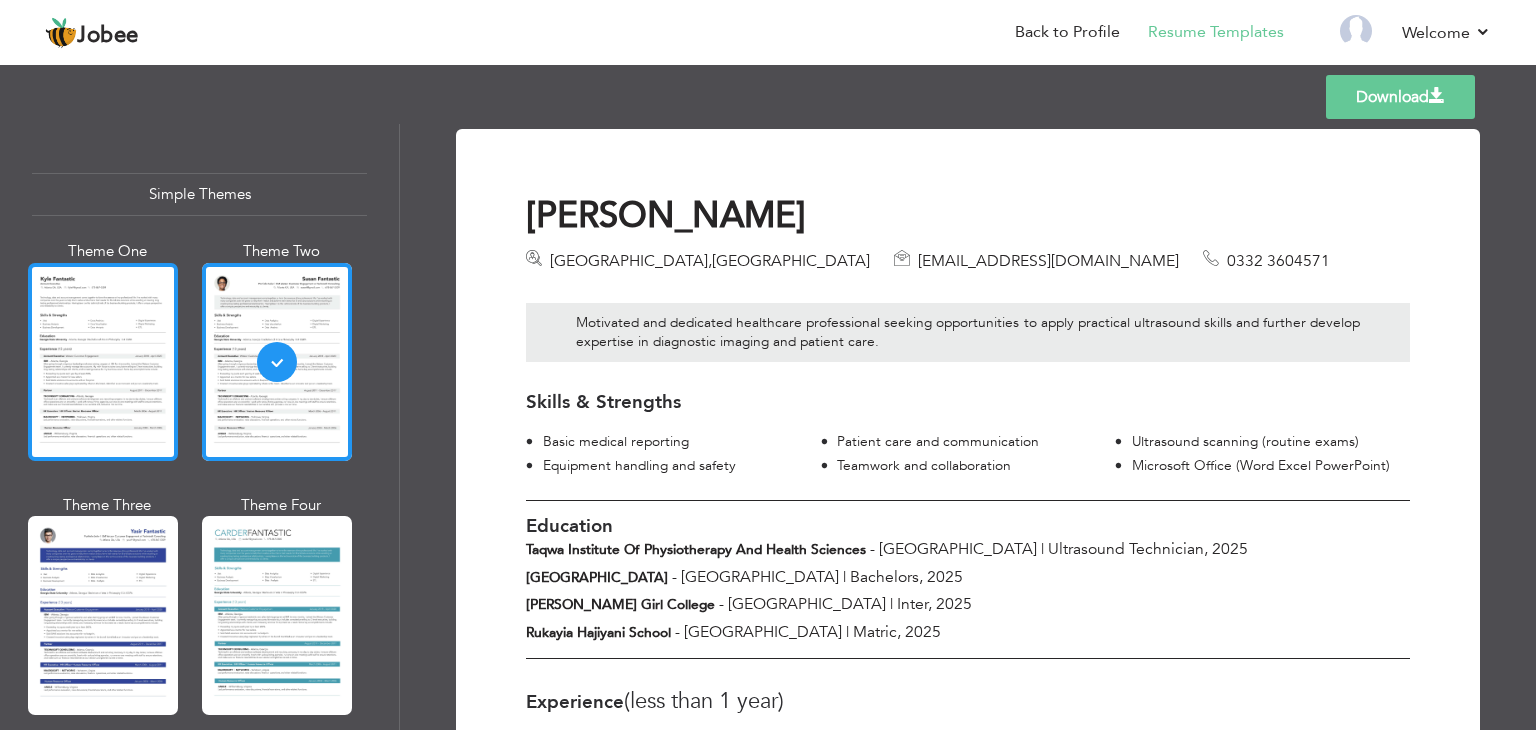 click at bounding box center (103, 362) 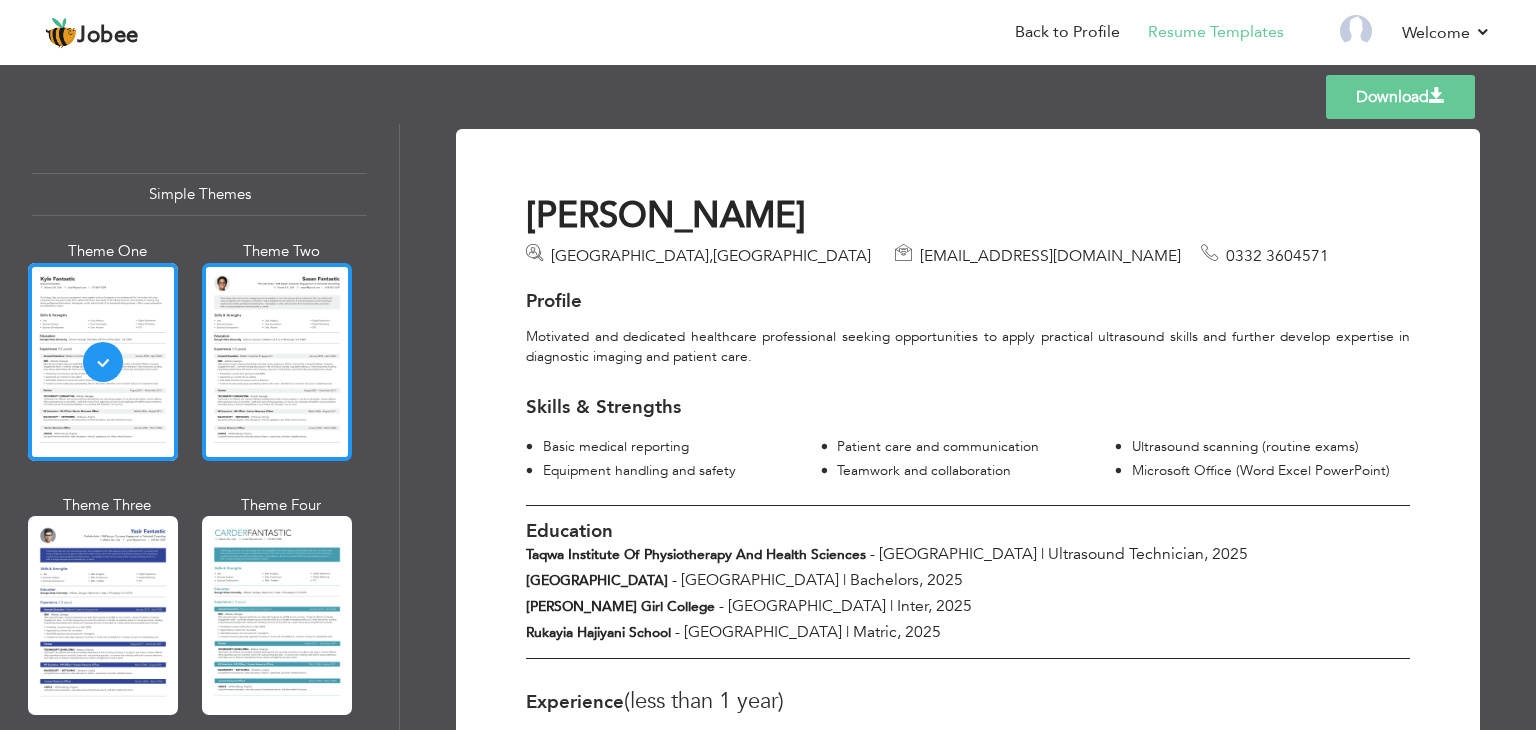 click at bounding box center (277, 362) 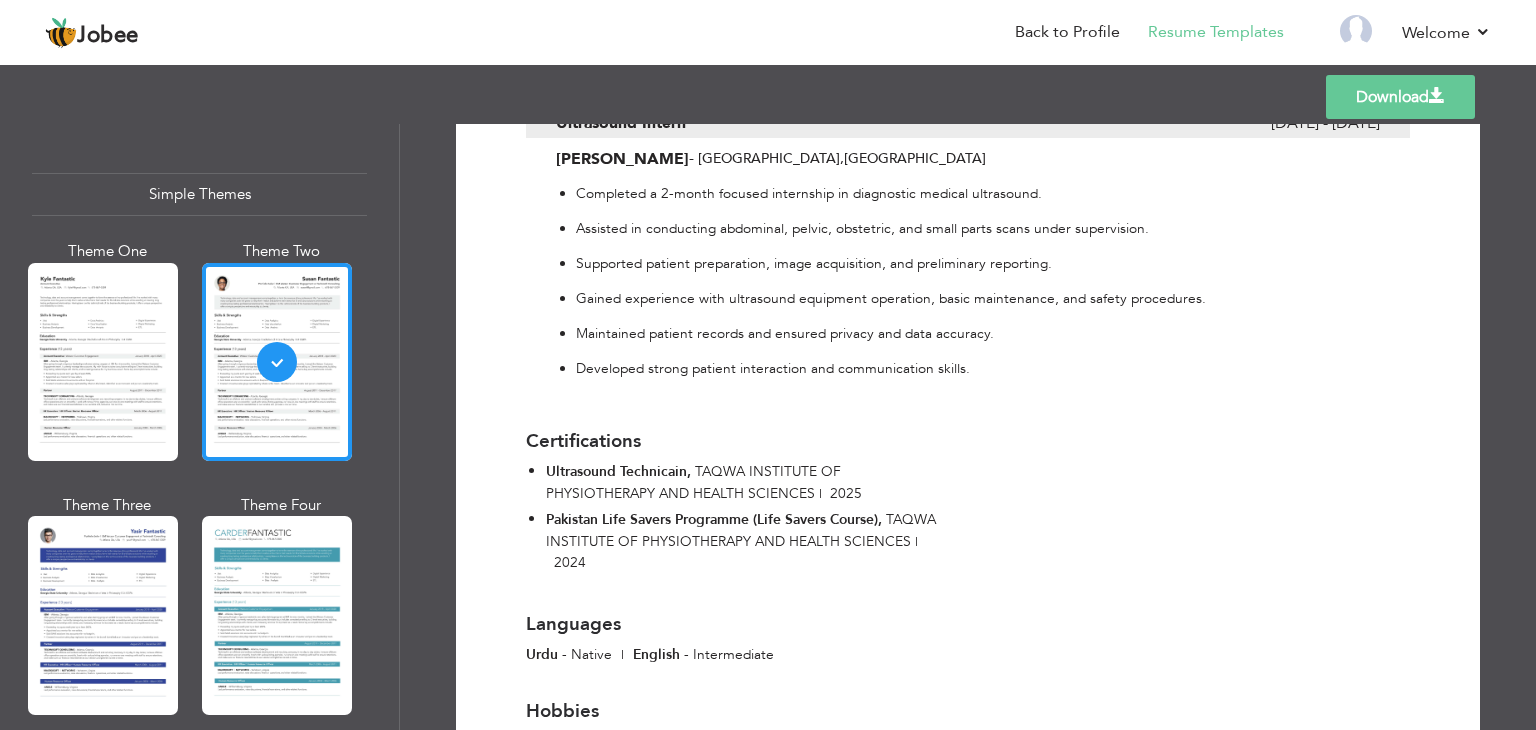 scroll, scrollTop: 626, scrollLeft: 0, axis: vertical 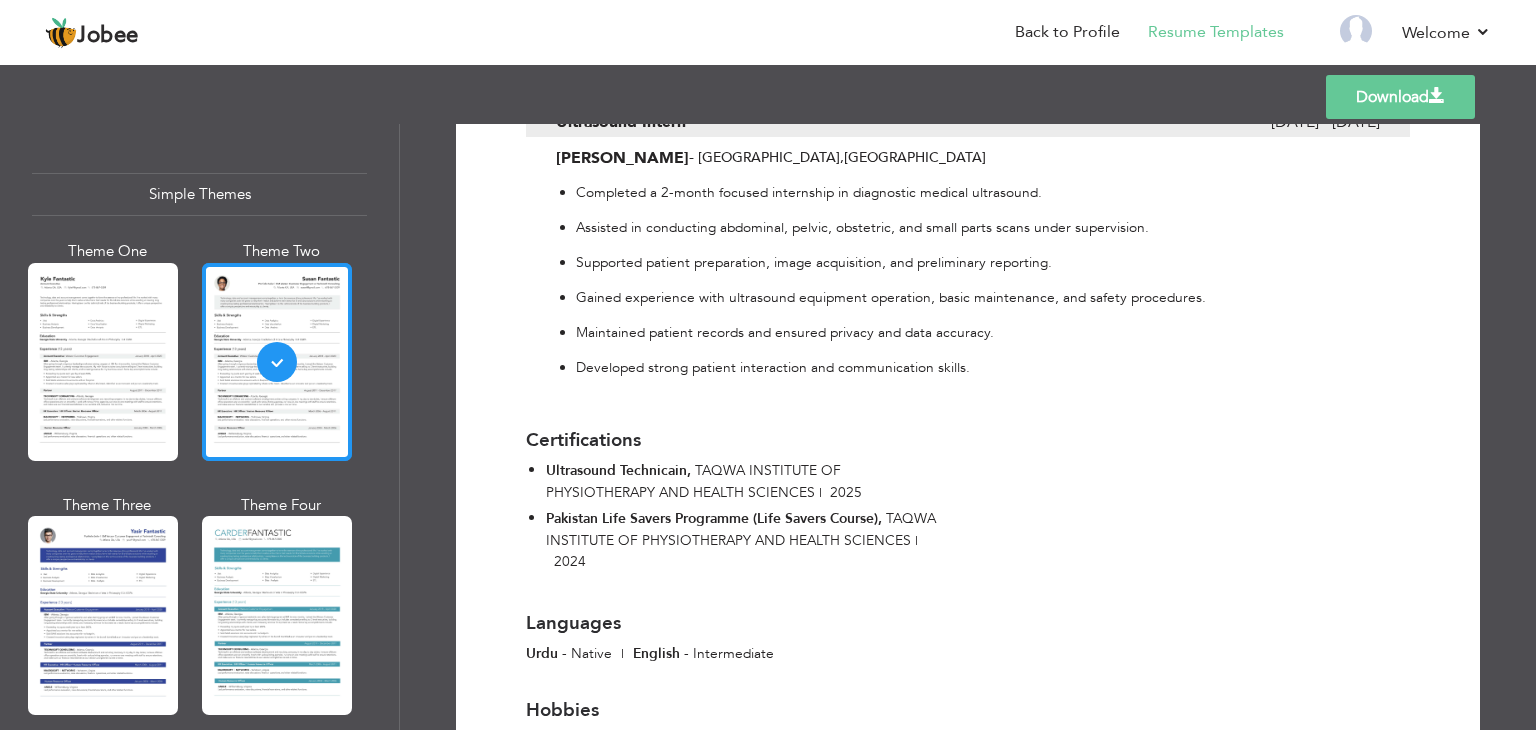 click at bounding box center [277, 362] 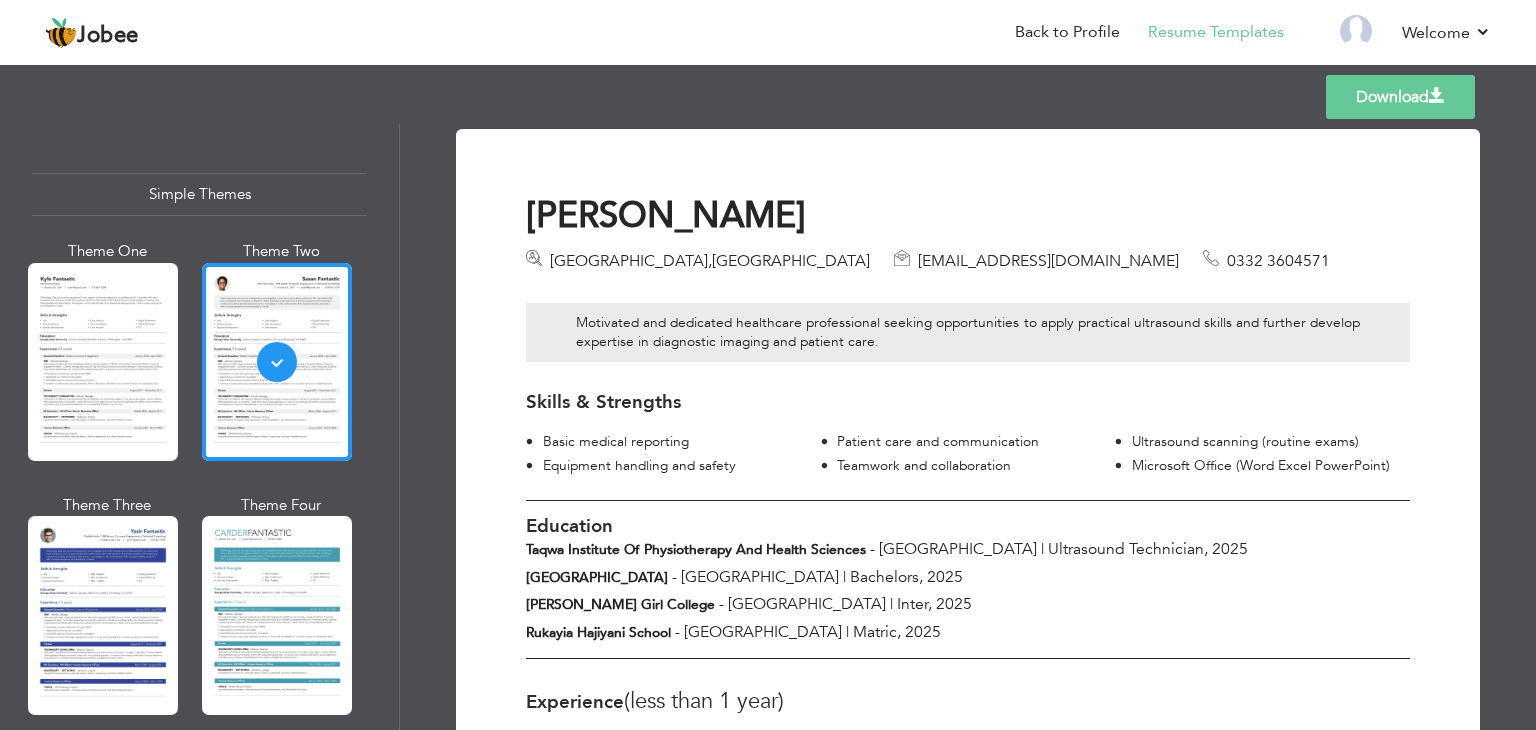 click at bounding box center [103, 615] 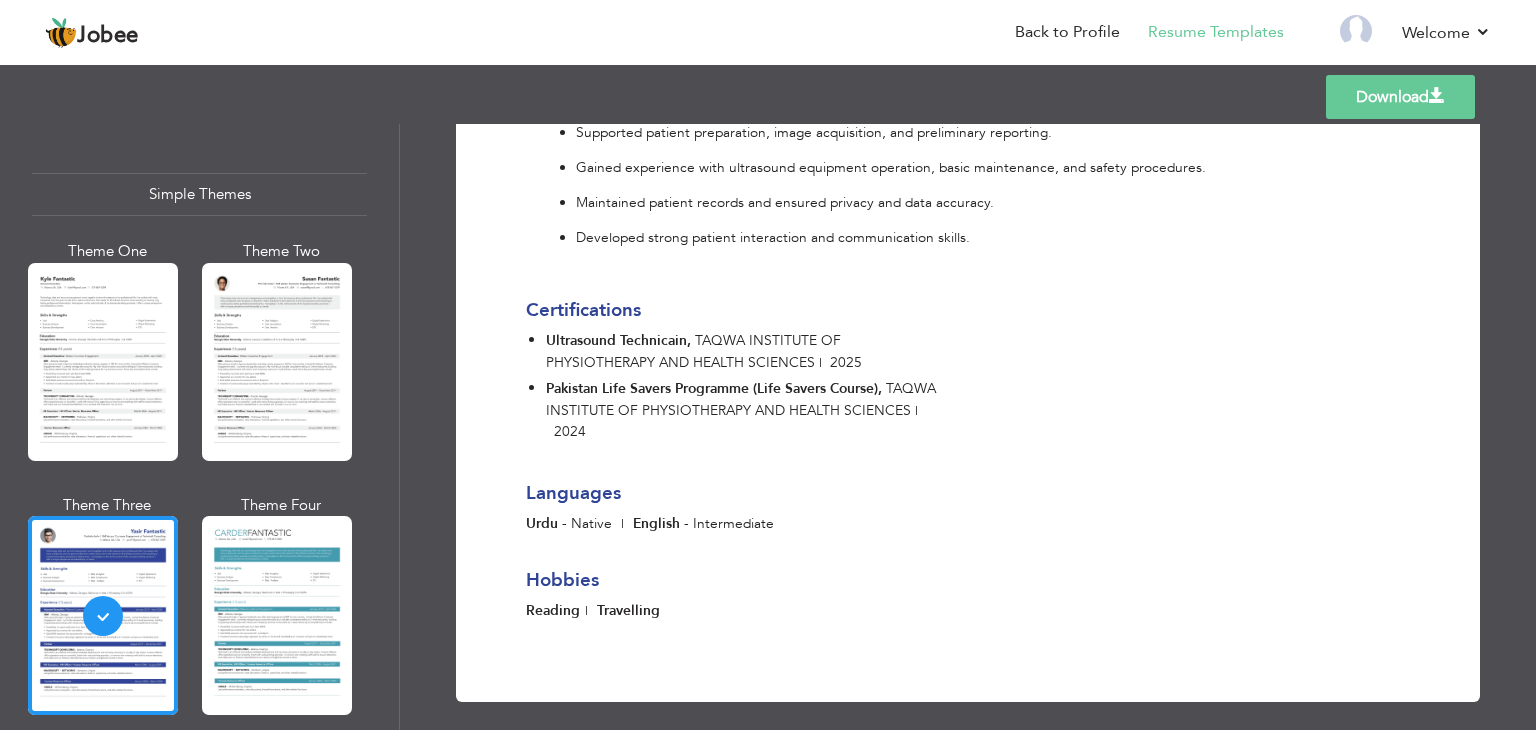 scroll, scrollTop: 772, scrollLeft: 0, axis: vertical 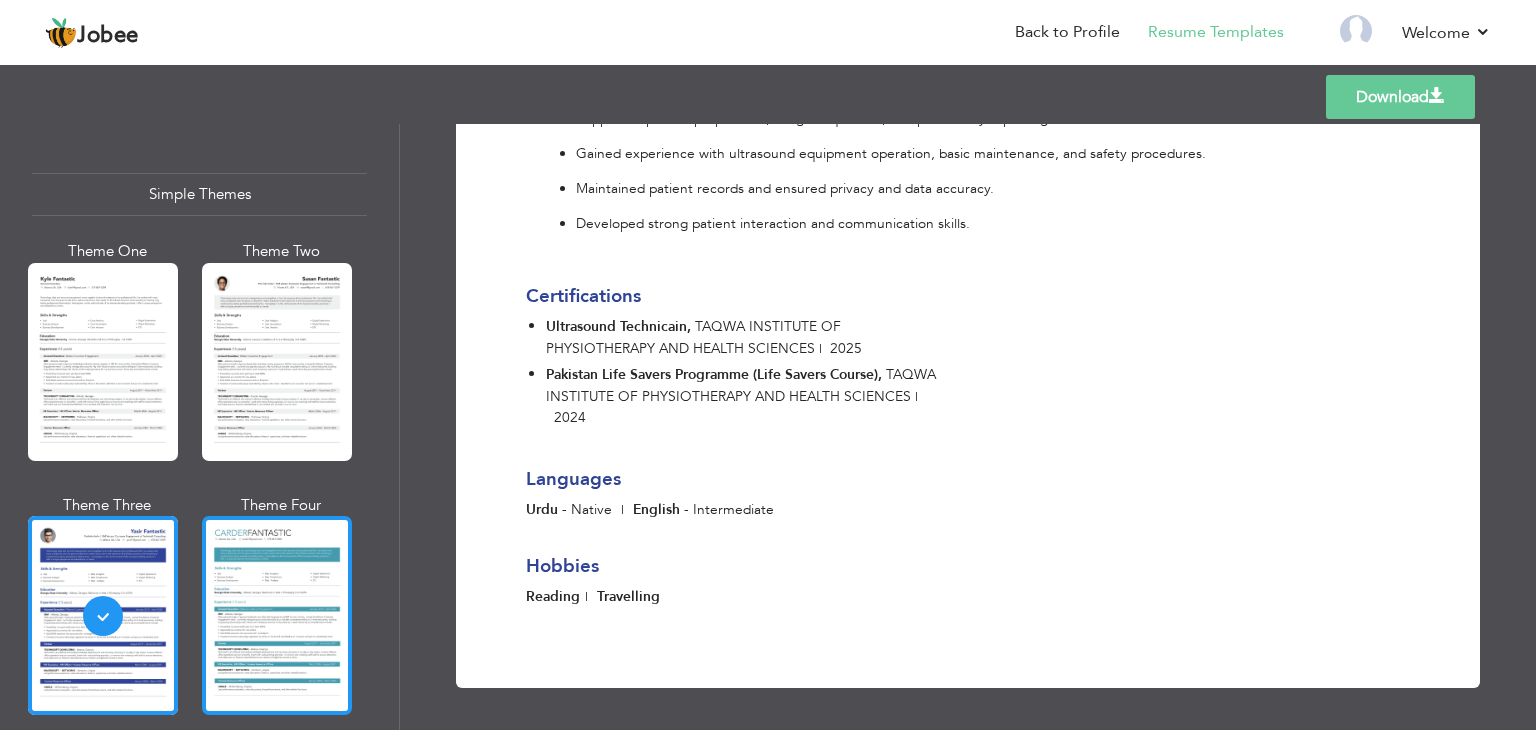 click at bounding box center [277, 615] 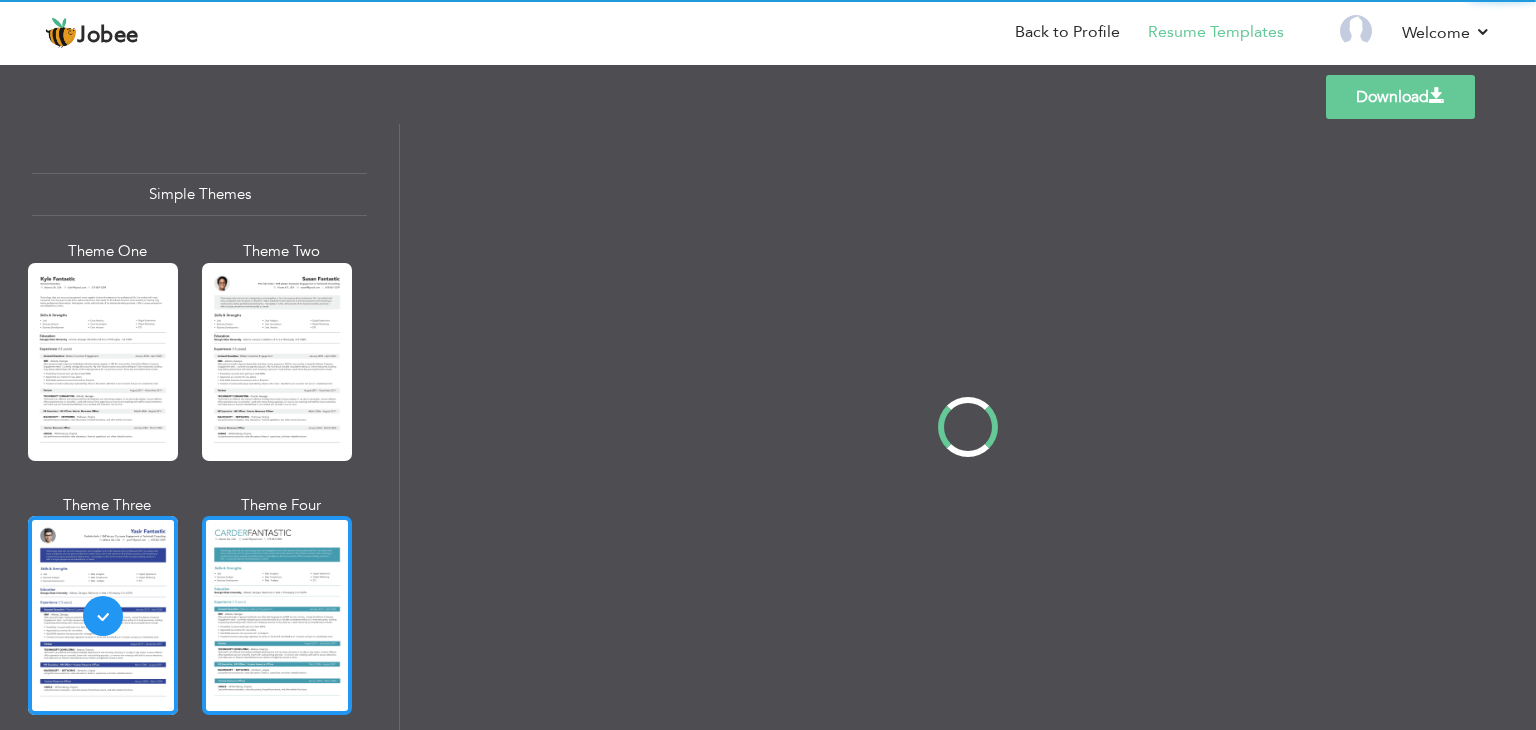 scroll, scrollTop: 0, scrollLeft: 0, axis: both 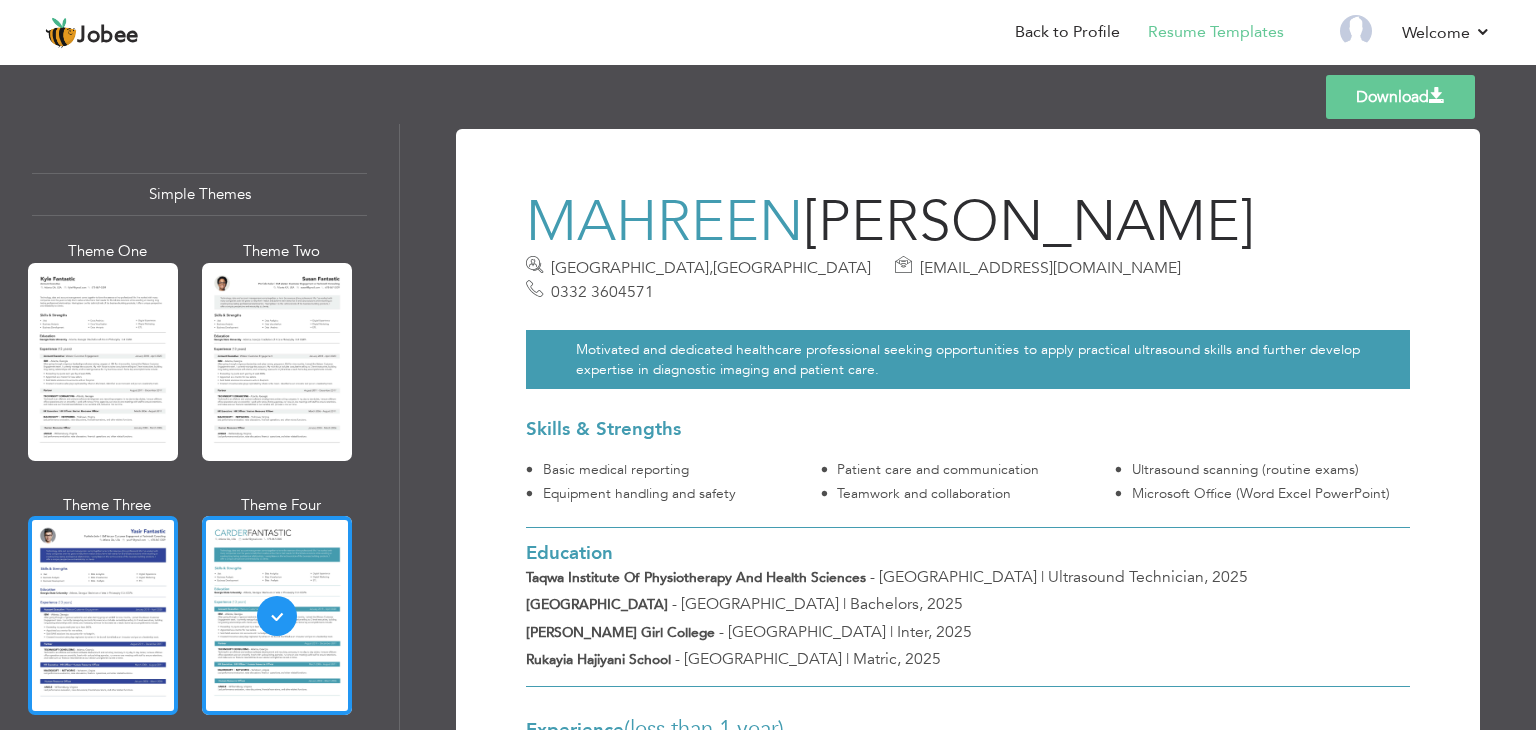 click at bounding box center (103, 615) 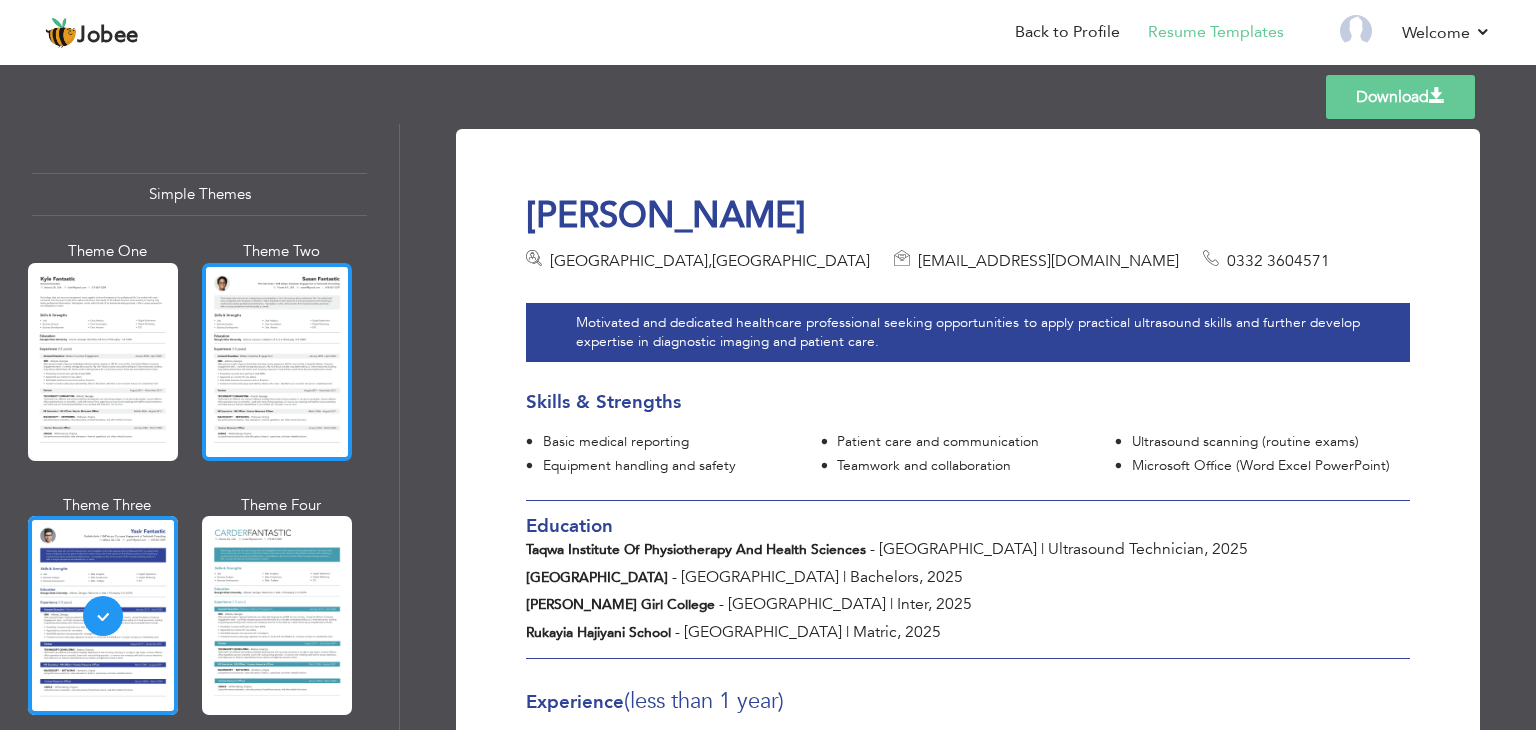 click at bounding box center [277, 362] 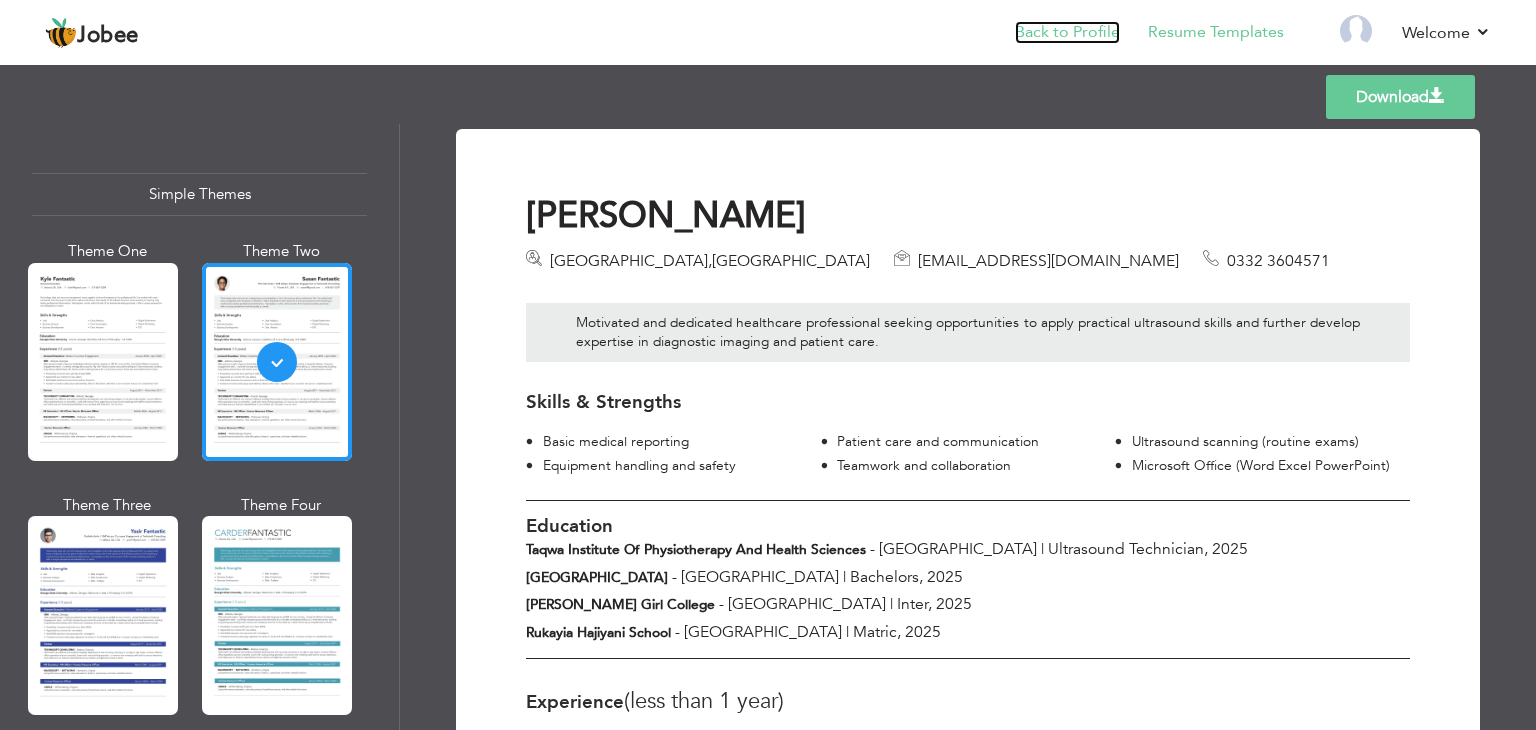 click on "Back to Profile" at bounding box center (1067, 32) 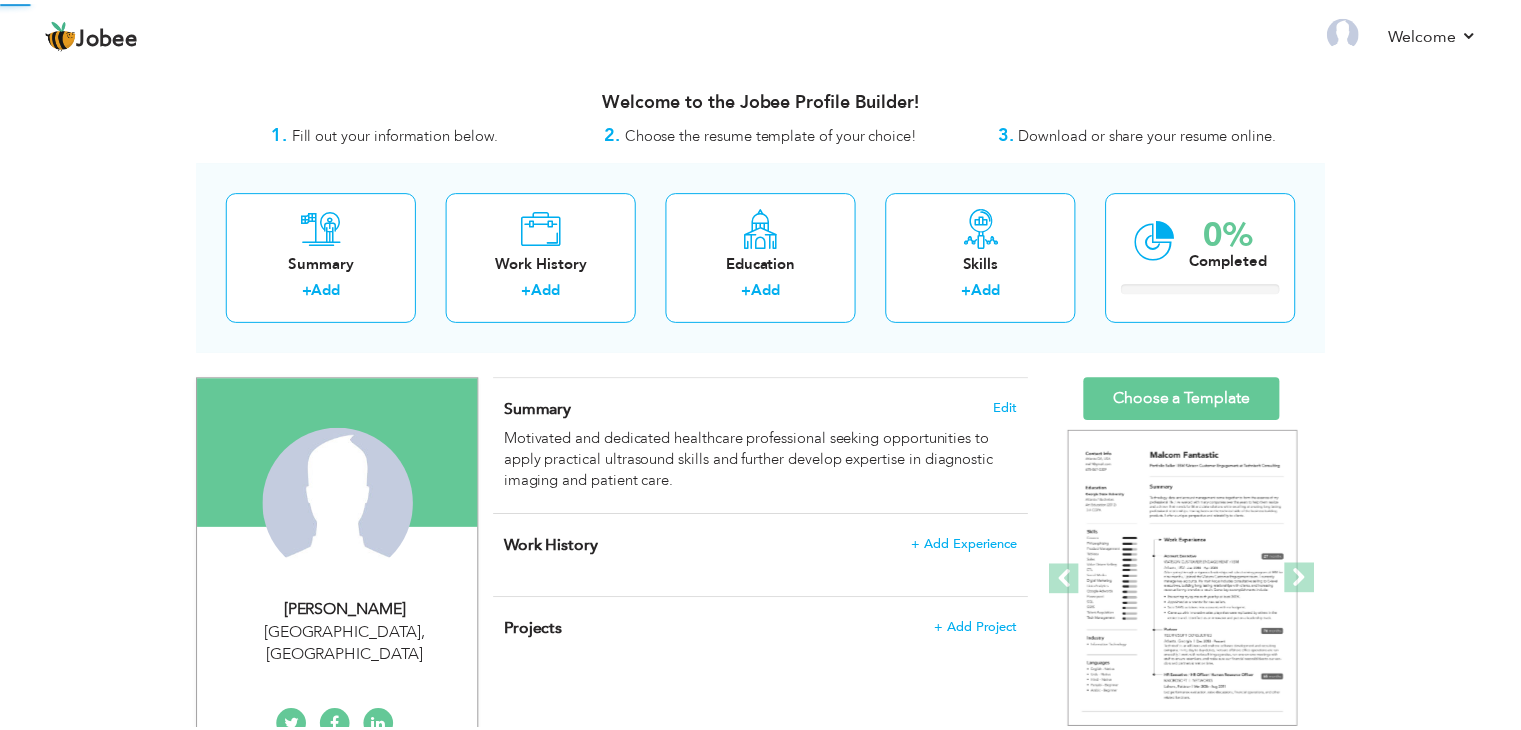 scroll, scrollTop: 0, scrollLeft: 0, axis: both 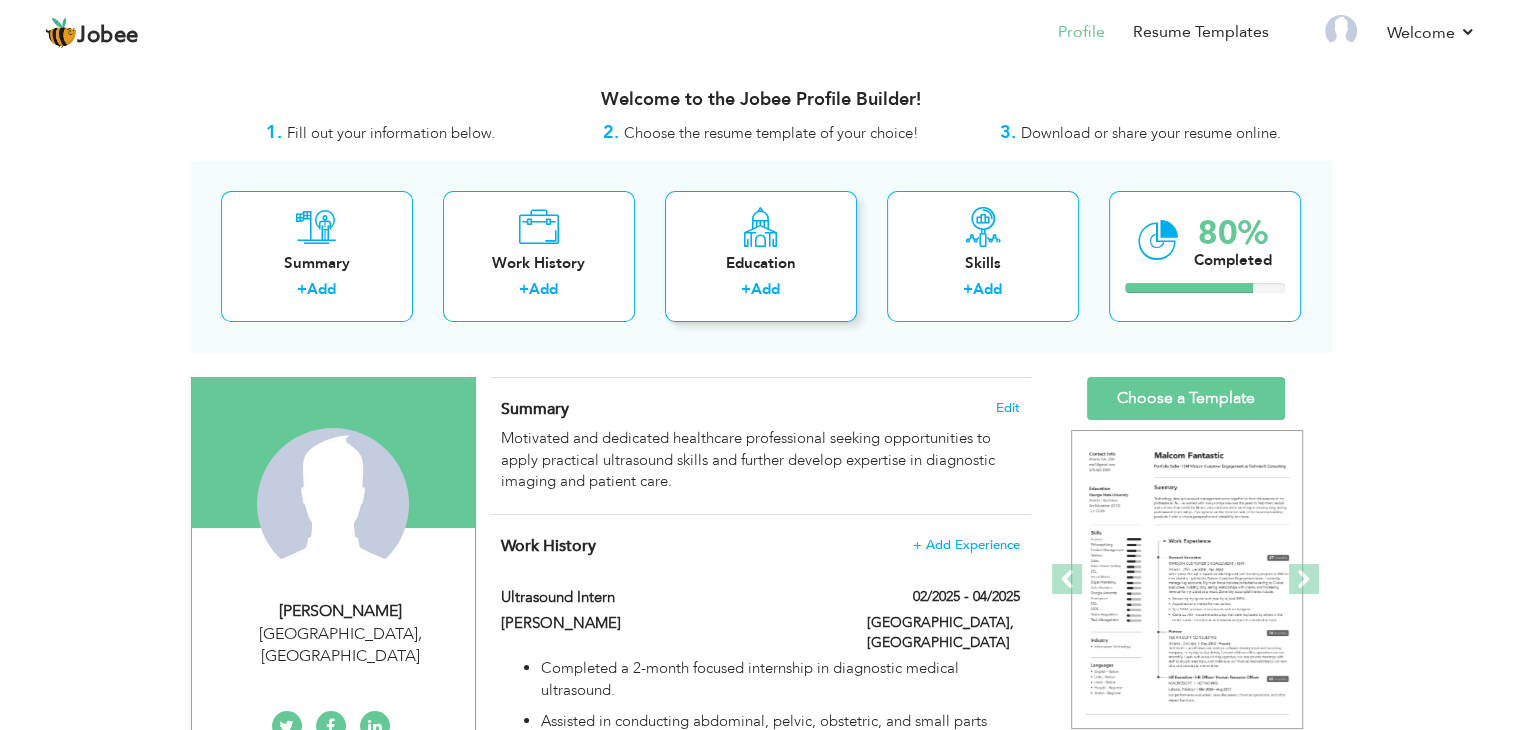 click on "Education" at bounding box center (761, 263) 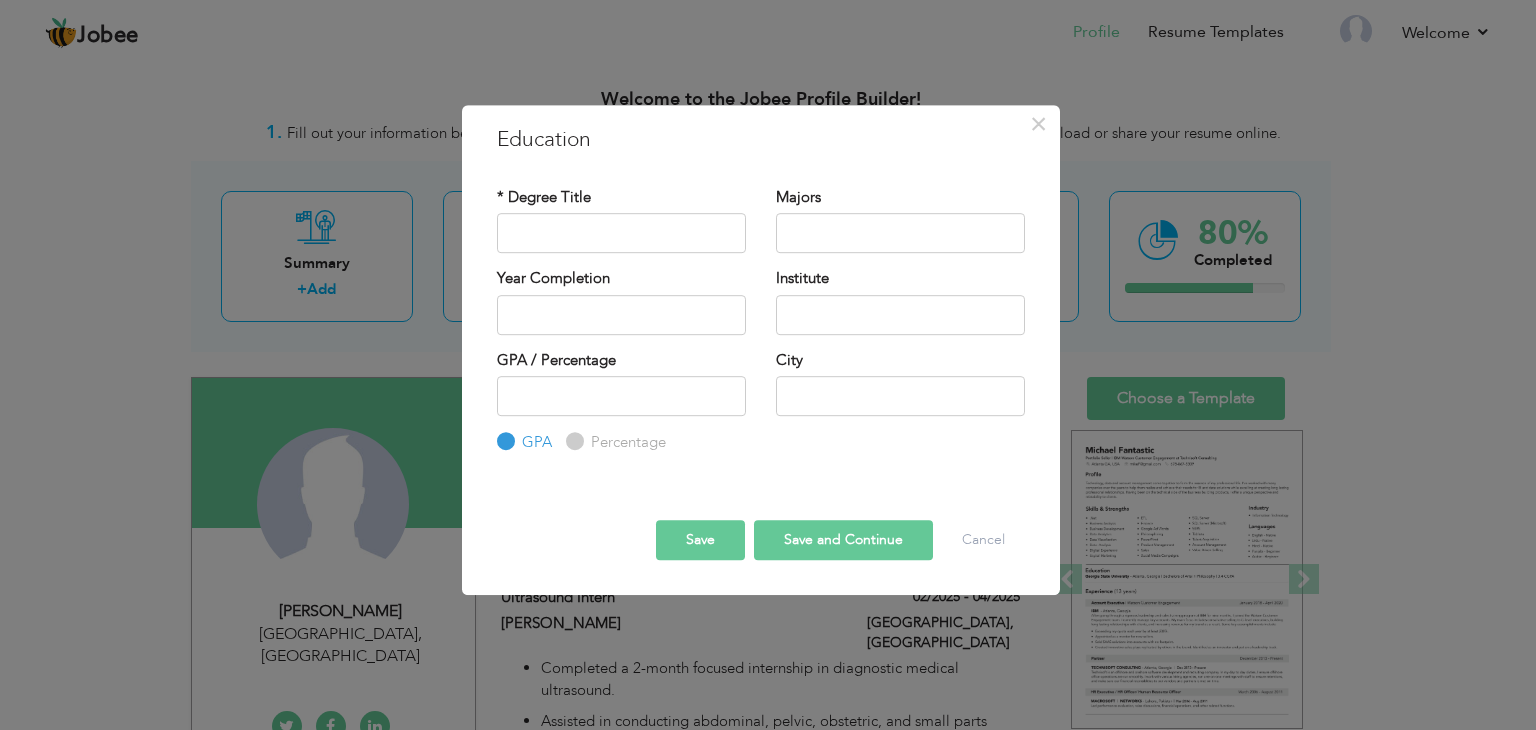 click on "Save" at bounding box center (700, 540) 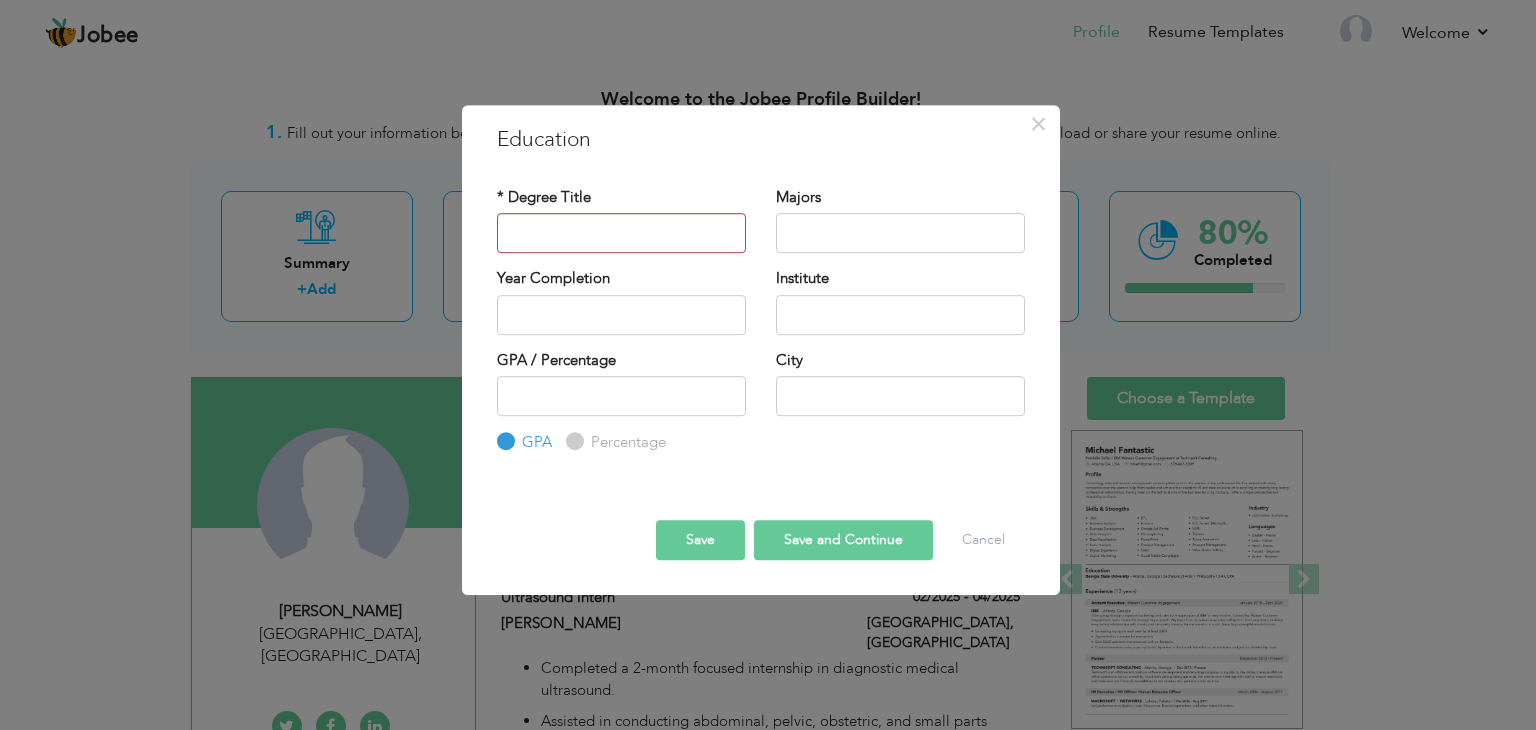 drag, startPoint x: 715, startPoint y: 550, endPoint x: 1076, endPoint y: 134, distance: 550.7967 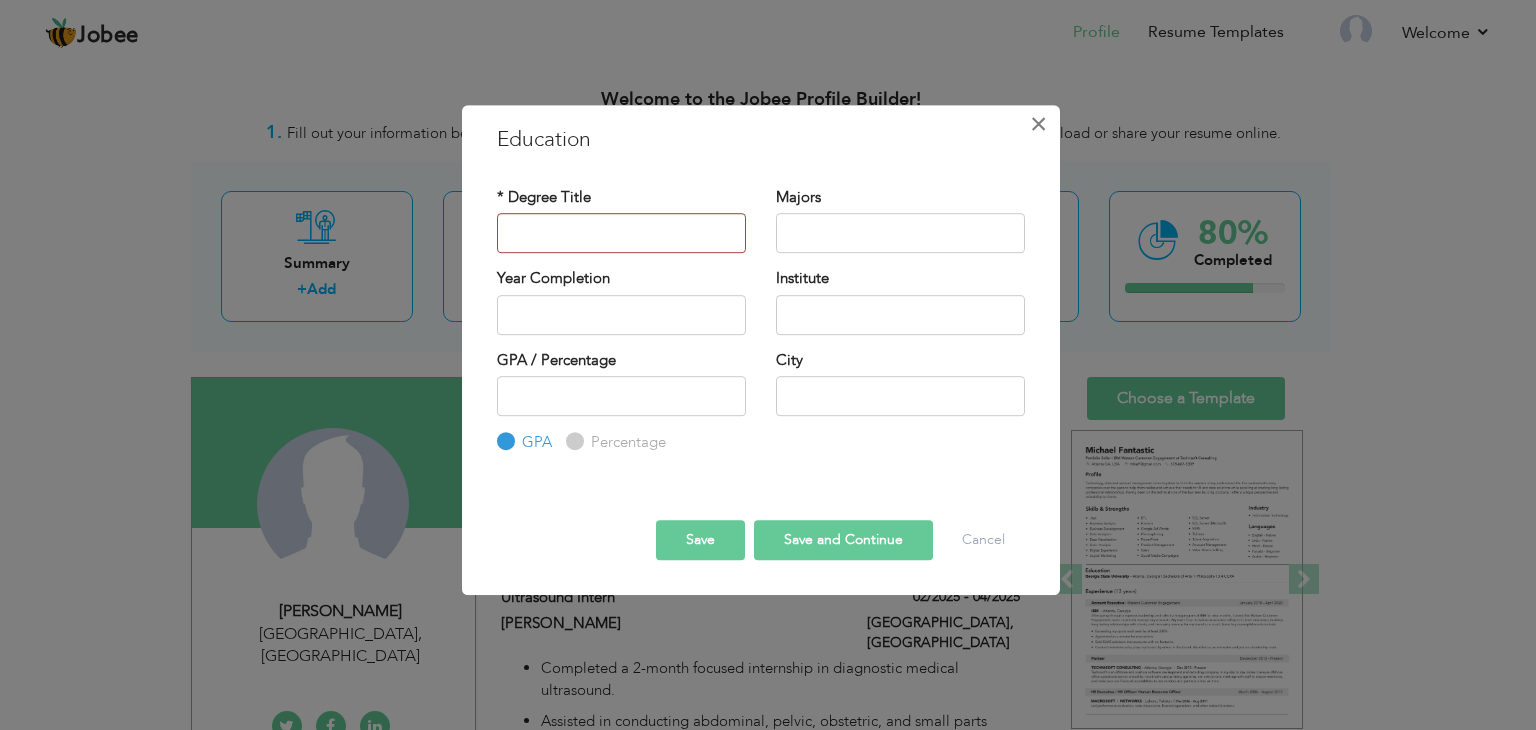 click on "×" at bounding box center [1038, 124] 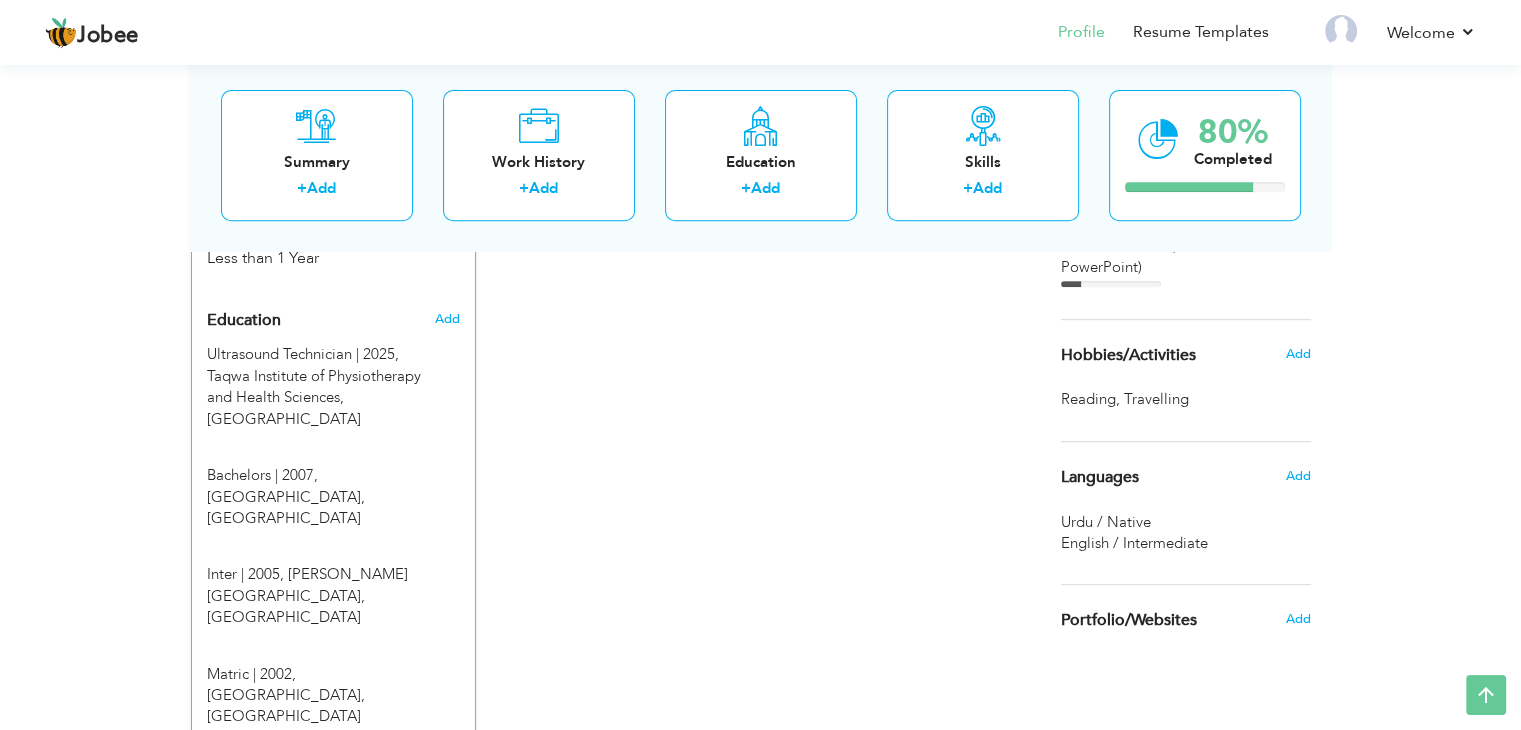scroll, scrollTop: 782, scrollLeft: 0, axis: vertical 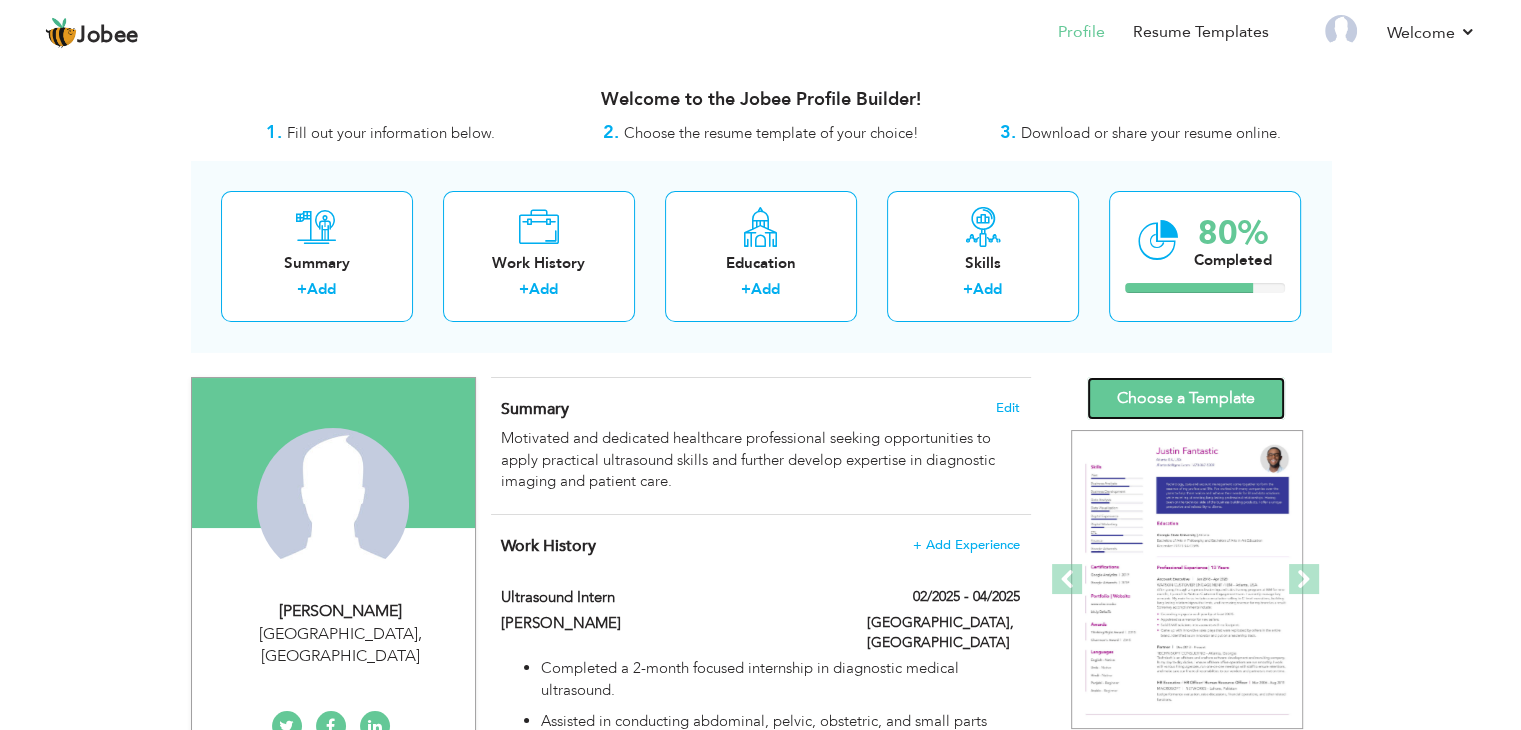 click on "Choose a Template" at bounding box center (1186, 398) 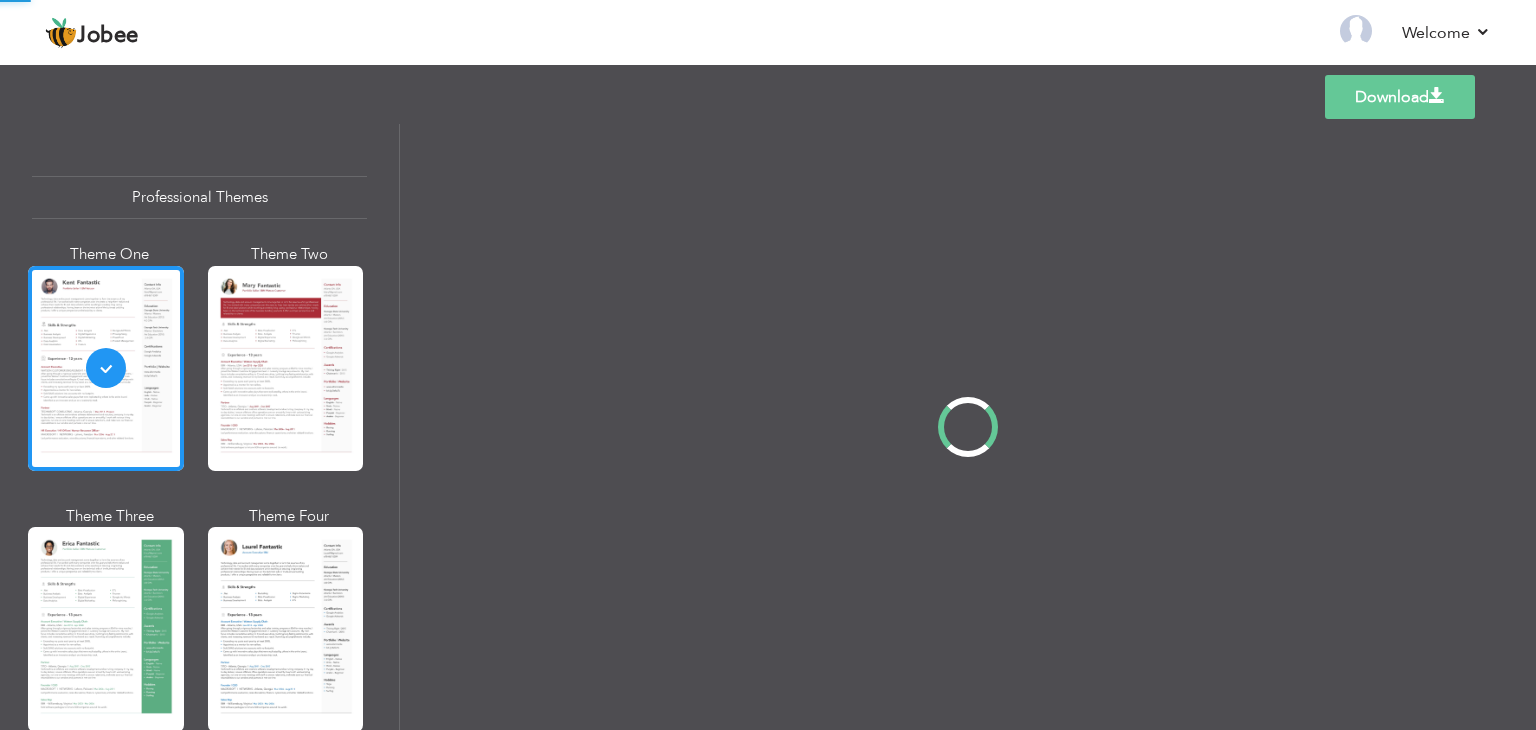 scroll, scrollTop: 0, scrollLeft: 0, axis: both 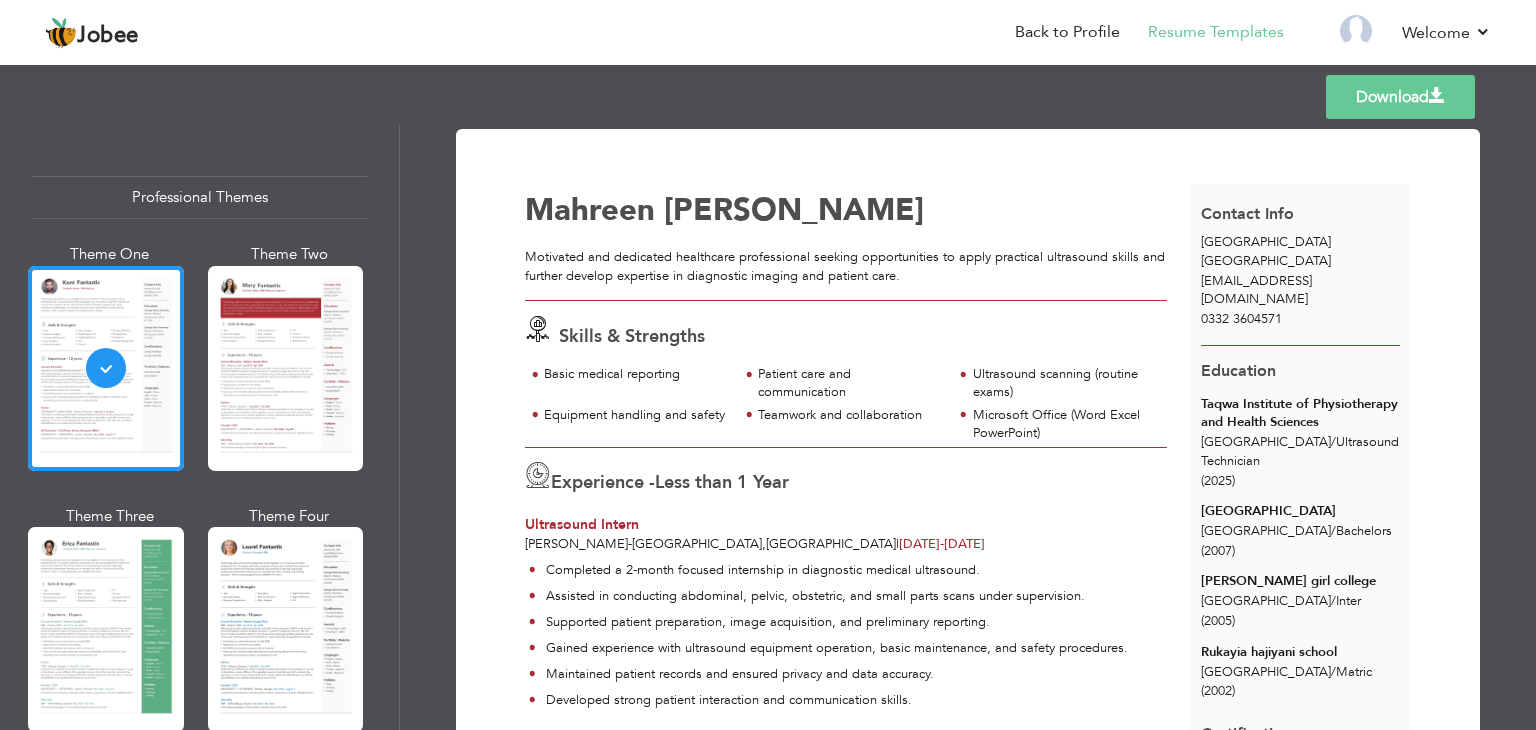 drag, startPoint x: 1528, startPoint y: 209, endPoint x: 1535, endPoint y: 409, distance: 200.12247 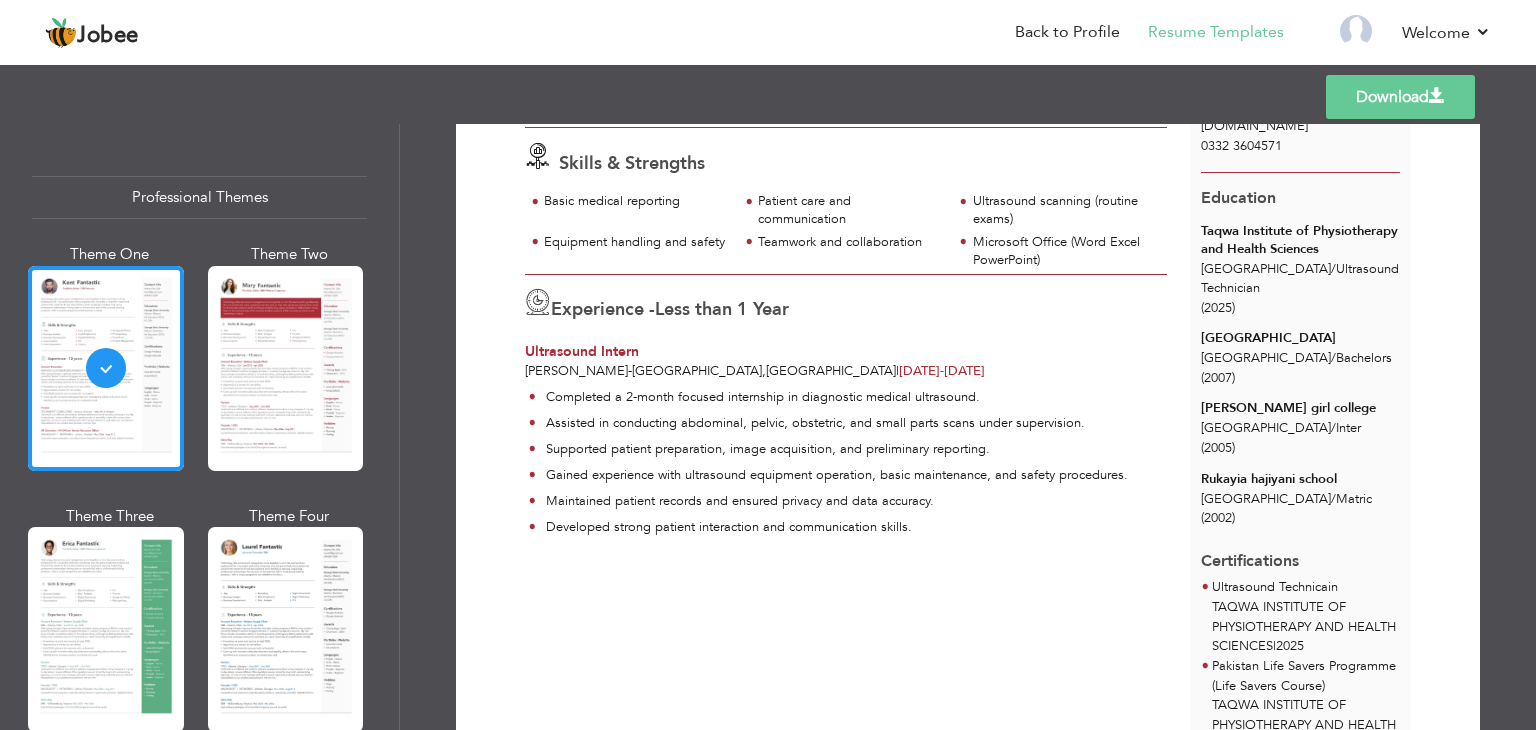 scroll, scrollTop: 448, scrollLeft: 0, axis: vertical 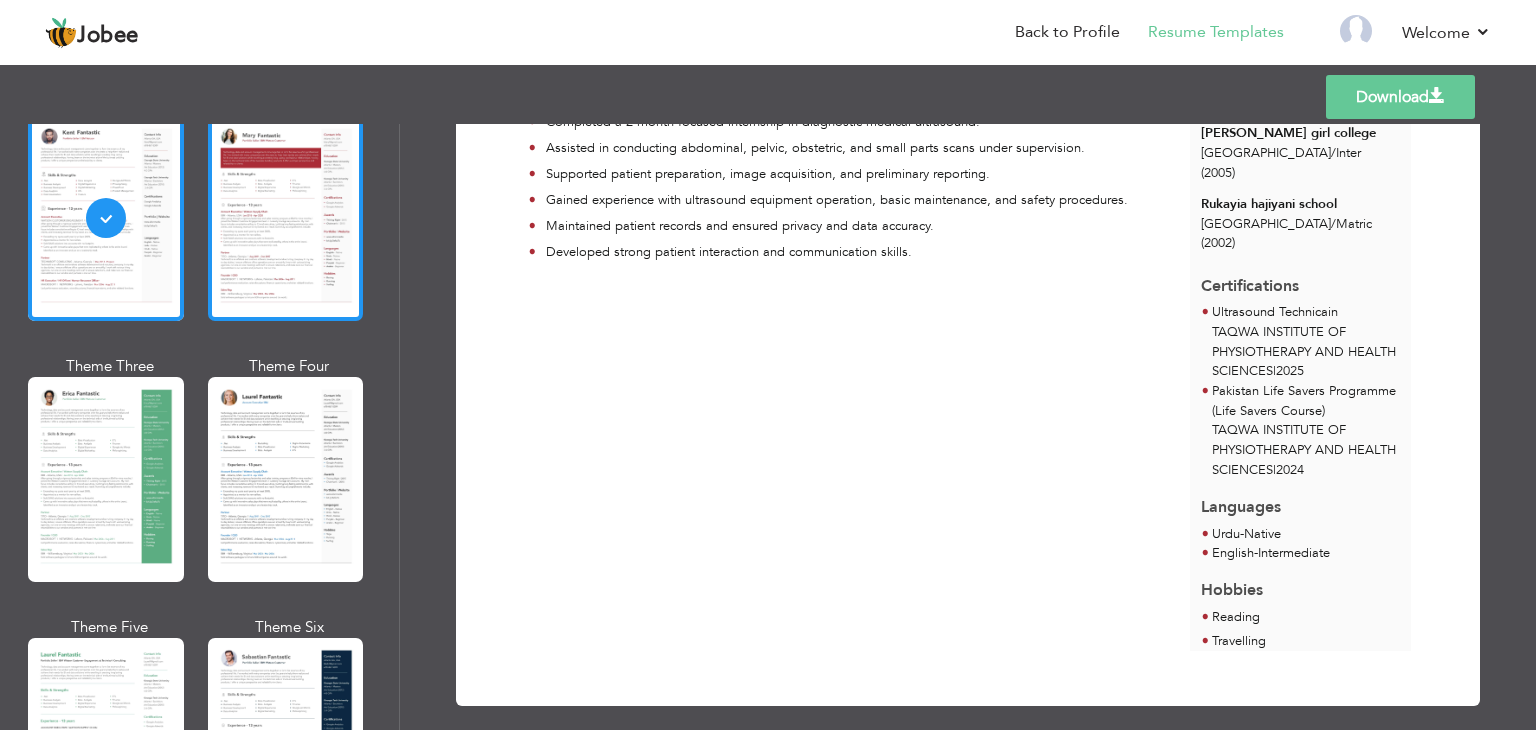 click at bounding box center (286, 218) 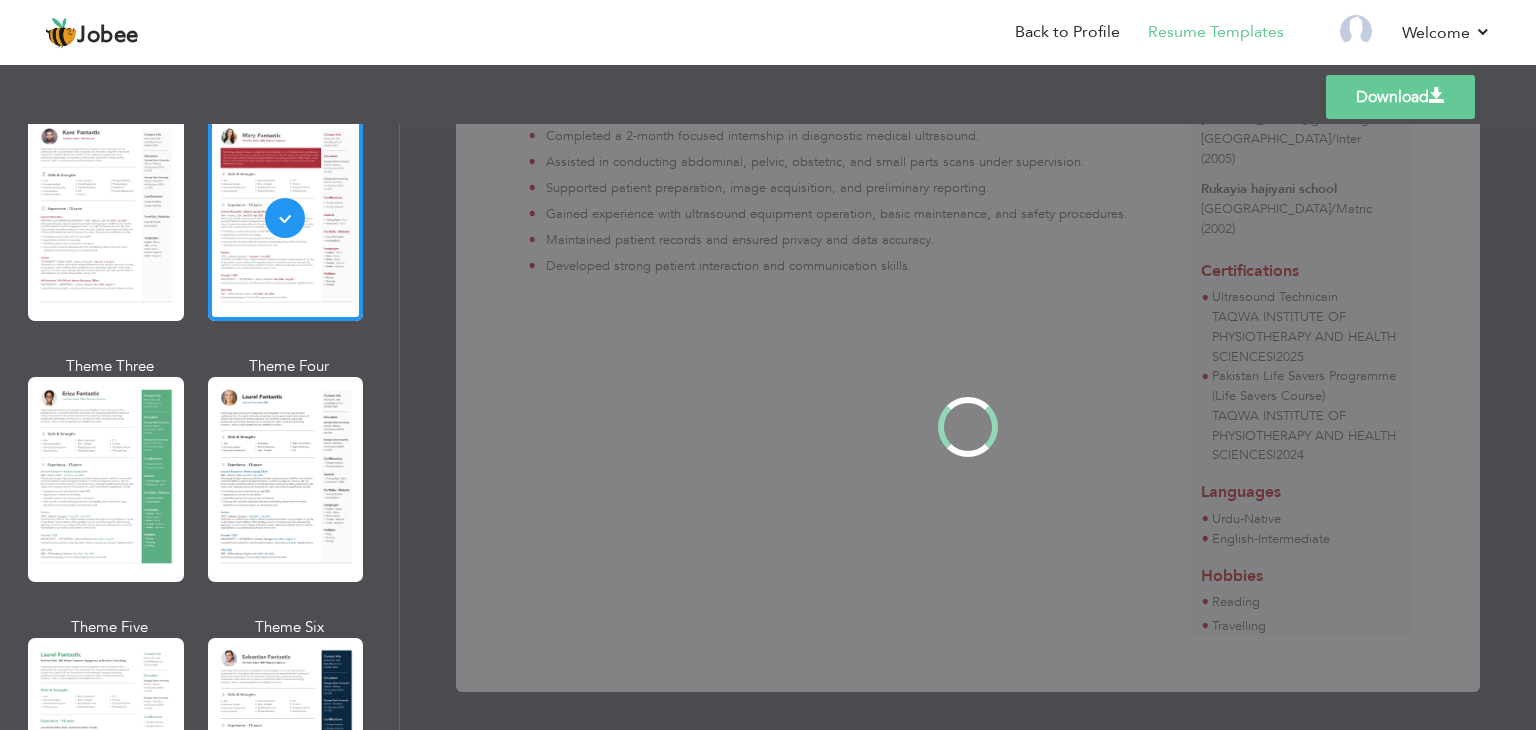 scroll, scrollTop: 0, scrollLeft: 0, axis: both 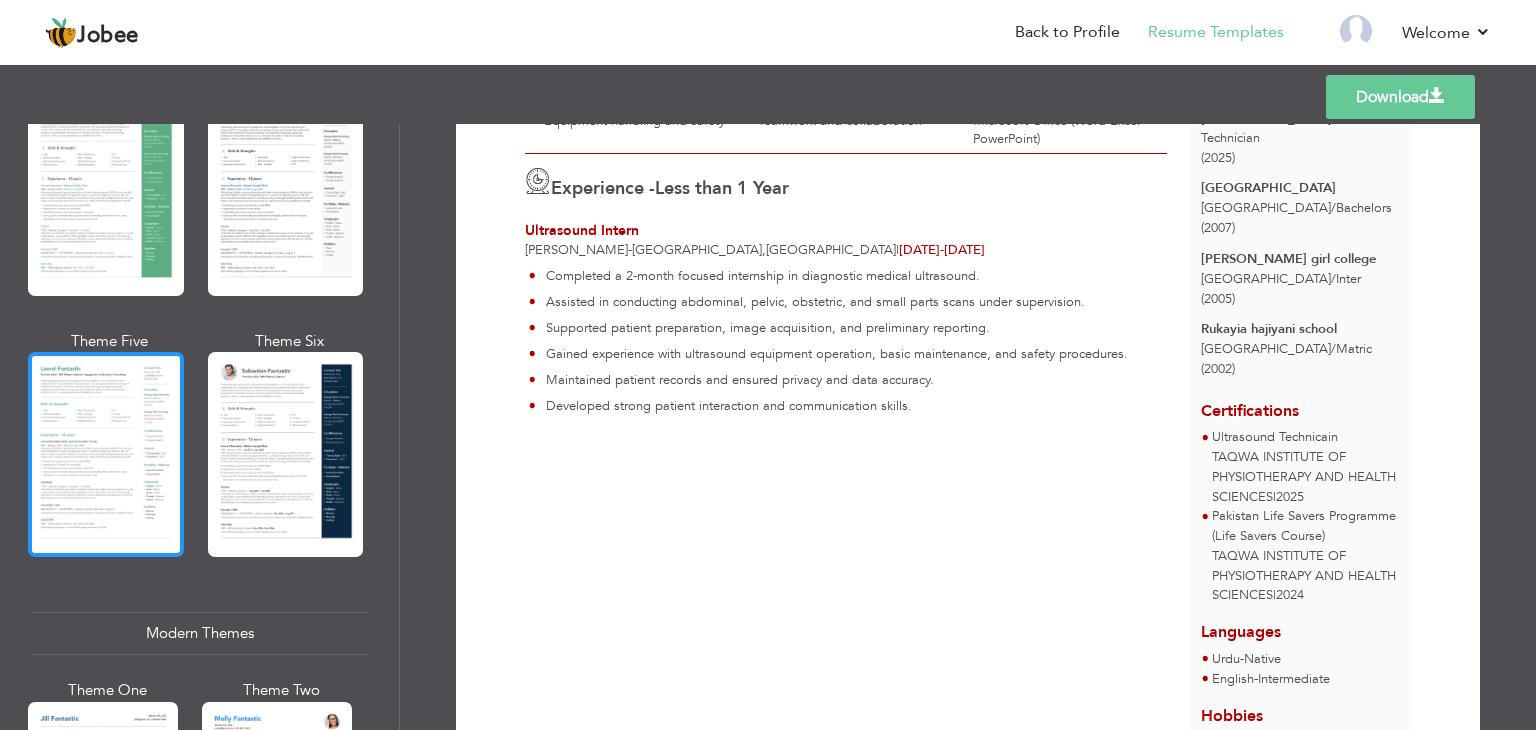 click at bounding box center (106, 454) 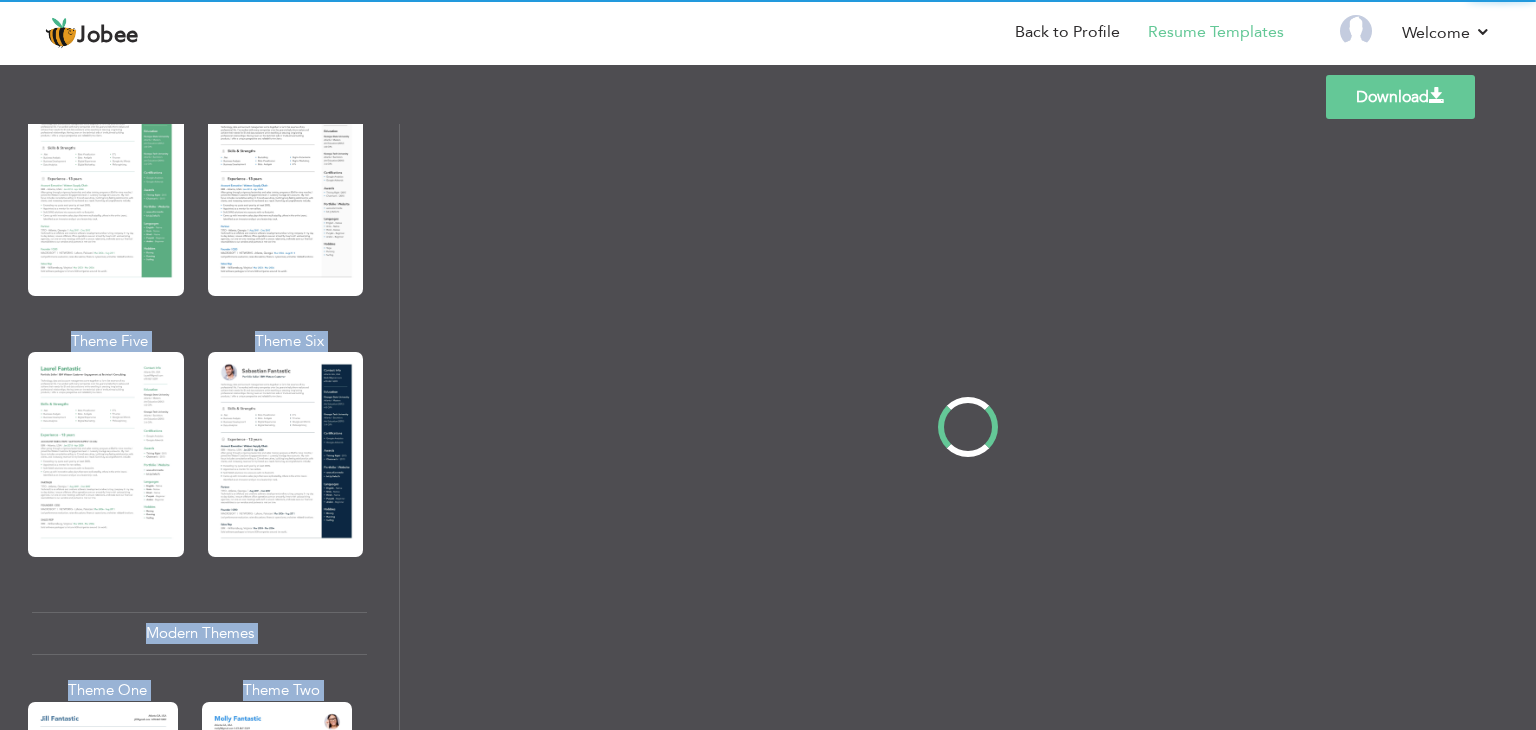 scroll, scrollTop: 294, scrollLeft: 0, axis: vertical 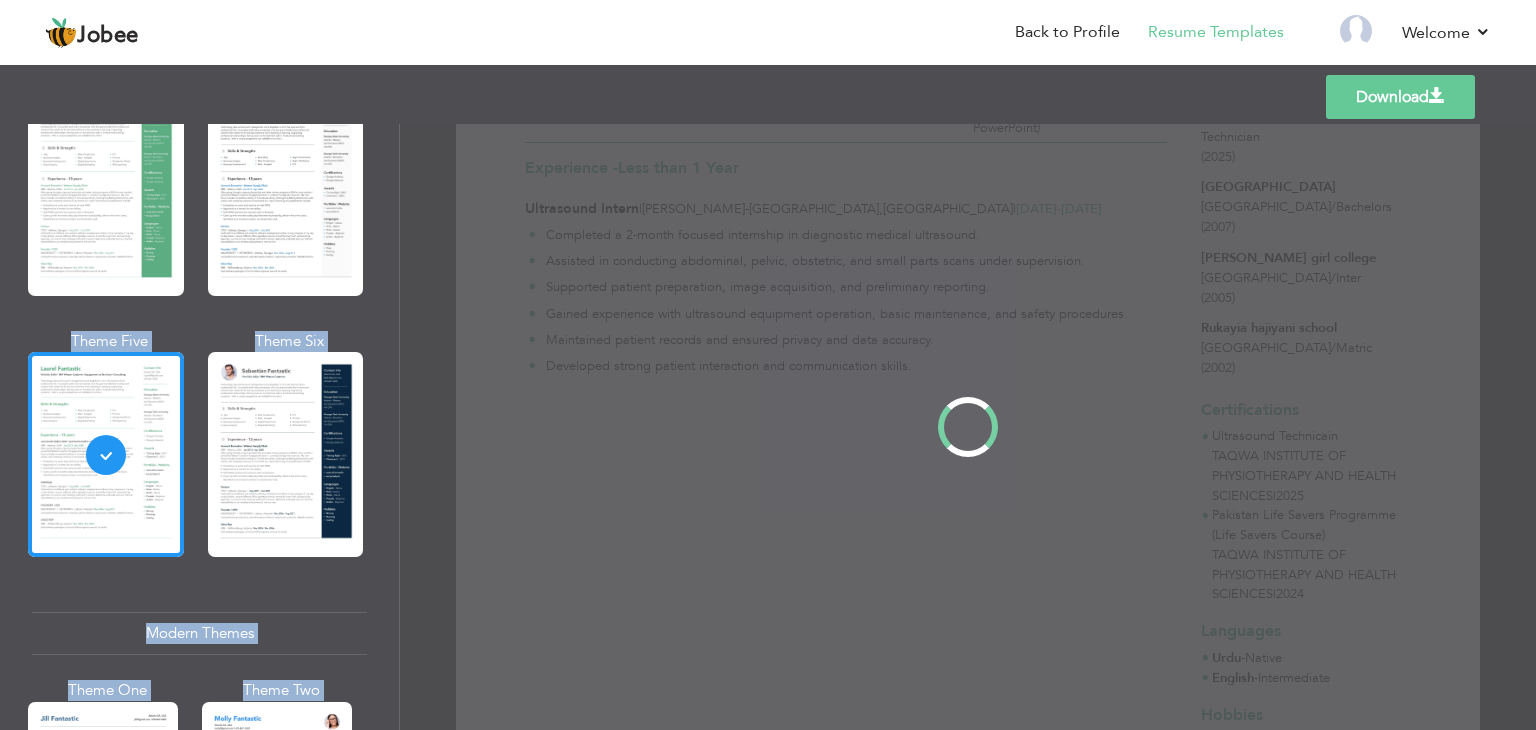 drag, startPoint x: 396, startPoint y: 251, endPoint x: 400, endPoint y: 318, distance: 67.11929 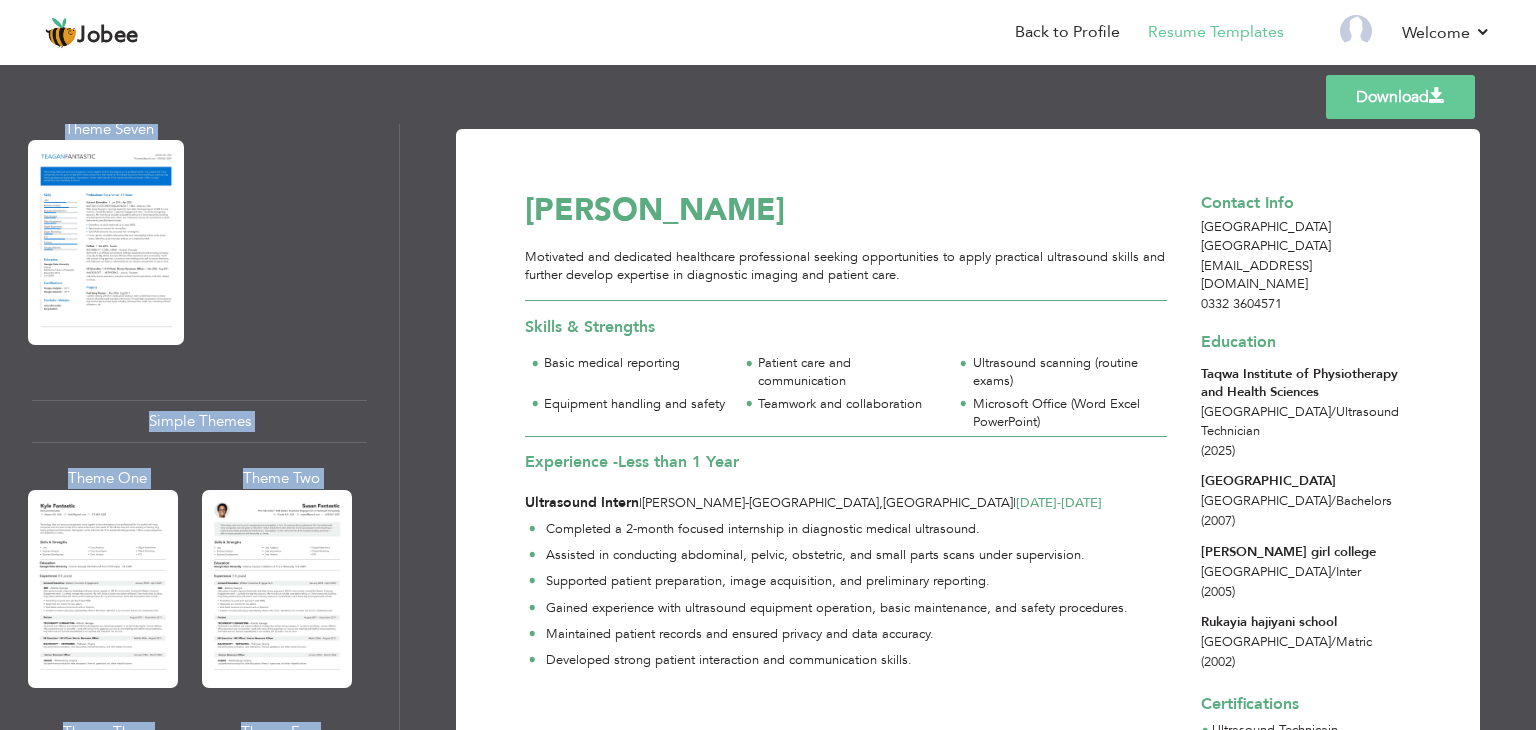 scroll, scrollTop: 3254, scrollLeft: 0, axis: vertical 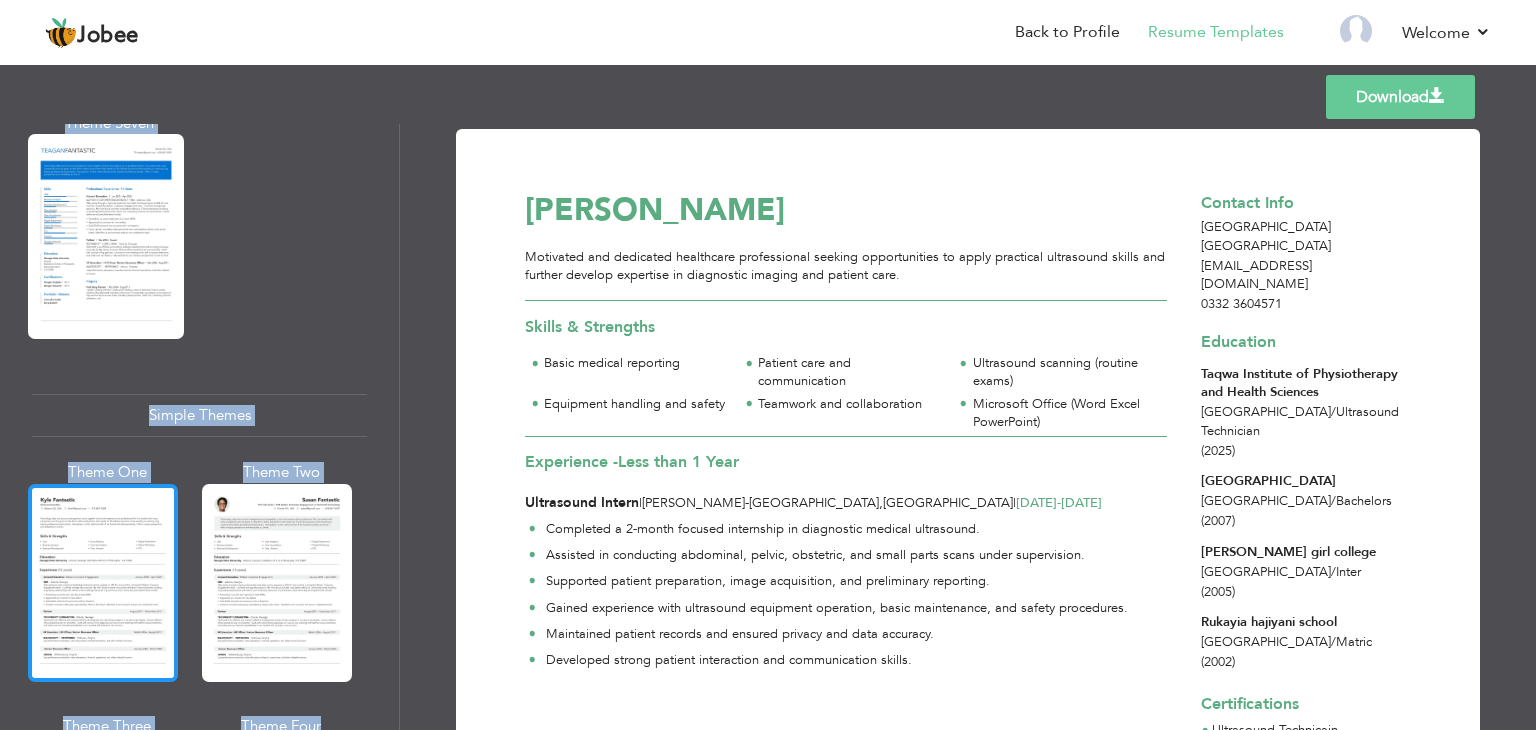 click at bounding box center [103, 583] 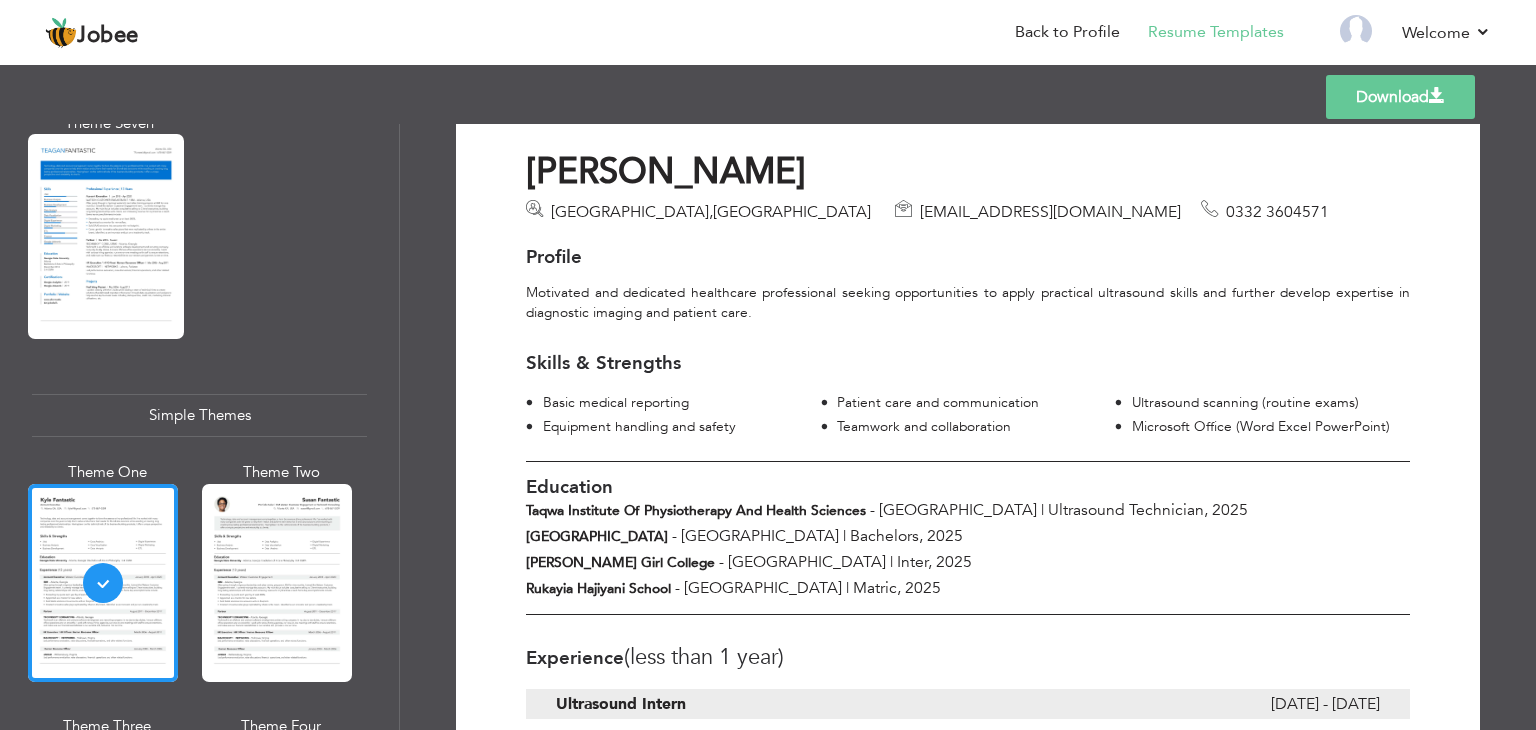 scroll, scrollTop: 48, scrollLeft: 0, axis: vertical 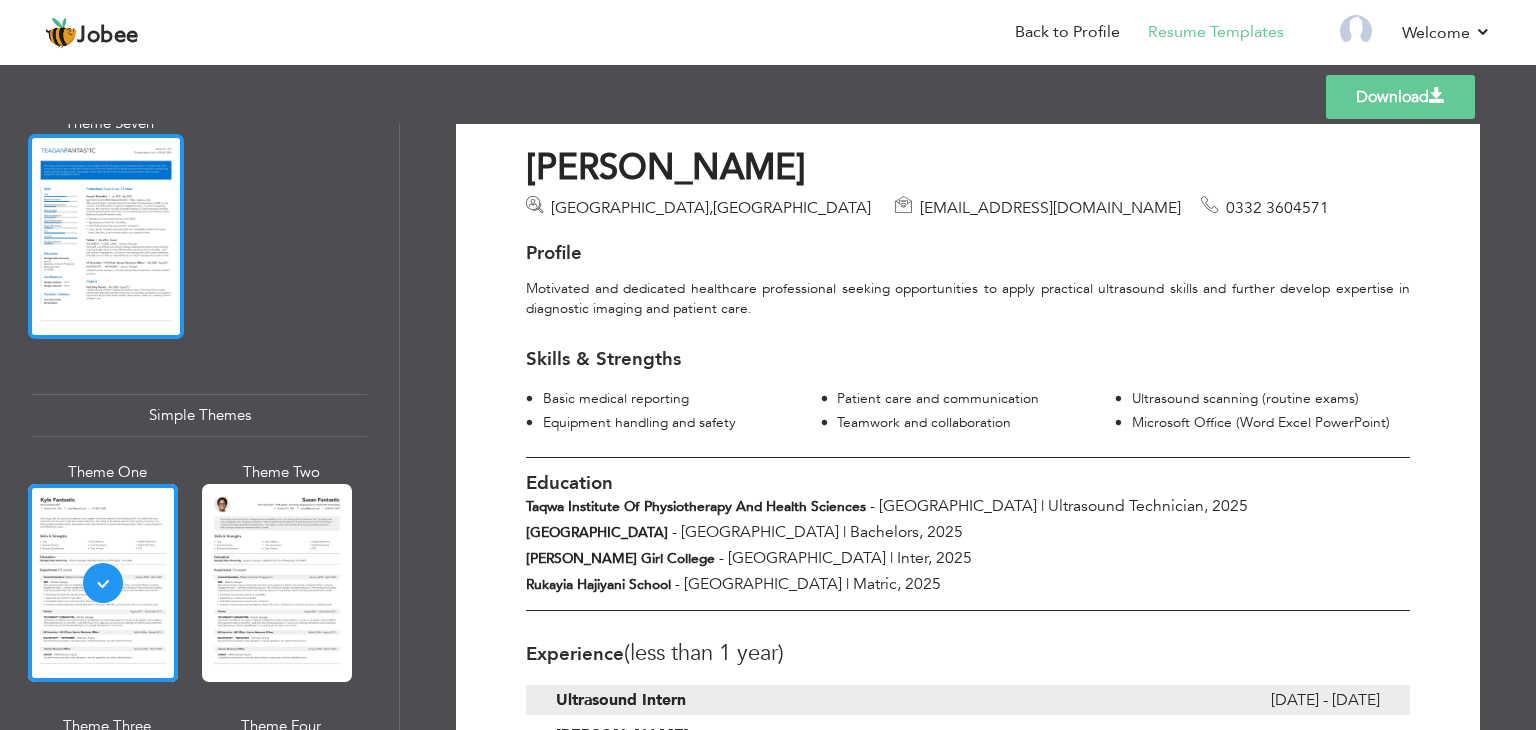 click at bounding box center (106, 236) 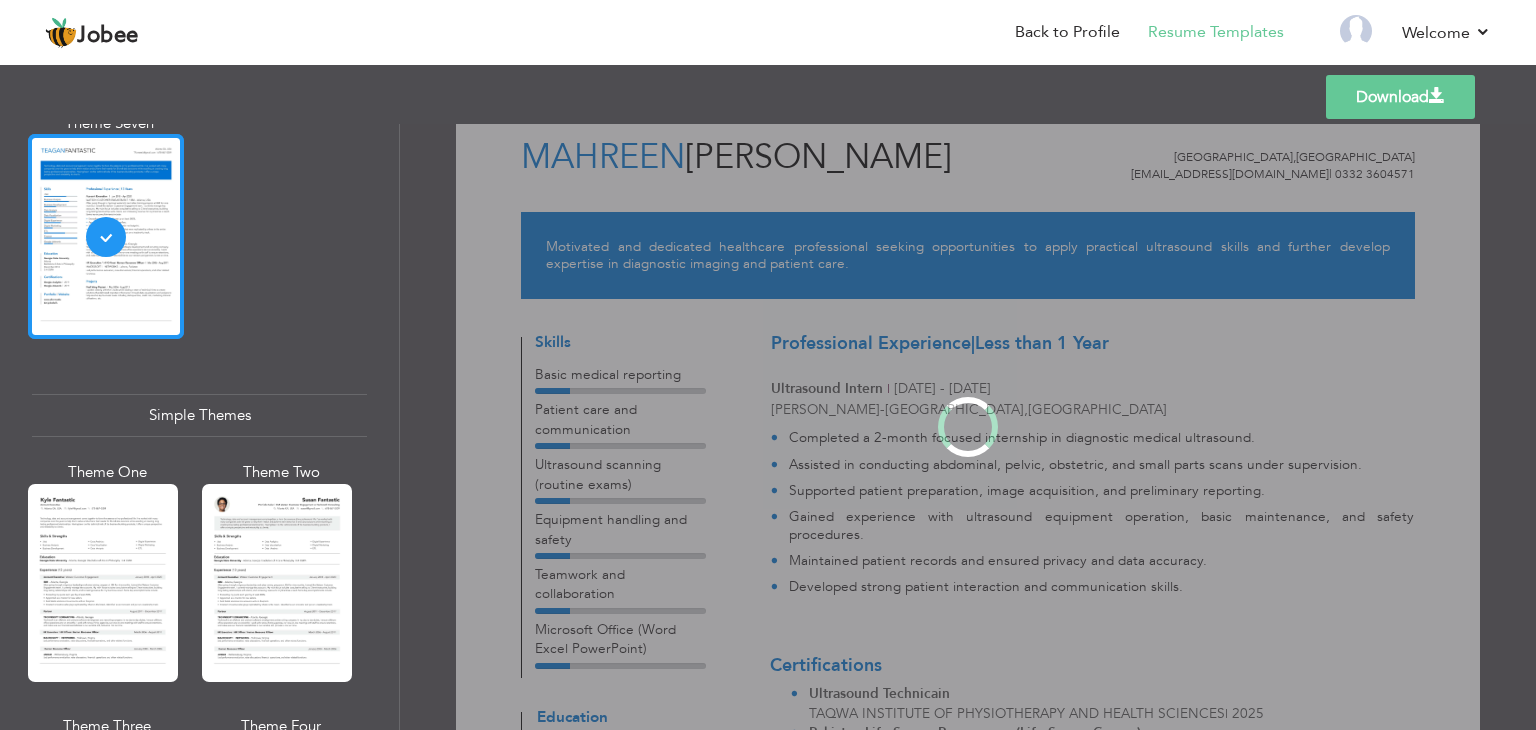 scroll, scrollTop: 0, scrollLeft: 0, axis: both 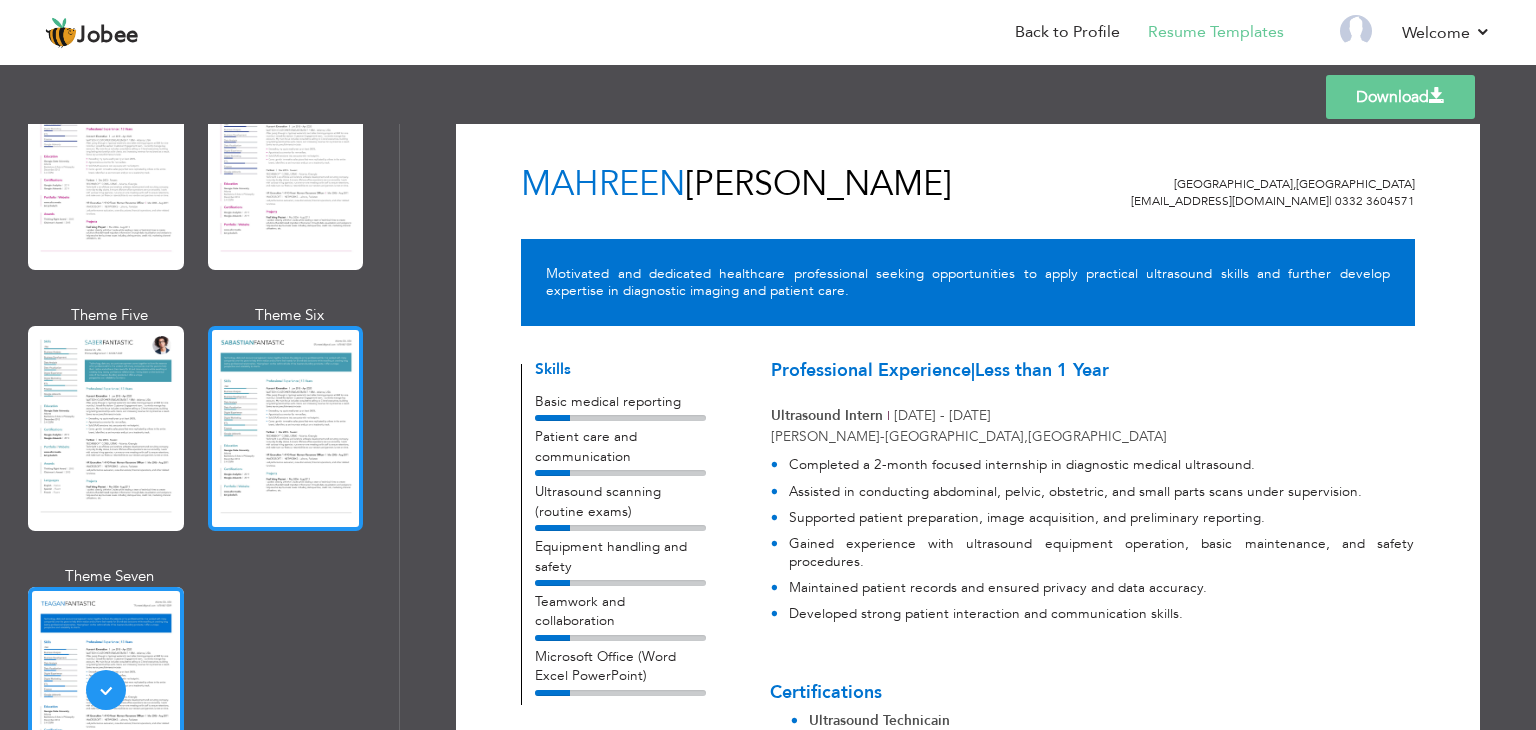 click at bounding box center [286, 428] 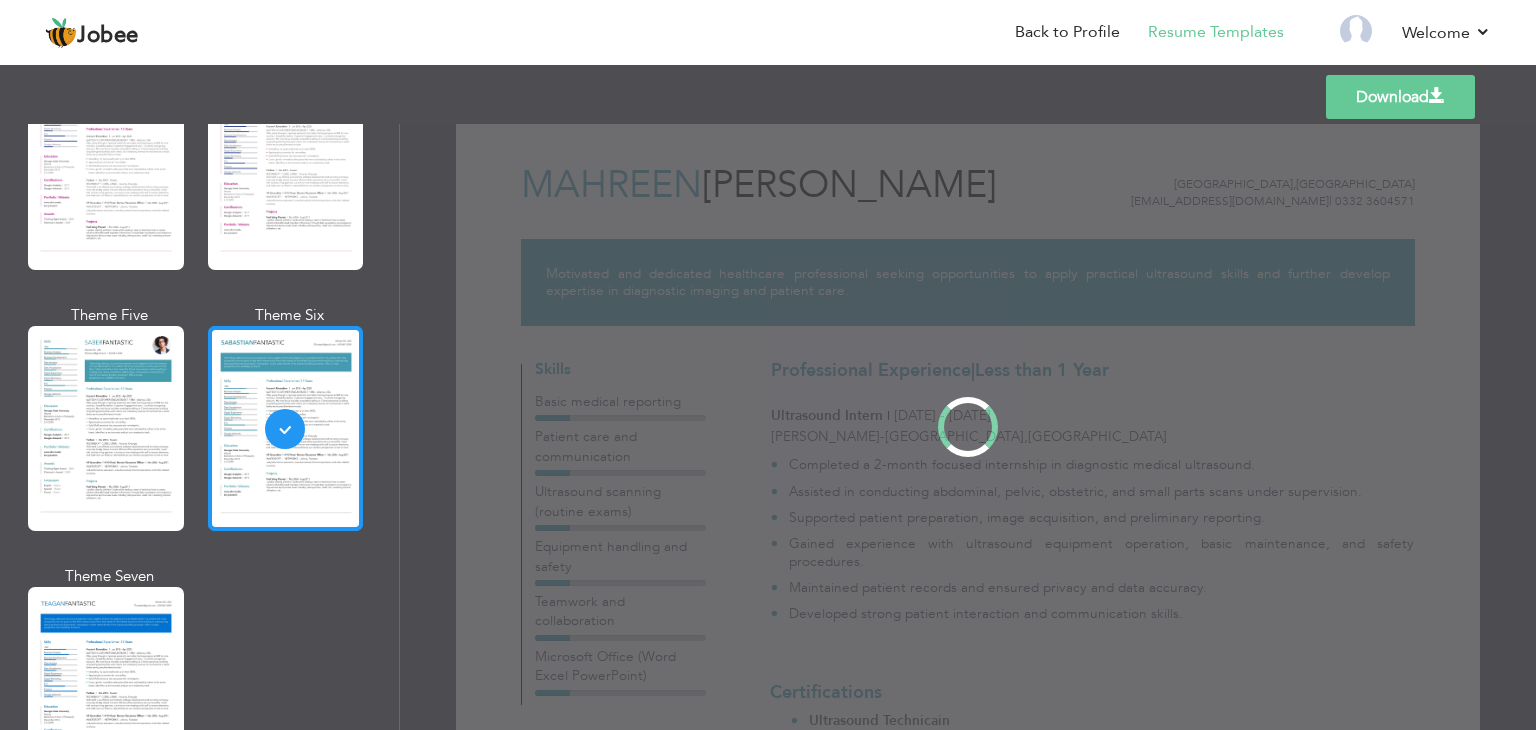 scroll, scrollTop: 0, scrollLeft: 0, axis: both 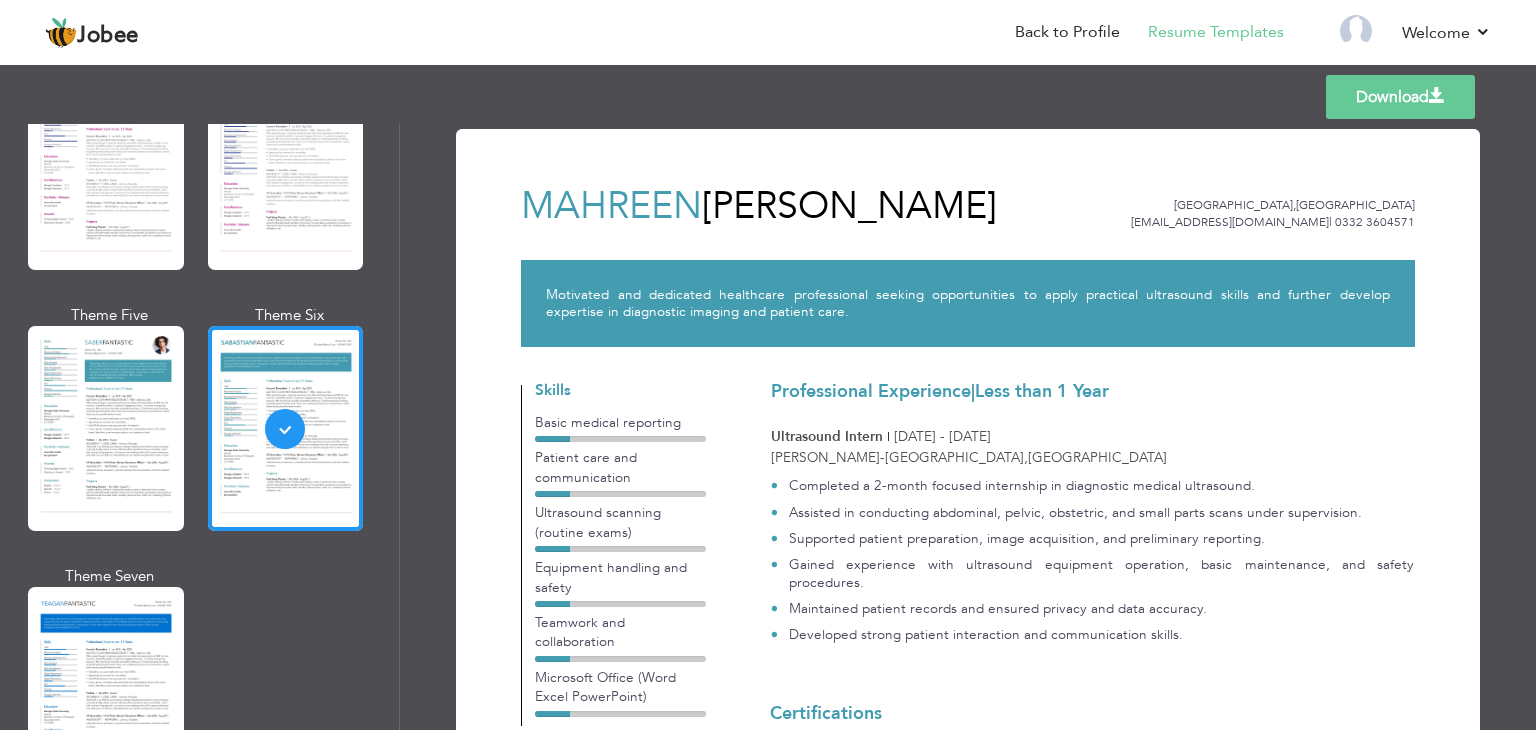 click on "Professional Themes
Theme One
Theme Two
Theme Three
Theme Six" at bounding box center [199, 427] 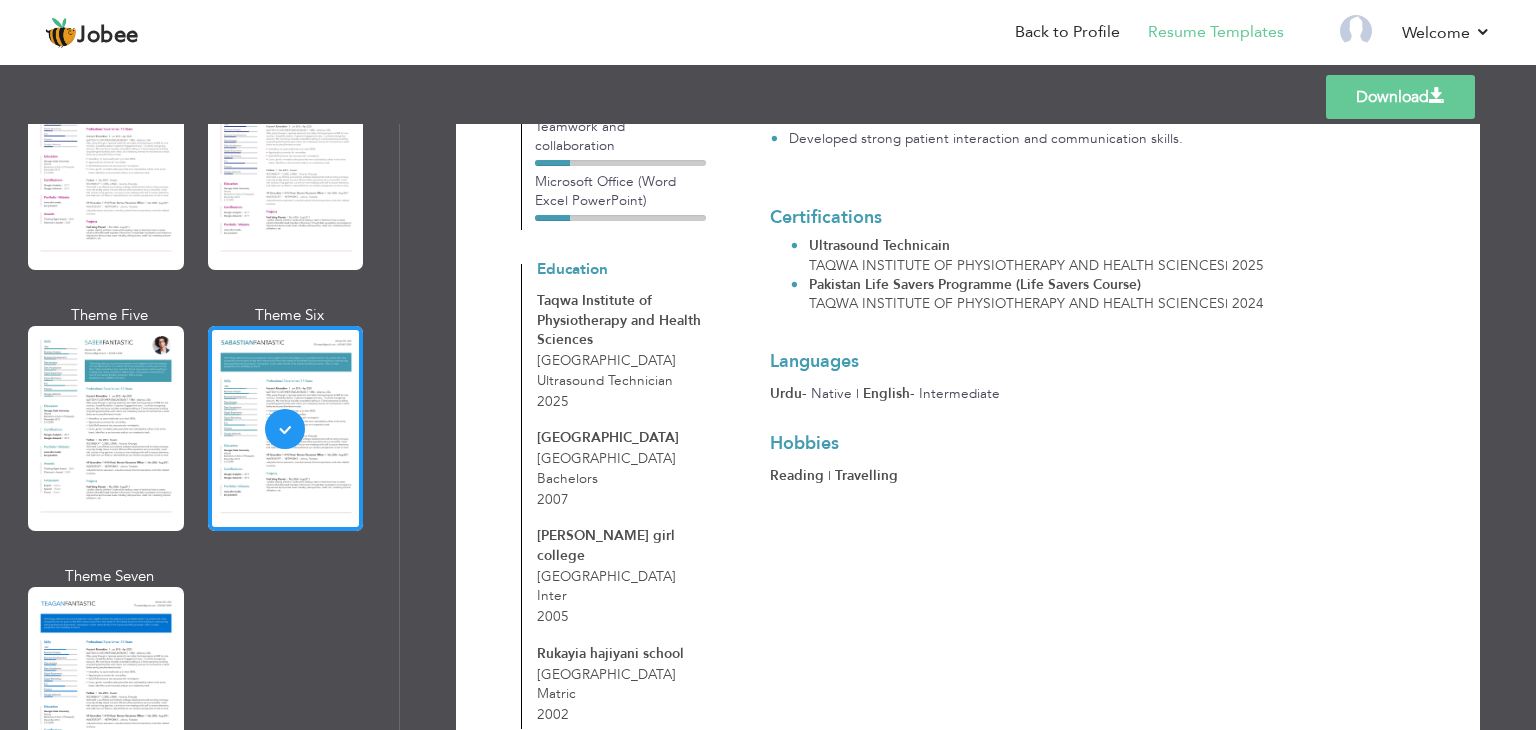 scroll, scrollTop: 553, scrollLeft: 0, axis: vertical 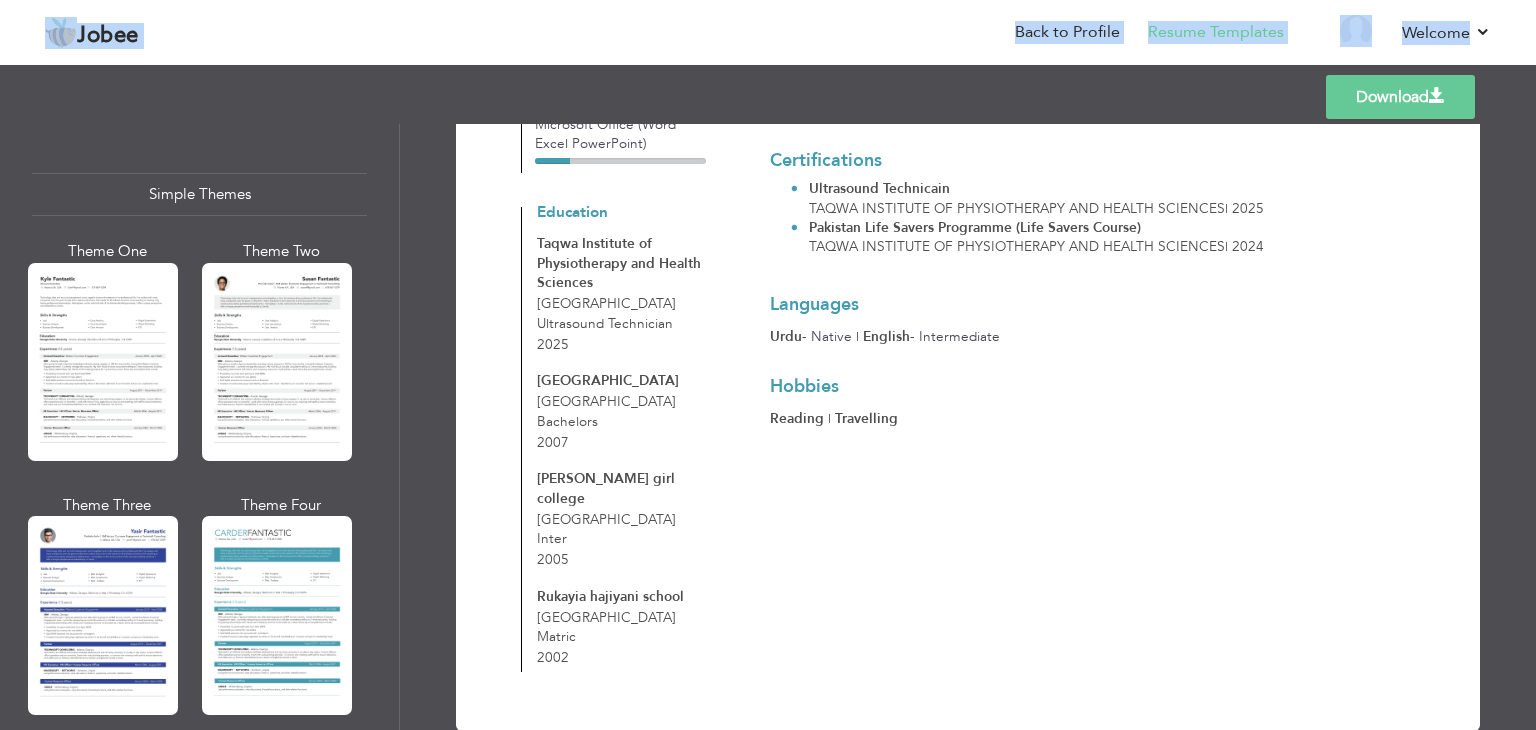 drag, startPoint x: 399, startPoint y: 601, endPoint x: 389, endPoint y: 740, distance: 139.35925 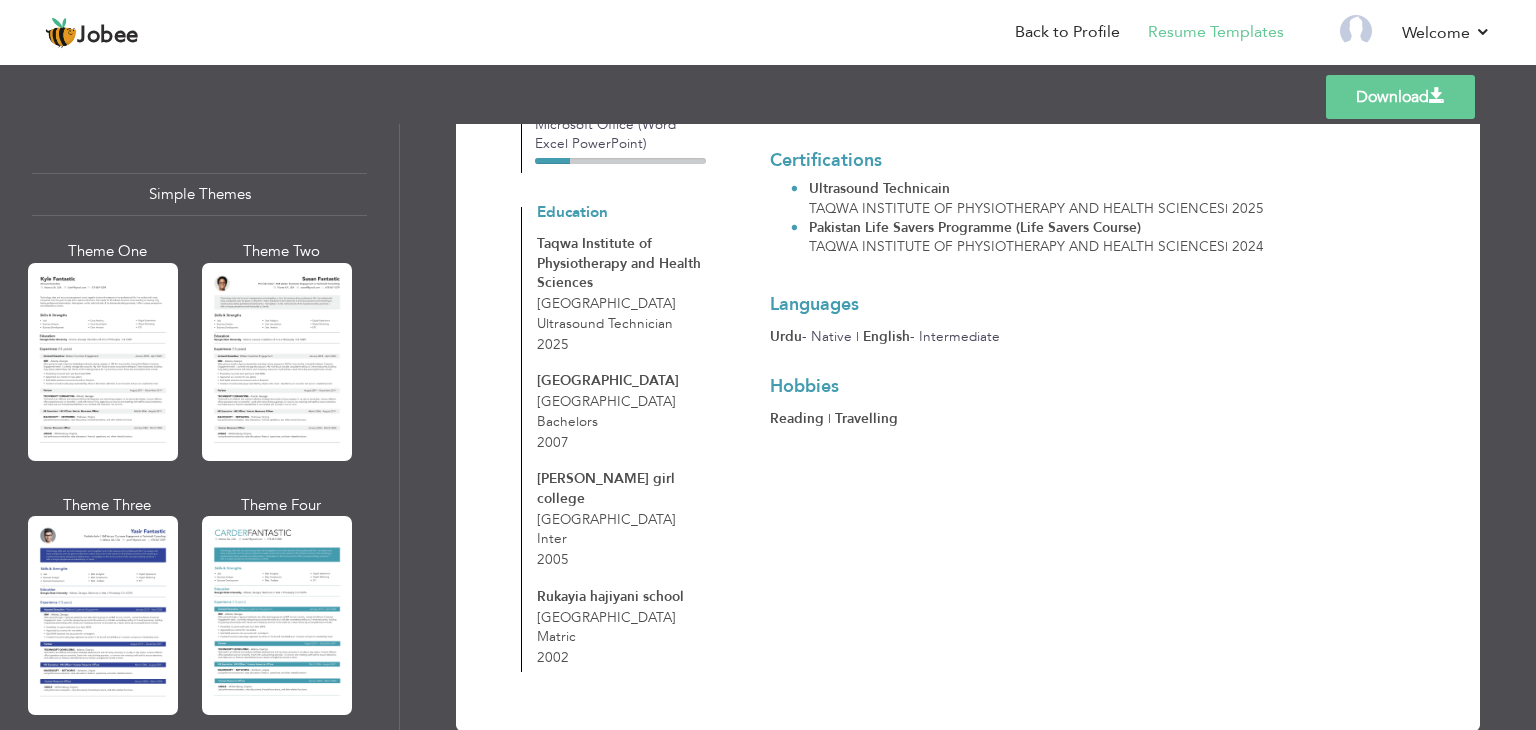 click on "Theme One
Theme Two
Theme Three
Theme Four" at bounding box center (194, 494) 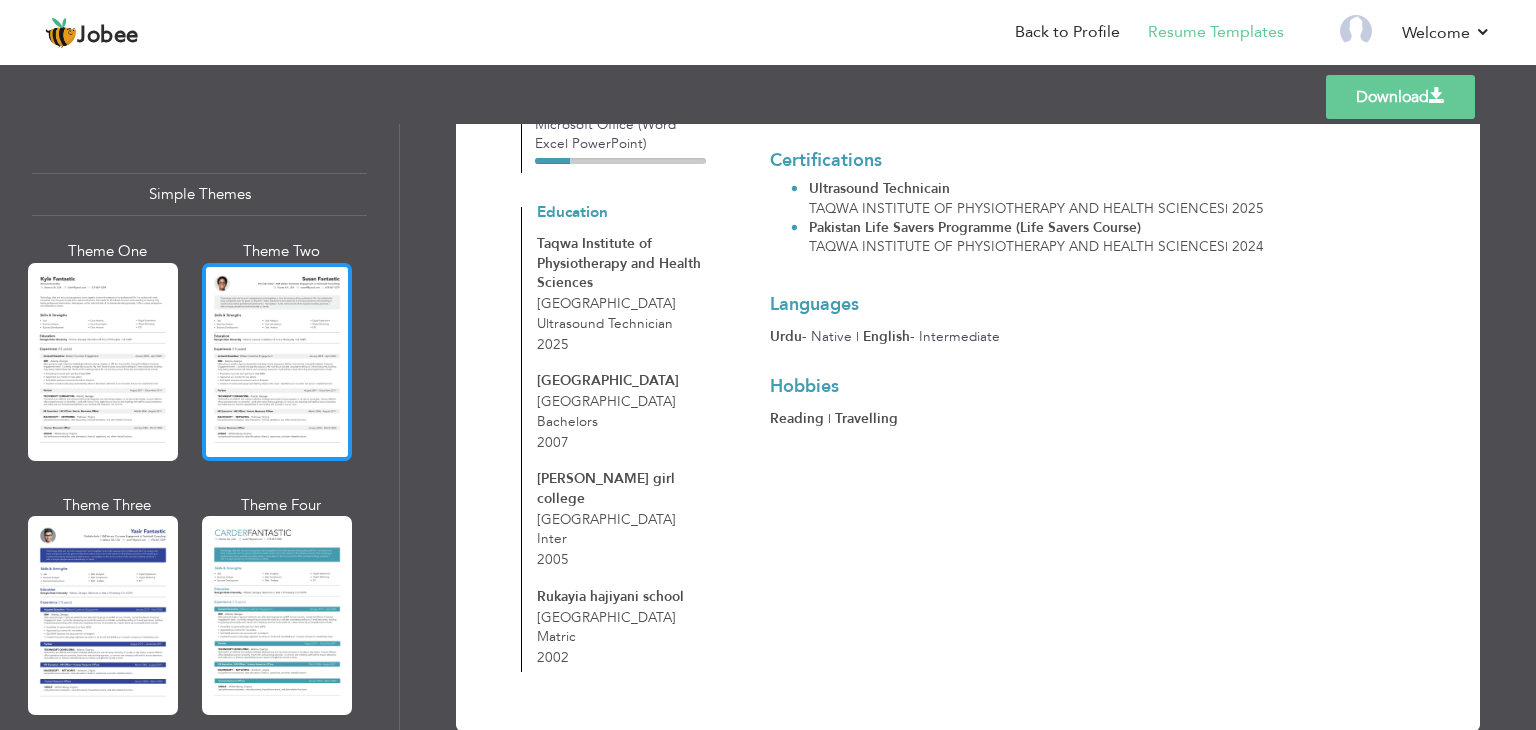 click at bounding box center (277, 362) 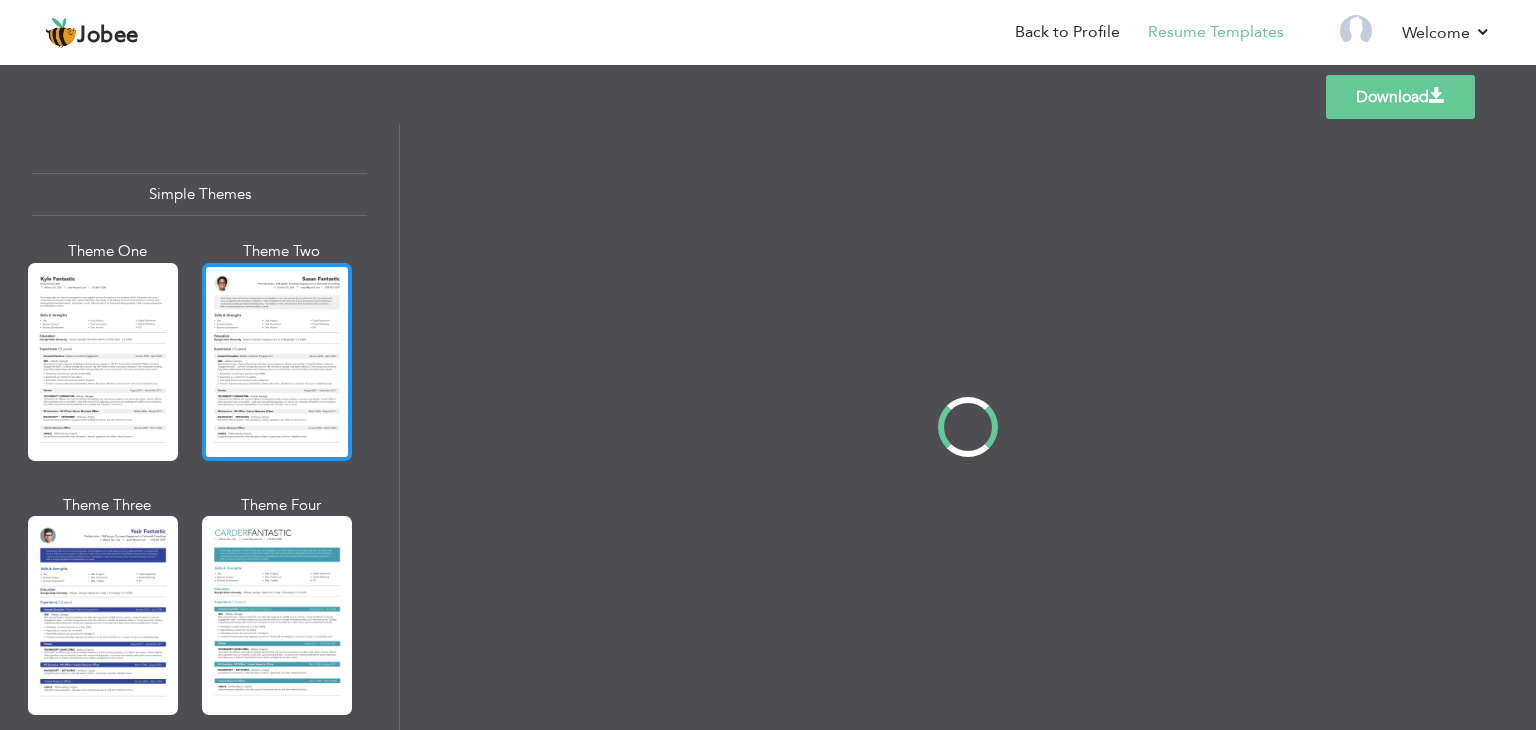 scroll, scrollTop: 0, scrollLeft: 0, axis: both 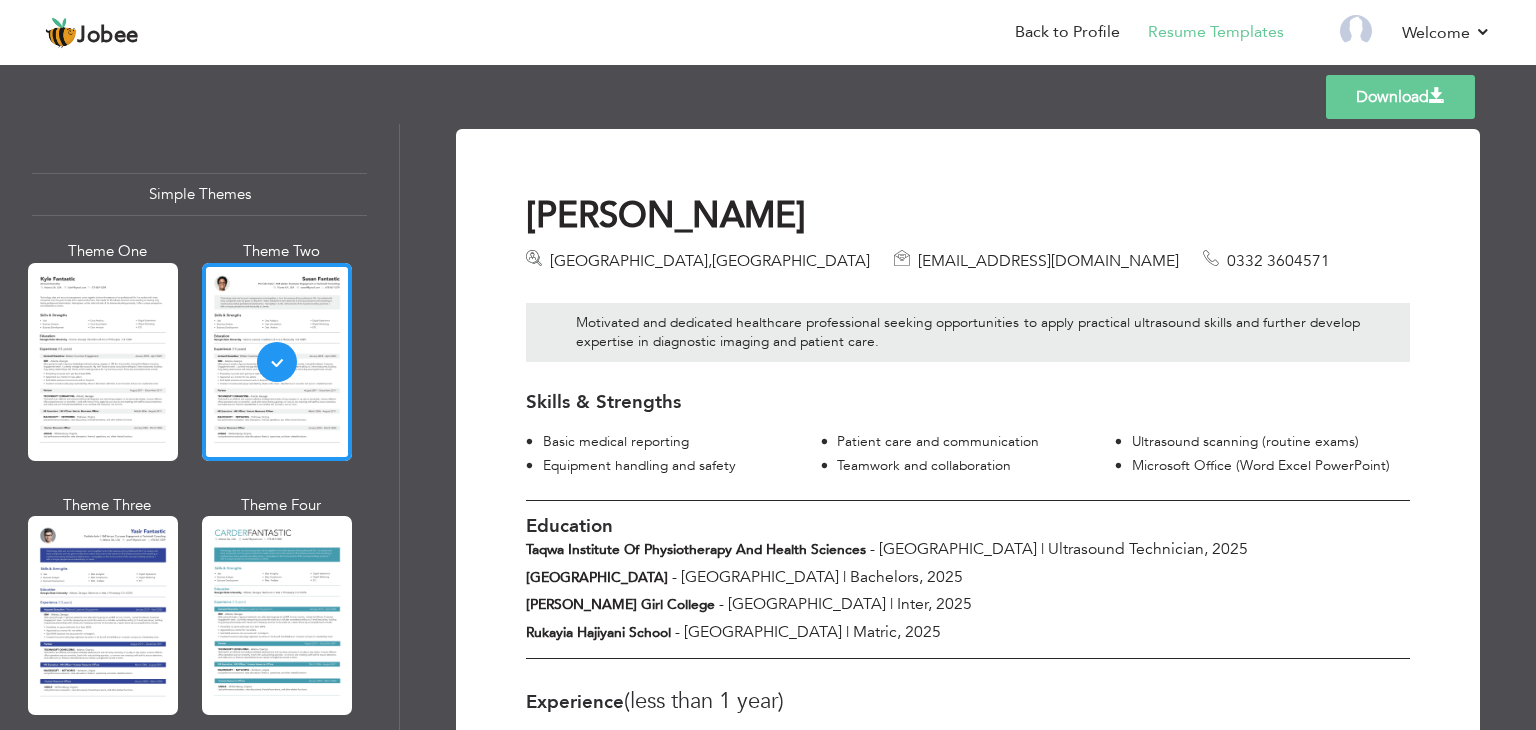 drag, startPoint x: 1098, startPoint y: 121, endPoint x: 1221, endPoint y: 105, distance: 124.036285 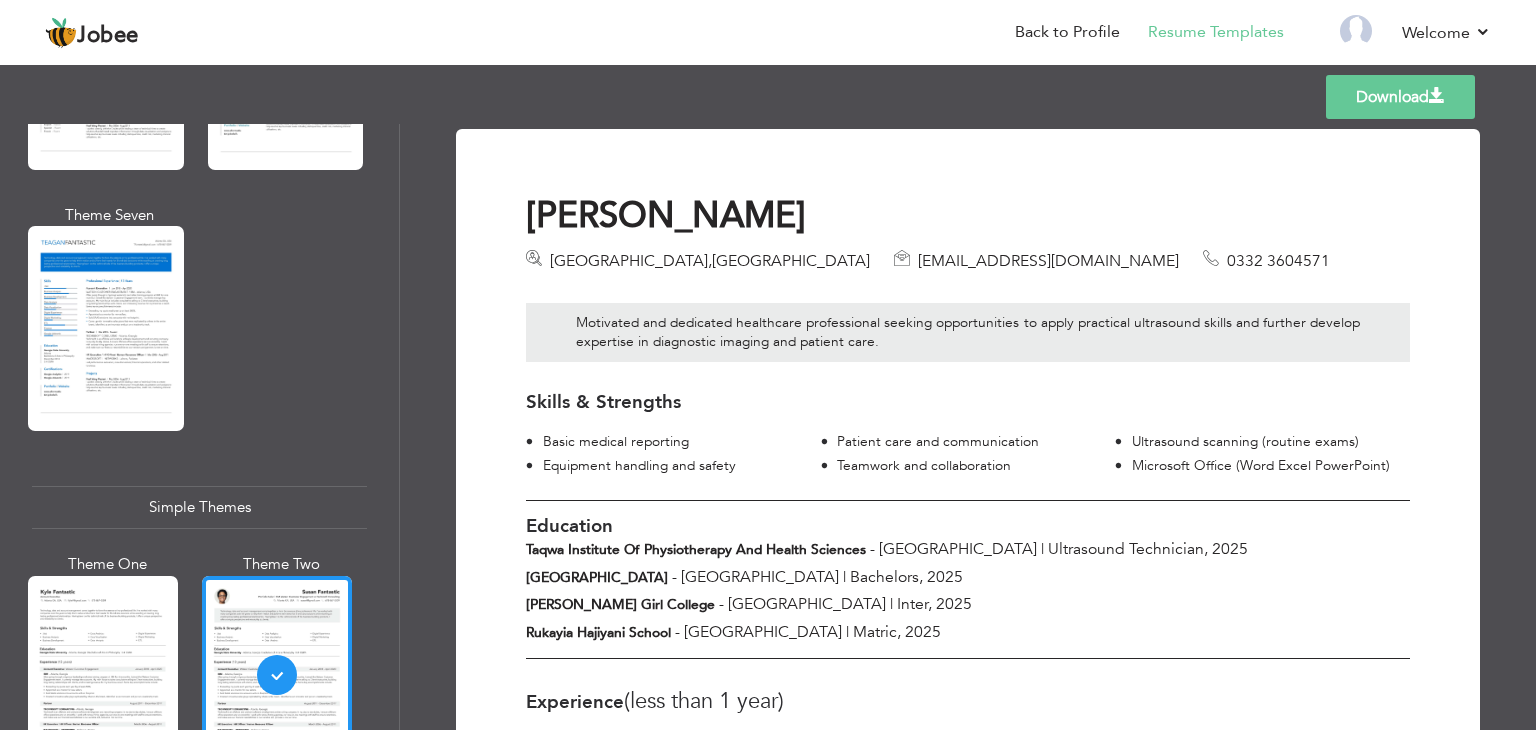 scroll, scrollTop: 3130, scrollLeft: 0, axis: vertical 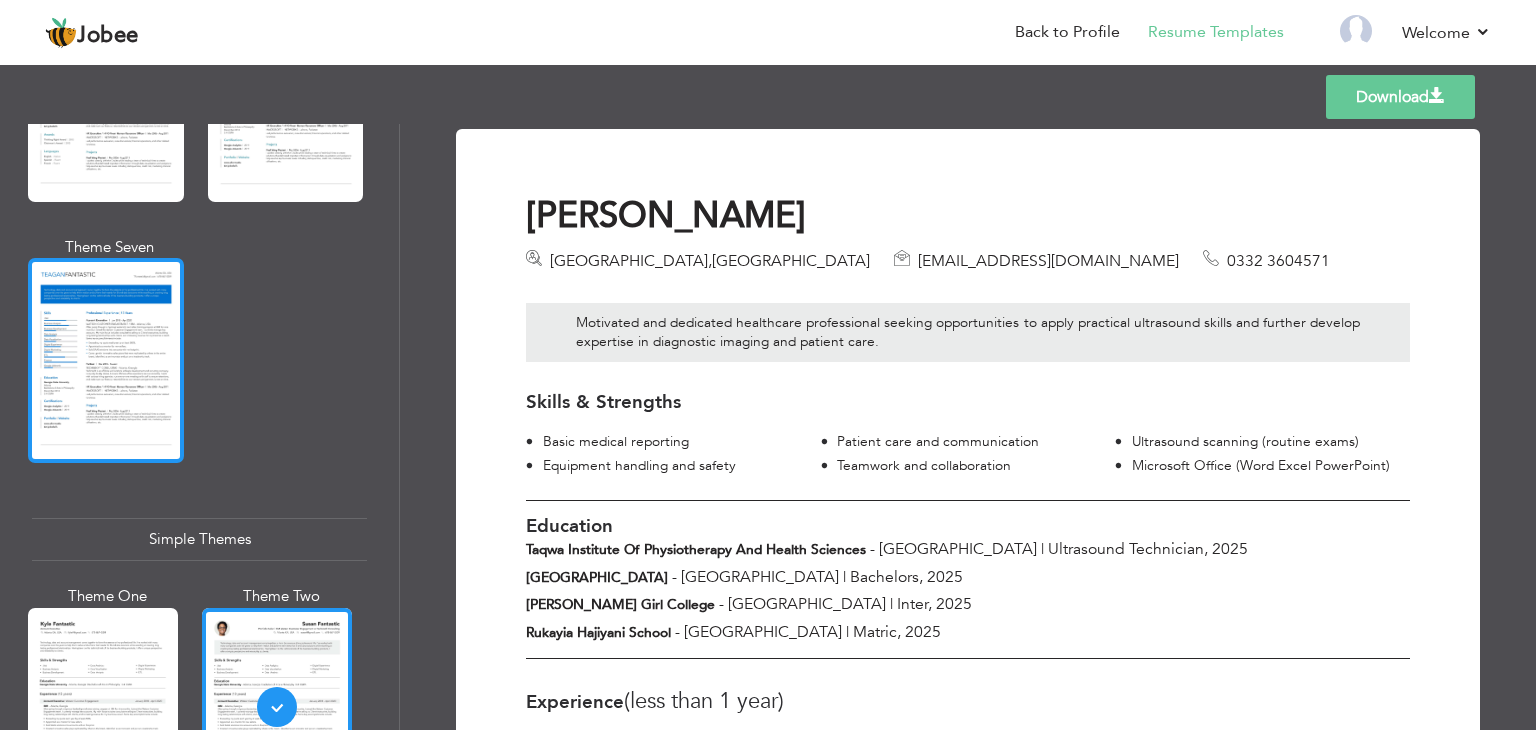 click at bounding box center (106, 360) 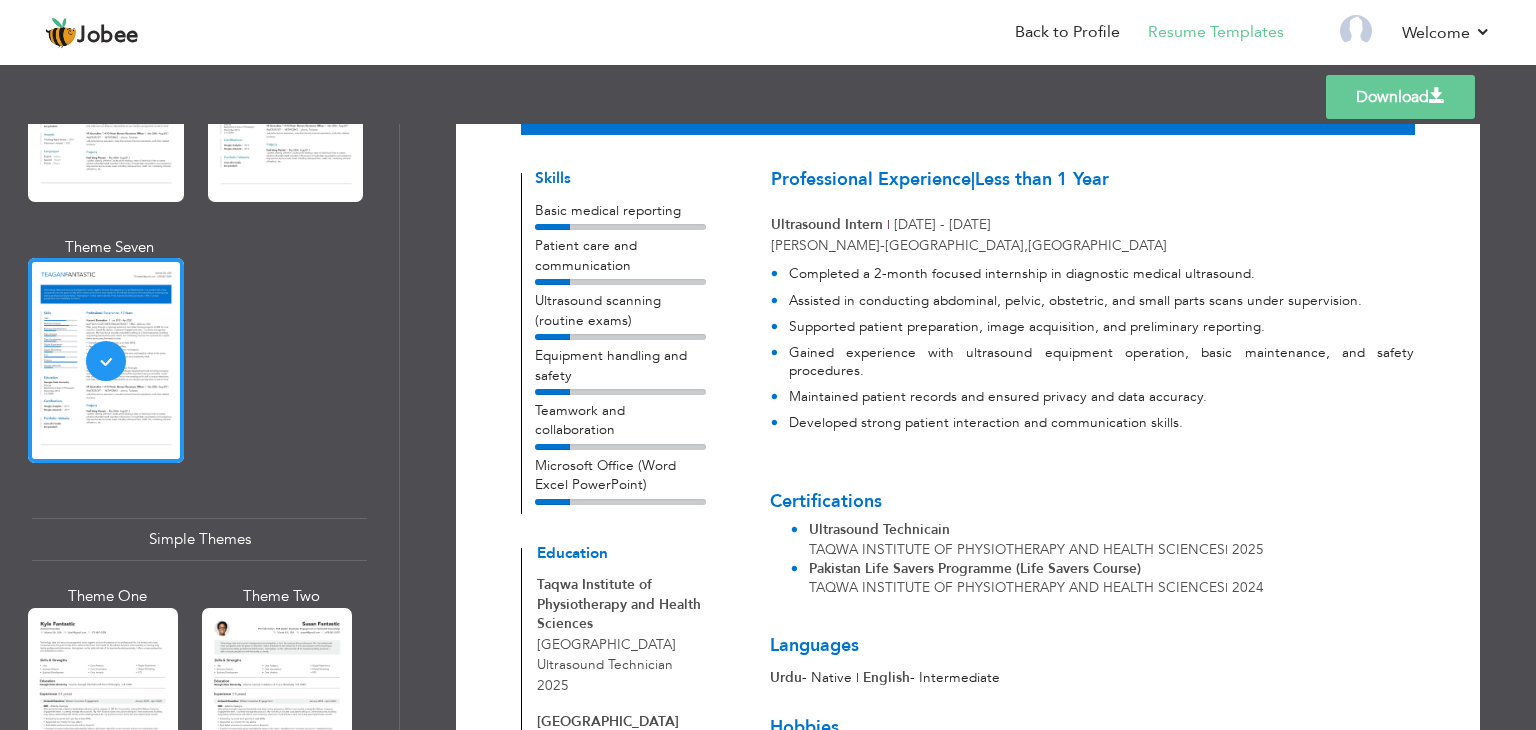 scroll, scrollTop: 272, scrollLeft: 0, axis: vertical 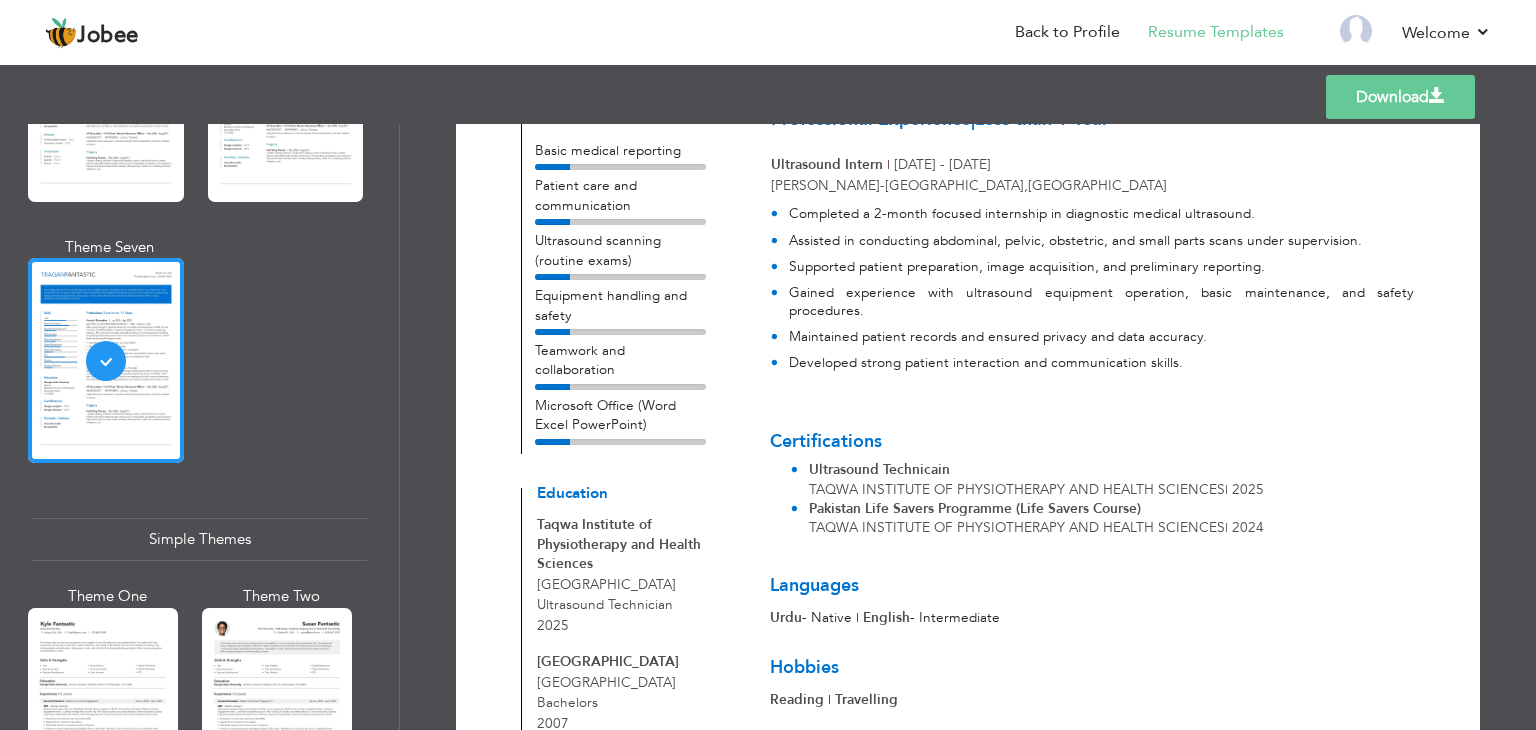 drag, startPoint x: 401, startPoint y: 613, endPoint x: 402, endPoint y: 553, distance: 60.00833 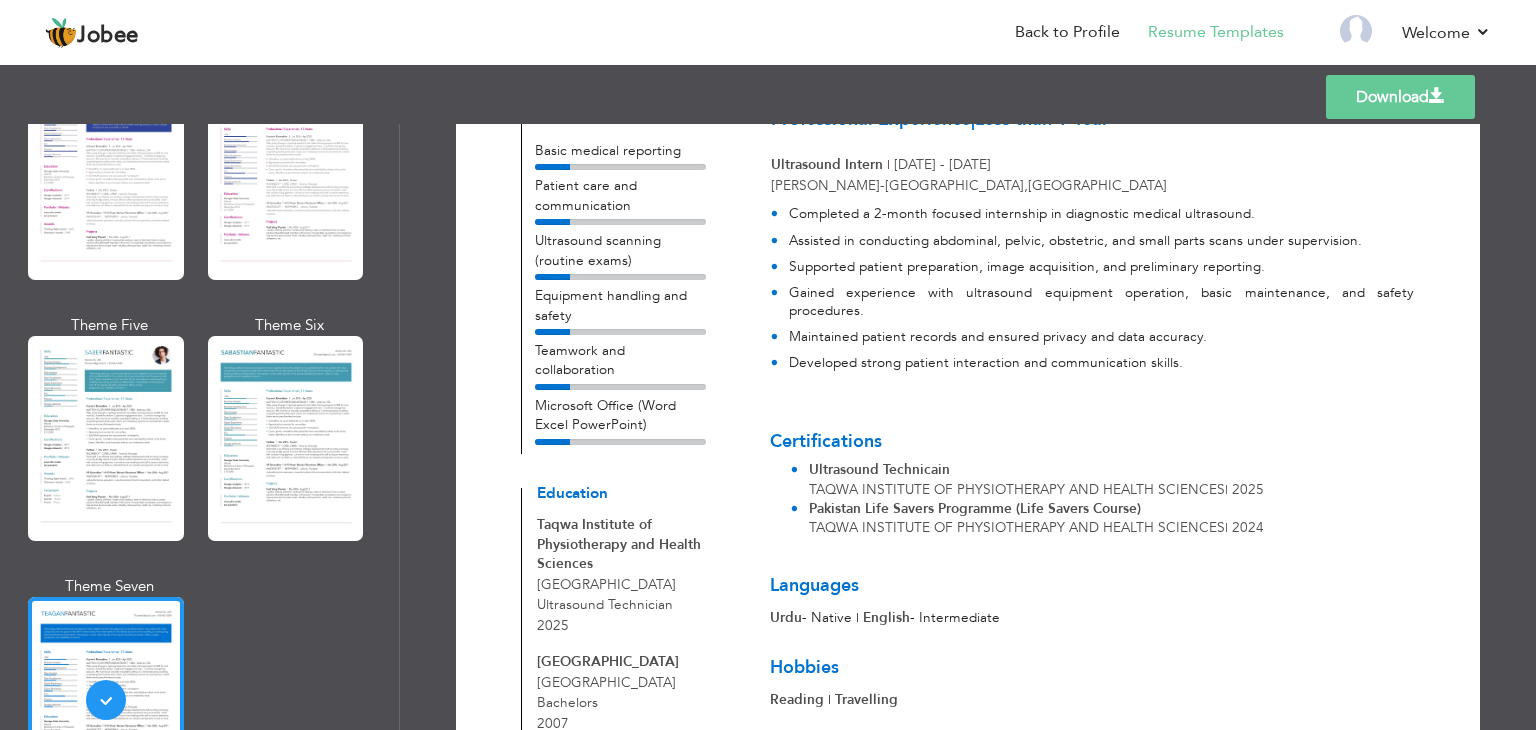 scroll, scrollTop: 2731, scrollLeft: 0, axis: vertical 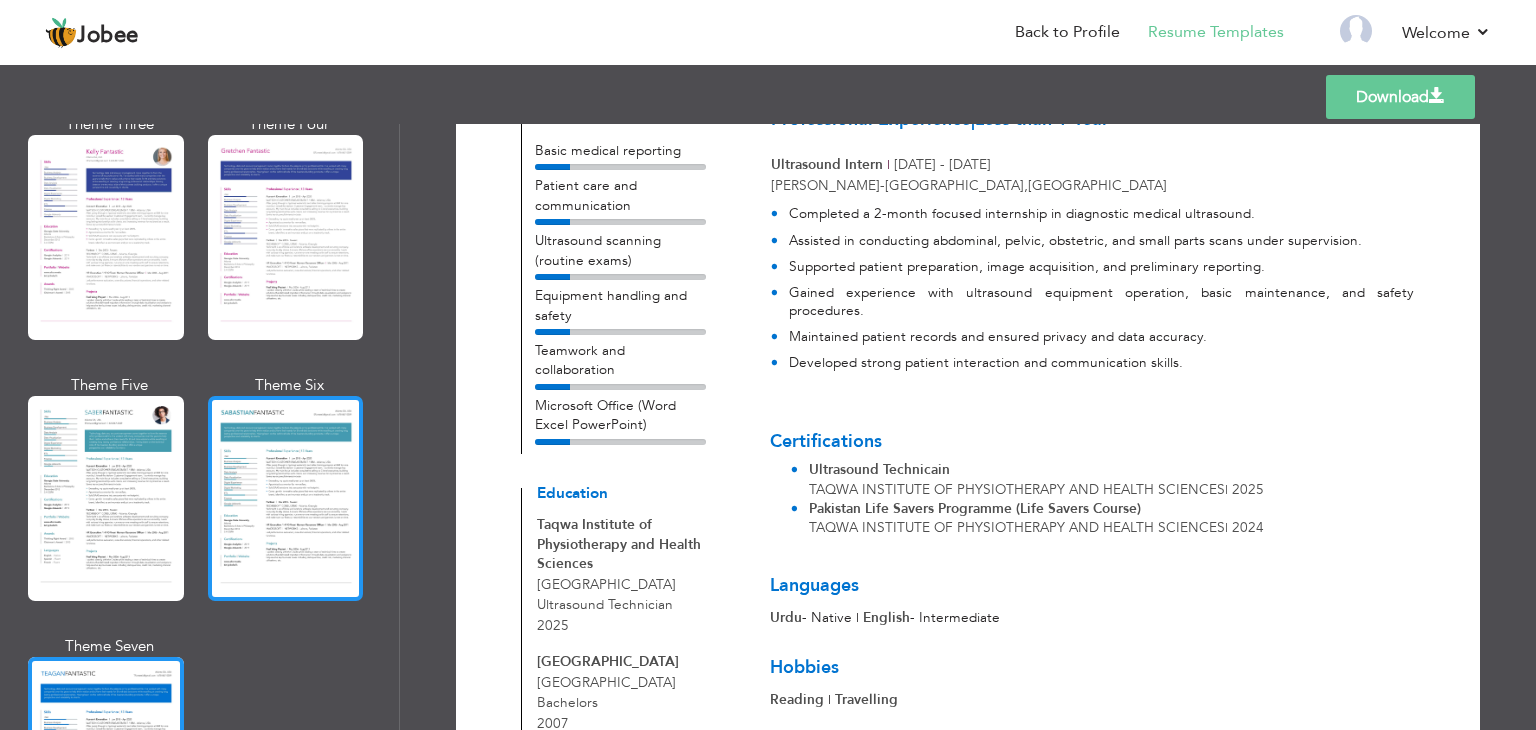 click at bounding box center (286, 498) 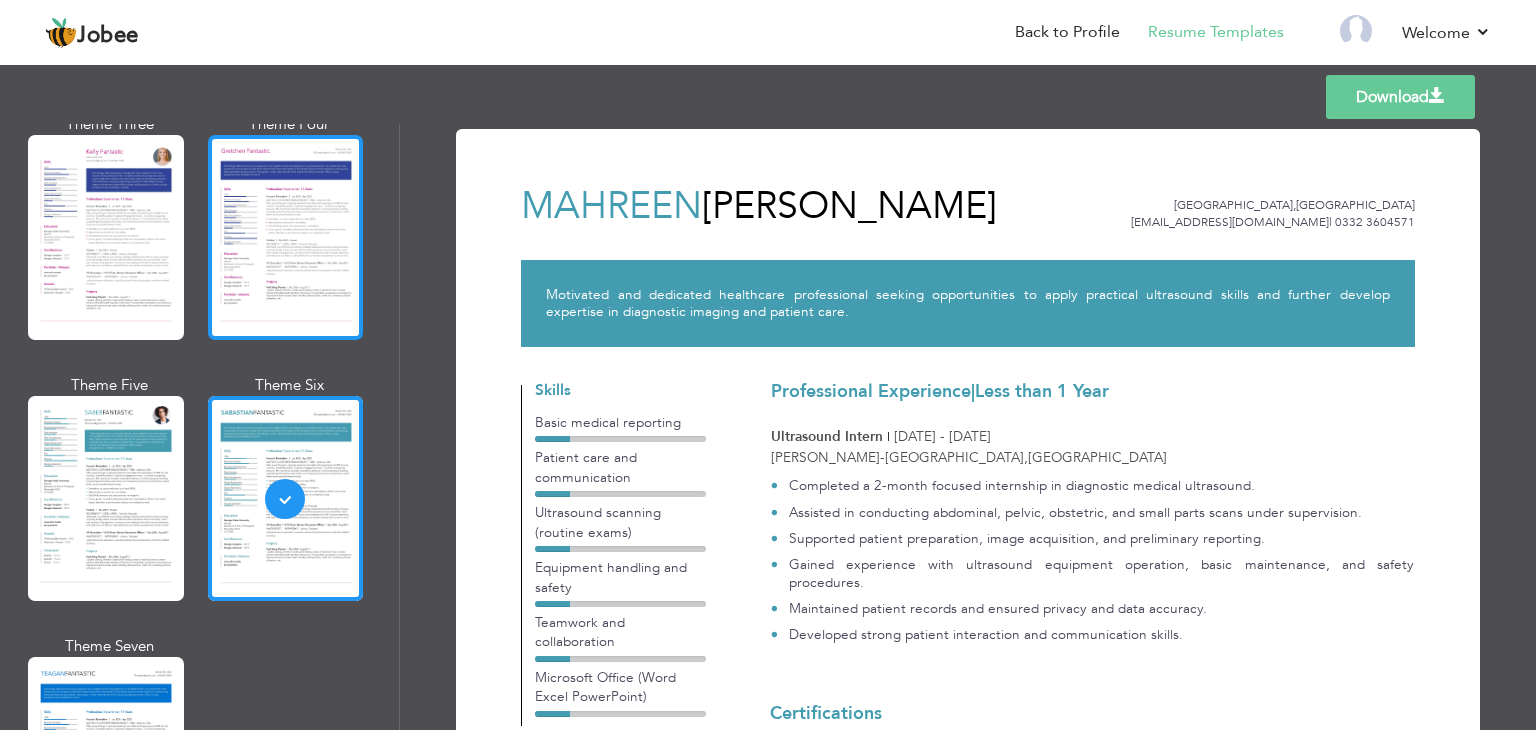click at bounding box center (286, 237) 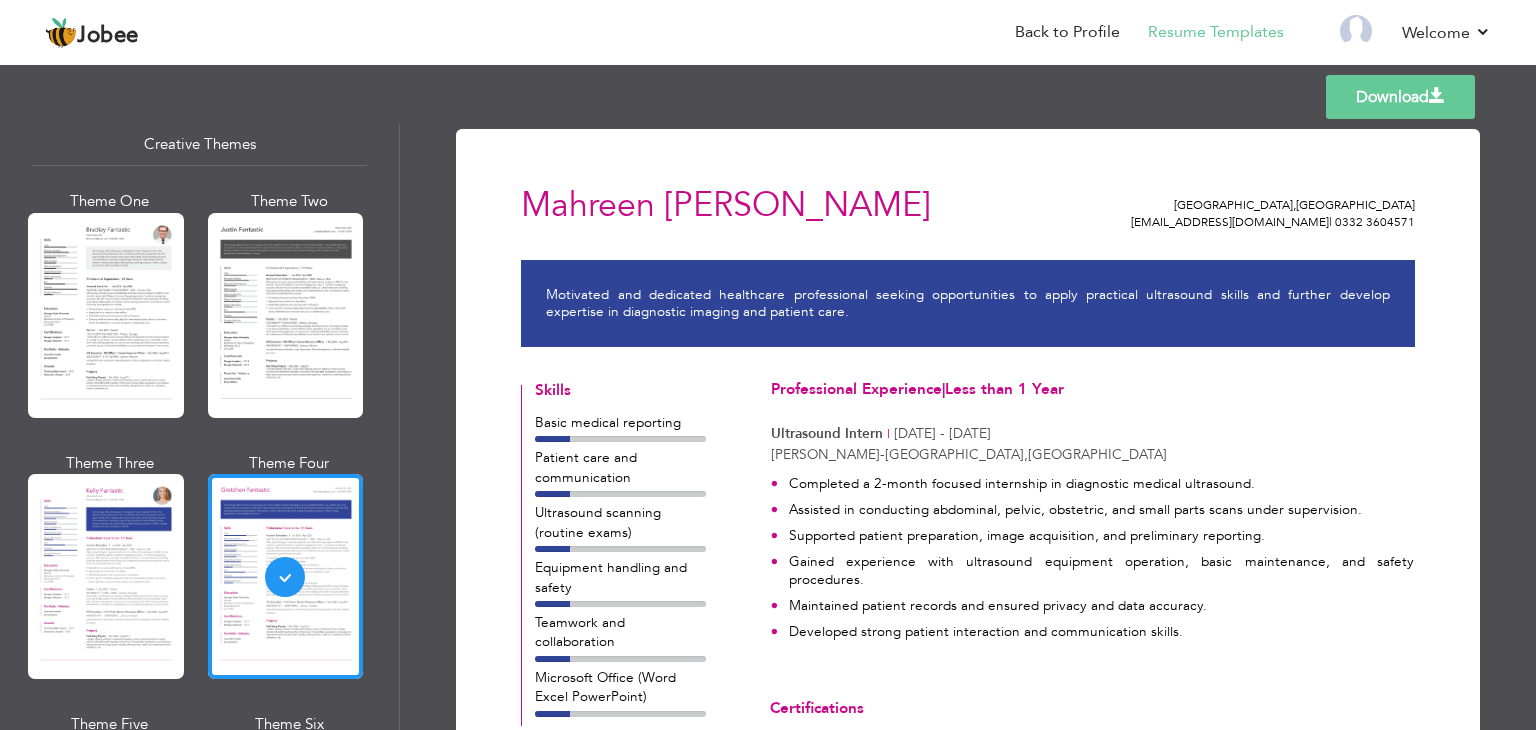 scroll, scrollTop: 2376, scrollLeft: 0, axis: vertical 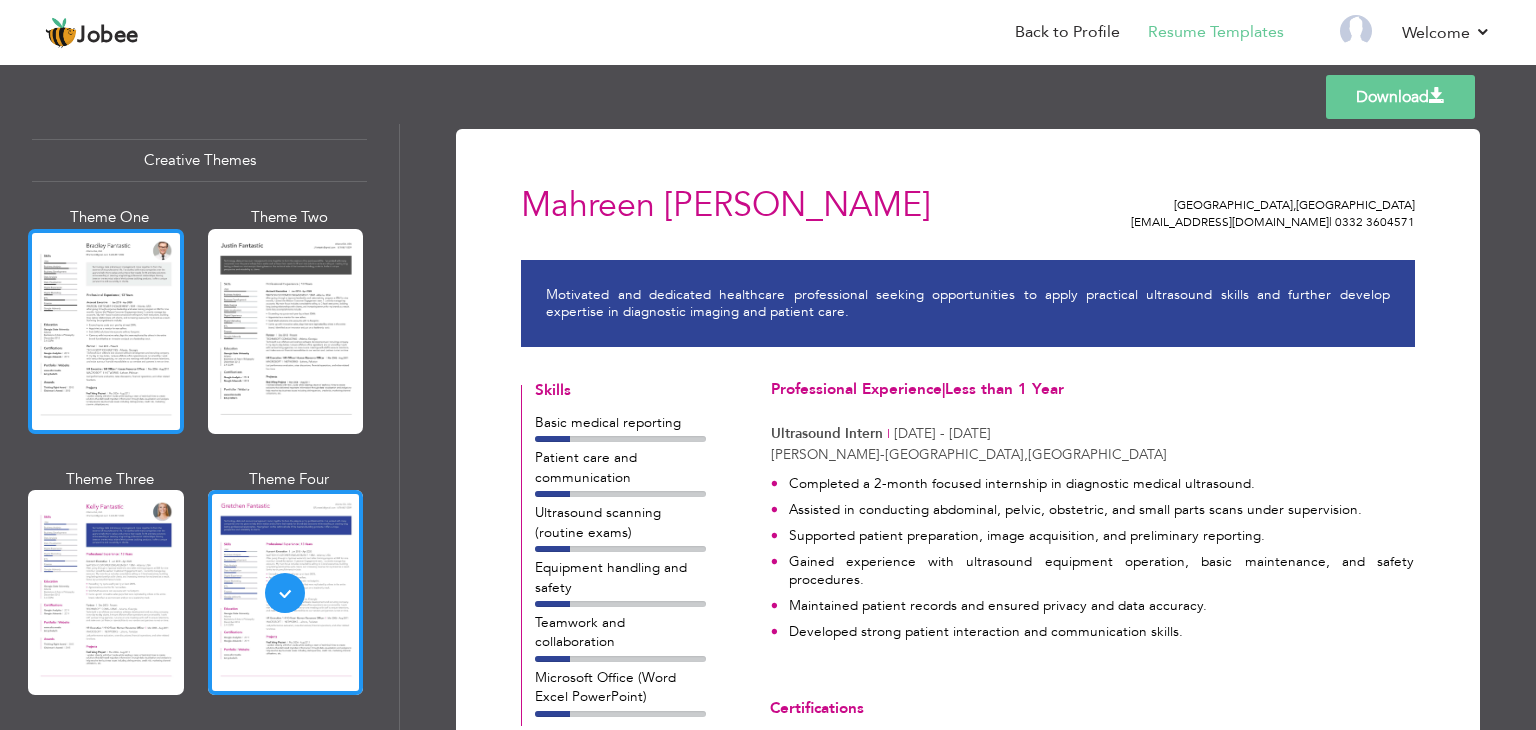 click at bounding box center (106, 331) 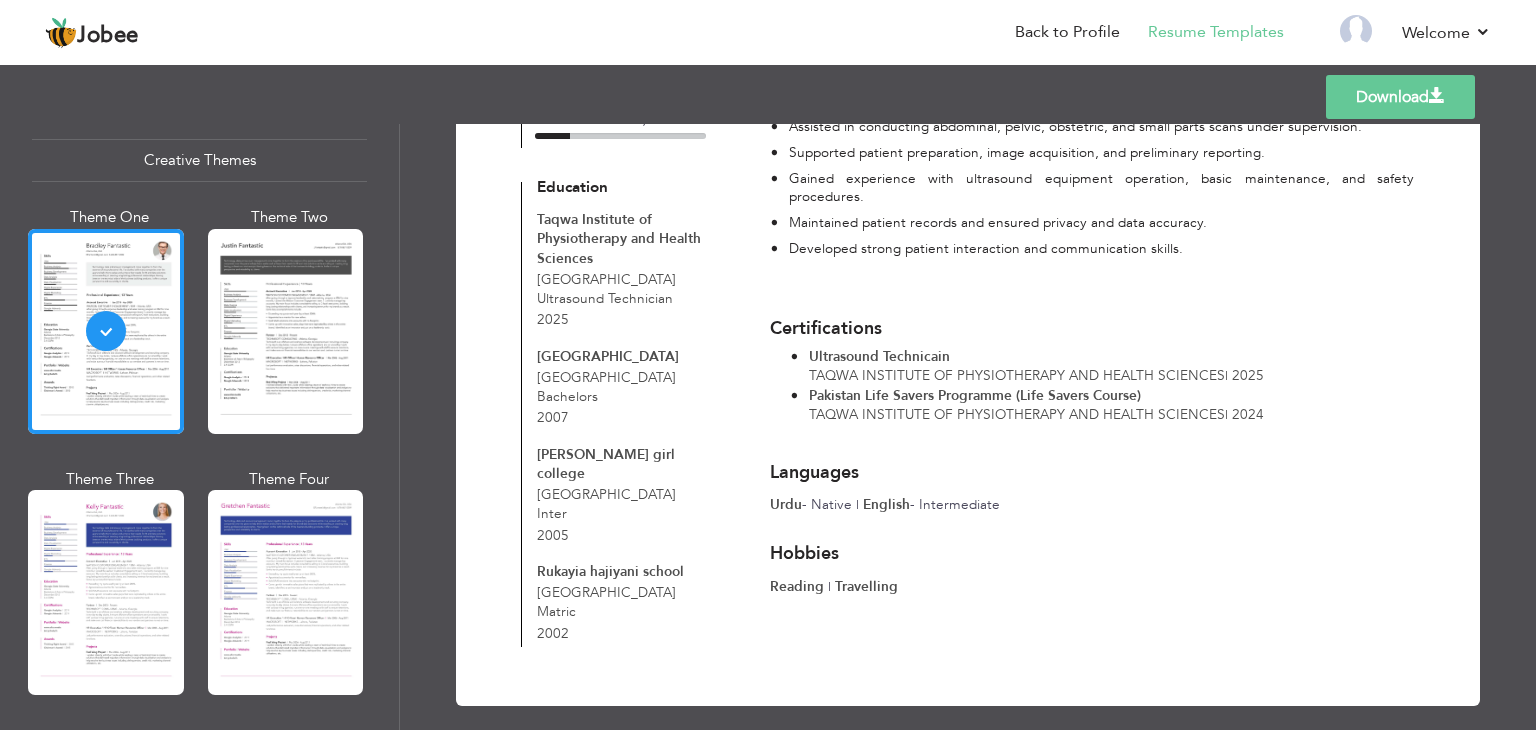 scroll, scrollTop: 0, scrollLeft: 0, axis: both 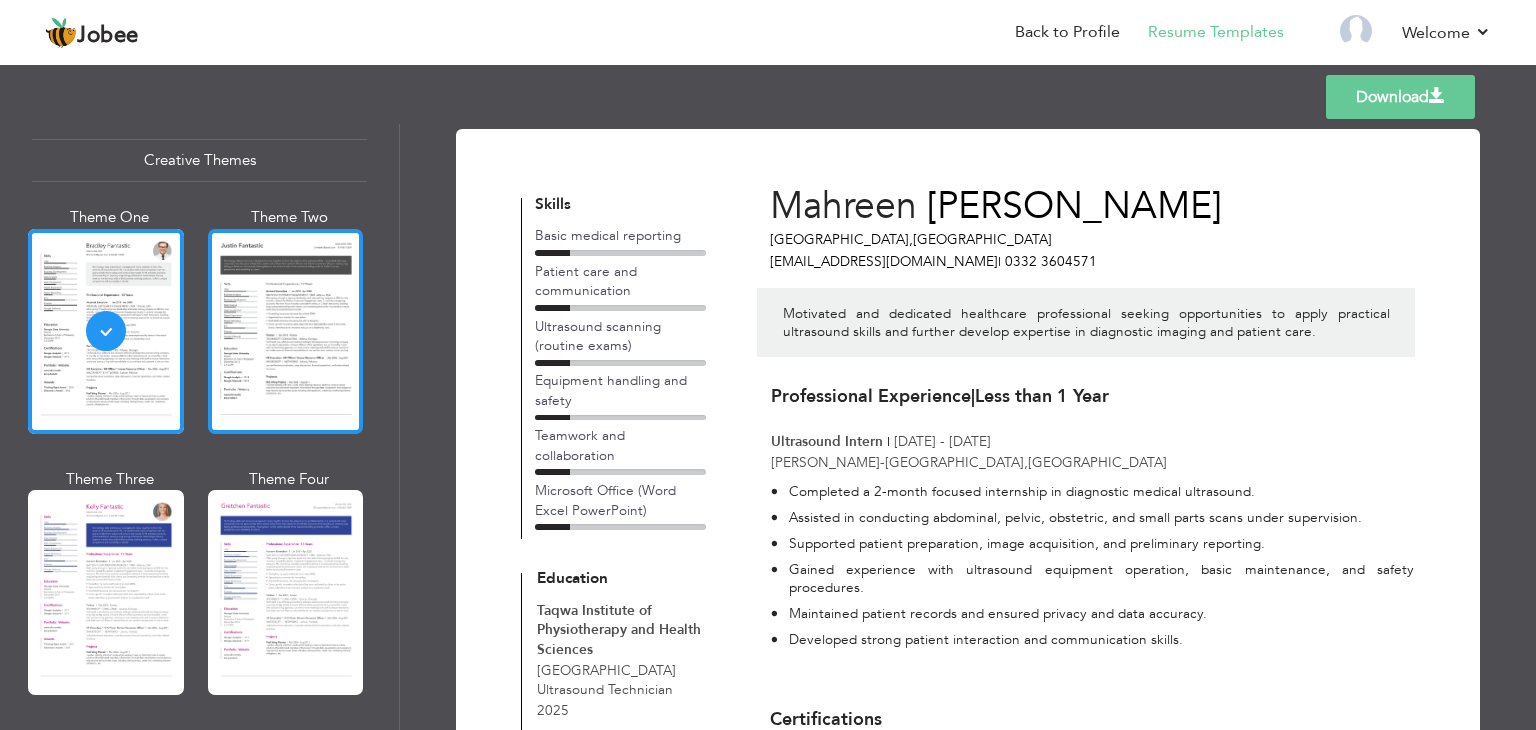 click at bounding box center (286, 331) 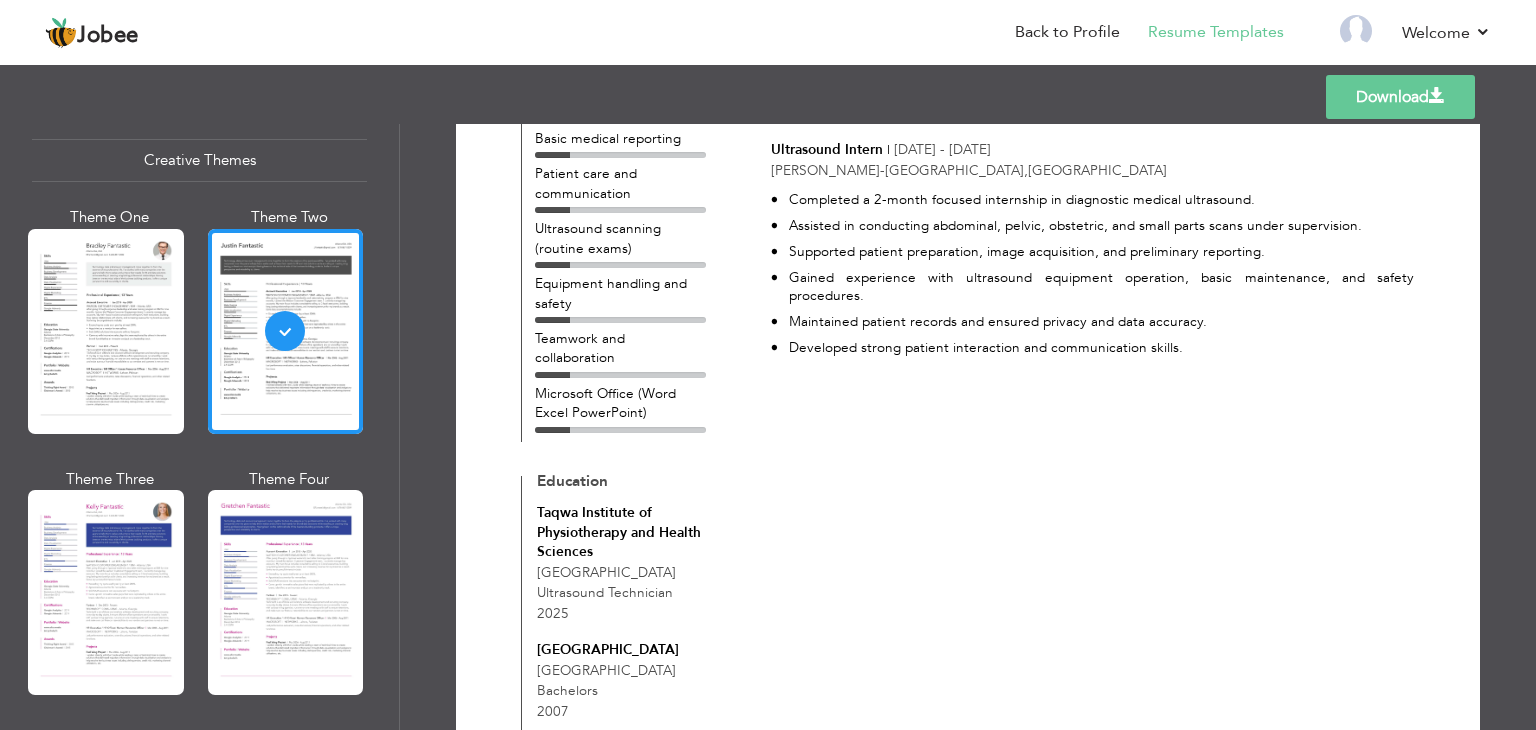 scroll, scrollTop: 0, scrollLeft: 0, axis: both 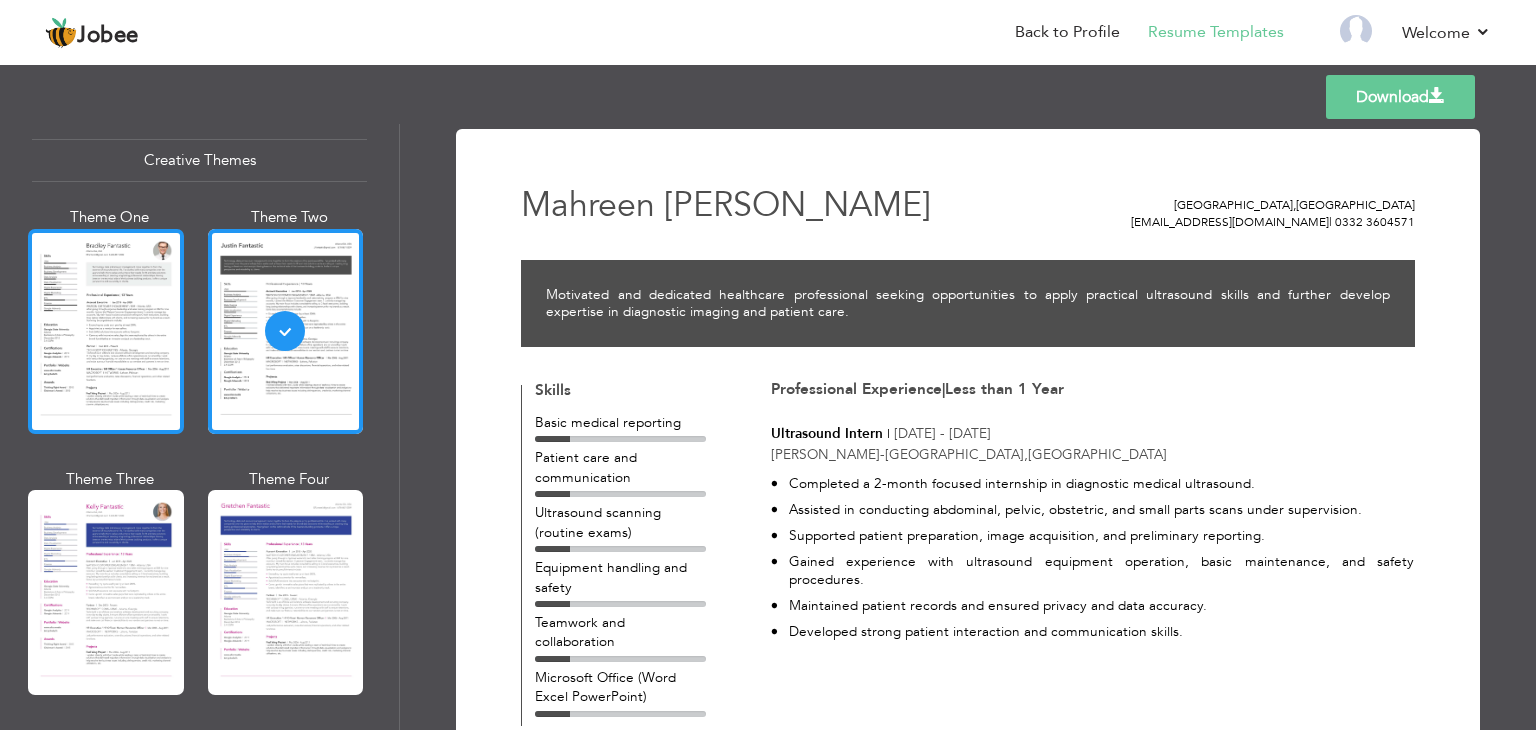 click at bounding box center (106, 331) 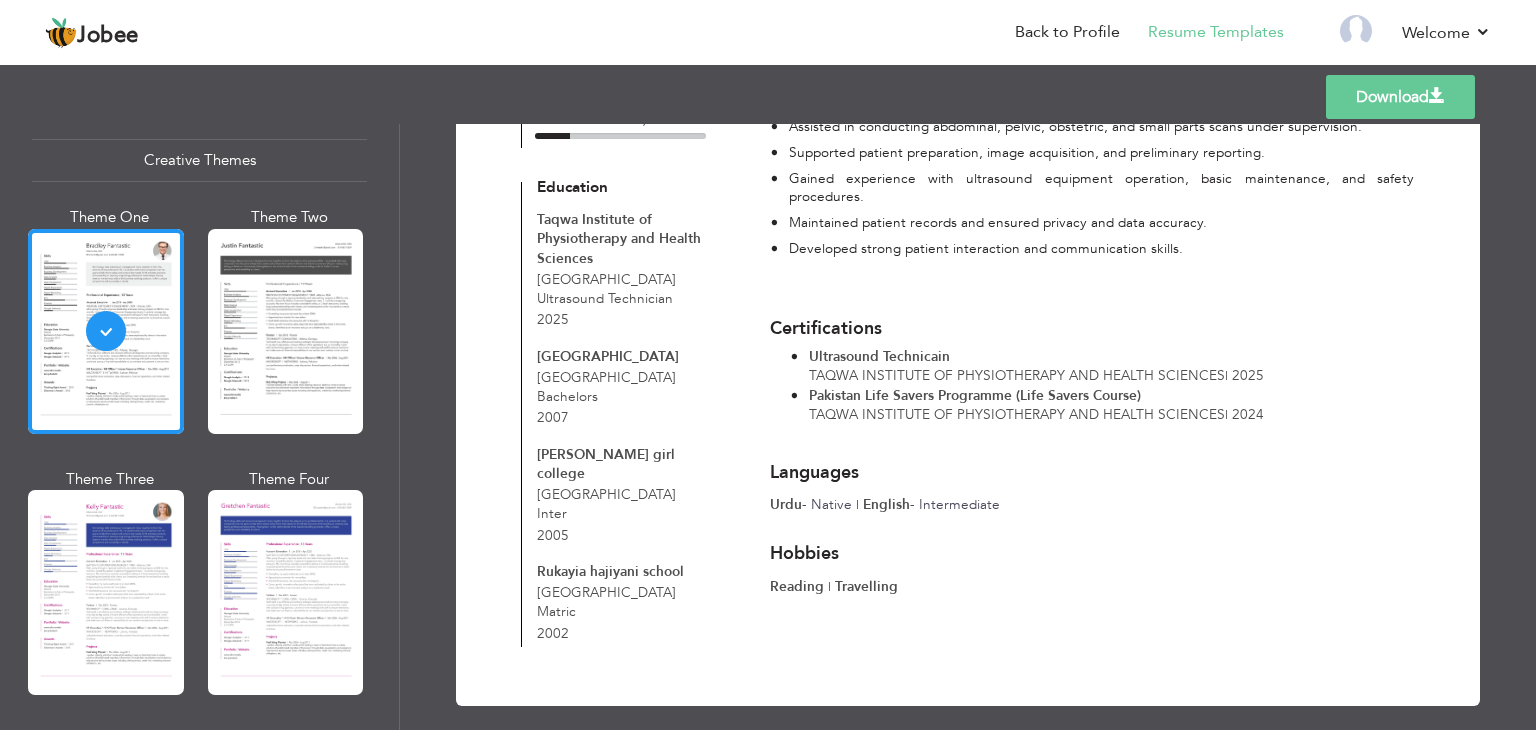 scroll, scrollTop: 0, scrollLeft: 0, axis: both 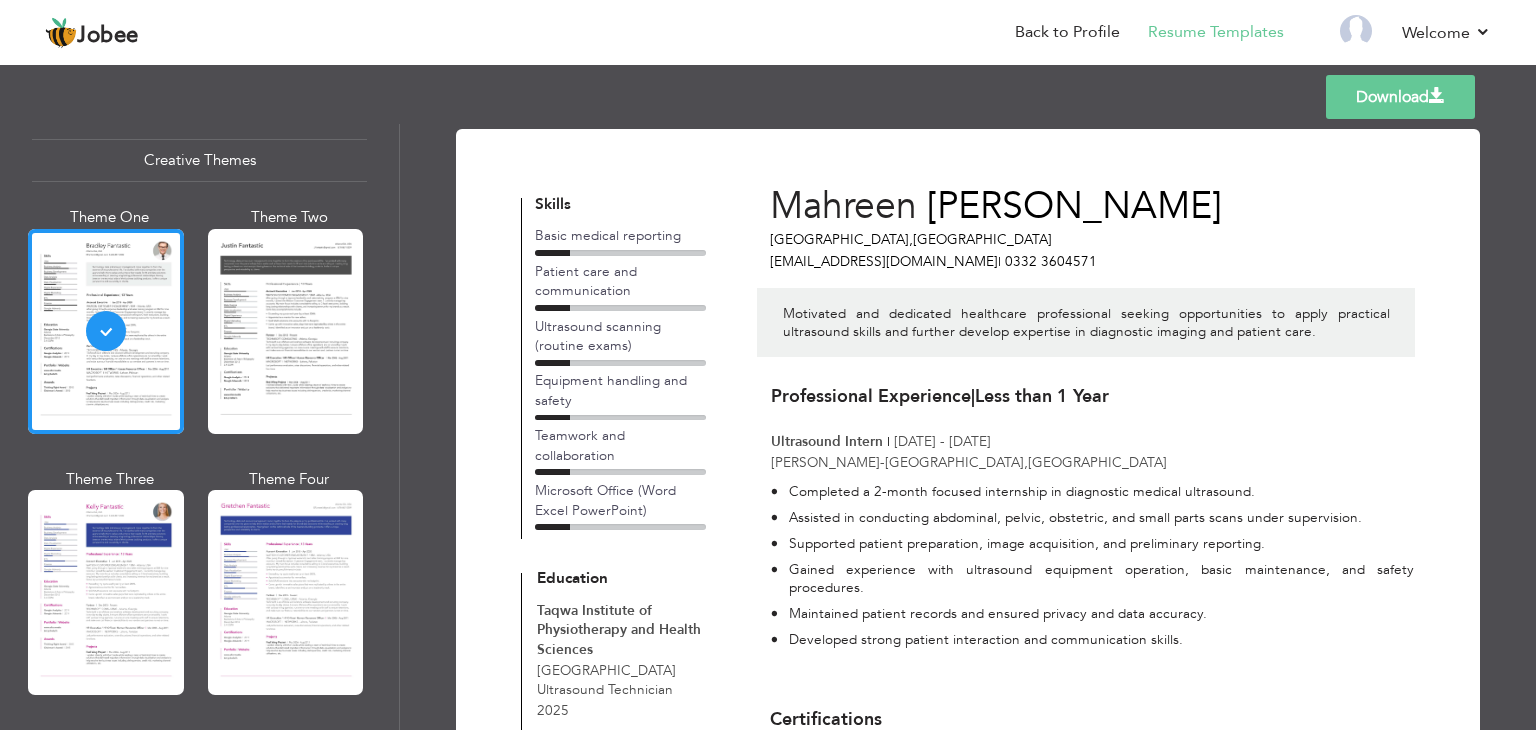 click on "Download" at bounding box center [1400, 97] 